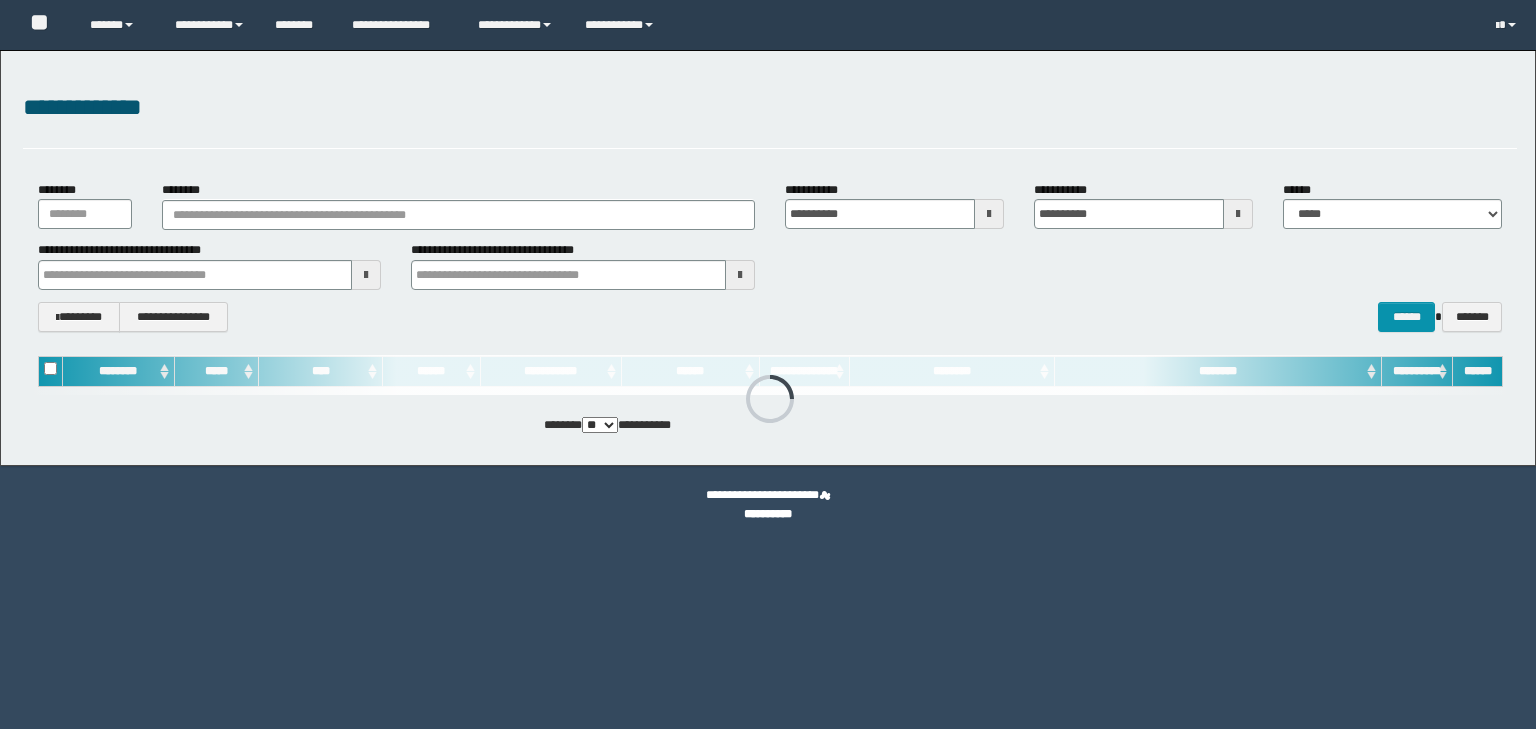 scroll, scrollTop: 0, scrollLeft: 0, axis: both 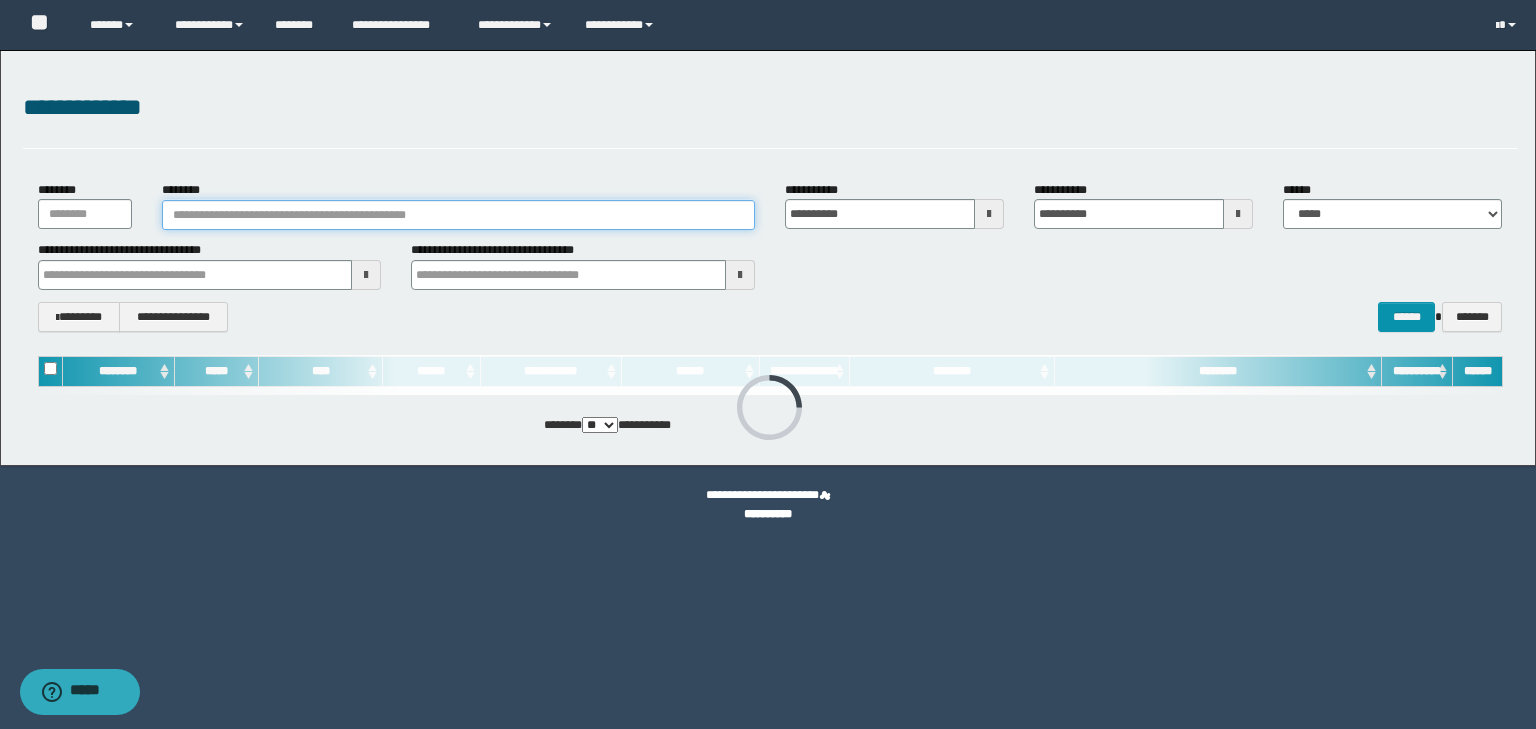 click on "********" at bounding box center [458, 215] 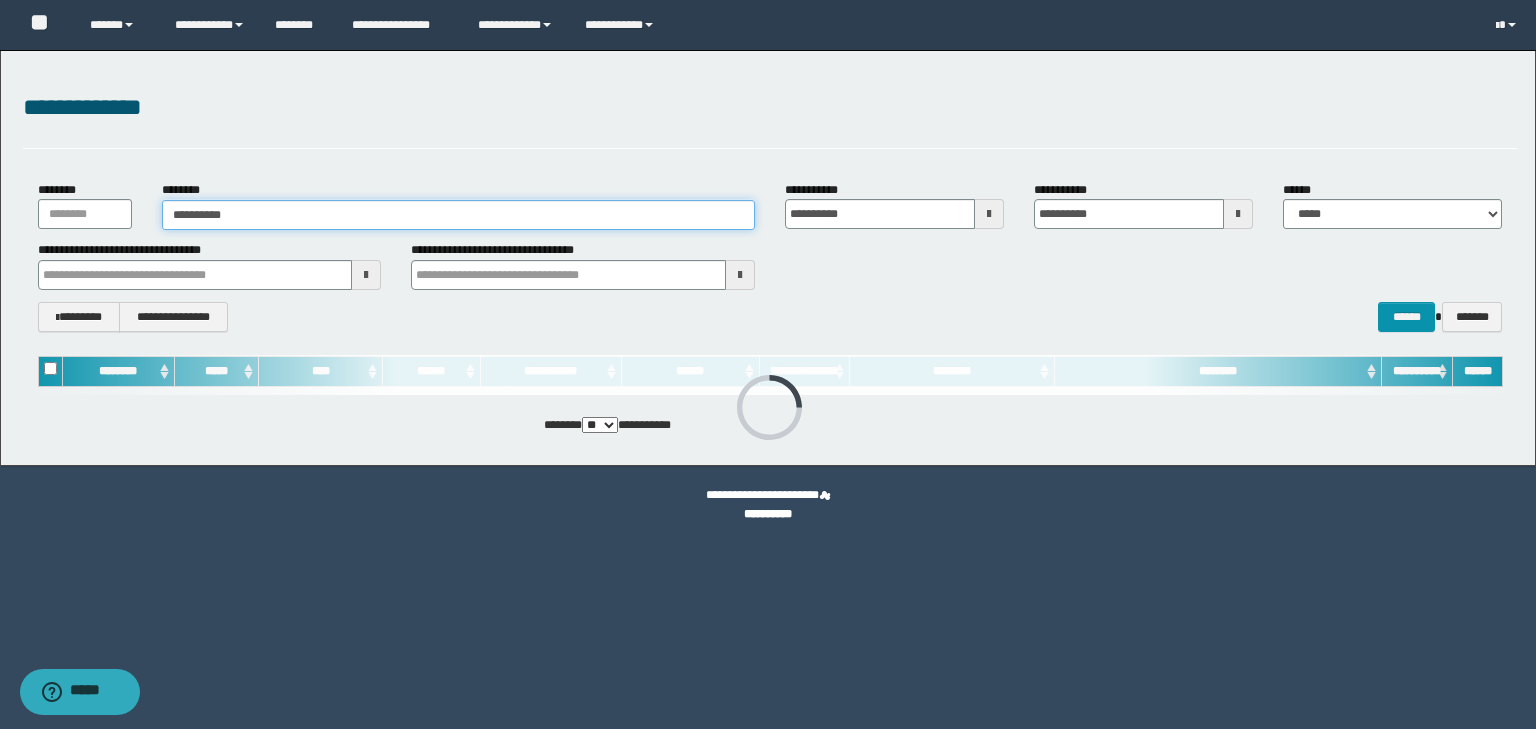type on "**********" 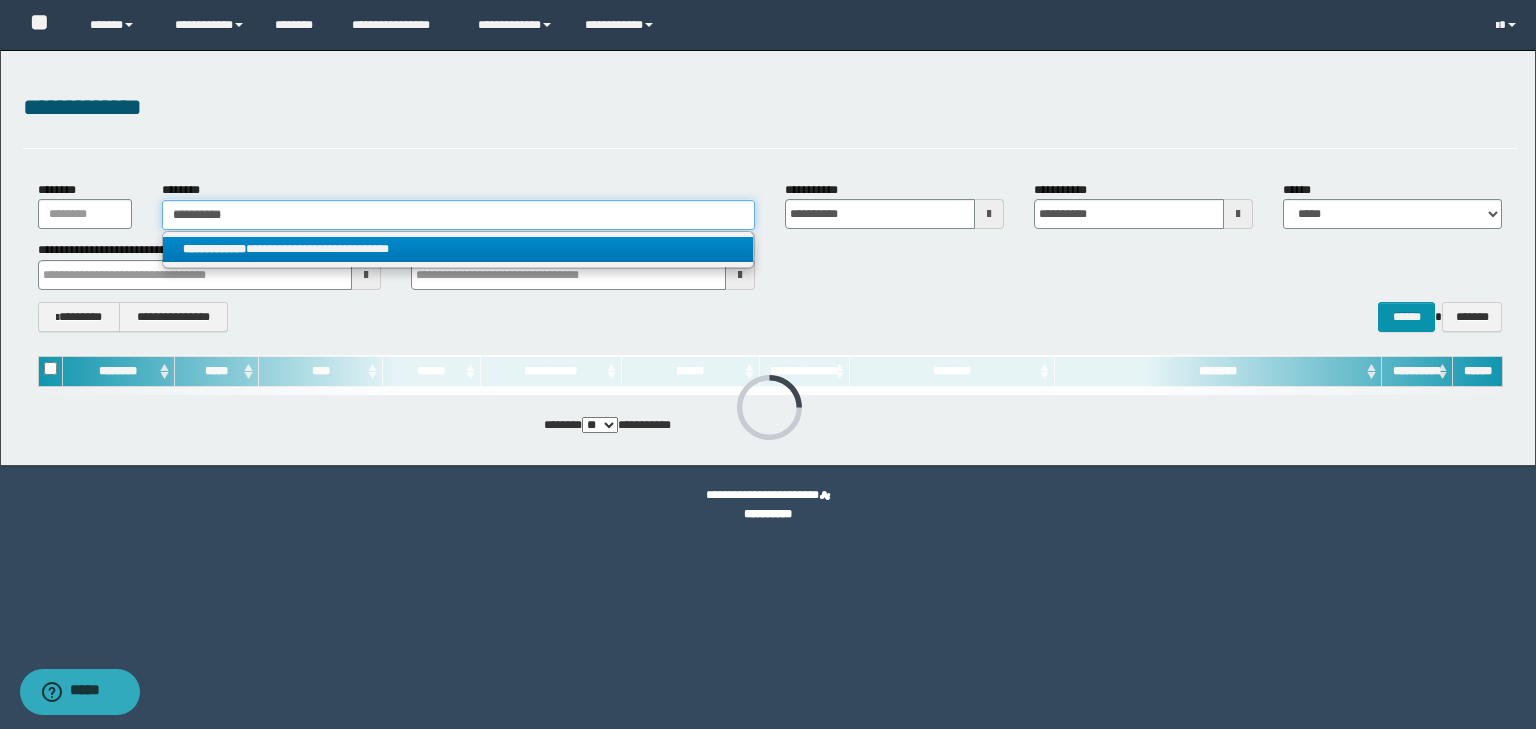 type on "**********" 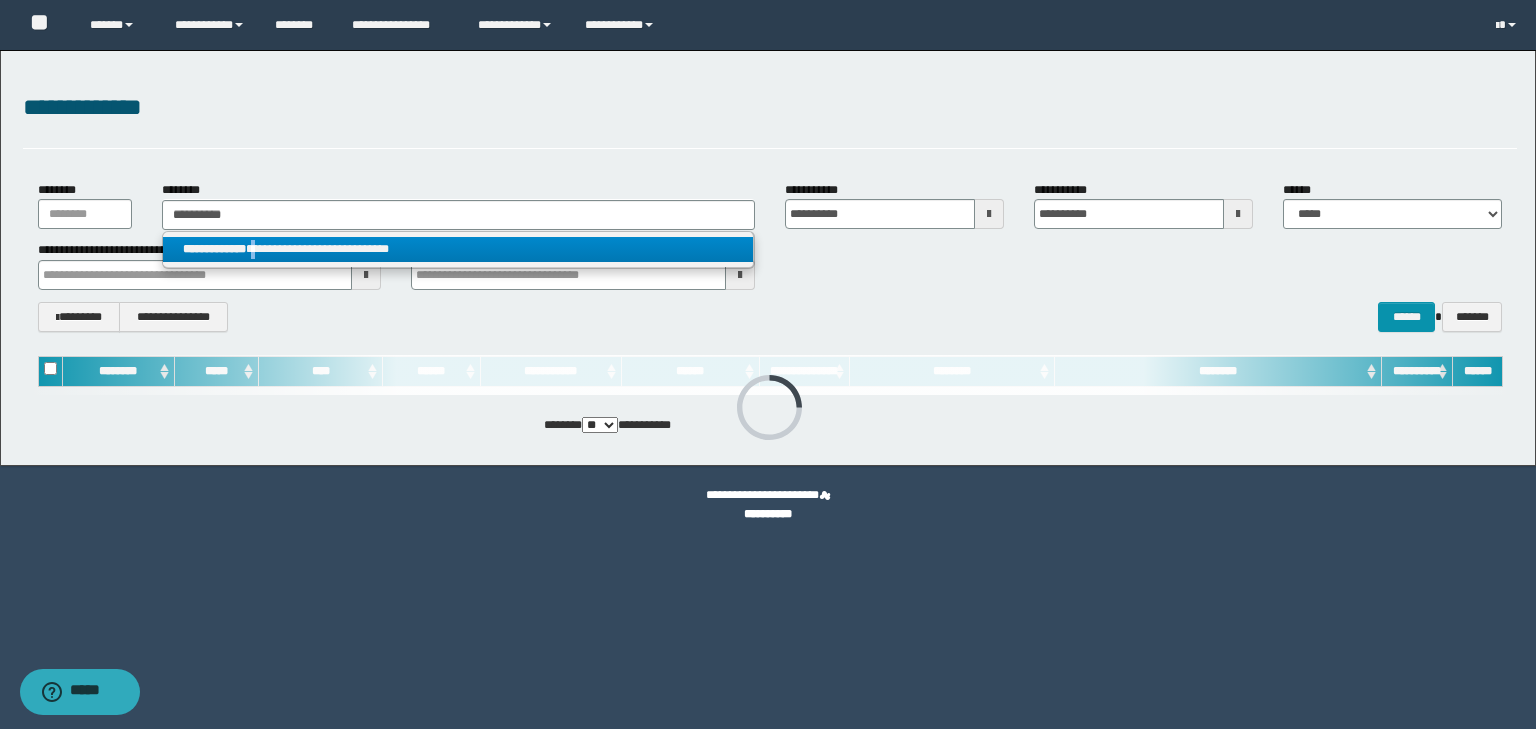 click on "**********" at bounding box center [458, 249] 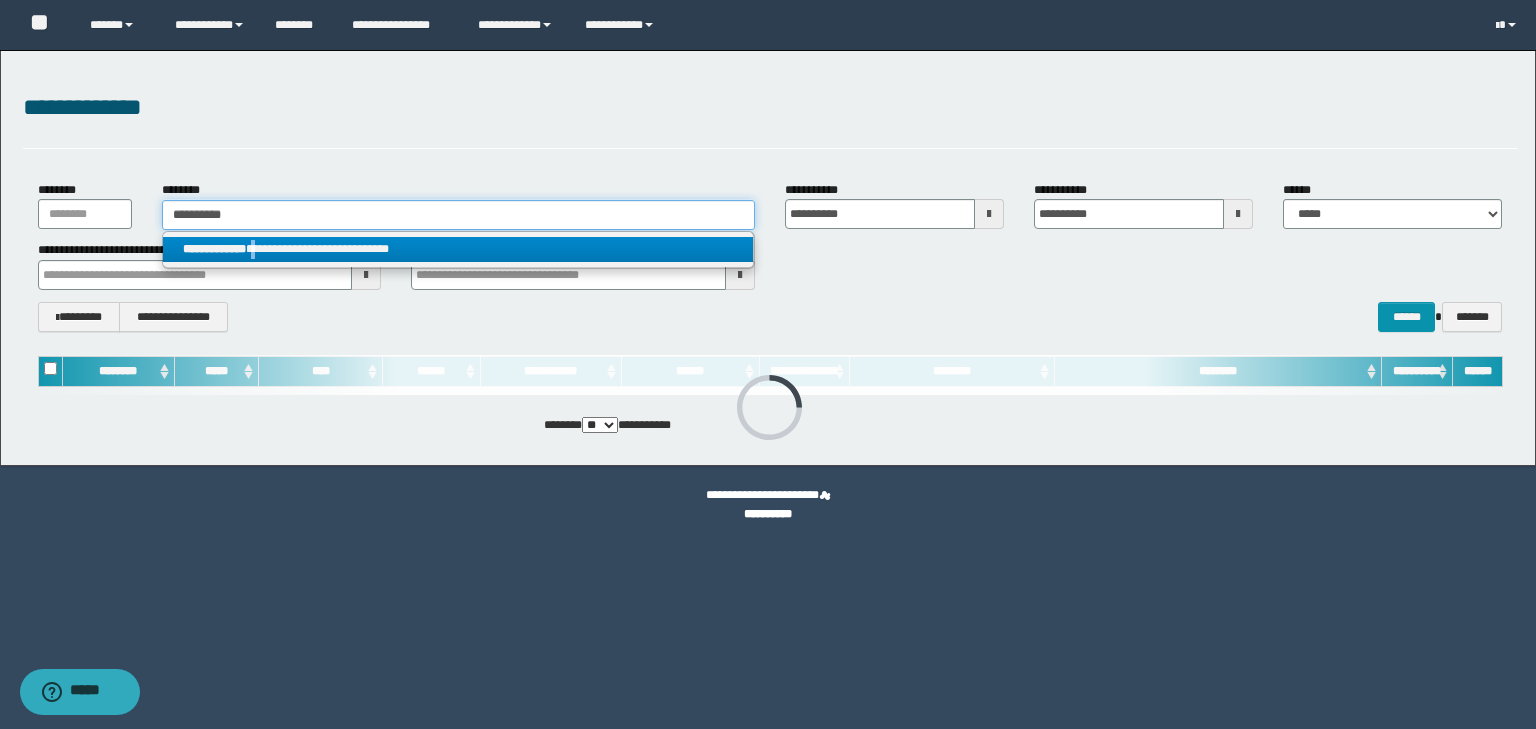 type 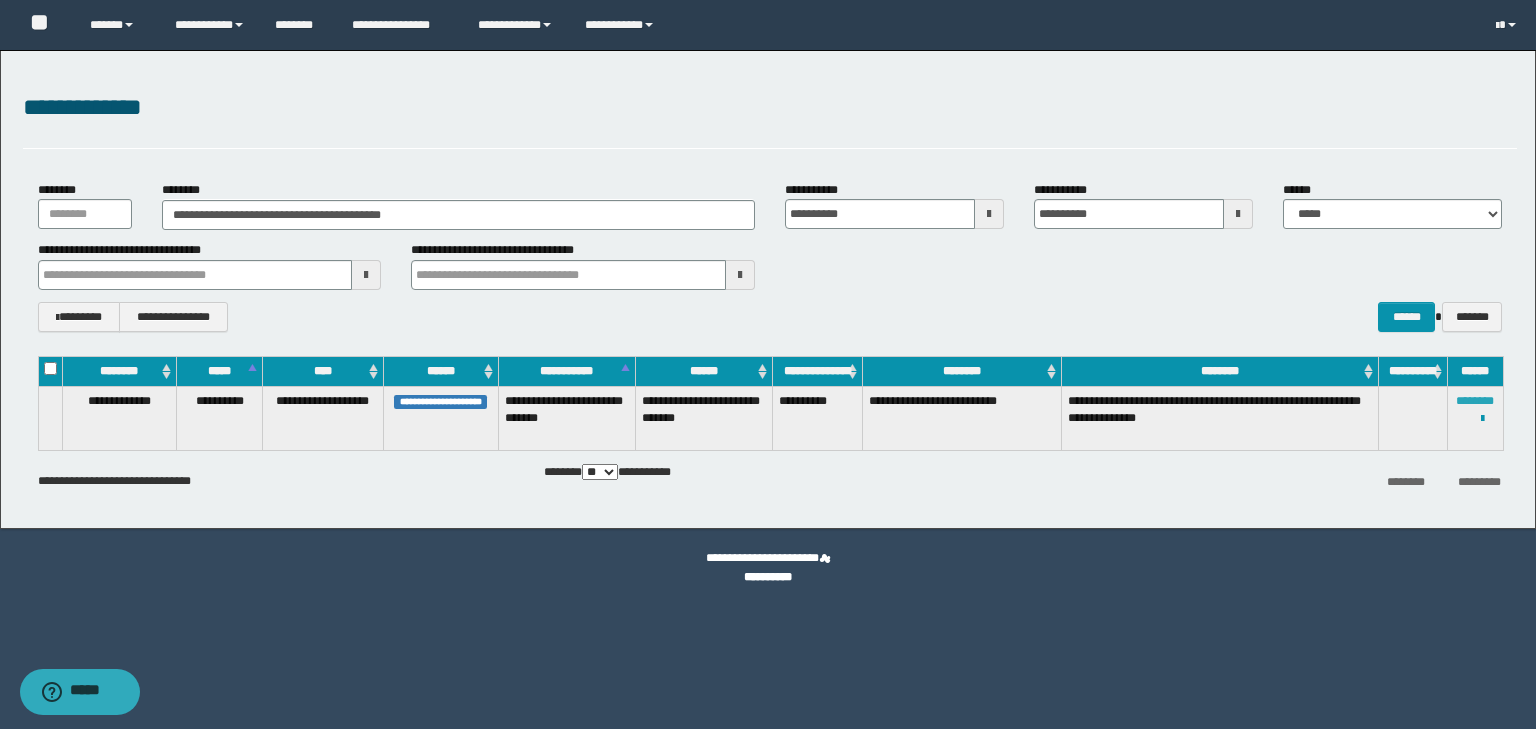 click on "********" at bounding box center (1475, 401) 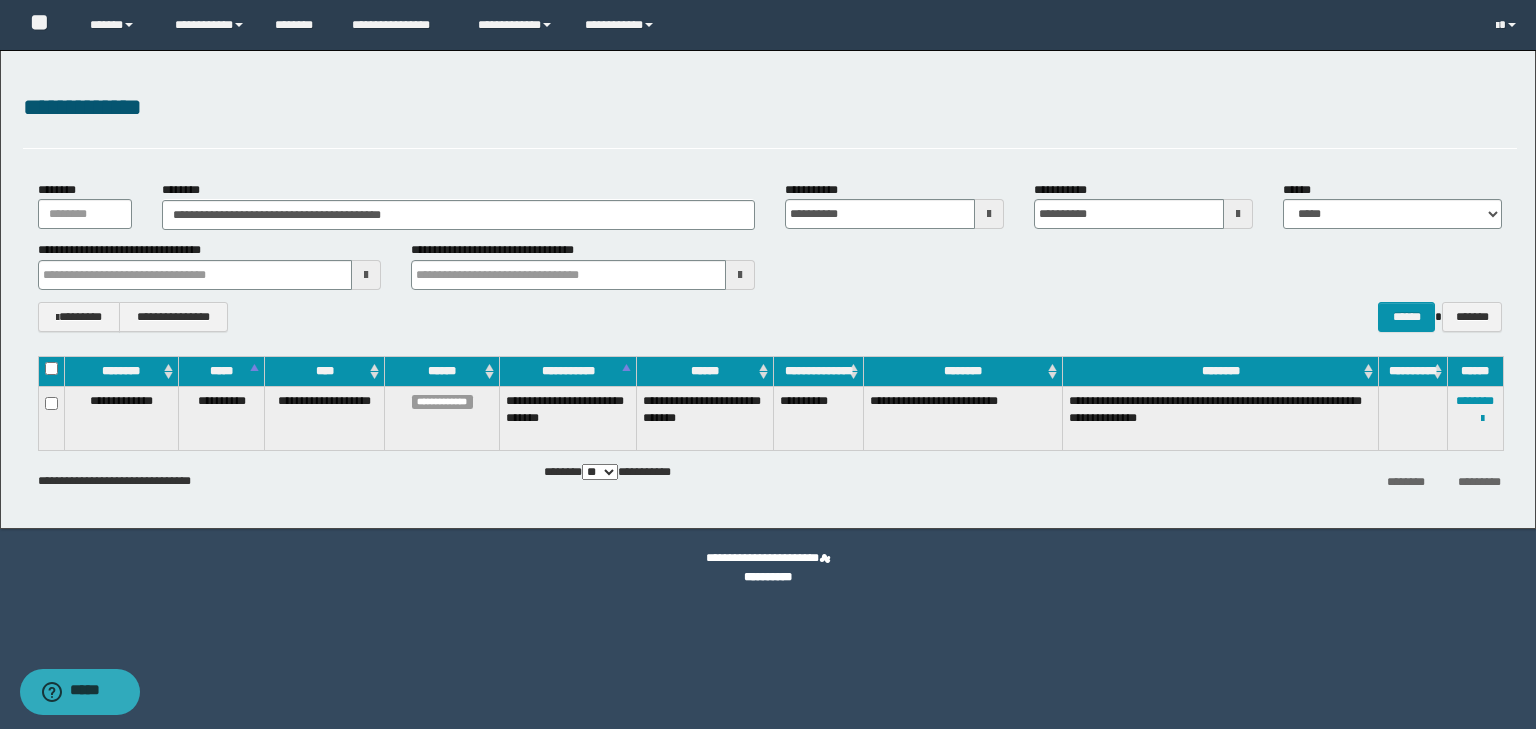 click on "**********" at bounding box center [770, 256] 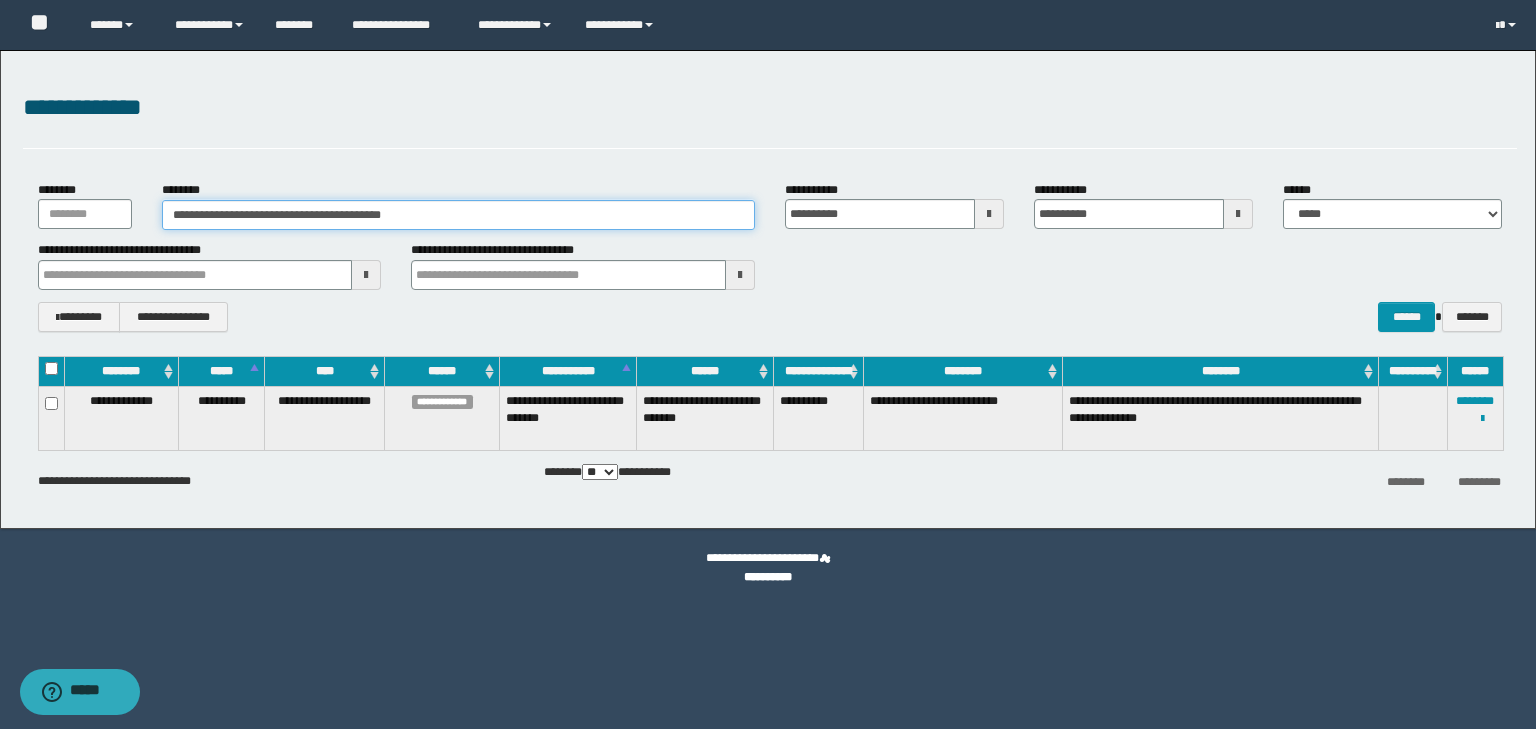 click on "**********" at bounding box center (458, 215) 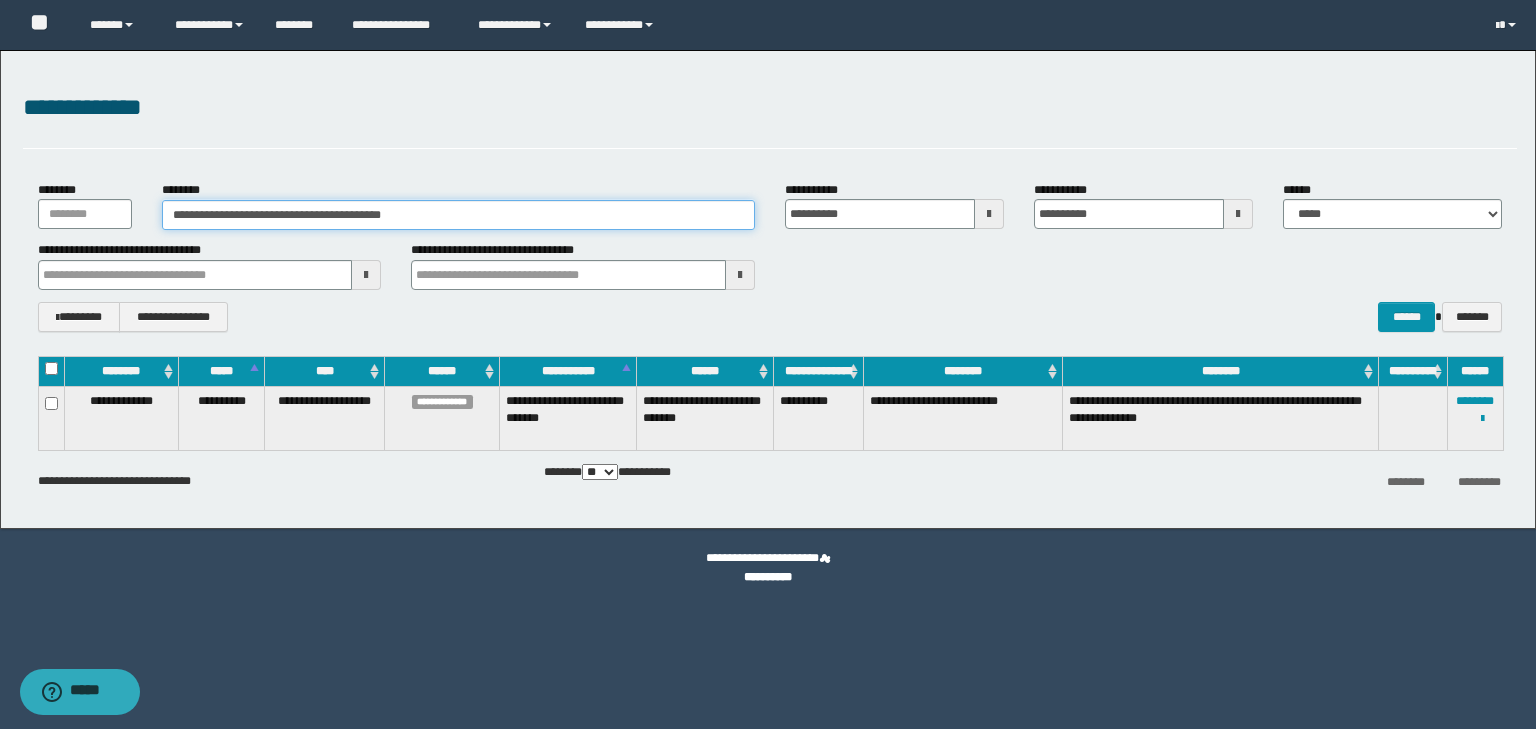 drag, startPoint x: 485, startPoint y: 220, endPoint x: 0, endPoint y: 195, distance: 485.6439 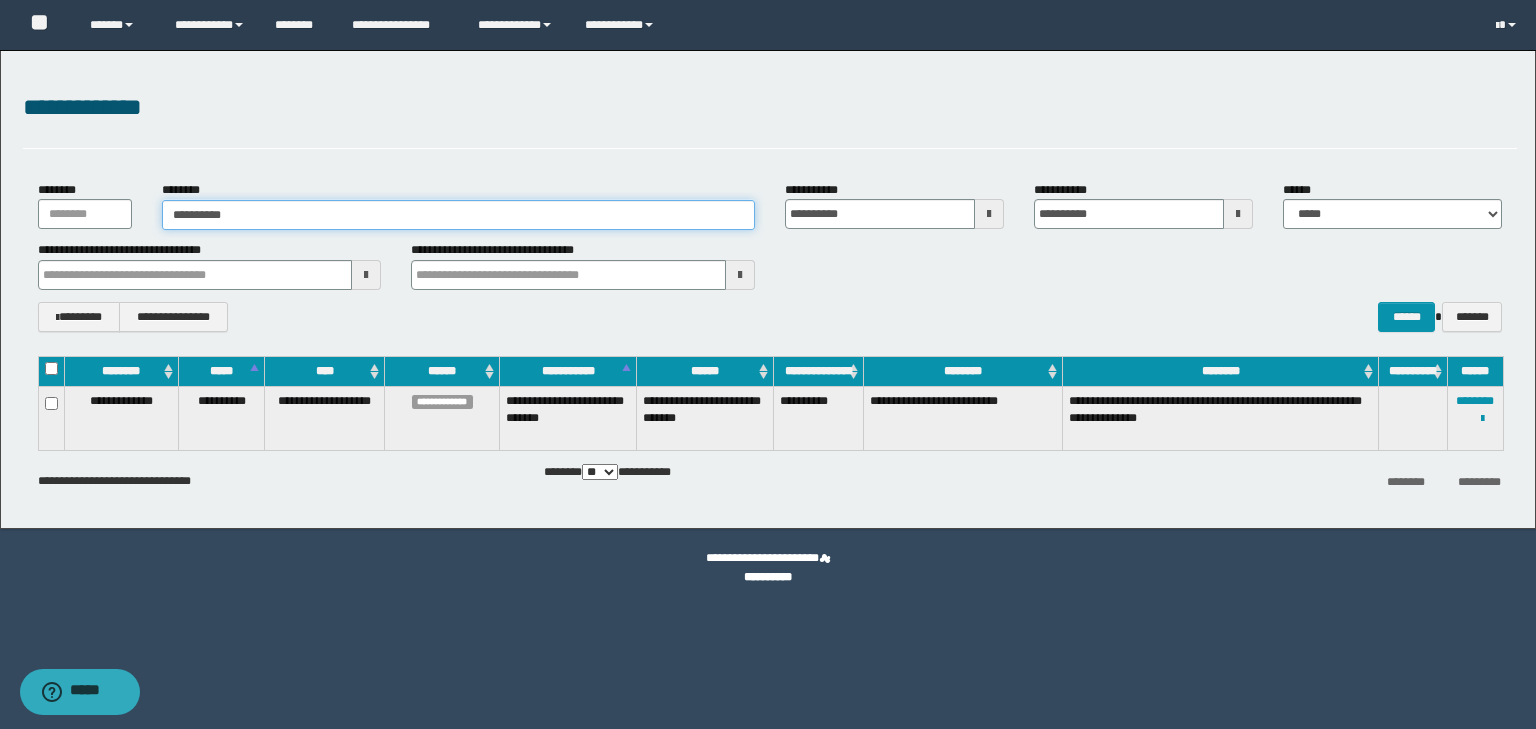 type on "**********" 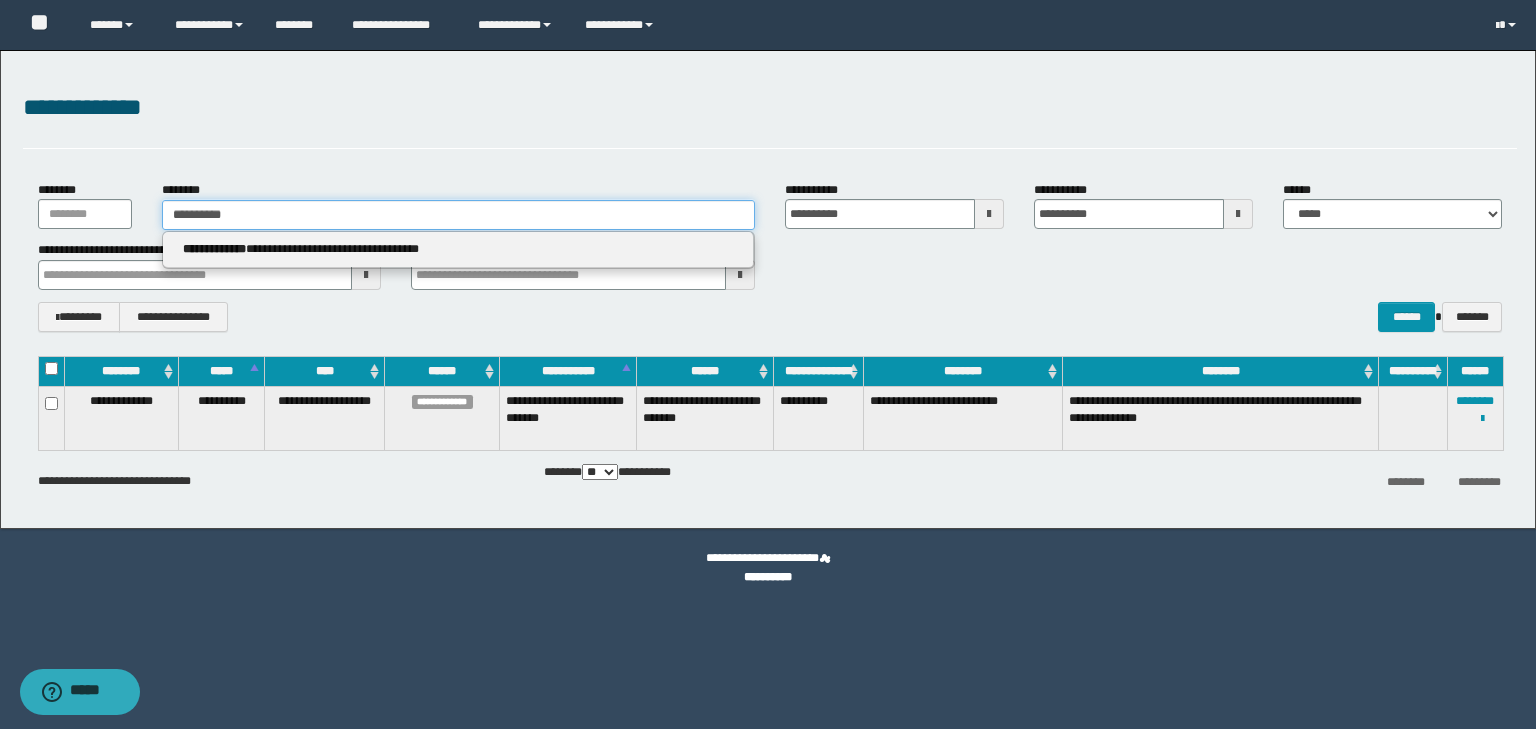 type on "**********" 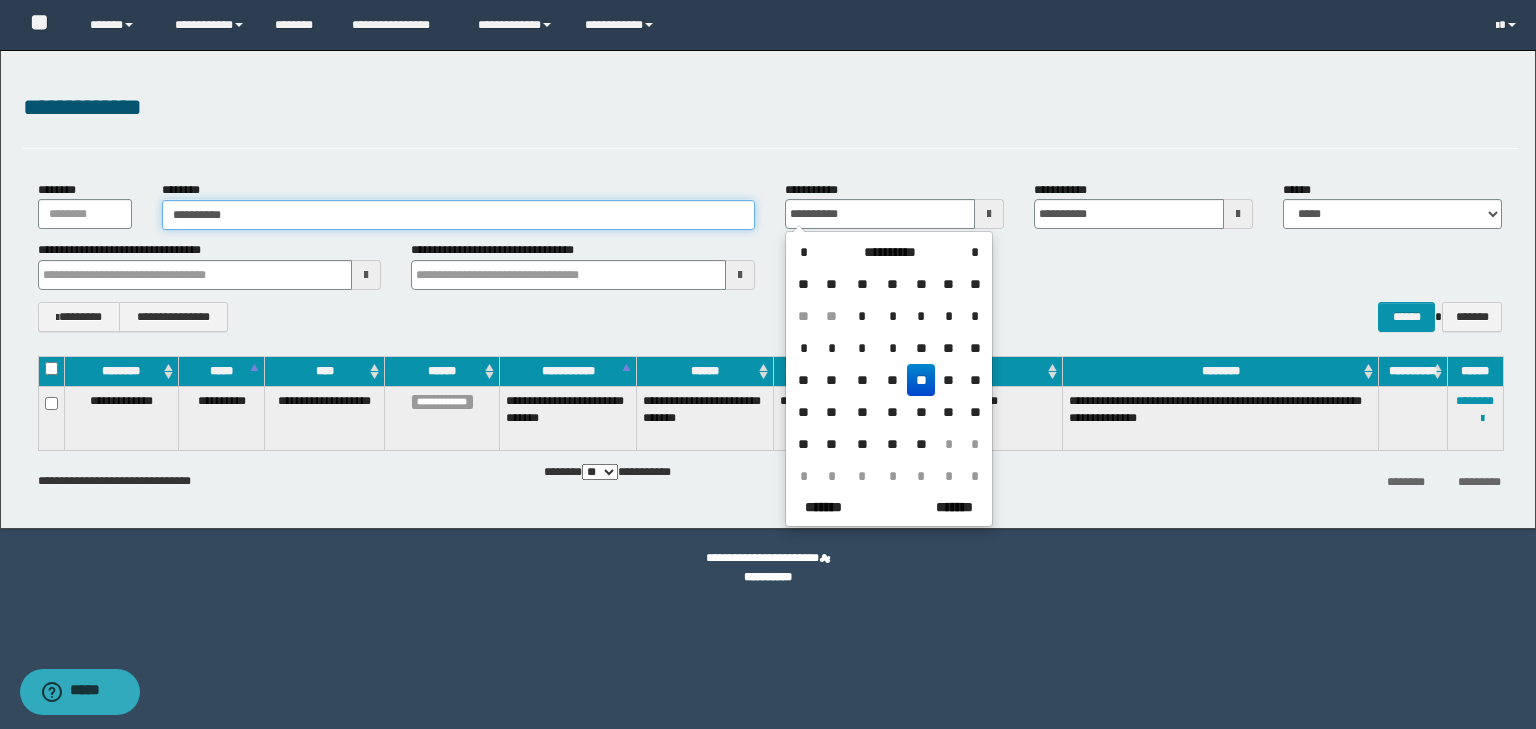 type on "**********" 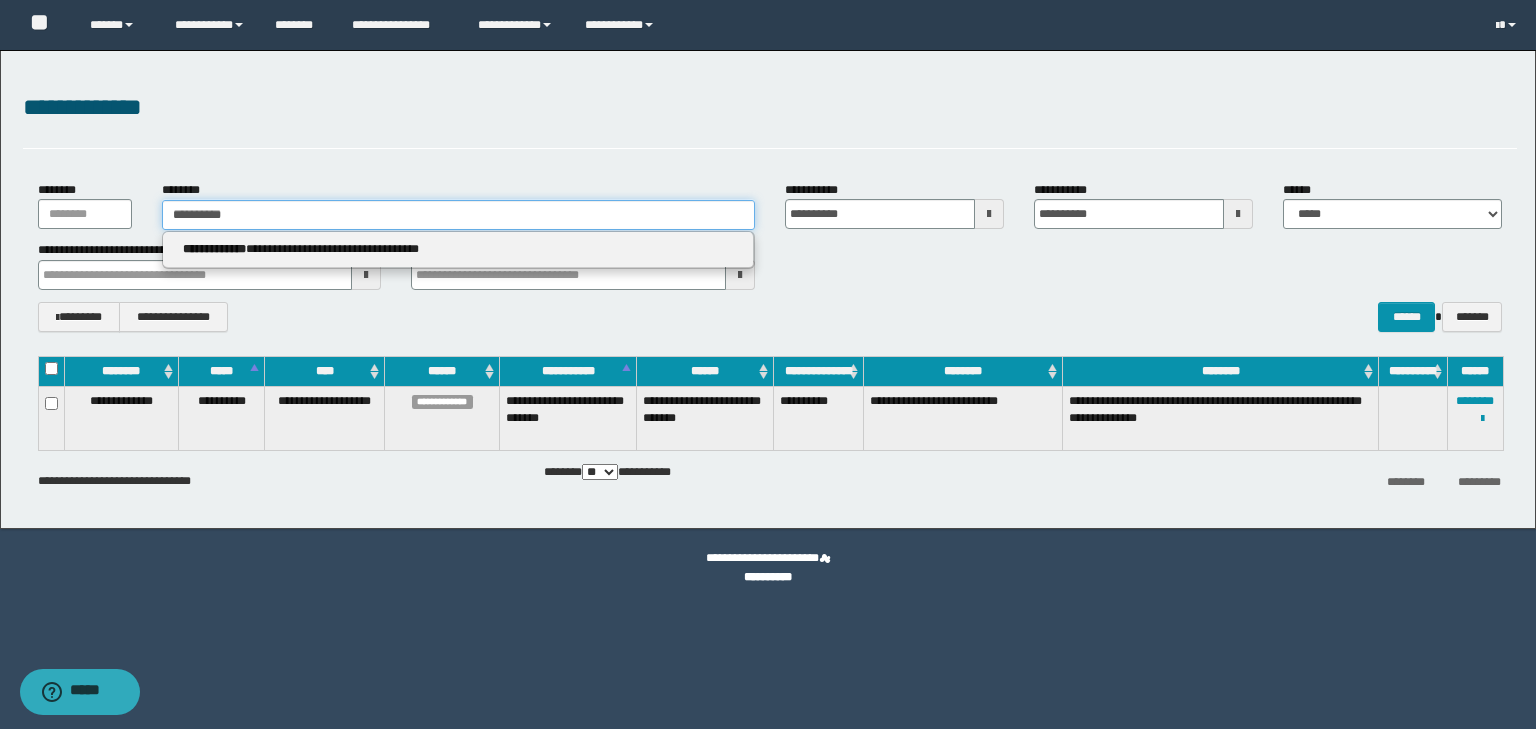 click on "**********" at bounding box center [458, 215] 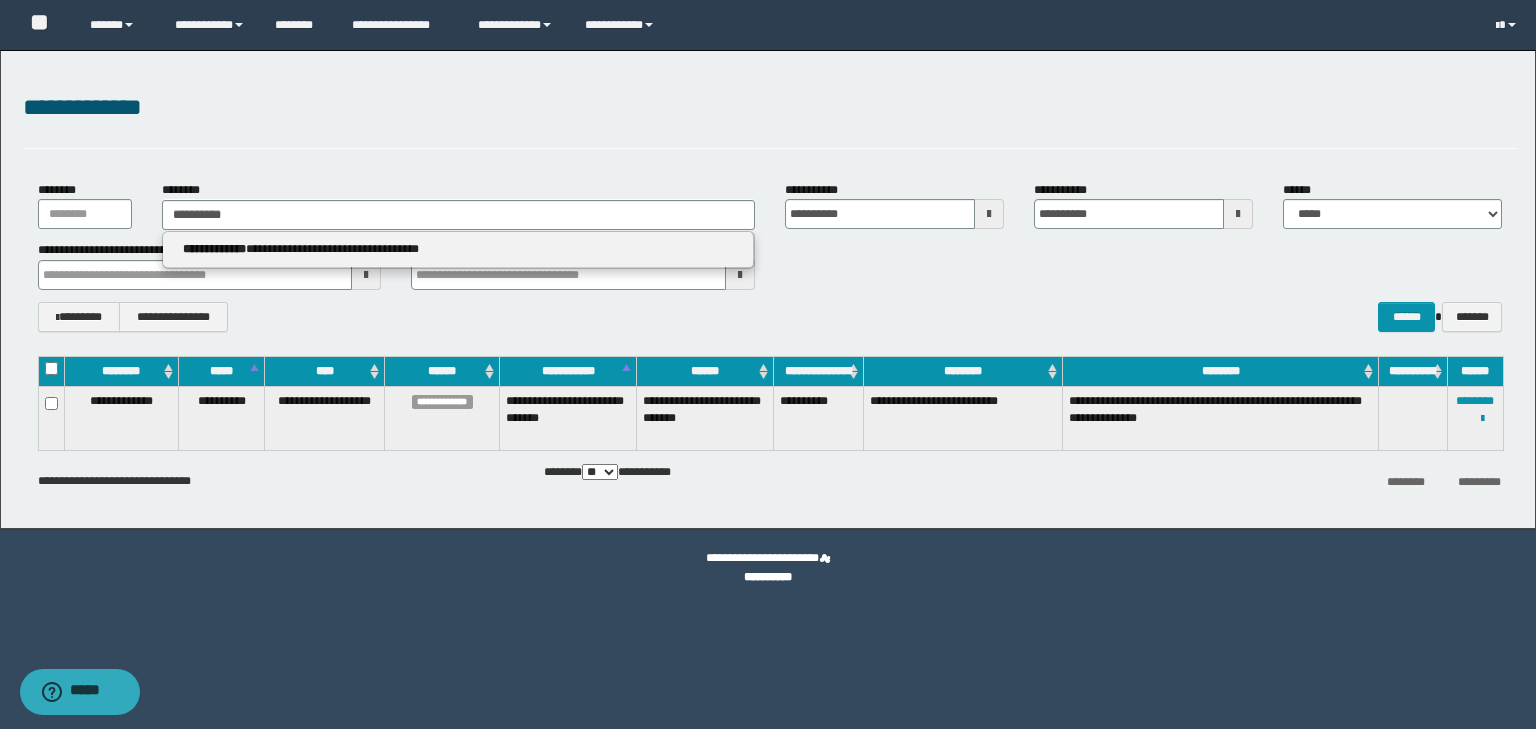 click on "**********" at bounding box center [458, 249] 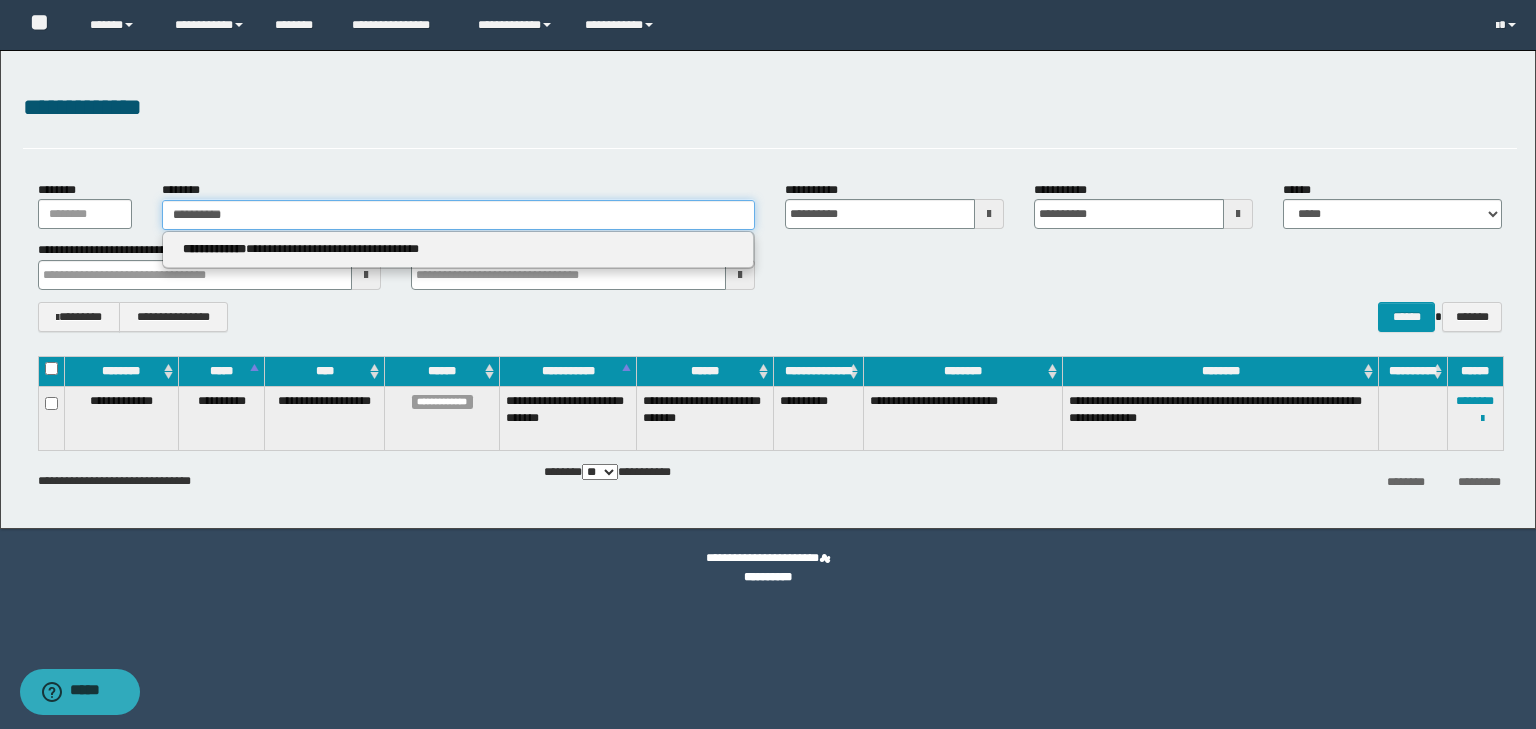 type 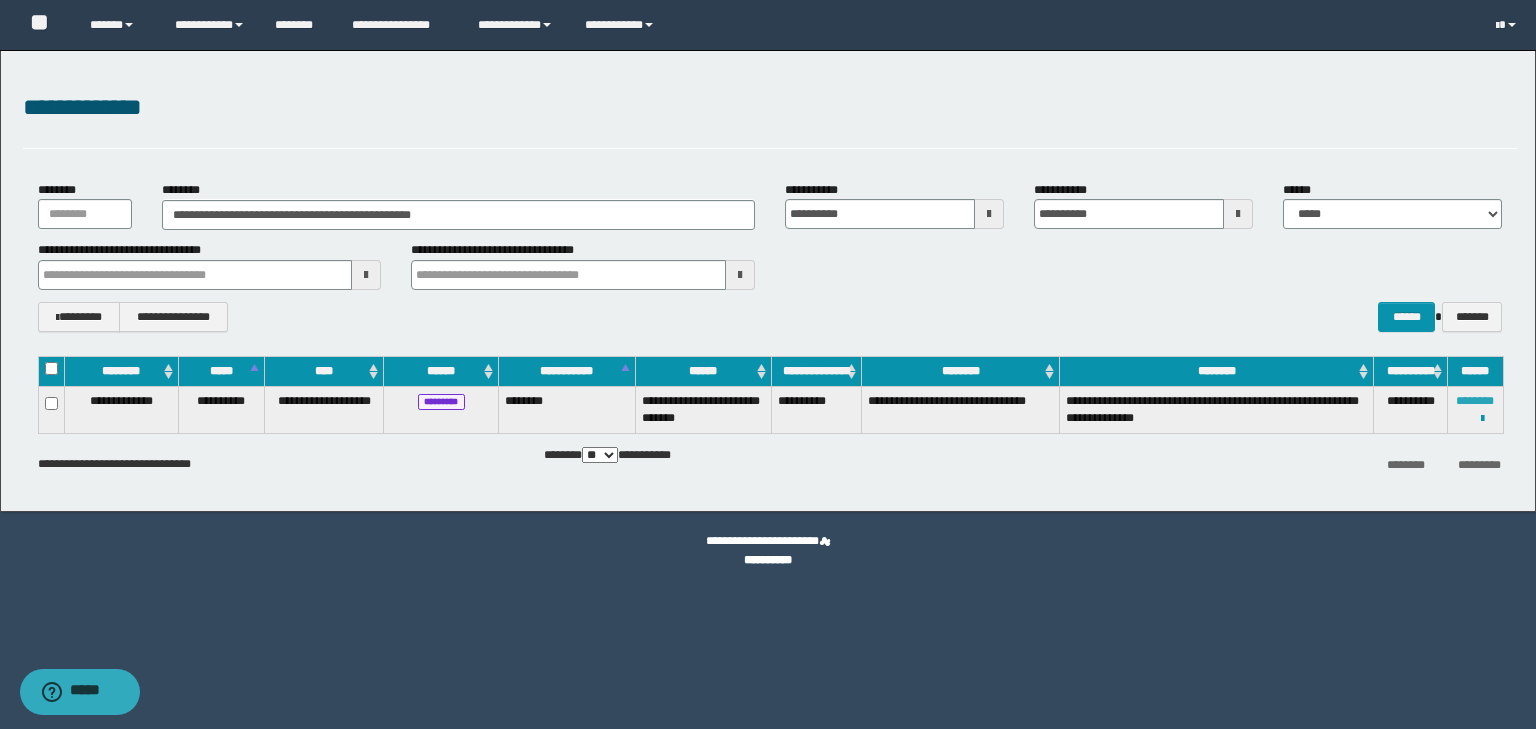 click on "********" at bounding box center (1475, 401) 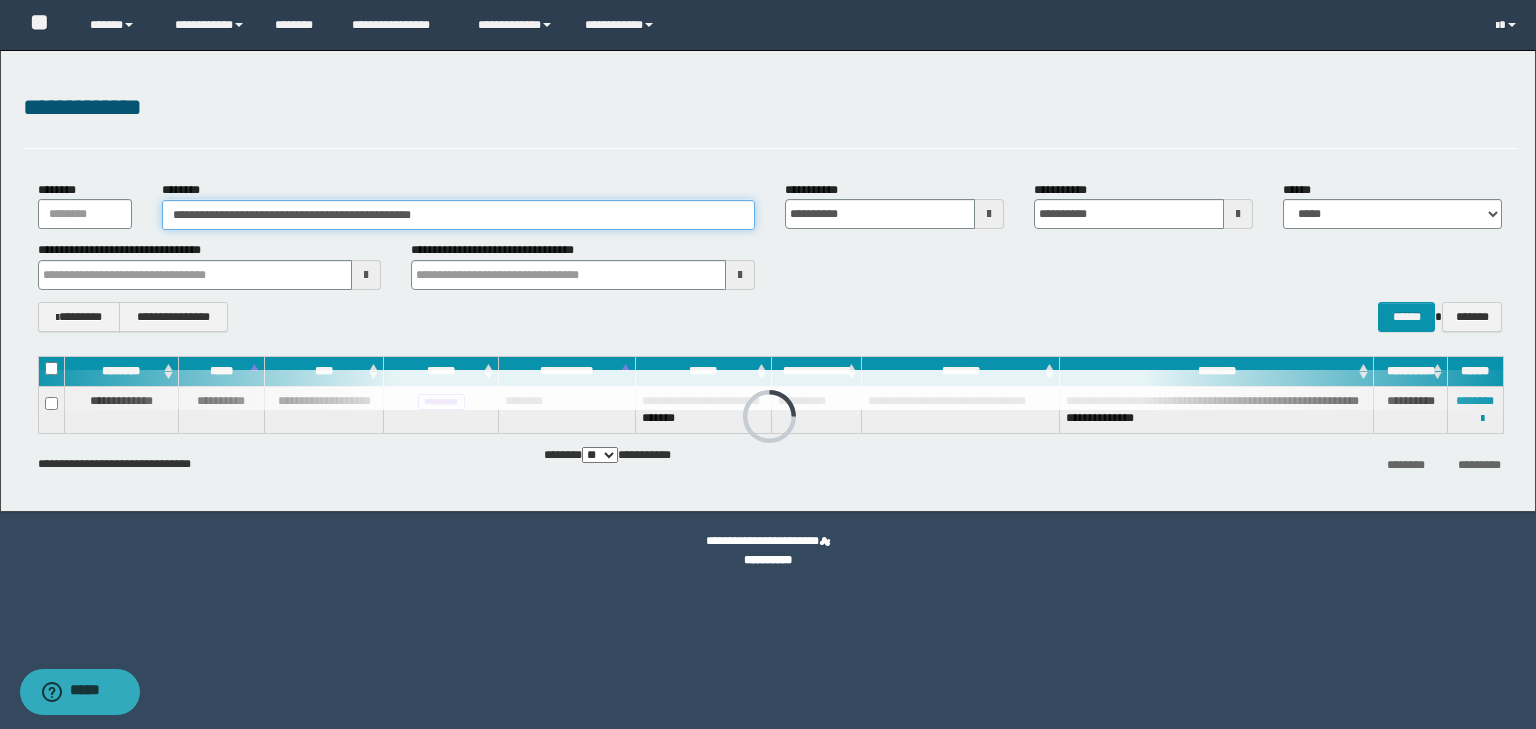 click on "**********" at bounding box center [458, 215] 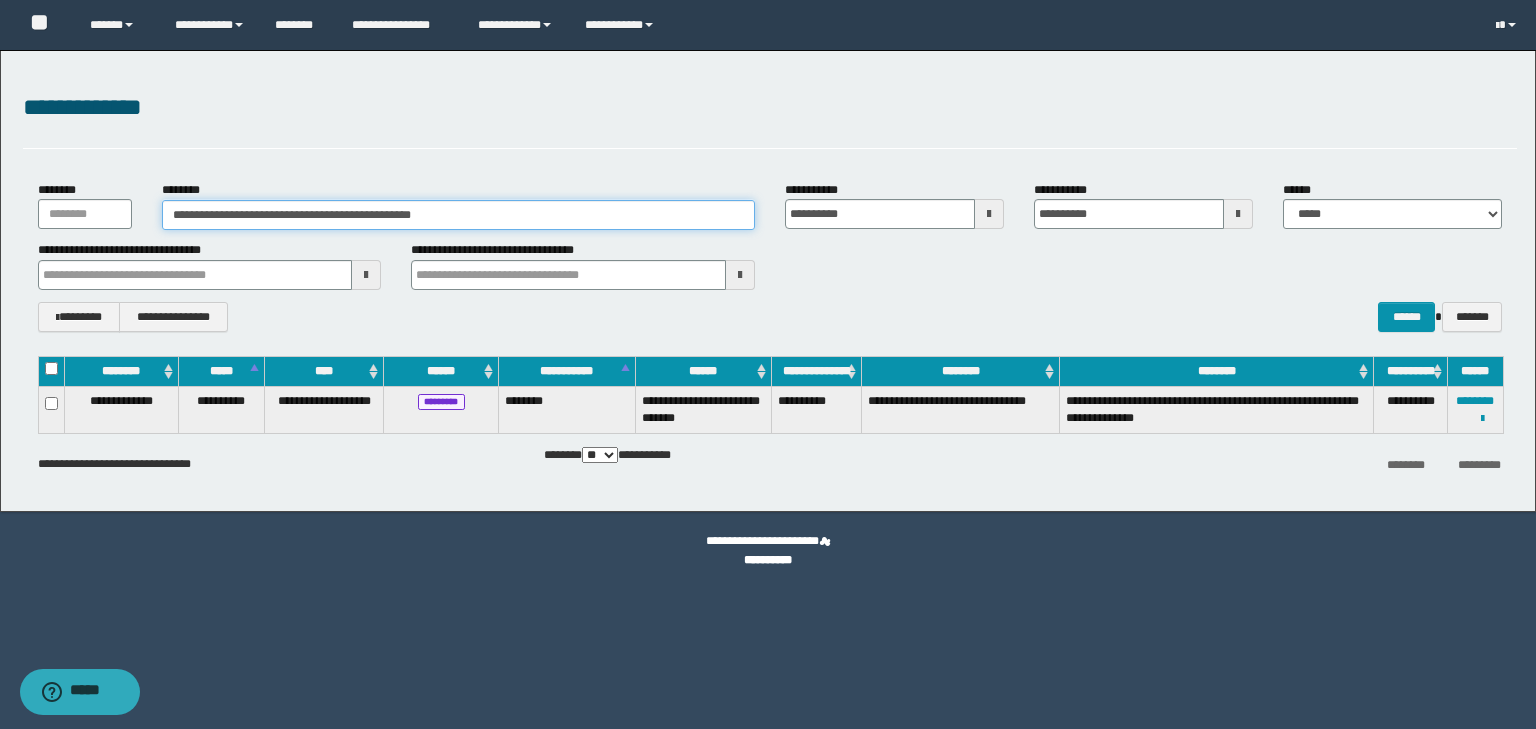 drag, startPoint x: 504, startPoint y: 216, endPoint x: 0, endPoint y: 196, distance: 504.39667 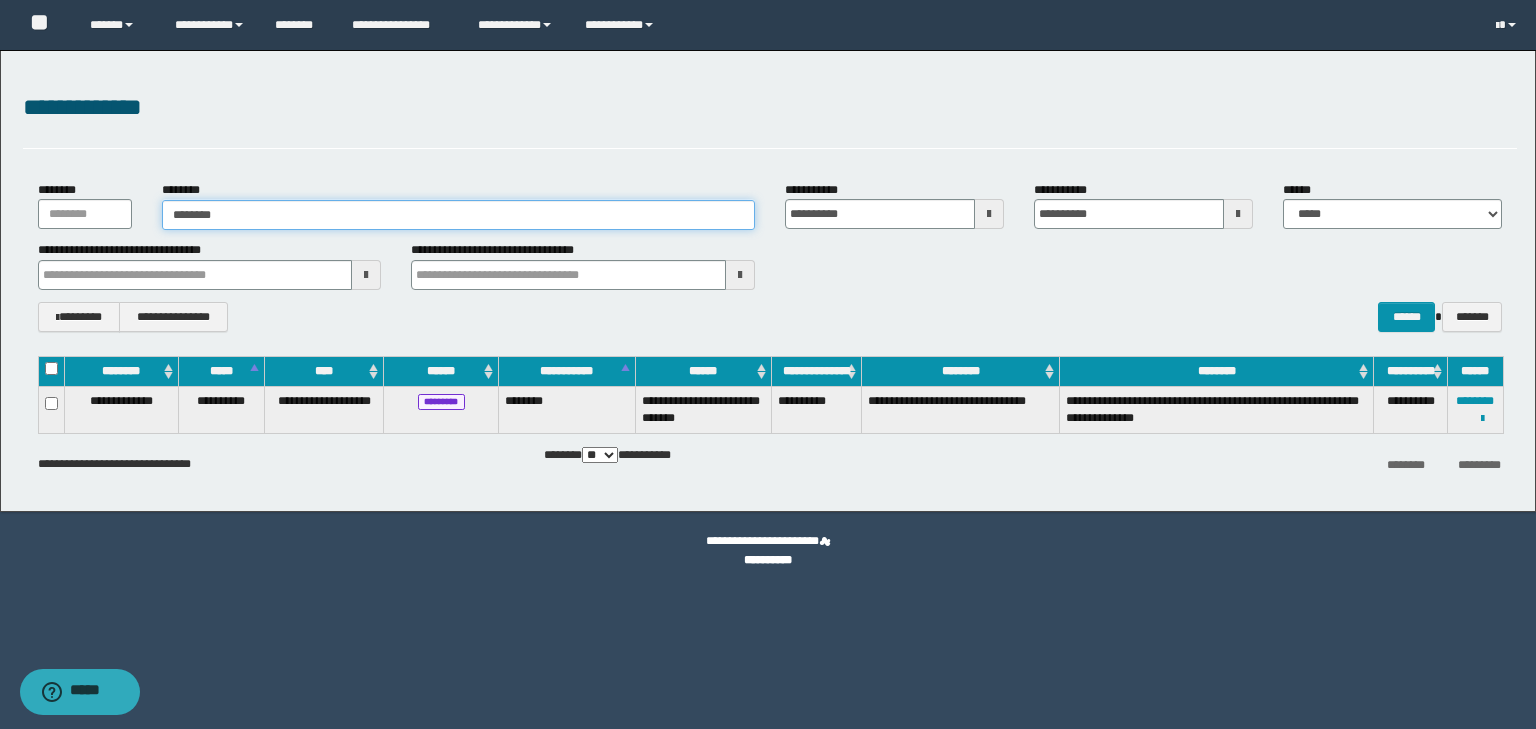 type on "********" 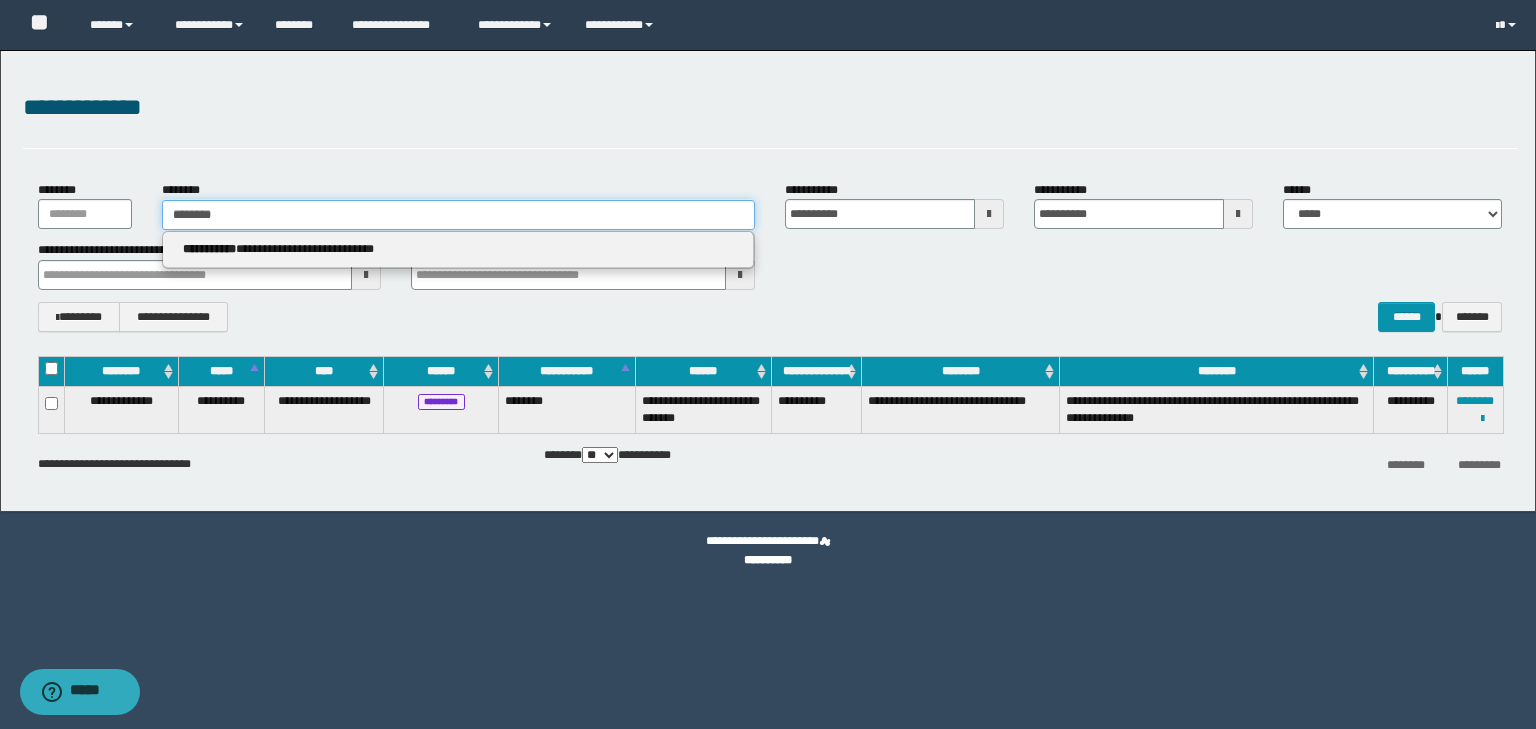 type on "********" 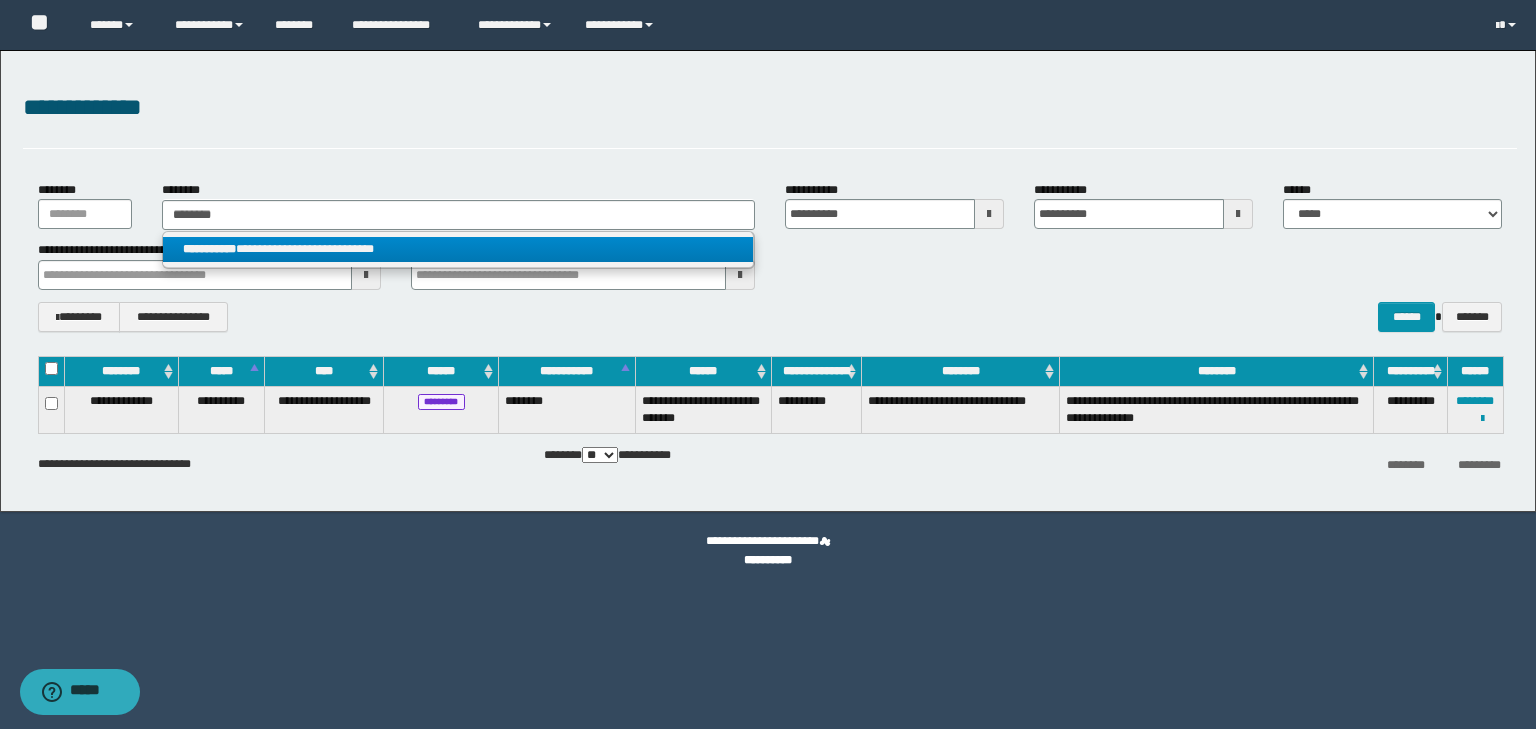 click on "**********" at bounding box center [209, 249] 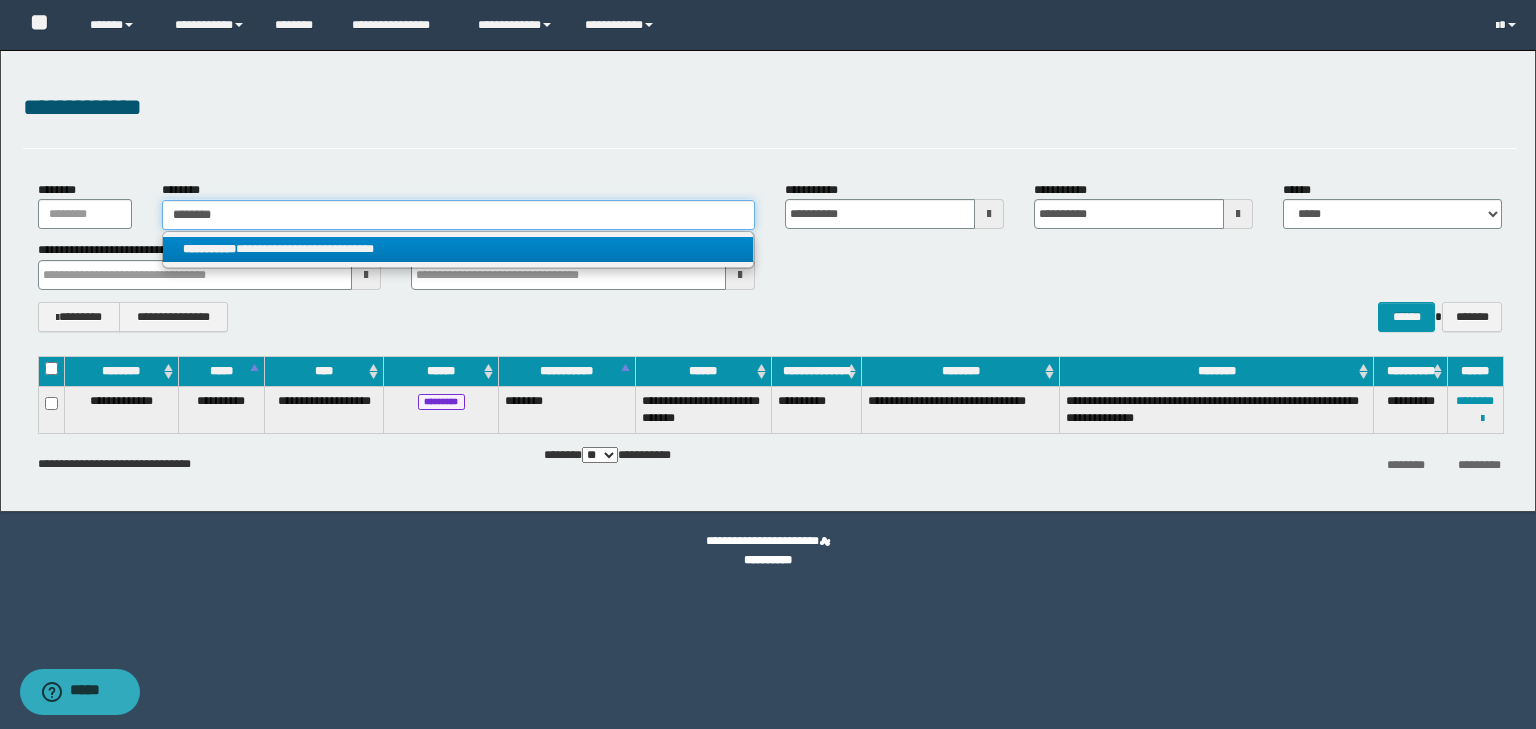 type 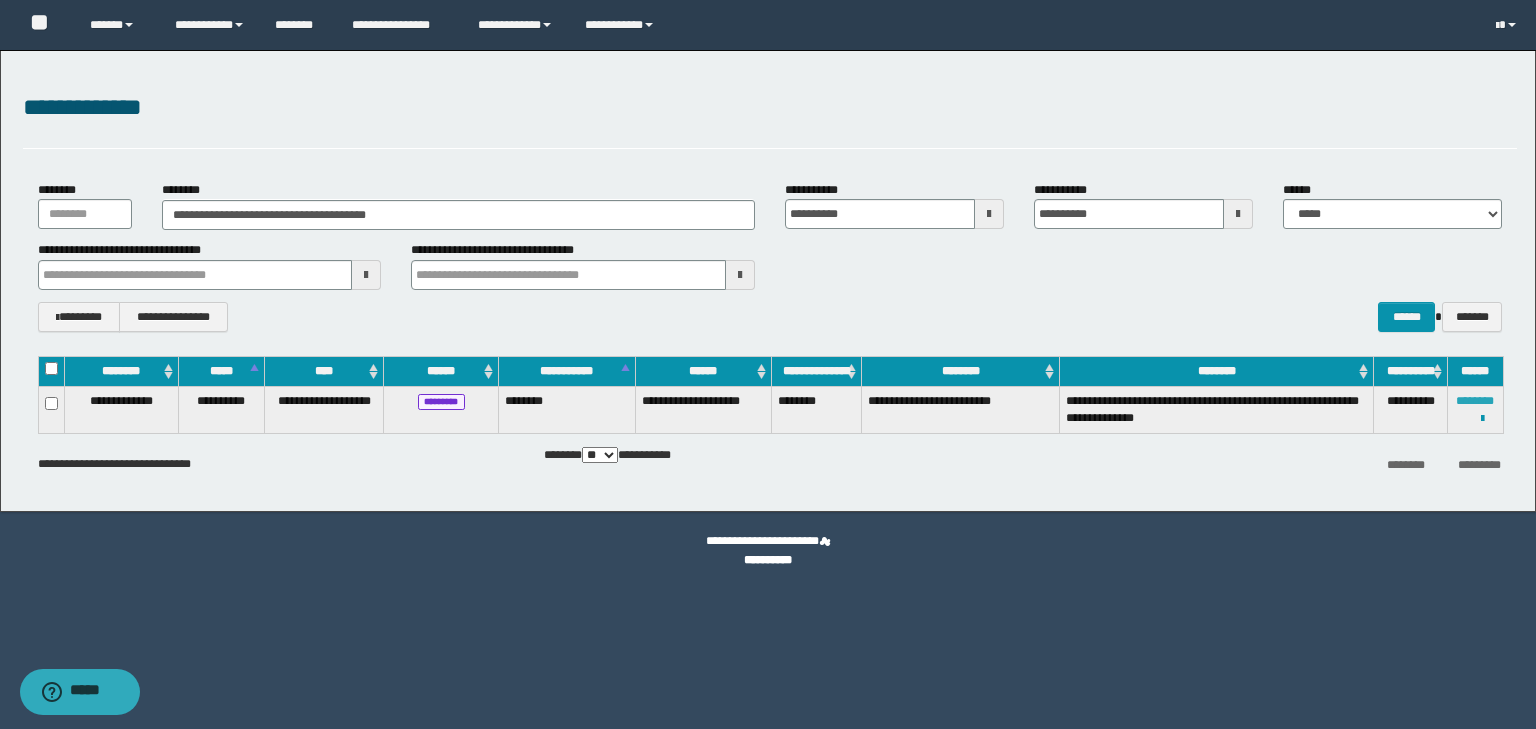 click on "********" at bounding box center (1475, 401) 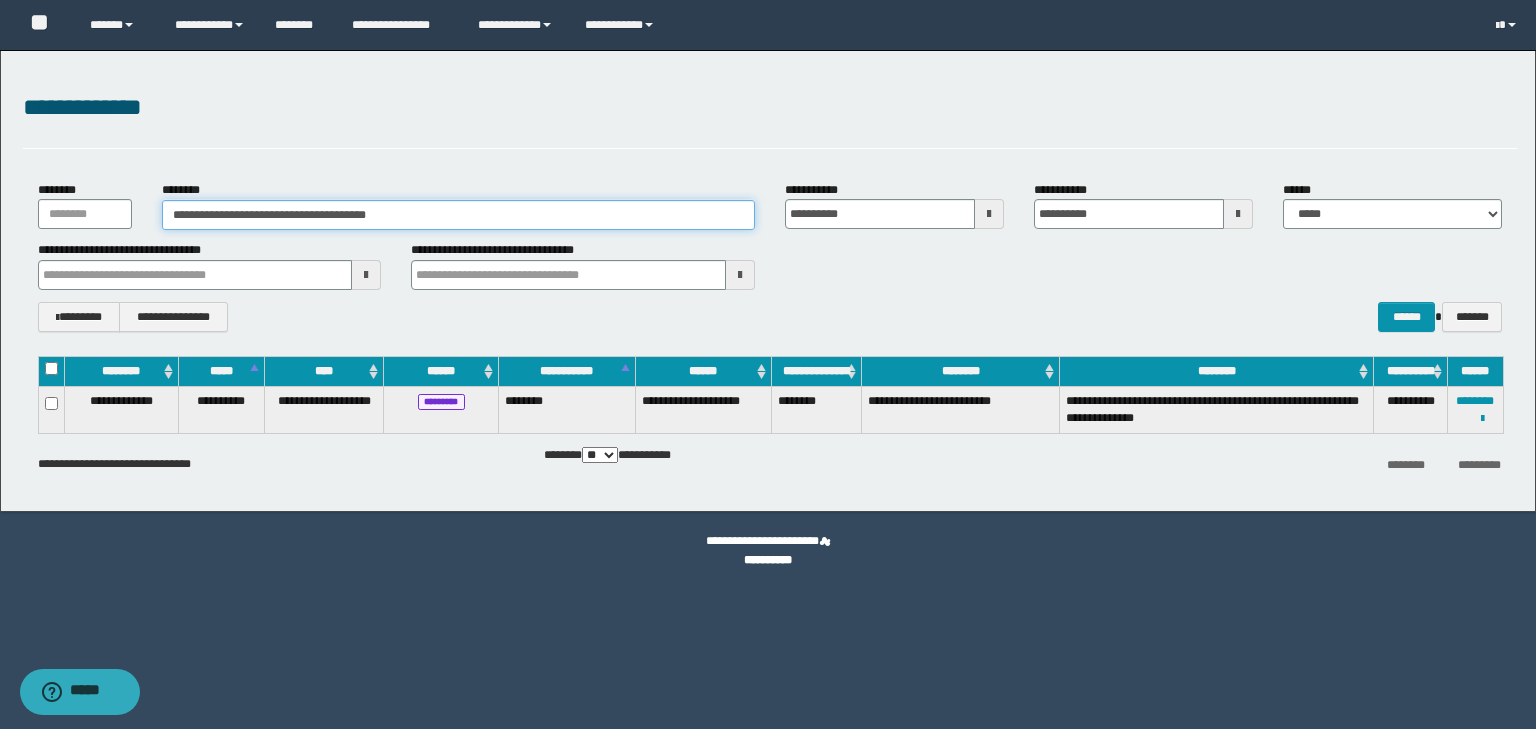 drag, startPoint x: 466, startPoint y: 216, endPoint x: 66, endPoint y: 220, distance: 400.02 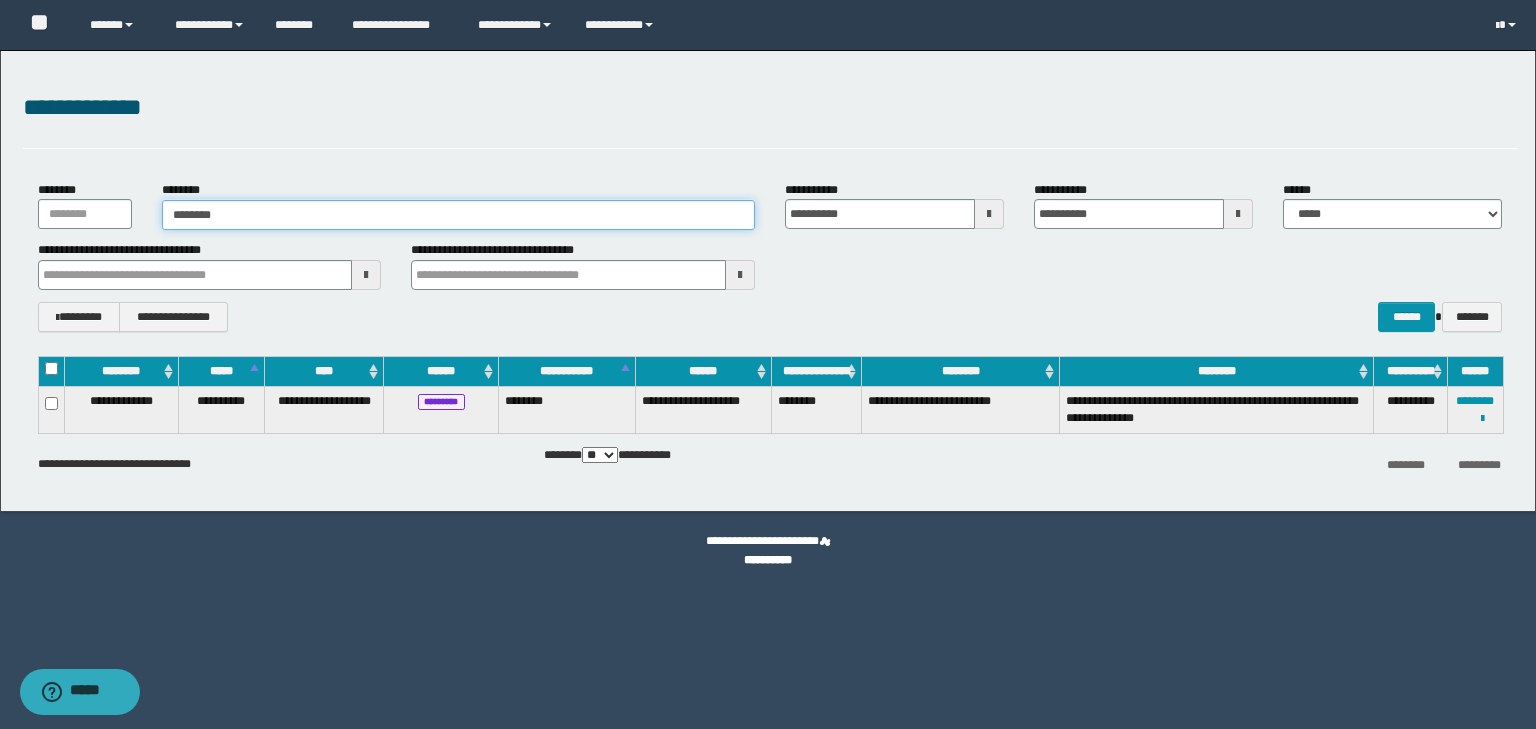 type on "********" 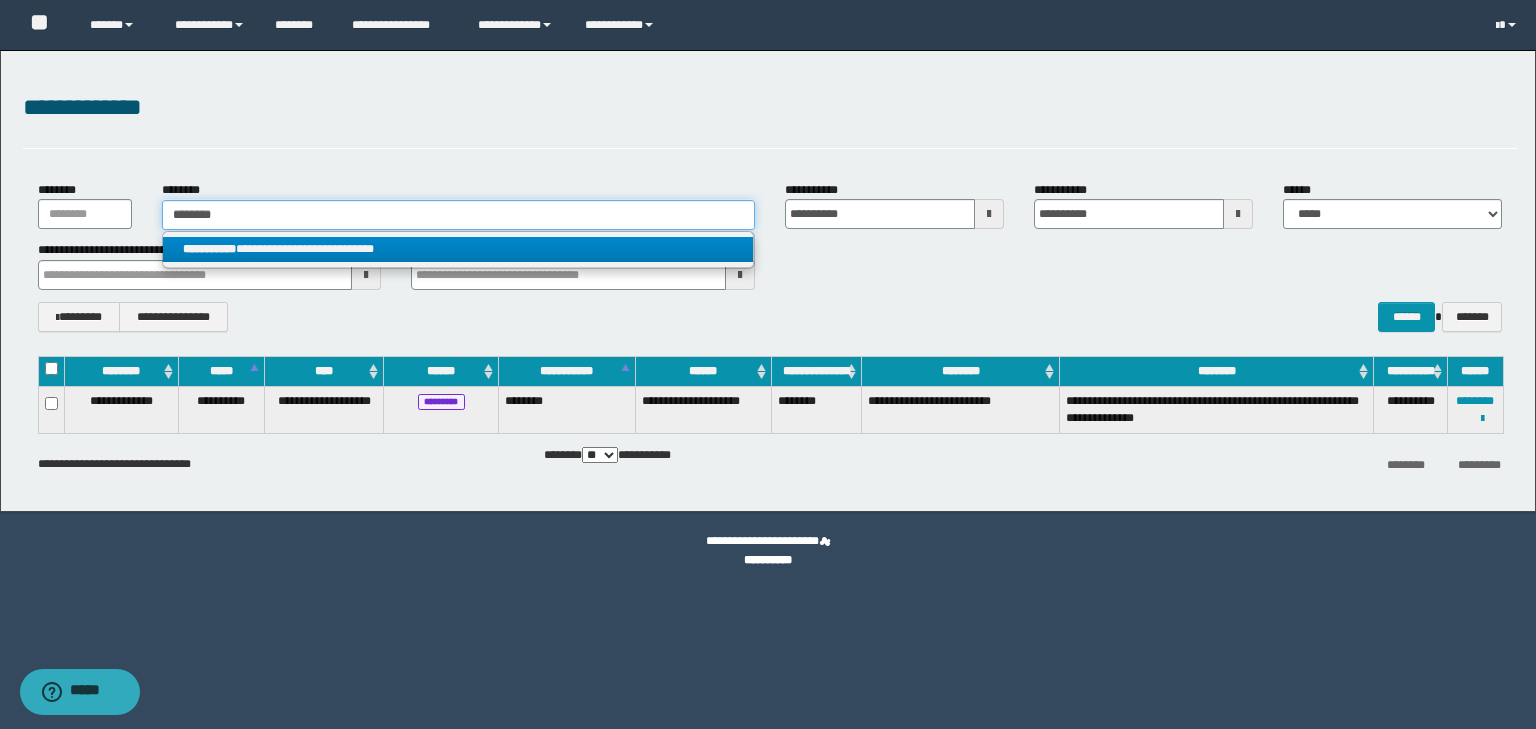 type on "********" 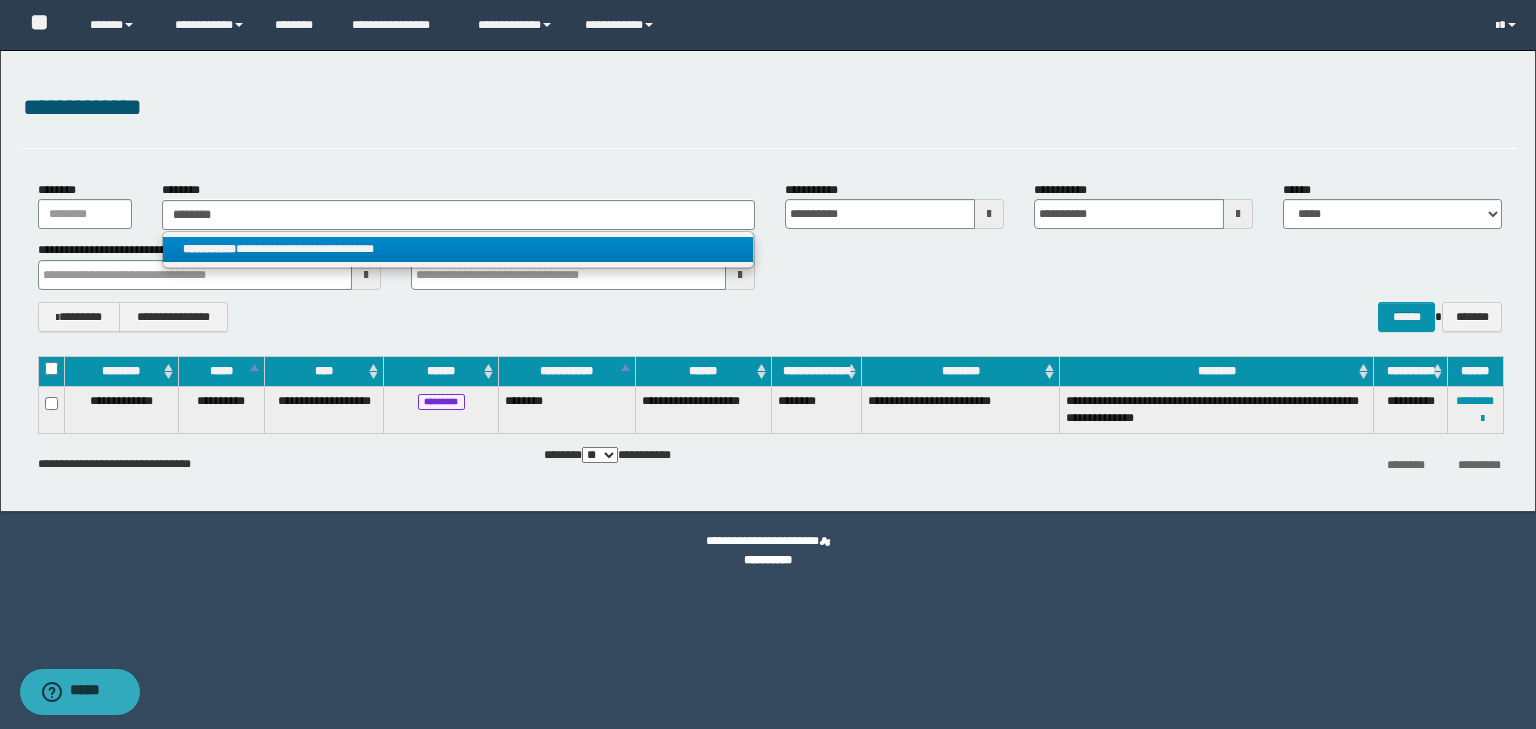 click on "**********" at bounding box center (458, 249) 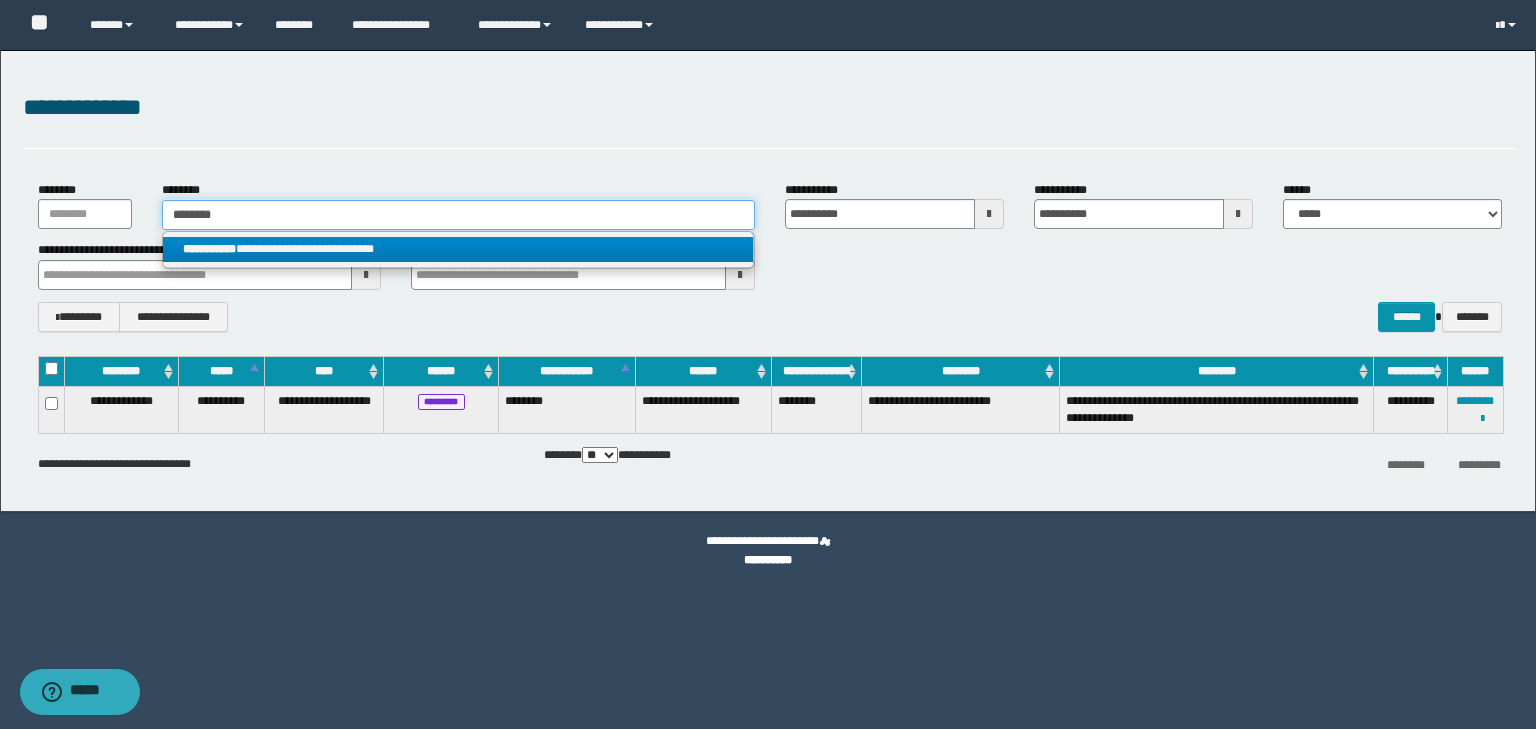 type 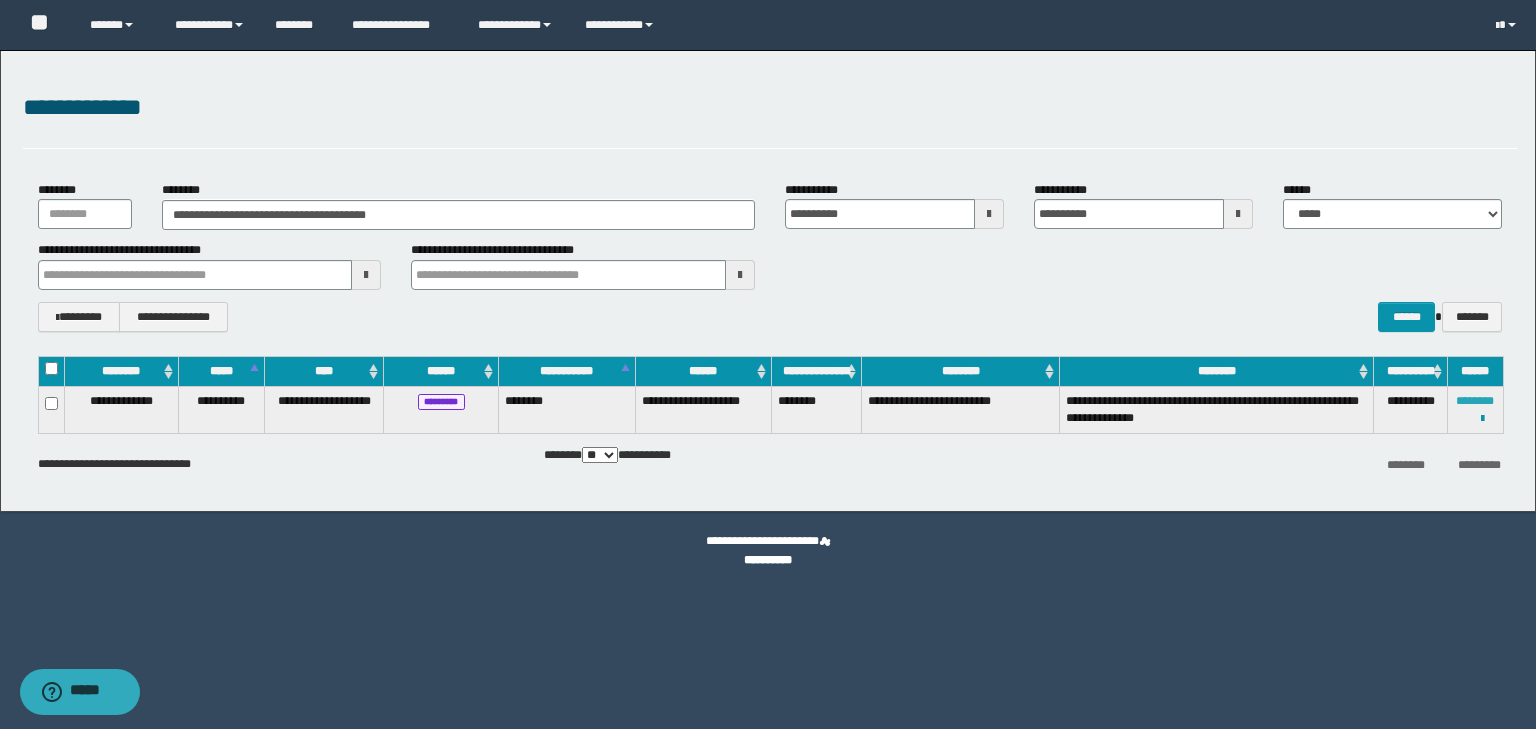 click on "********" at bounding box center (1475, 401) 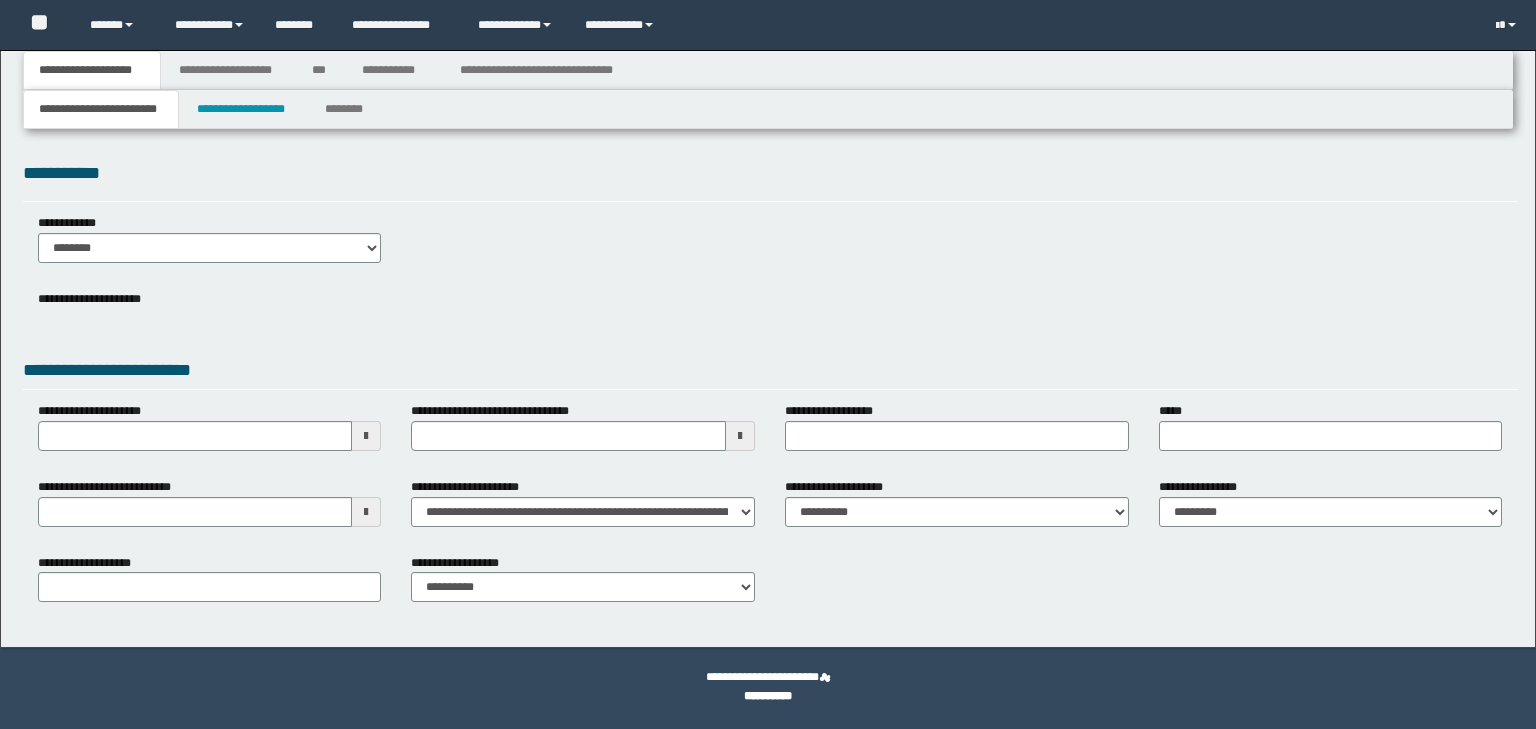 scroll, scrollTop: 0, scrollLeft: 0, axis: both 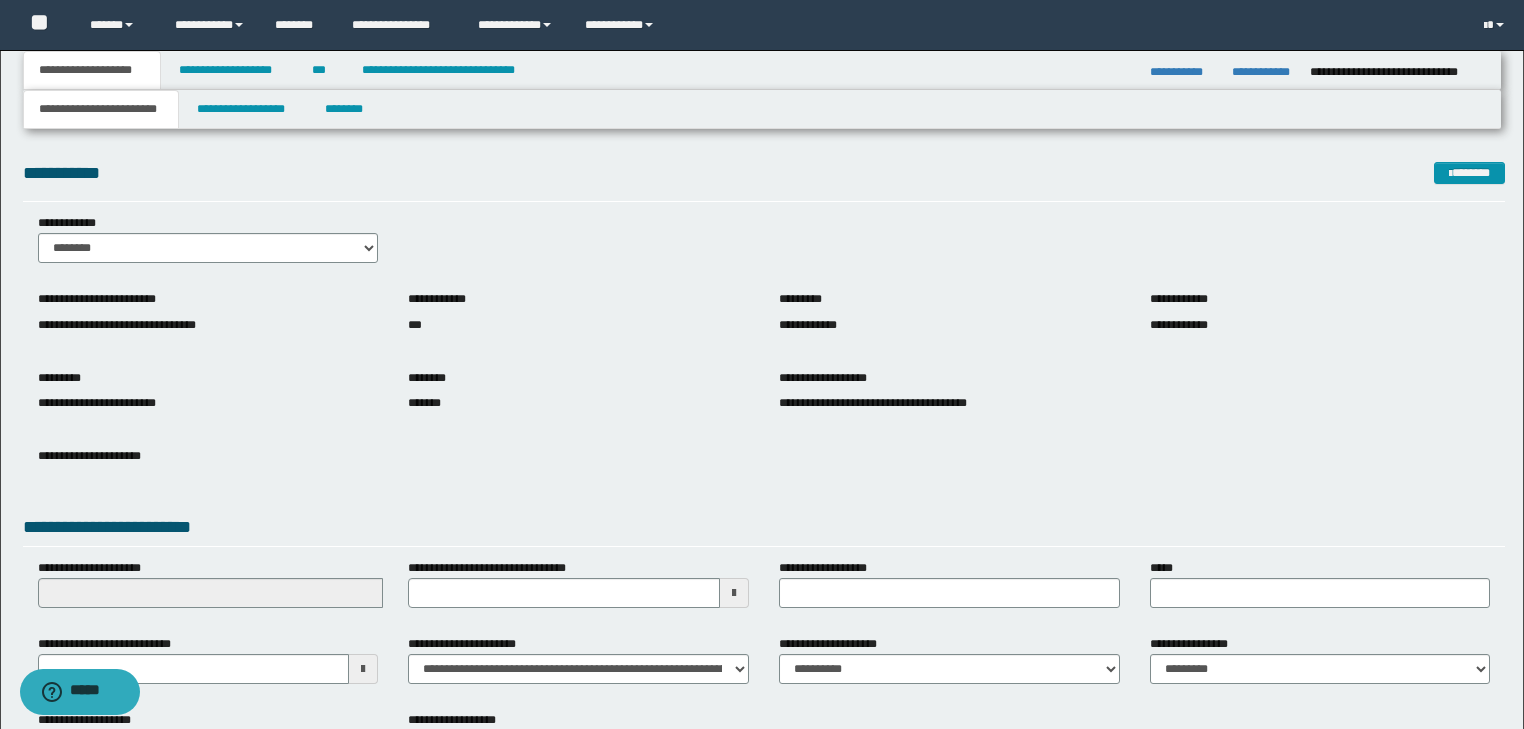 click on "**********" at bounding box center (578, 591) 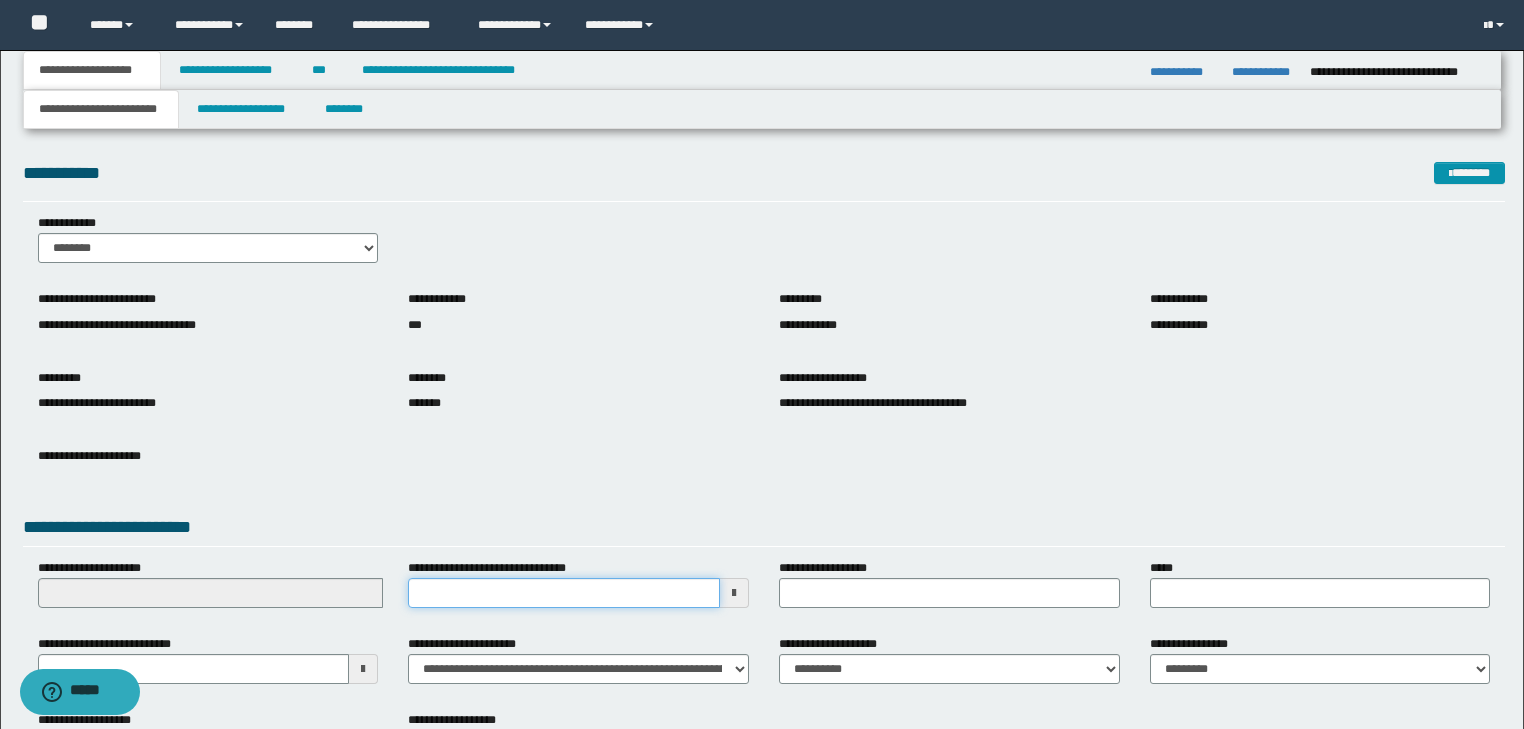 click on "**********" at bounding box center (564, 593) 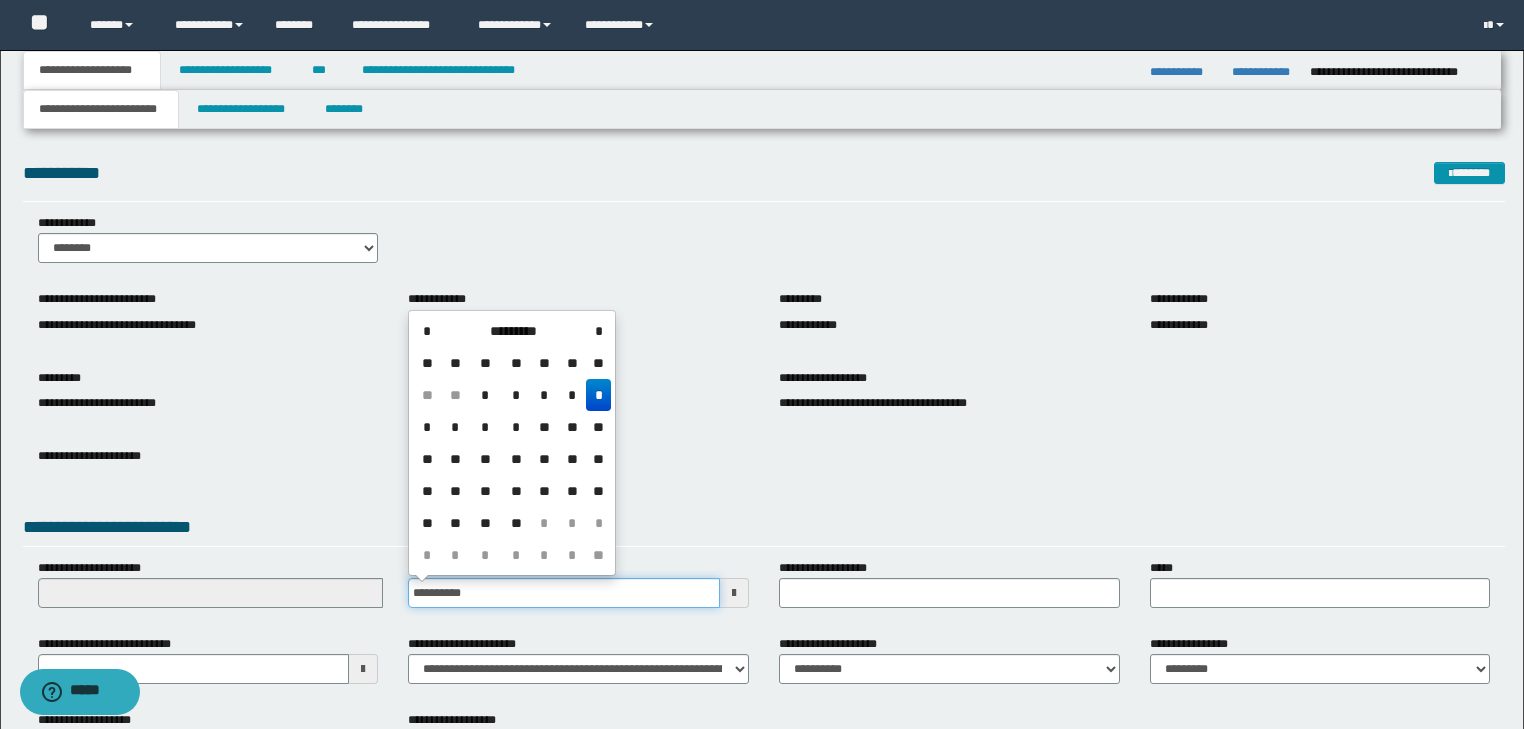 type on "**********" 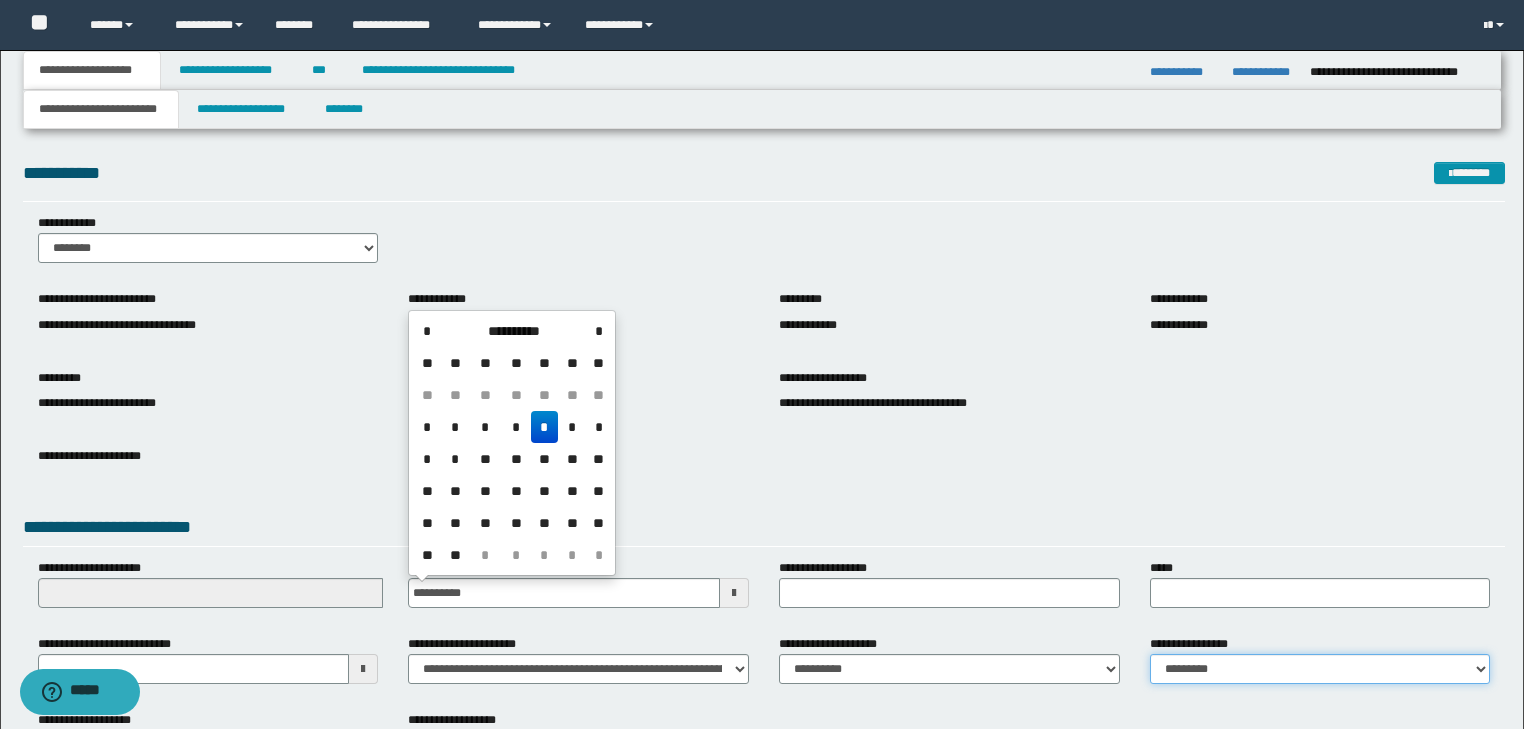 drag, startPoint x: 1204, startPoint y: 670, endPoint x: 1200, endPoint y: 681, distance: 11.7046995 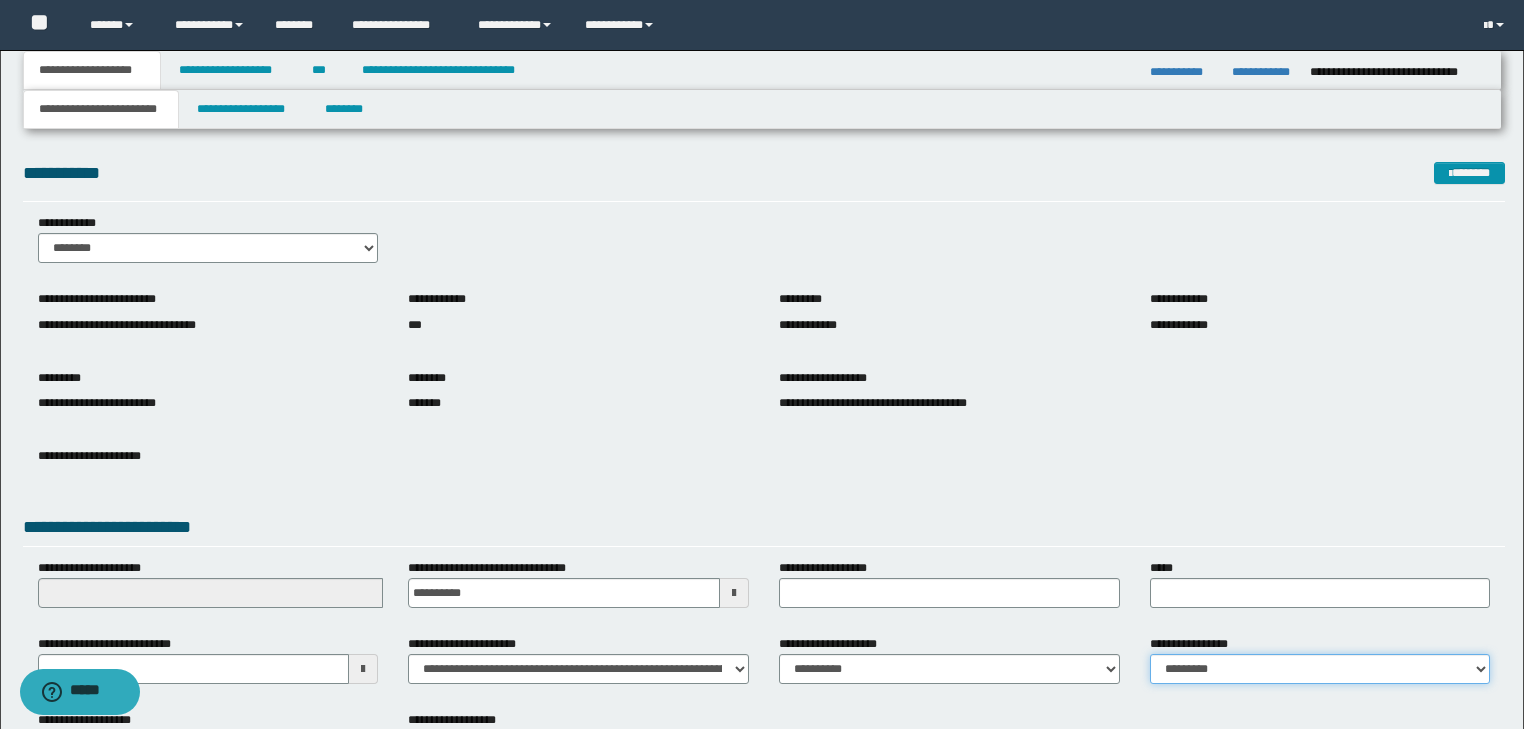 select on "*" 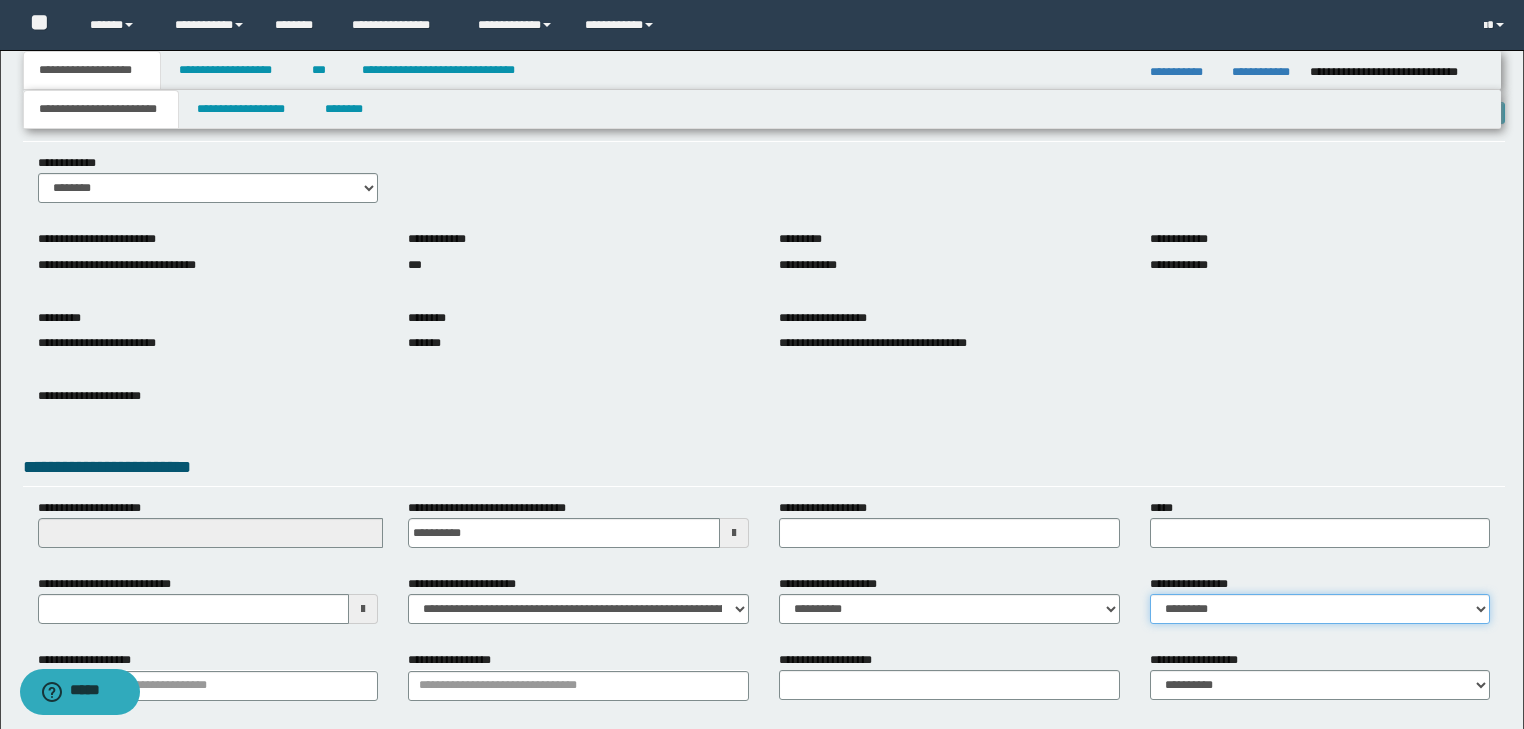 scroll, scrollTop: 154, scrollLeft: 0, axis: vertical 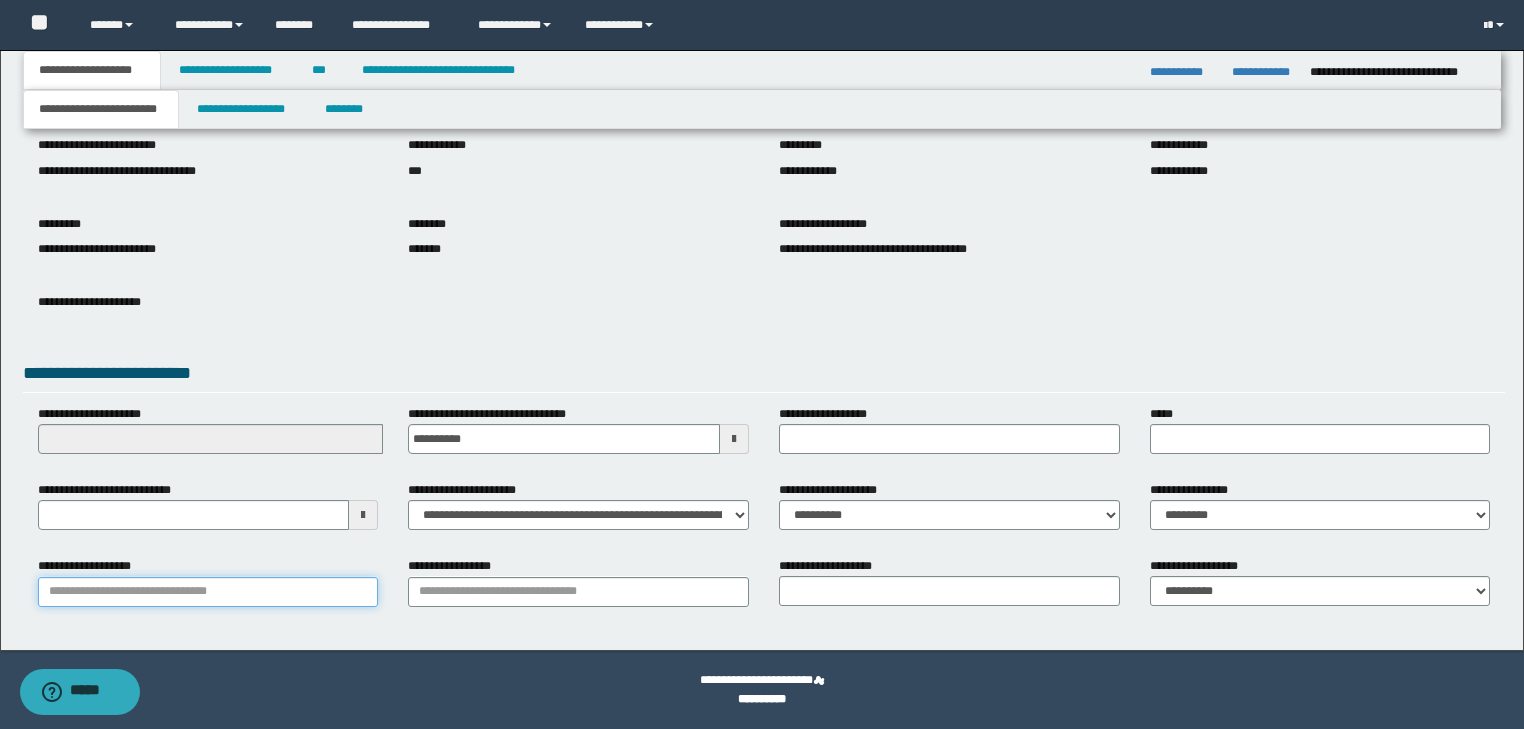 click on "**********" at bounding box center [208, 592] 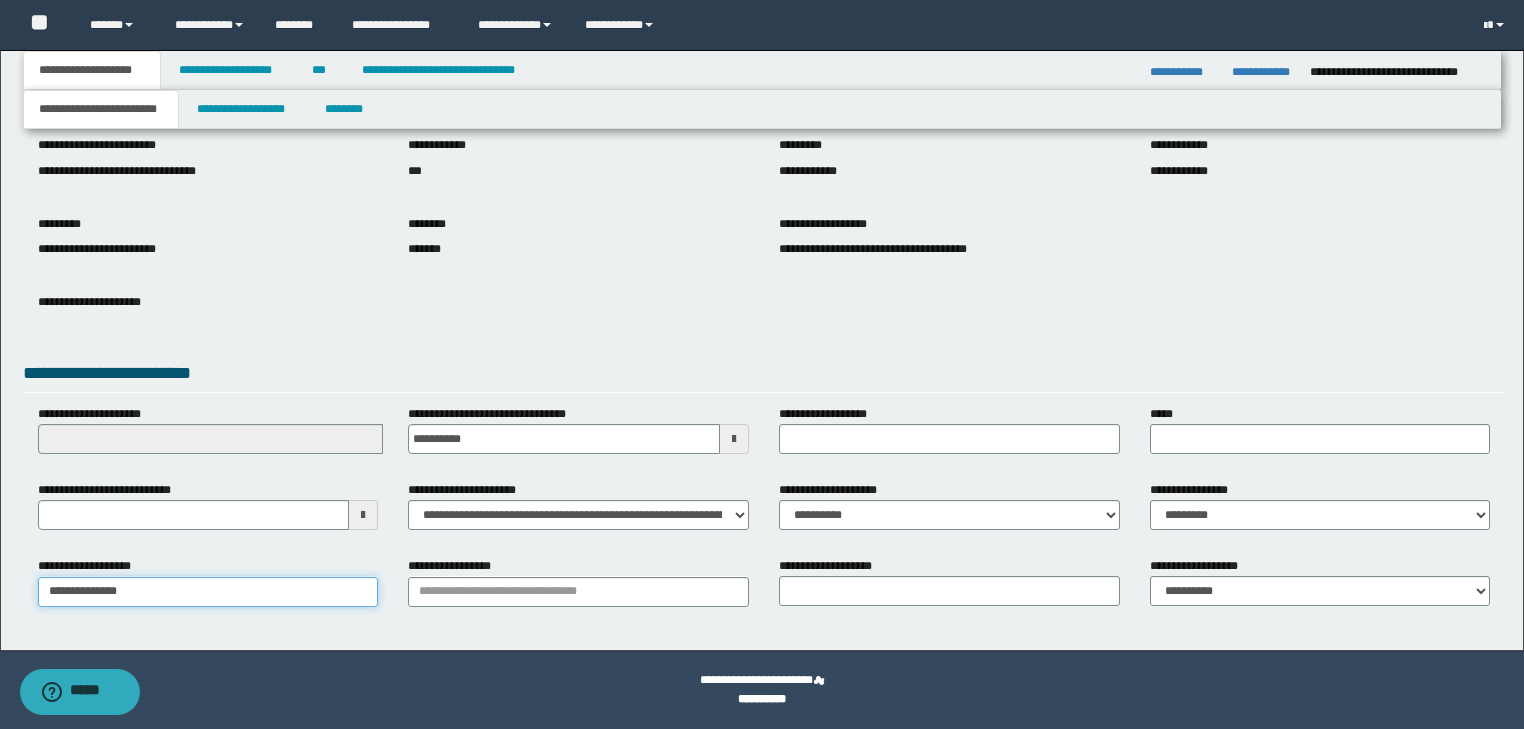 type on "**********" 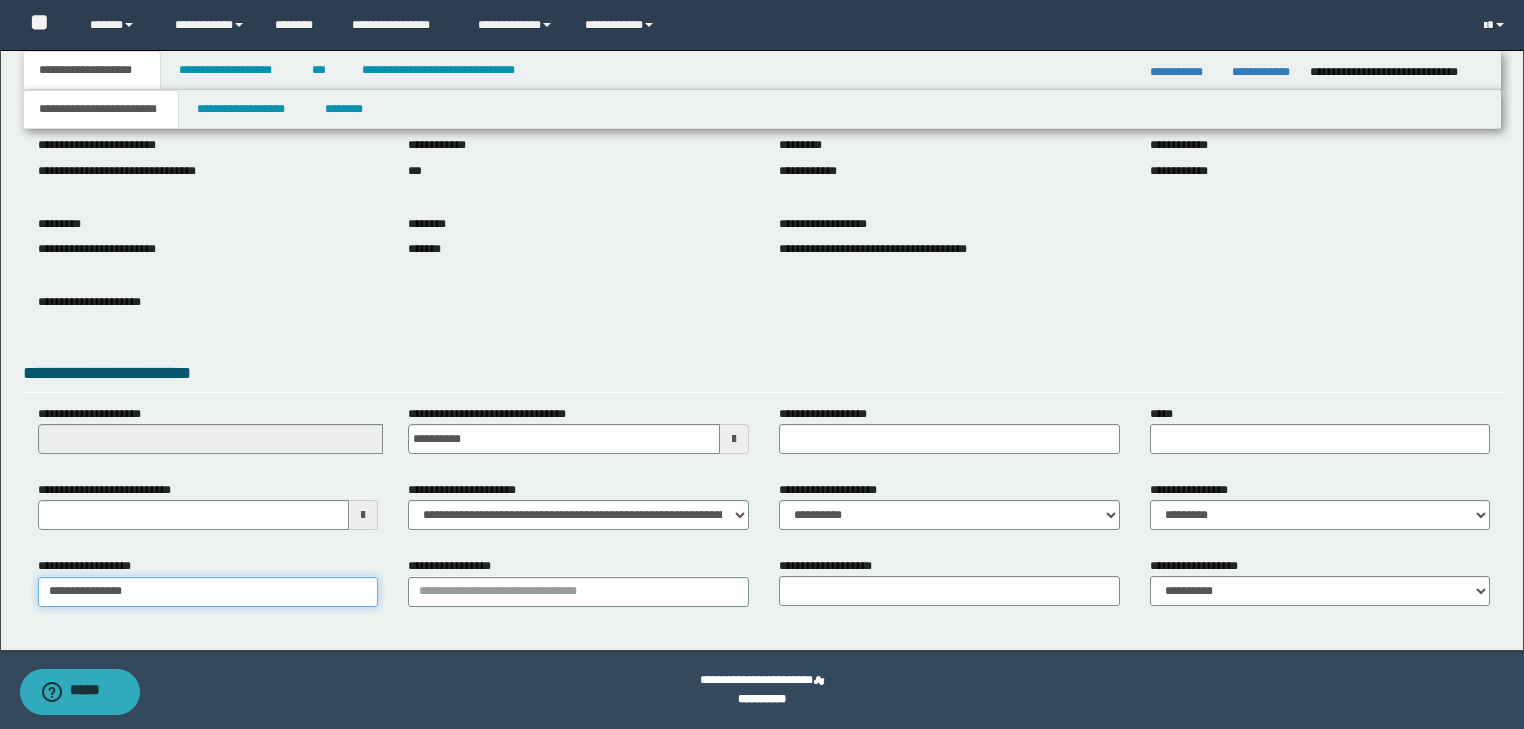 type on "**********" 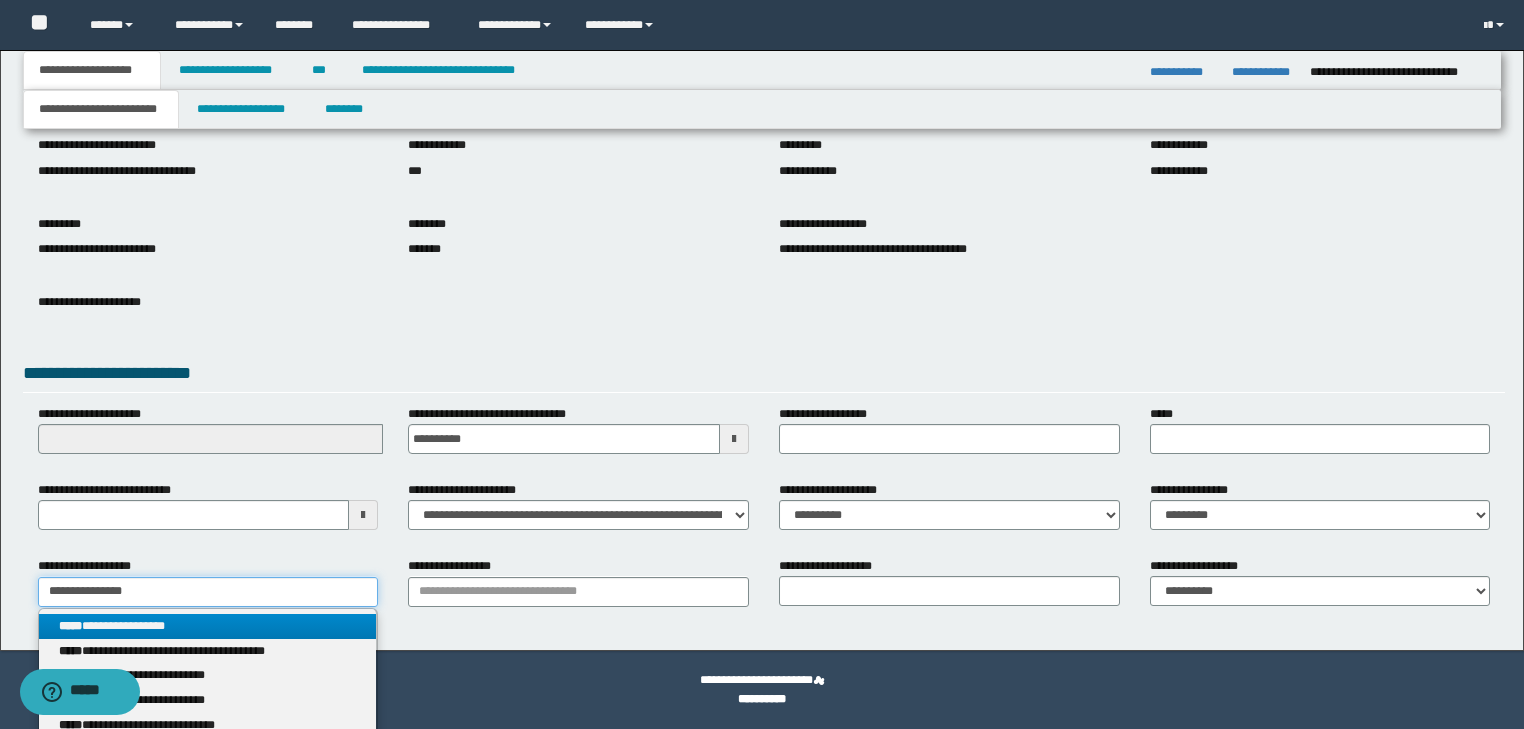 type on "**********" 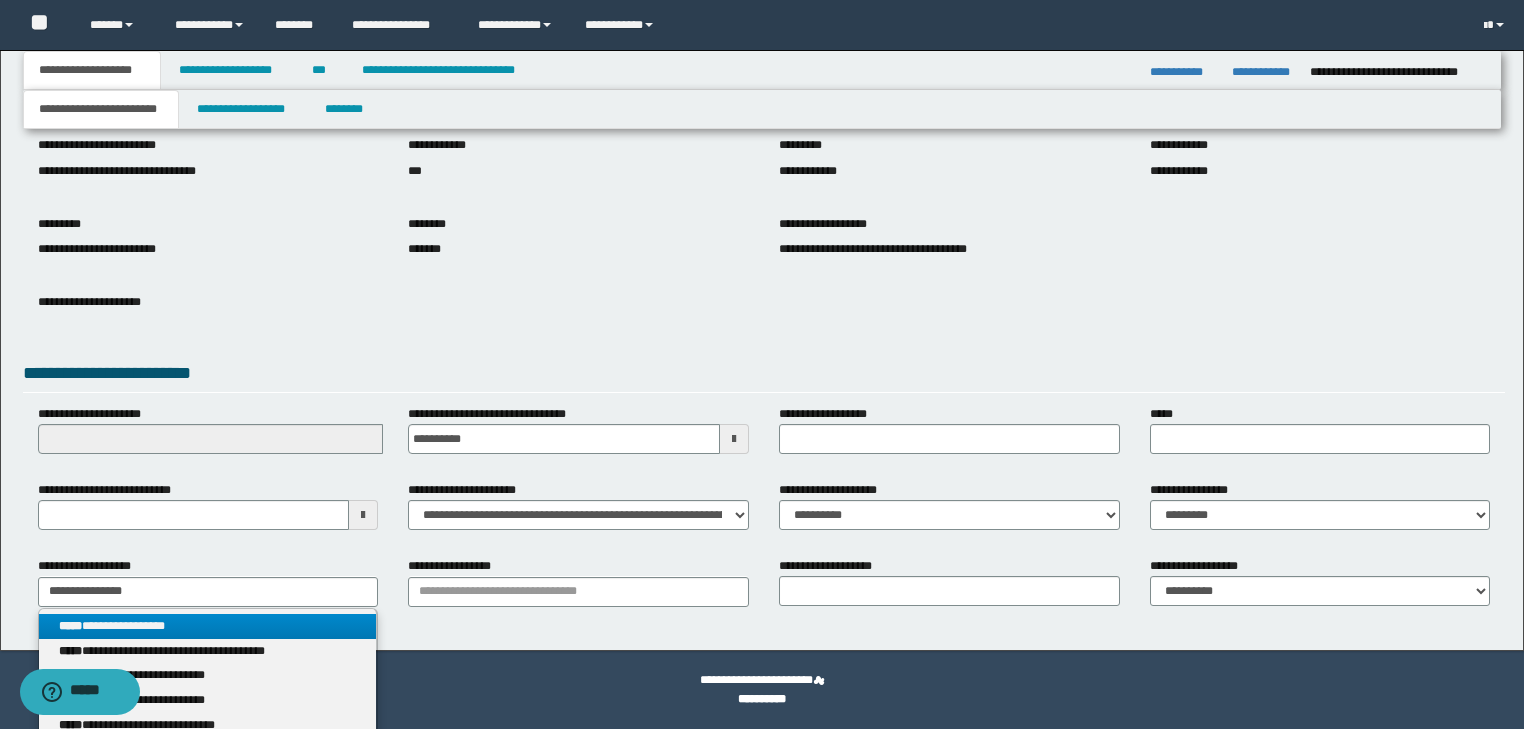 click on "**********" at bounding box center (208, 626) 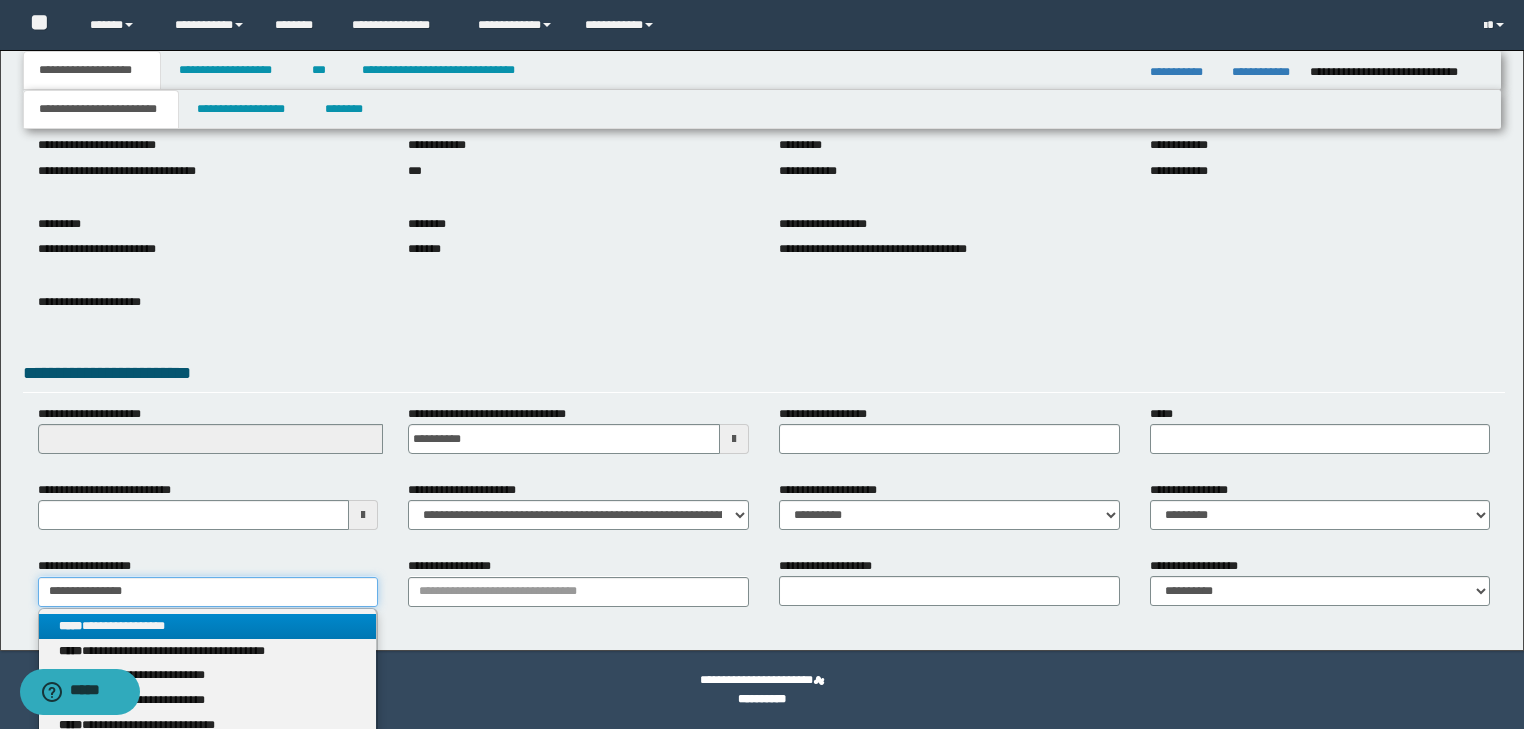 type 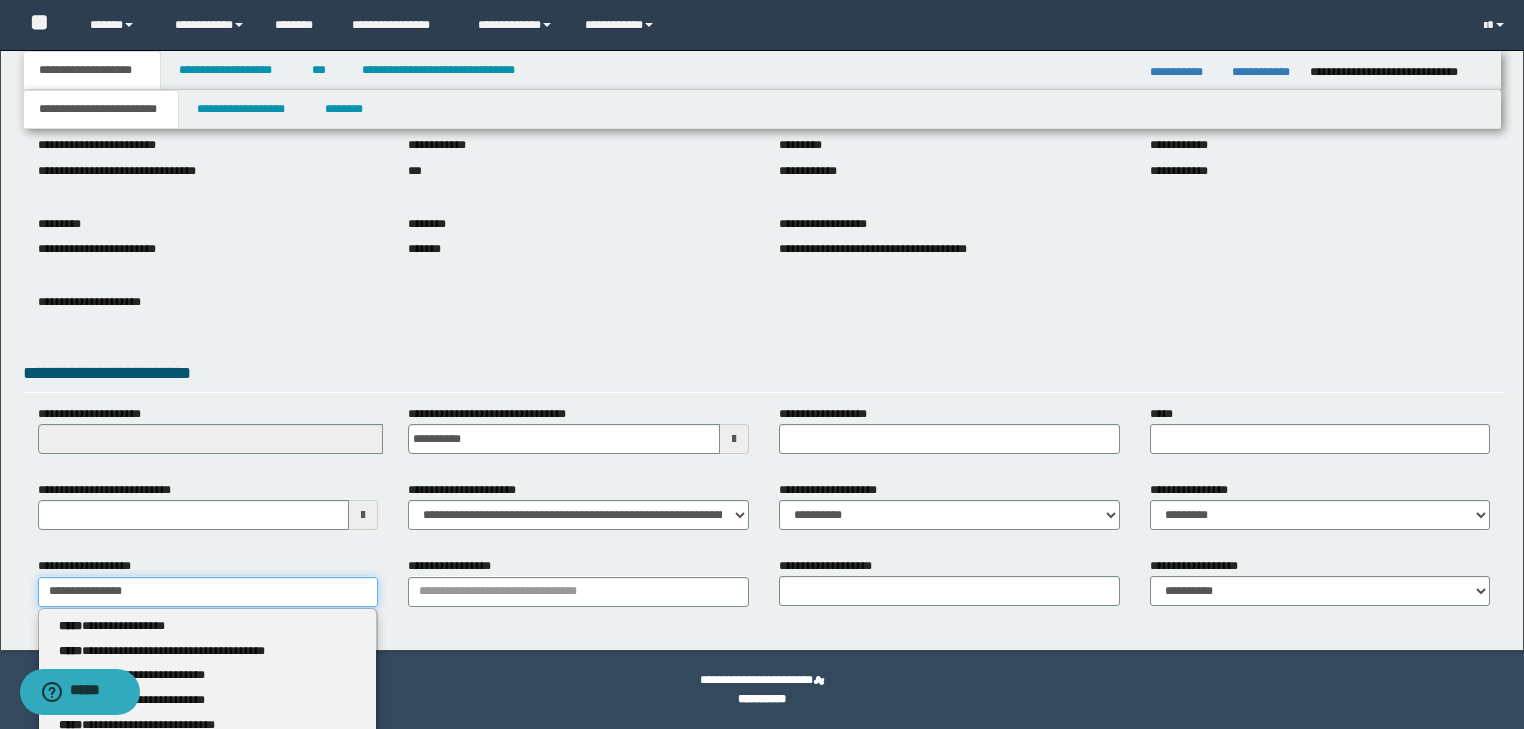type on "**********" 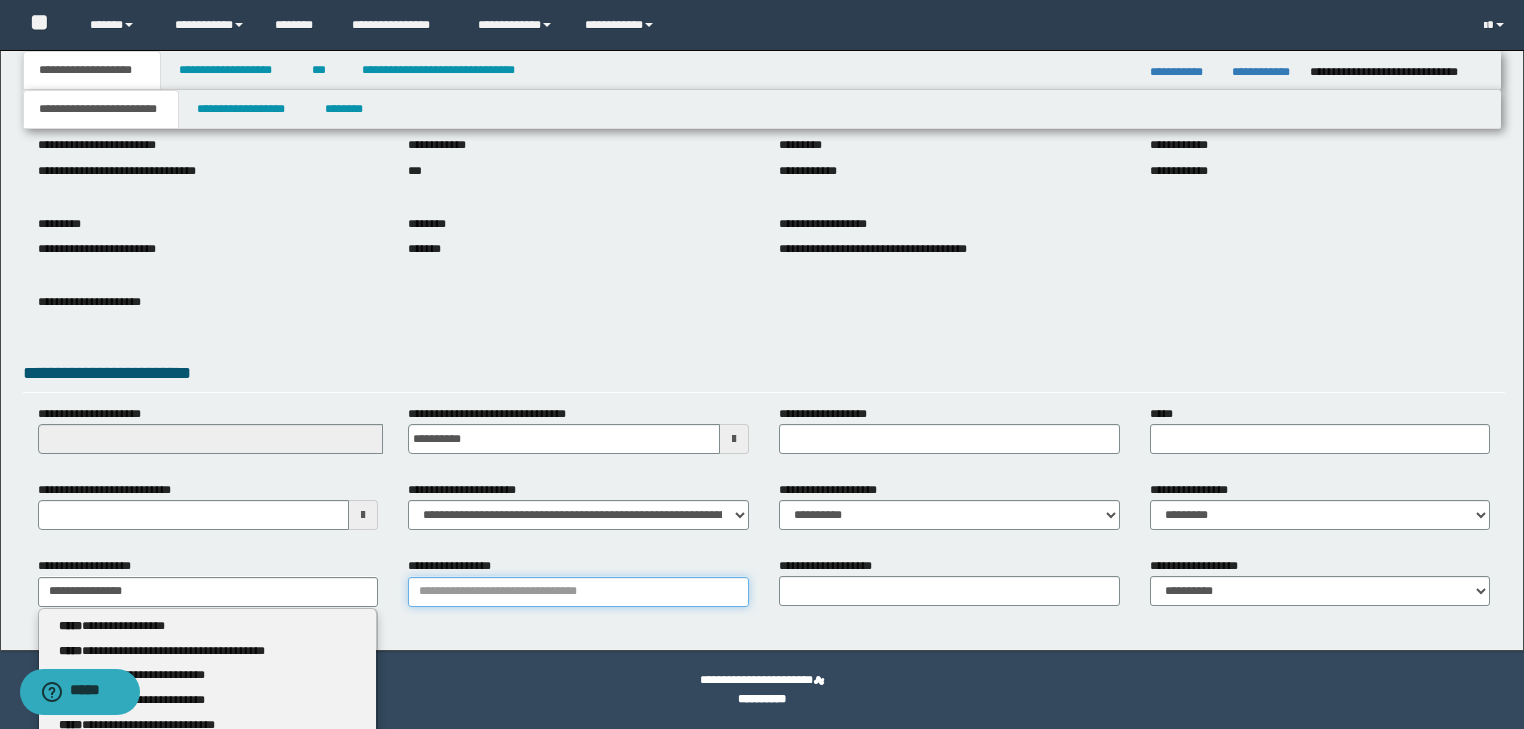 type 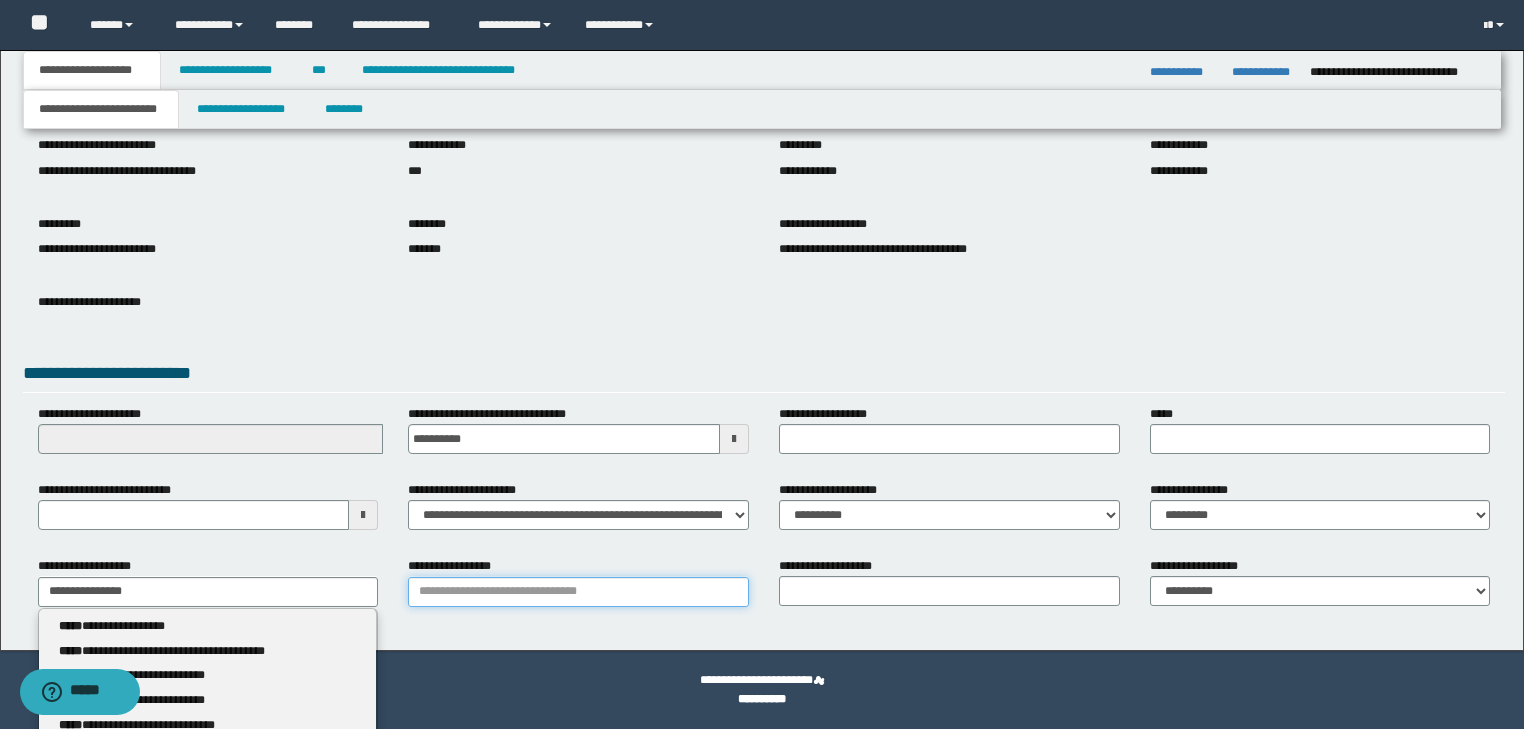 click on "**********" at bounding box center [578, 592] 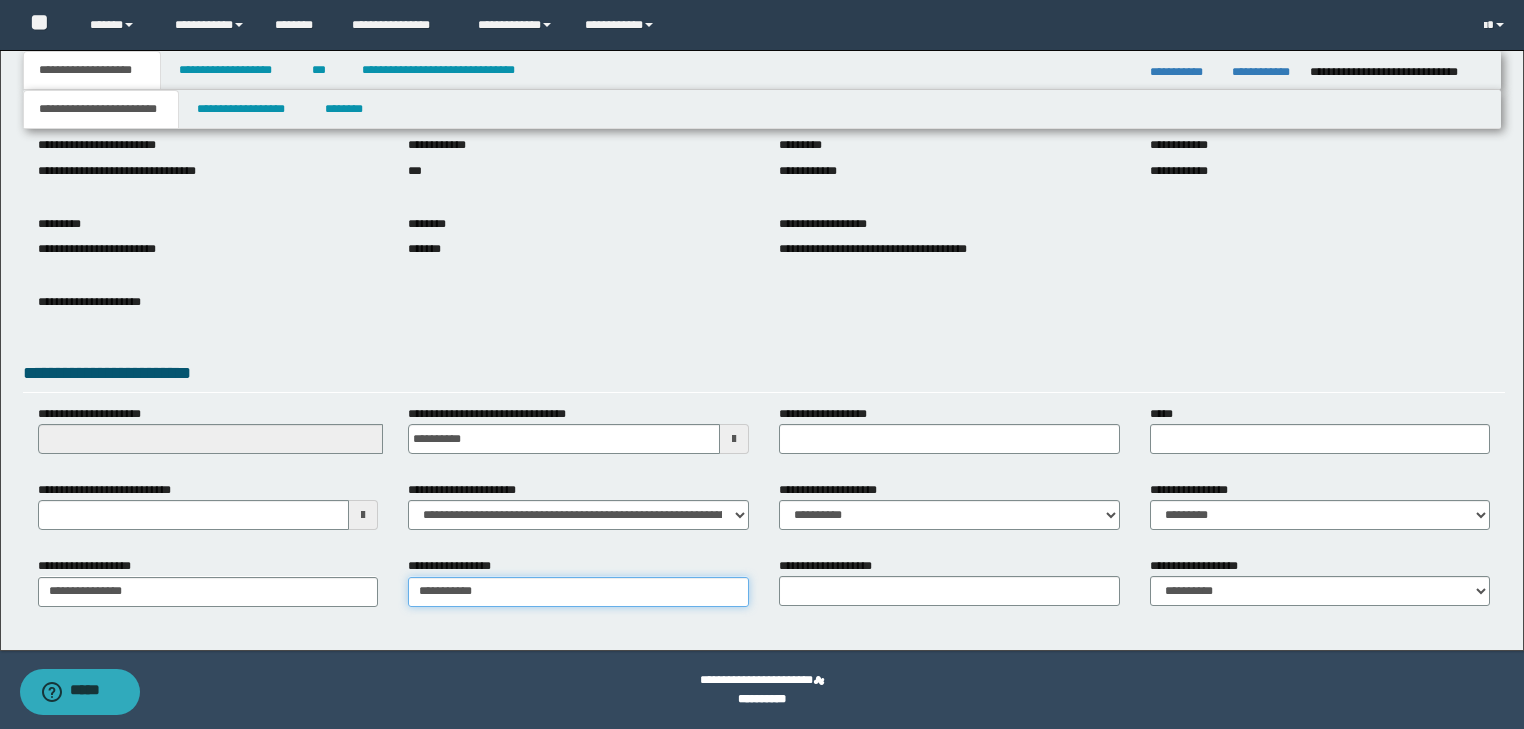 type on "**********" 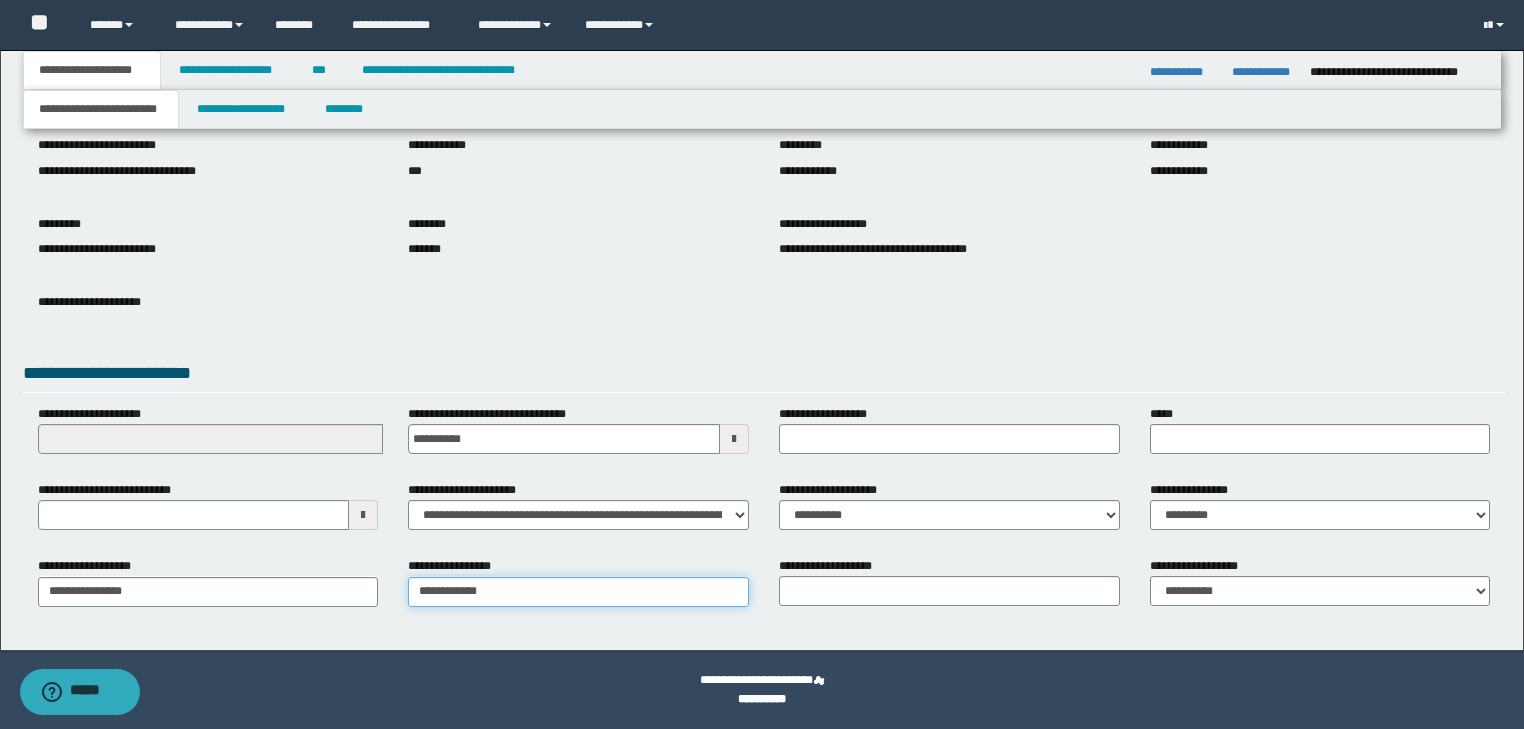 type on "**********" 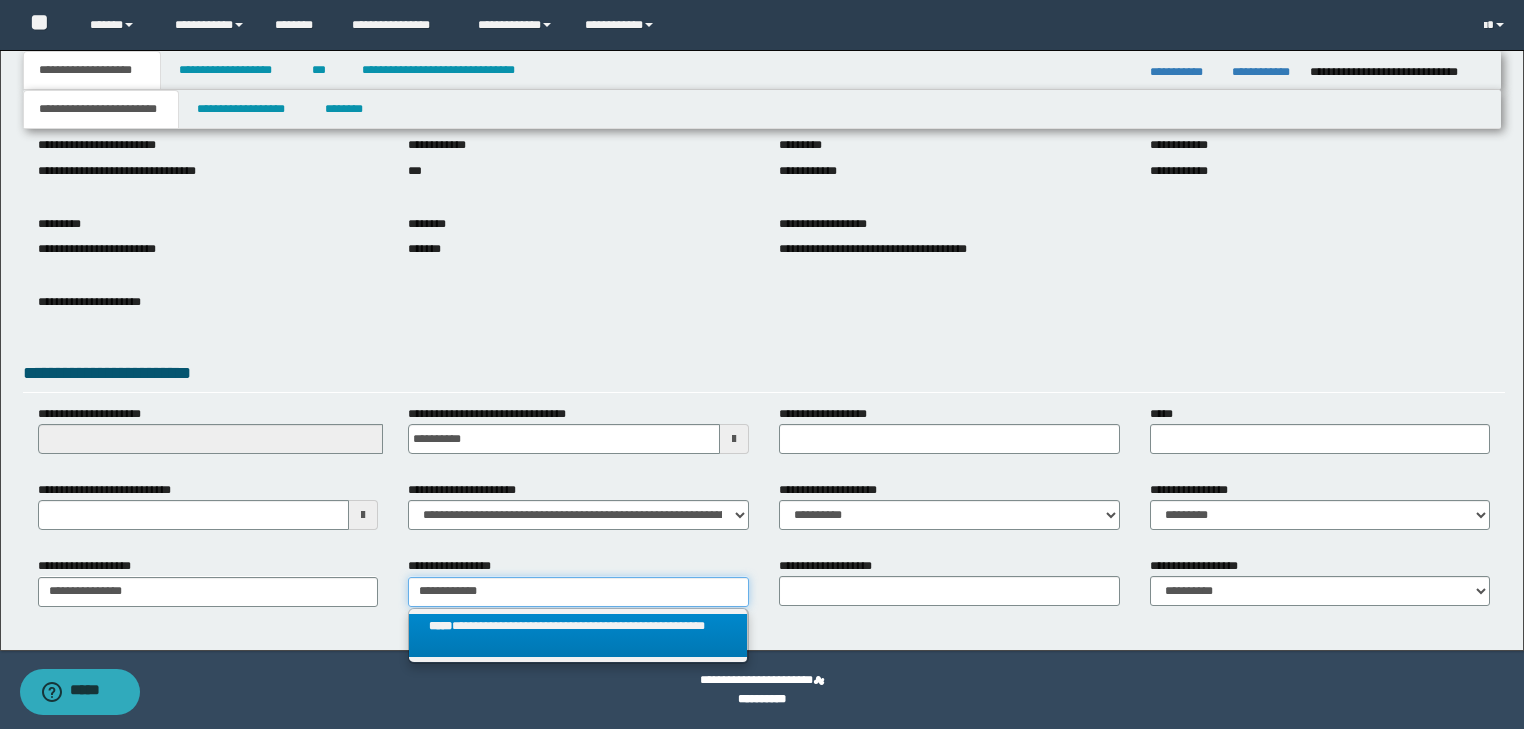 type on "**********" 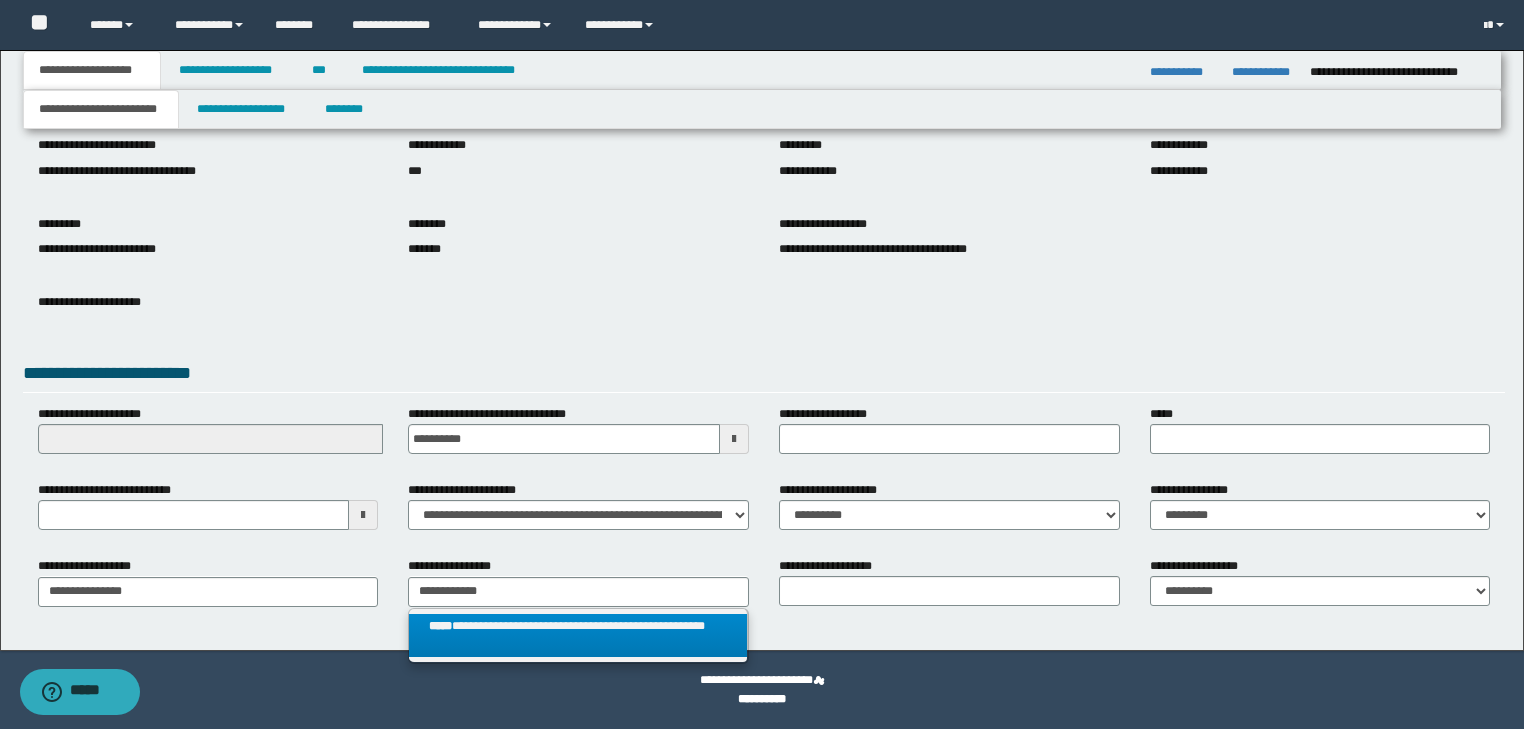 click on "**********" at bounding box center (578, 636) 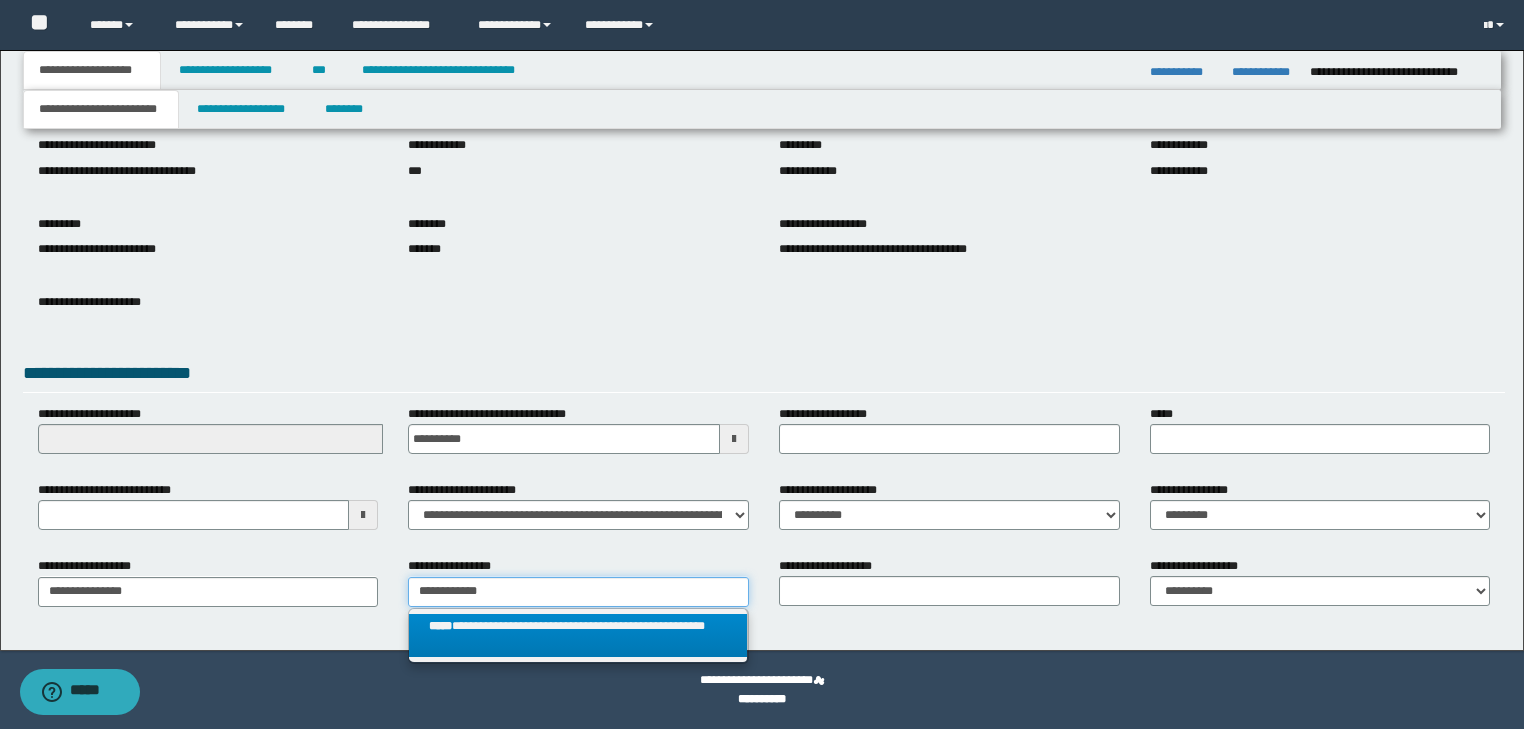 type 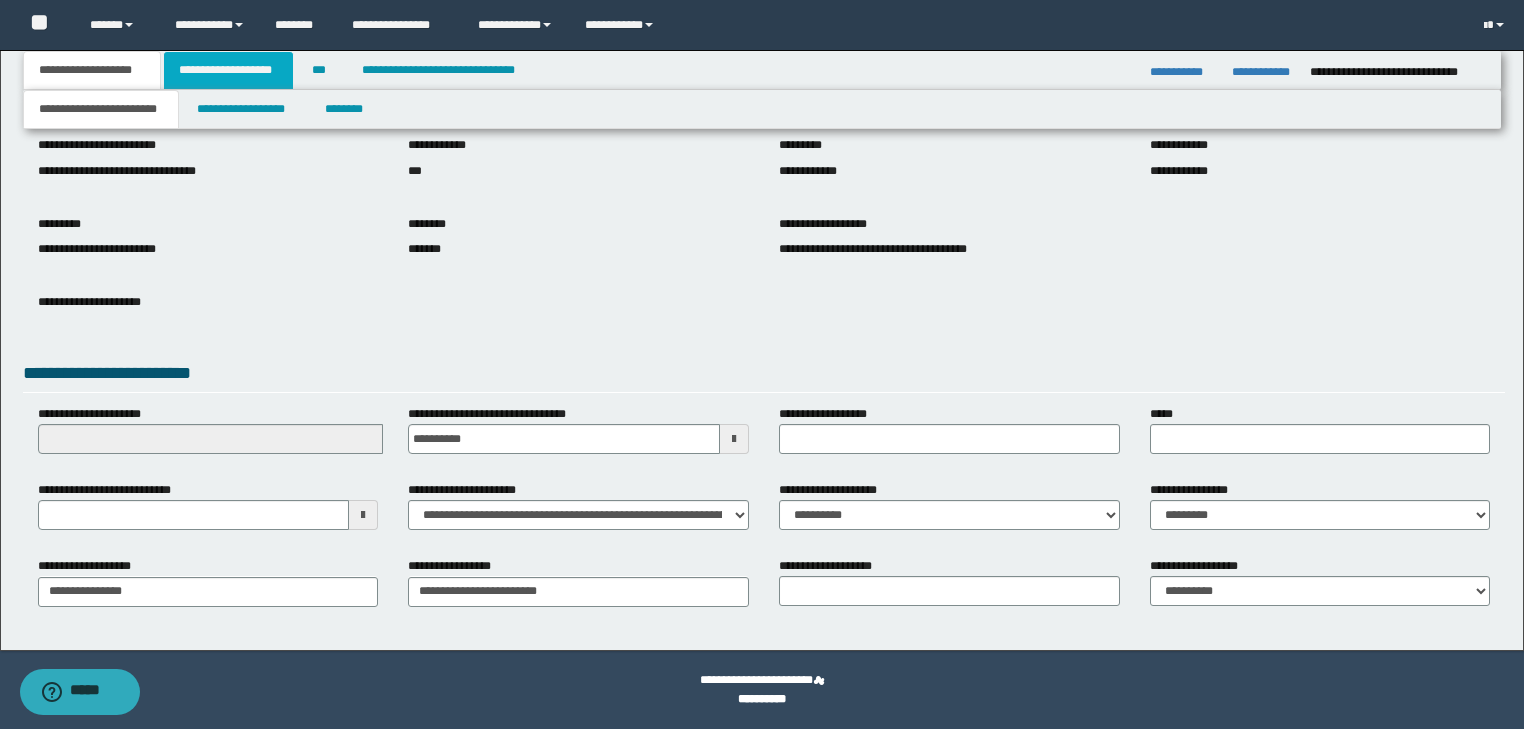 click on "**********" at bounding box center [228, 70] 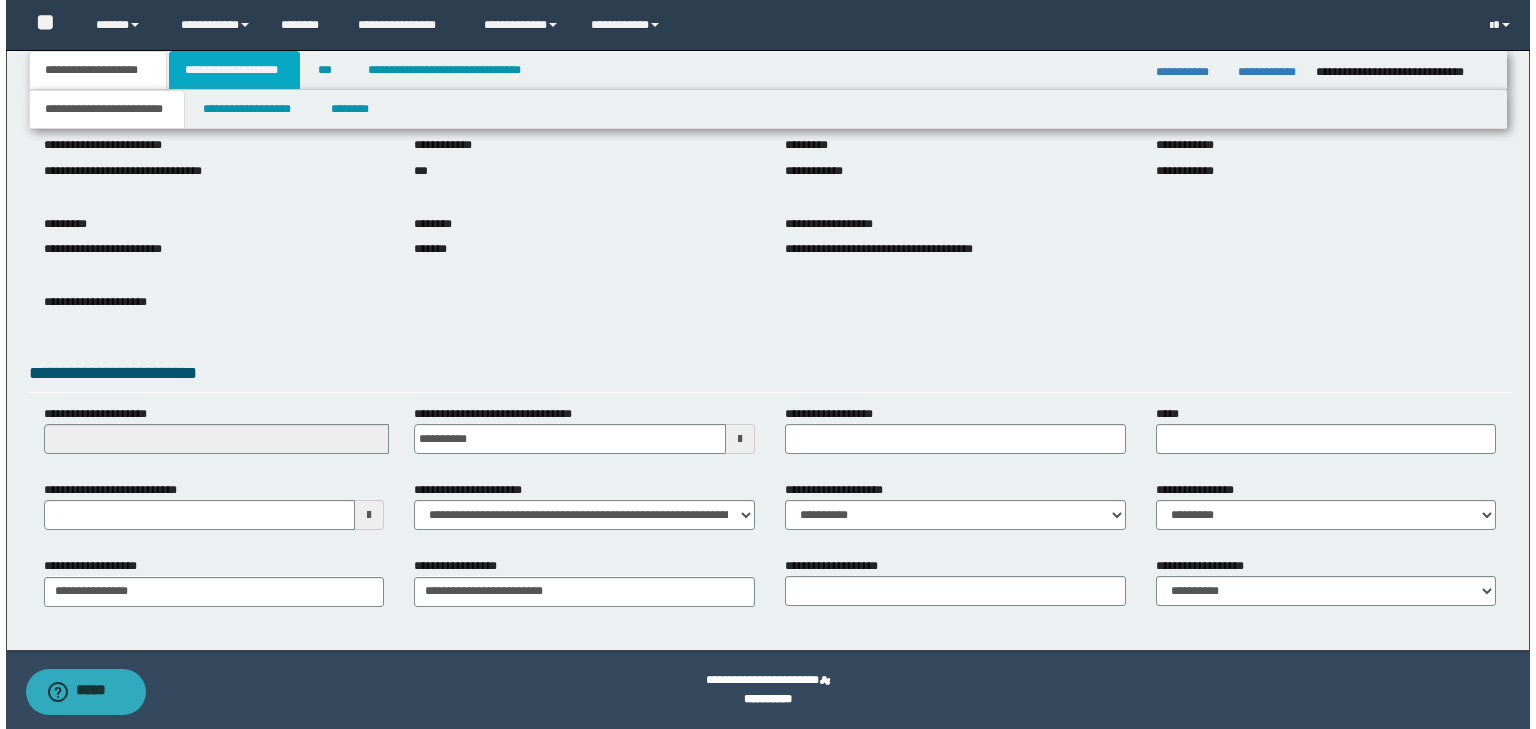 scroll, scrollTop: 0, scrollLeft: 0, axis: both 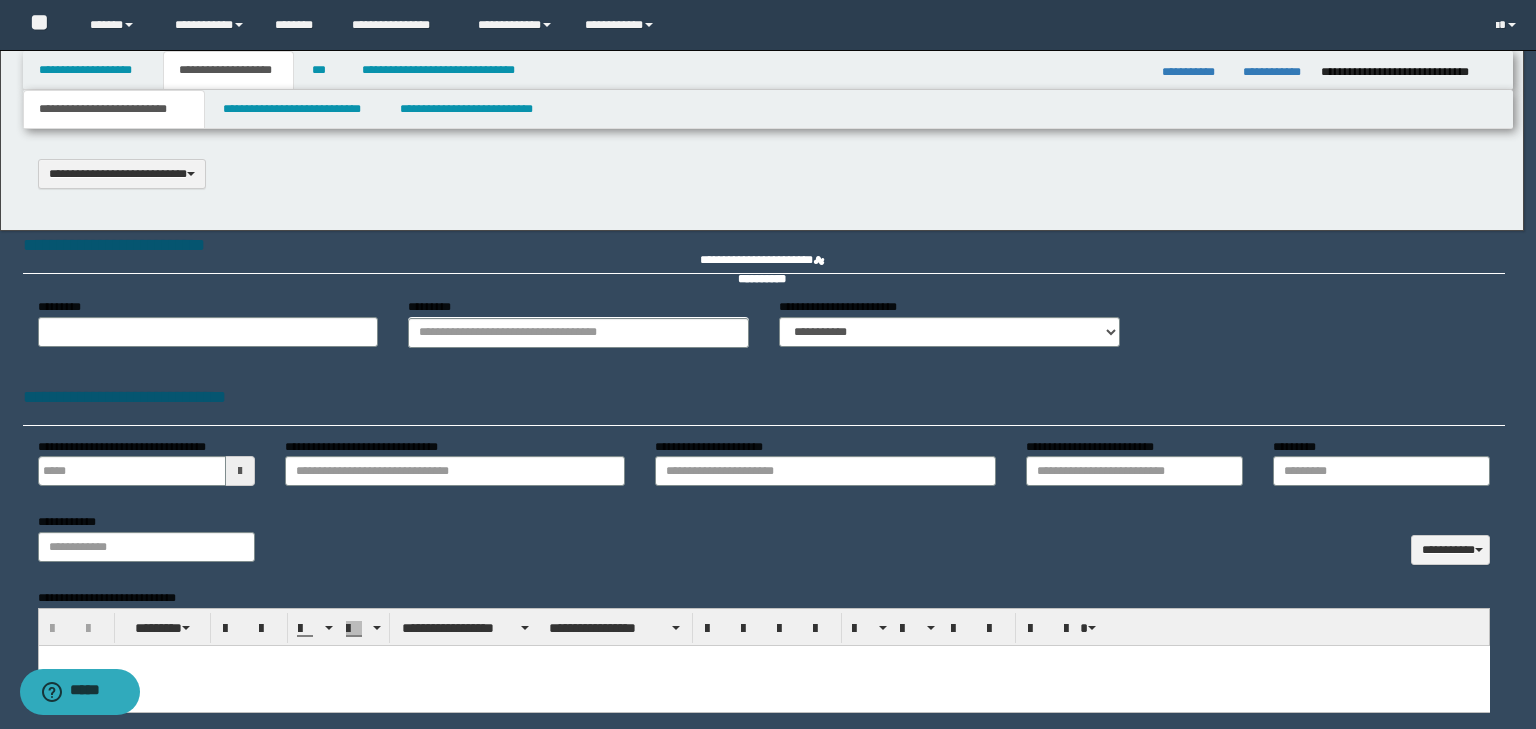 select on "*" 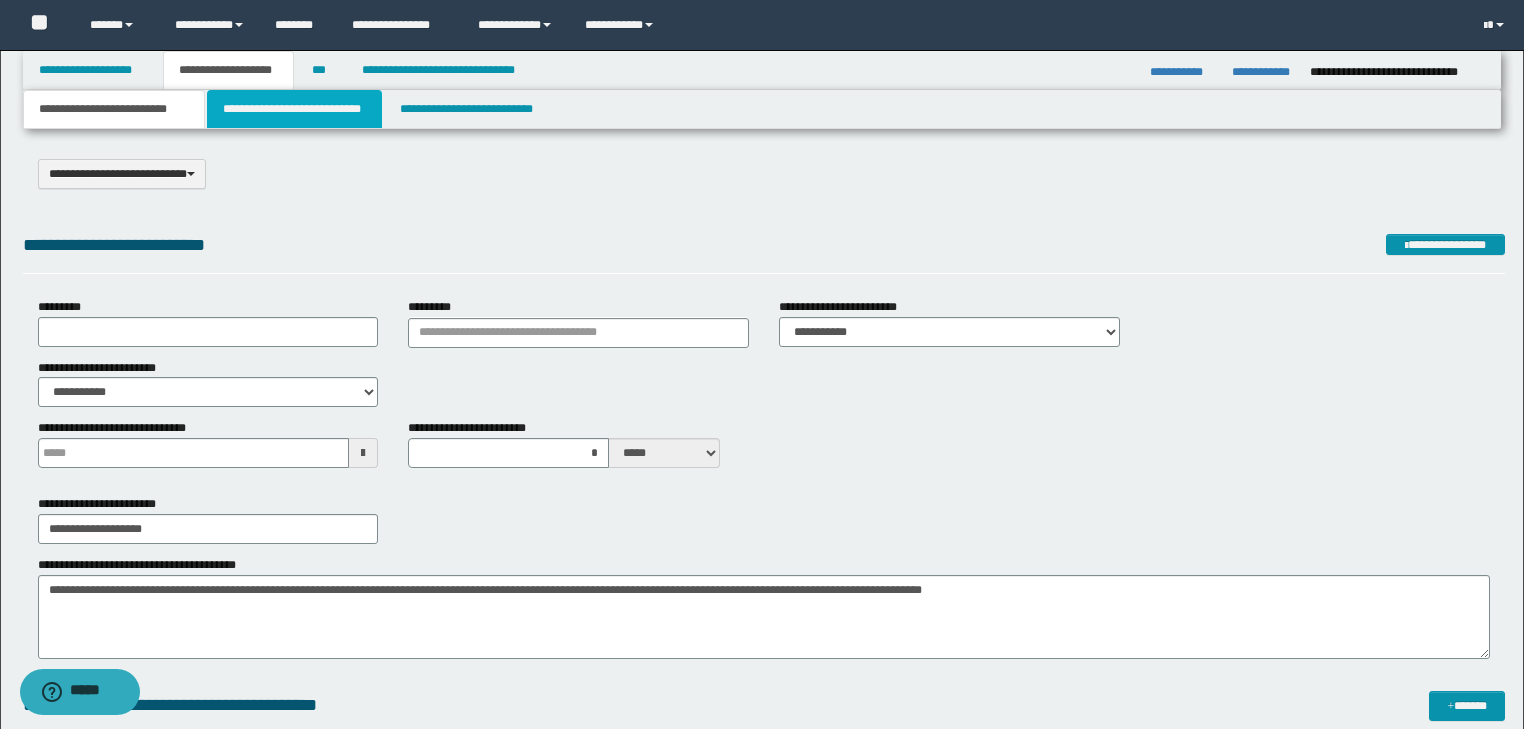 click on "**********" at bounding box center (294, 109) 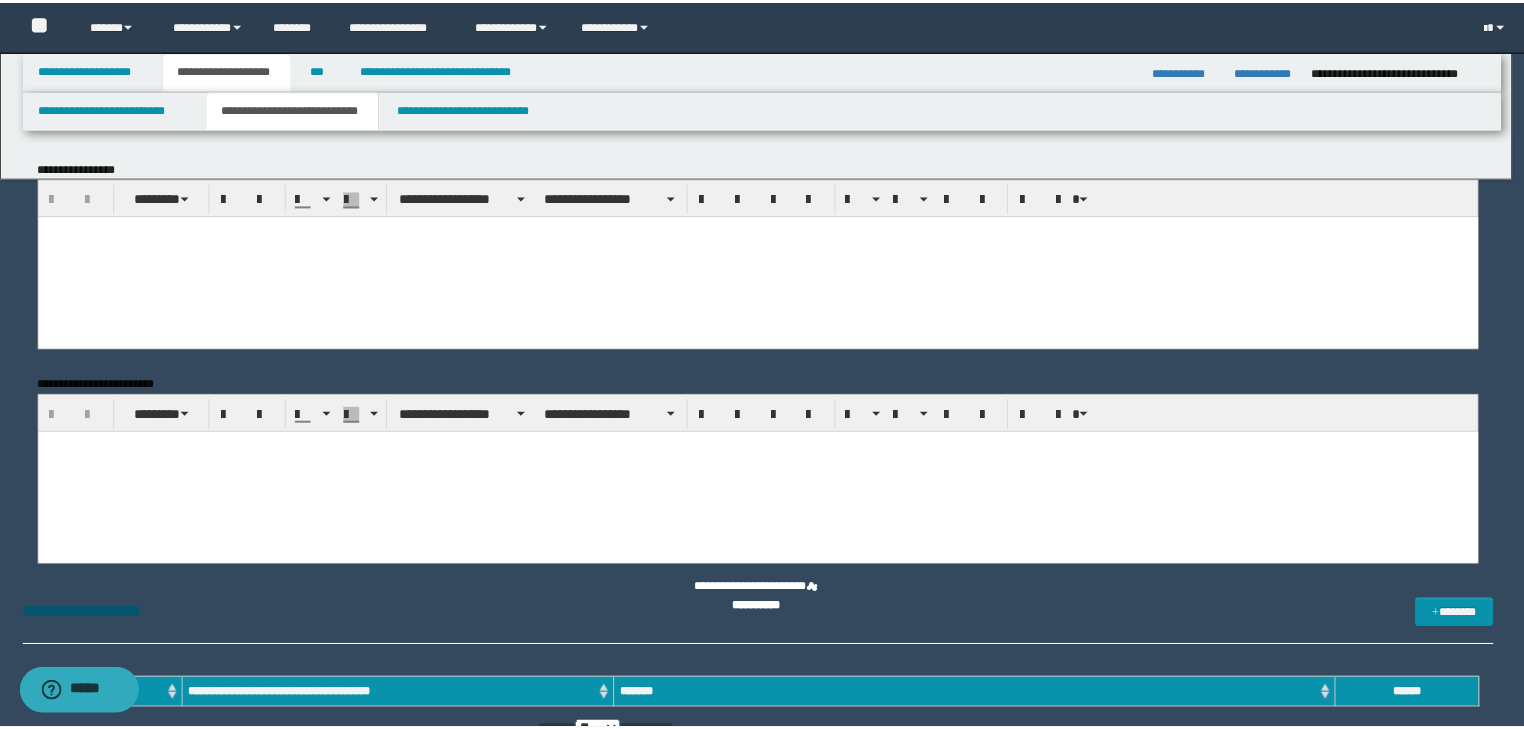 scroll, scrollTop: 0, scrollLeft: 0, axis: both 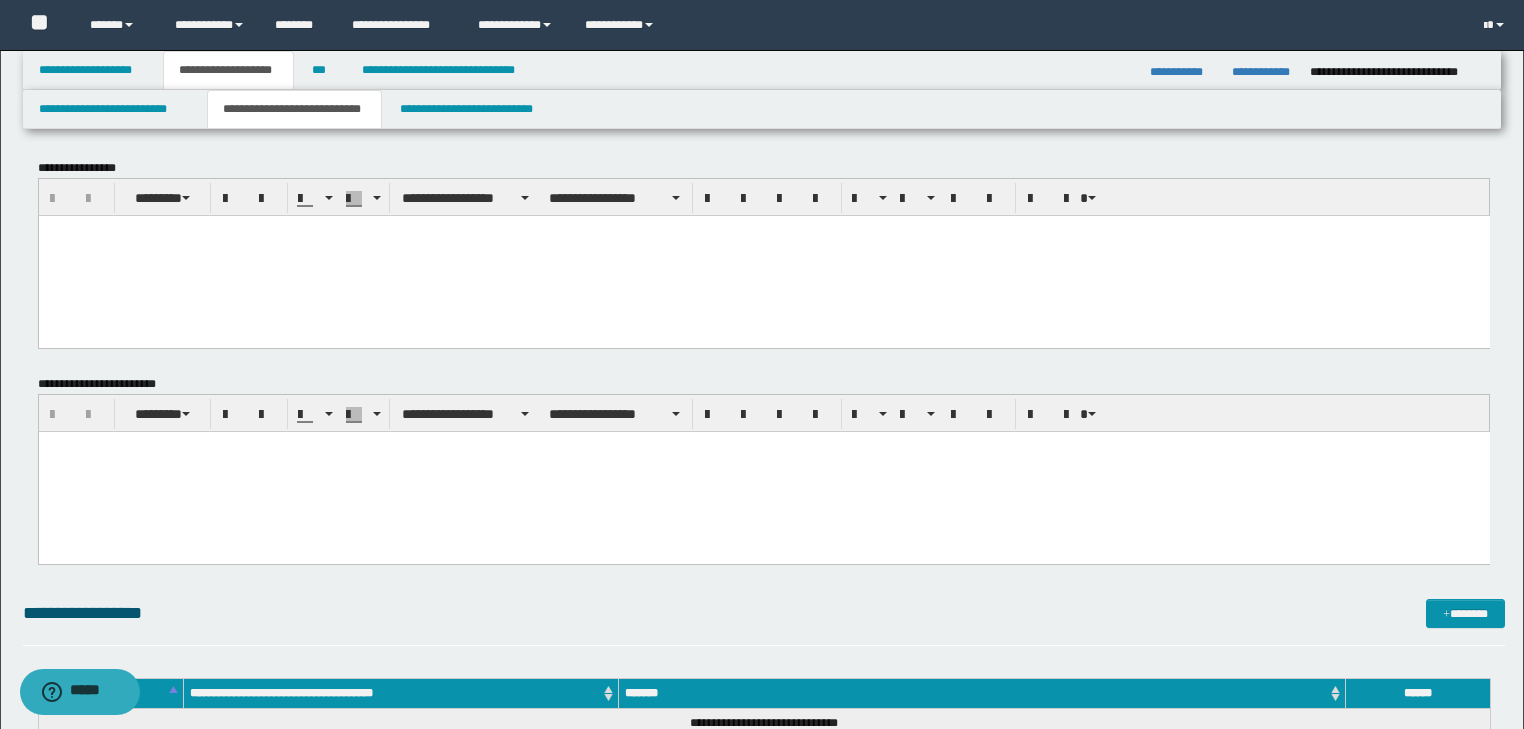 click at bounding box center [763, 230] 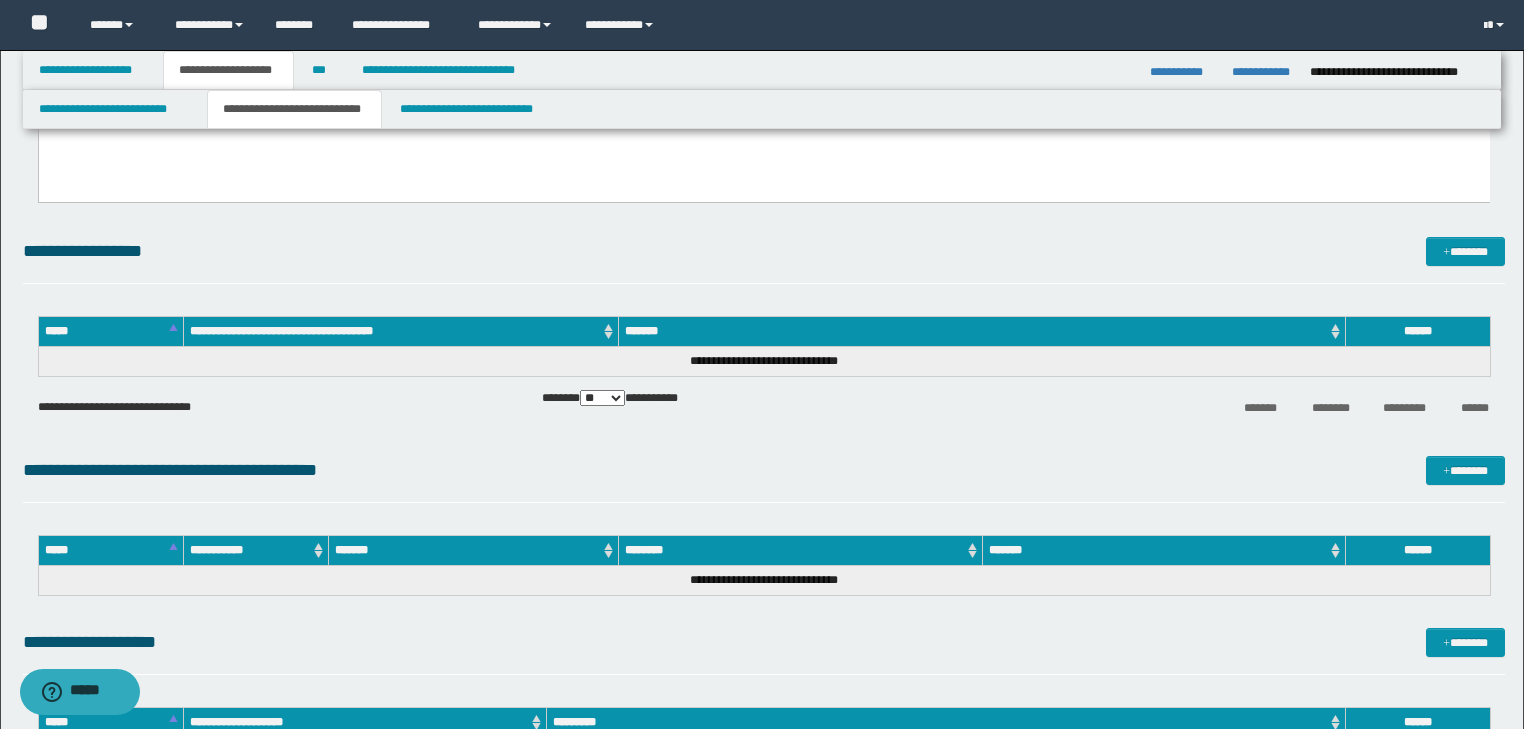 drag, startPoint x: 47, startPoint y: -1799, endPoint x: 817, endPoint y: 680, distance: 2595.8315 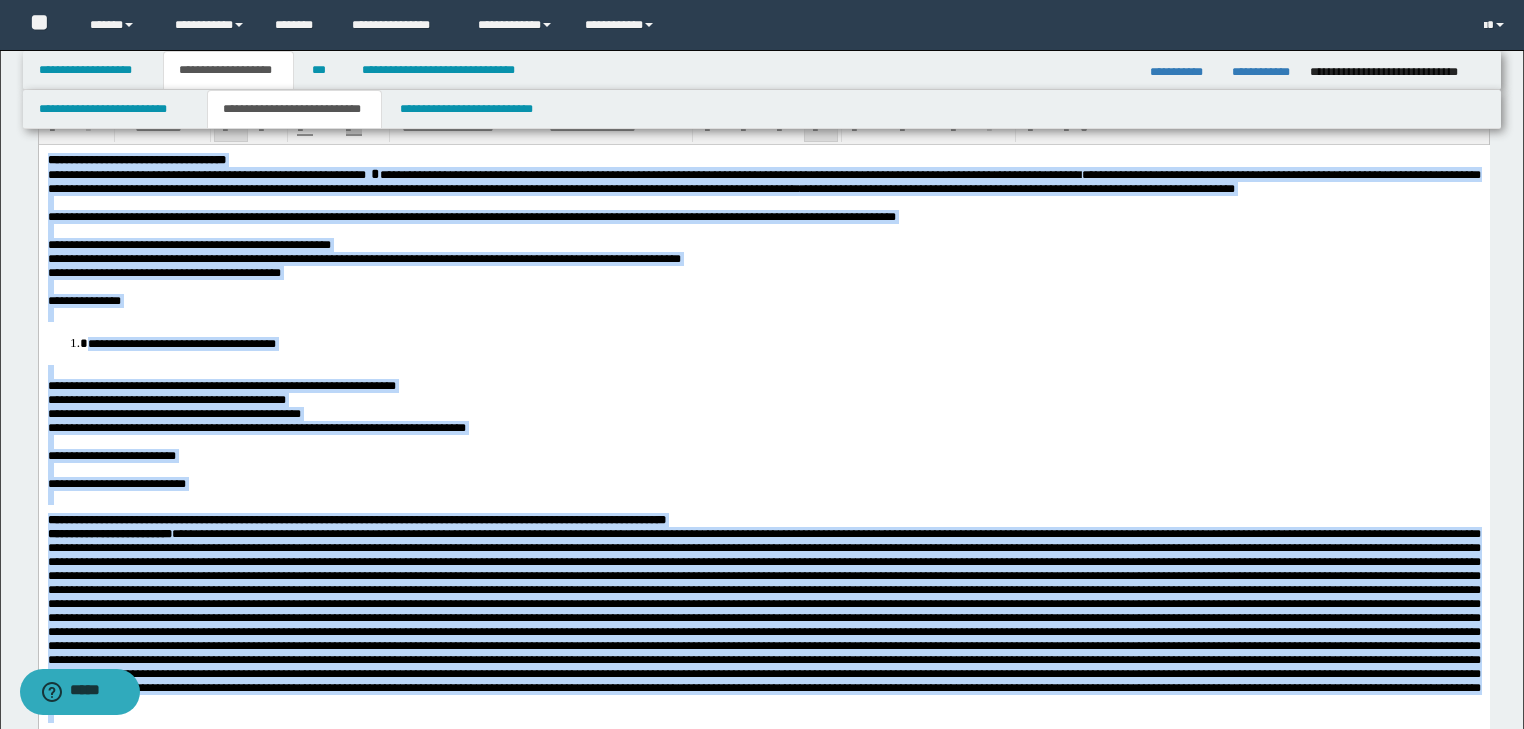 scroll, scrollTop: 0, scrollLeft: 0, axis: both 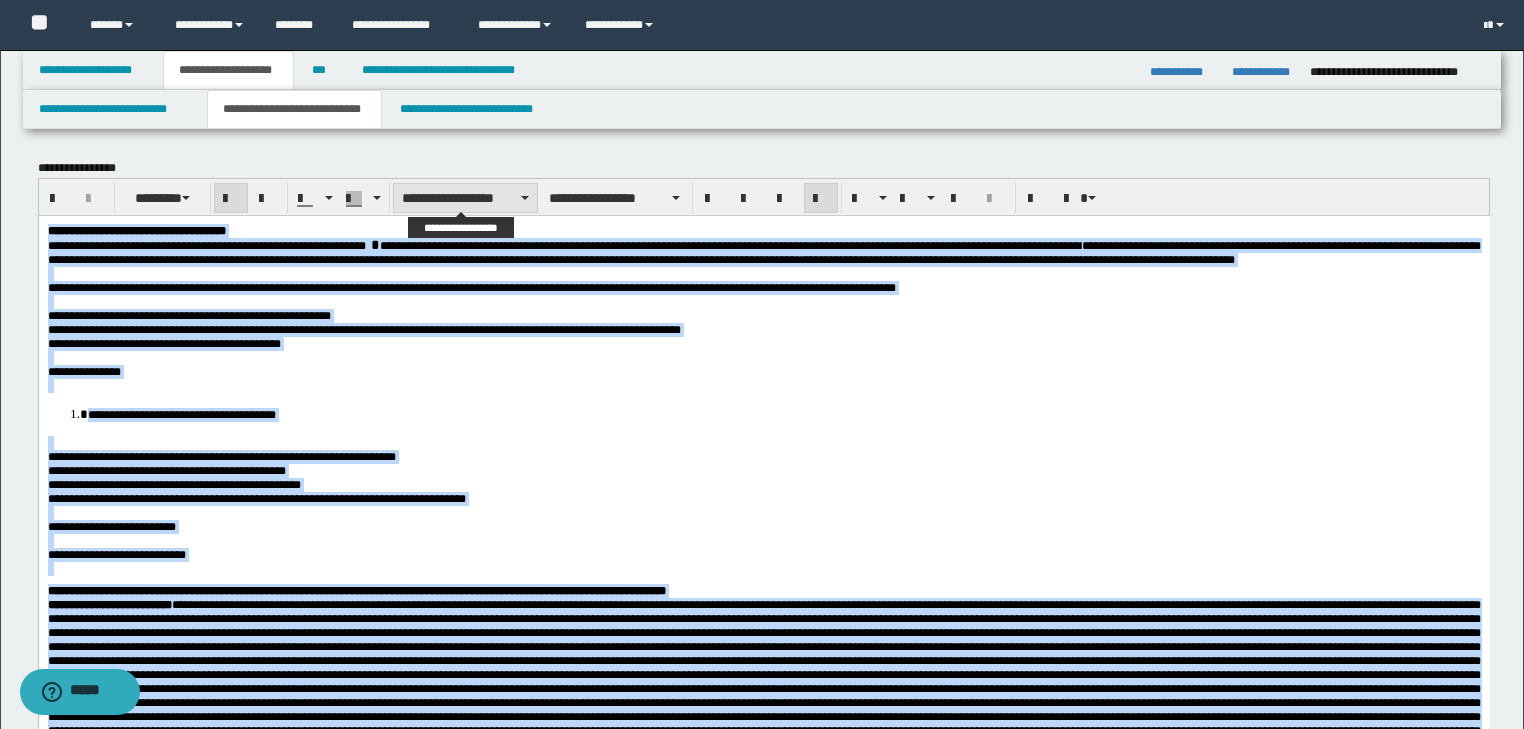 click on "**********" at bounding box center [465, 198] 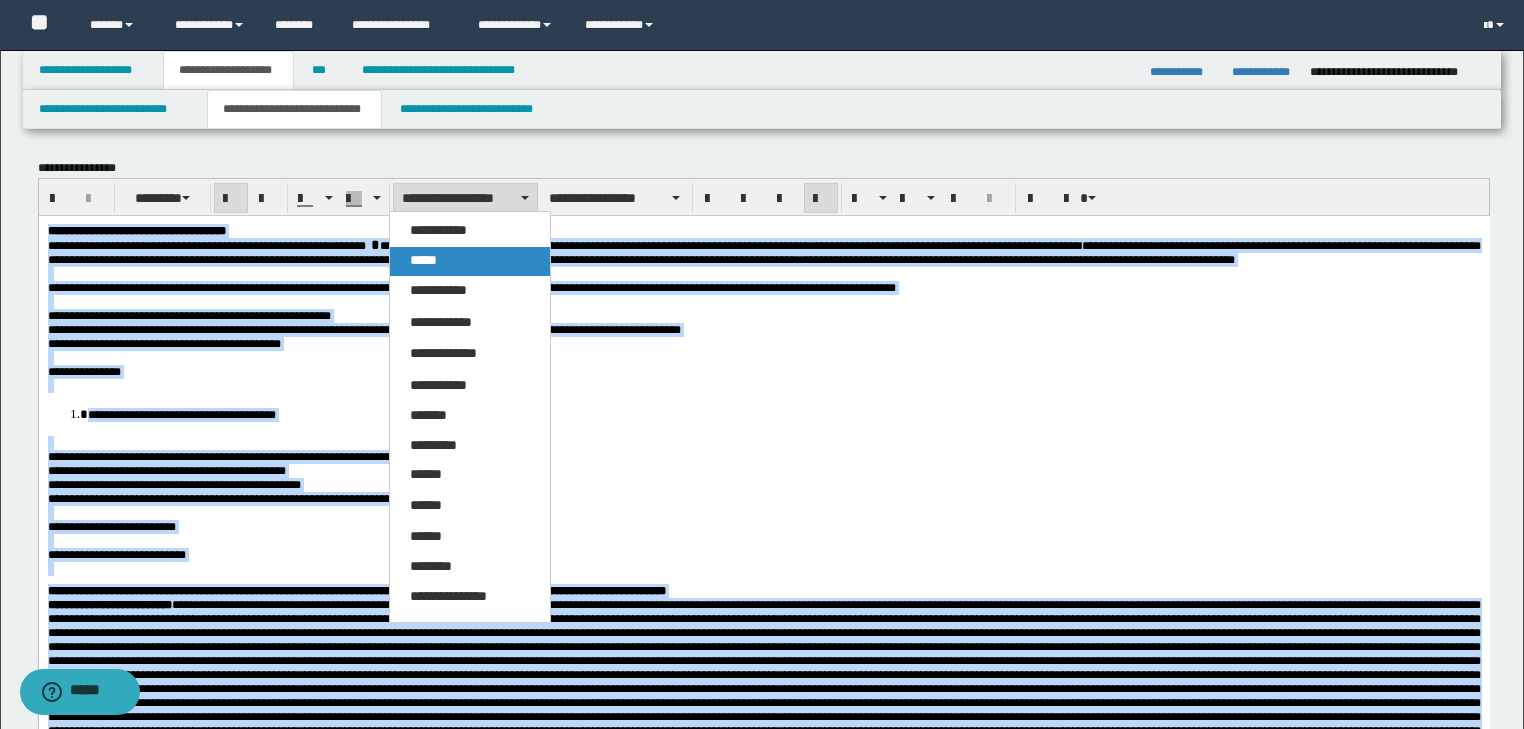 click on "*****" at bounding box center (470, 261) 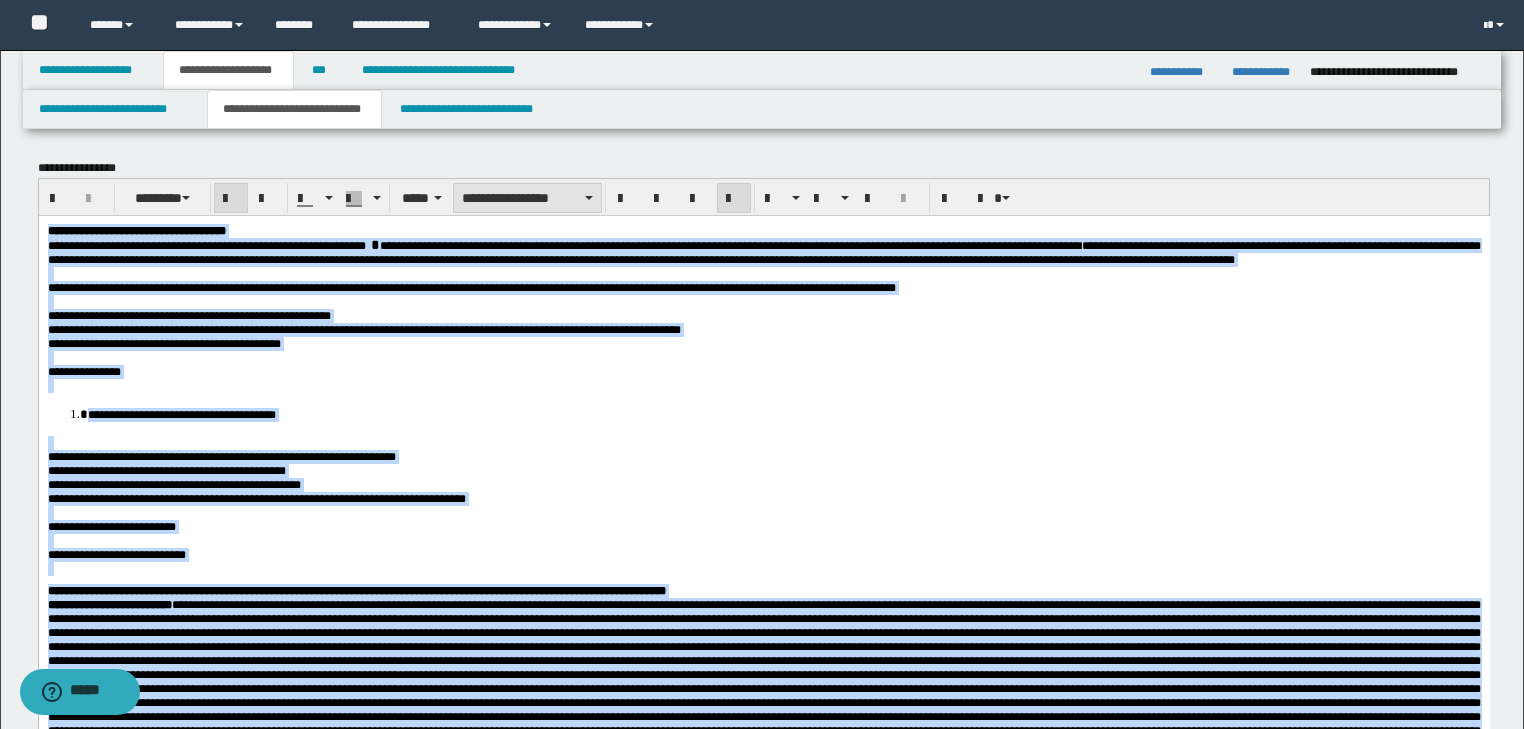 click on "**********" at bounding box center (527, 198) 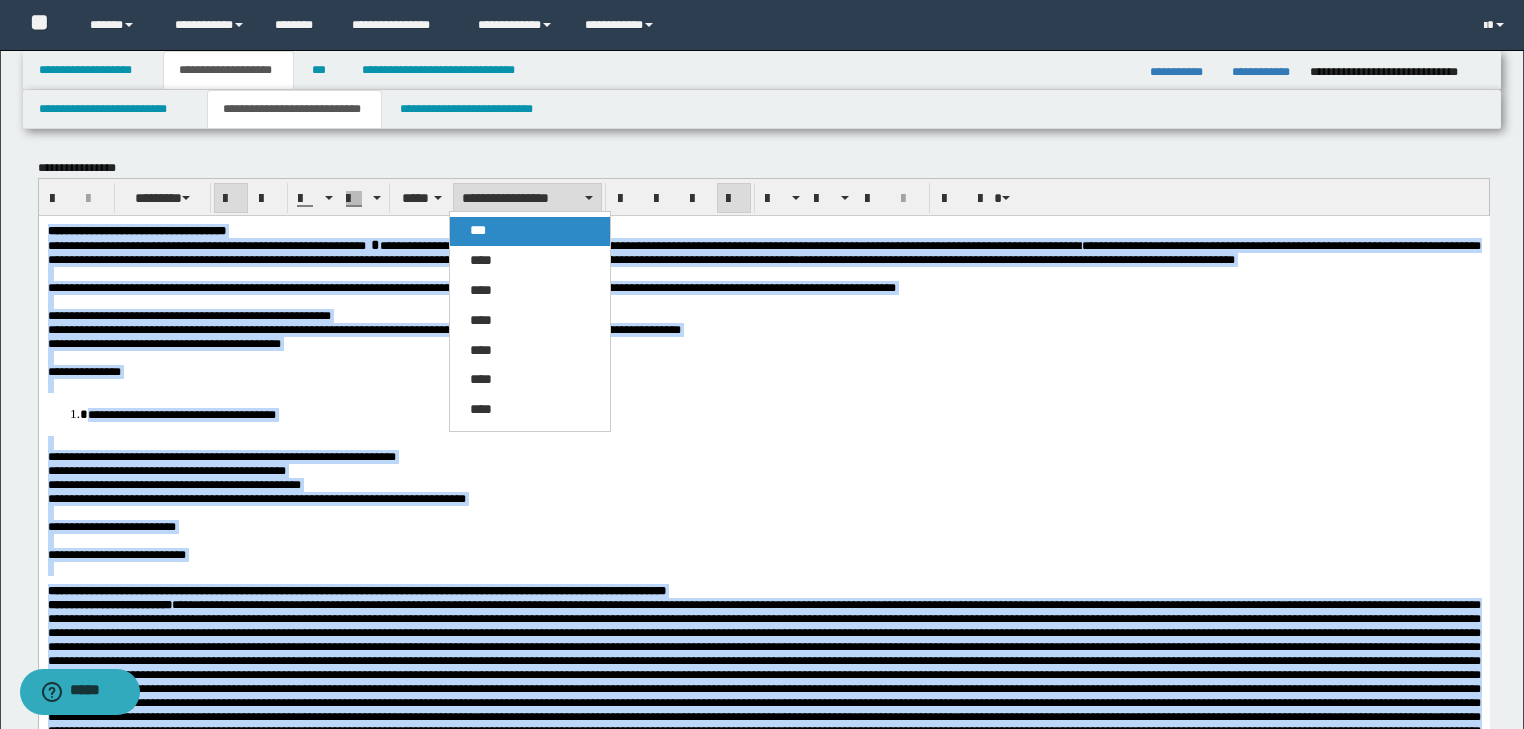 click on "***" at bounding box center (478, 230) 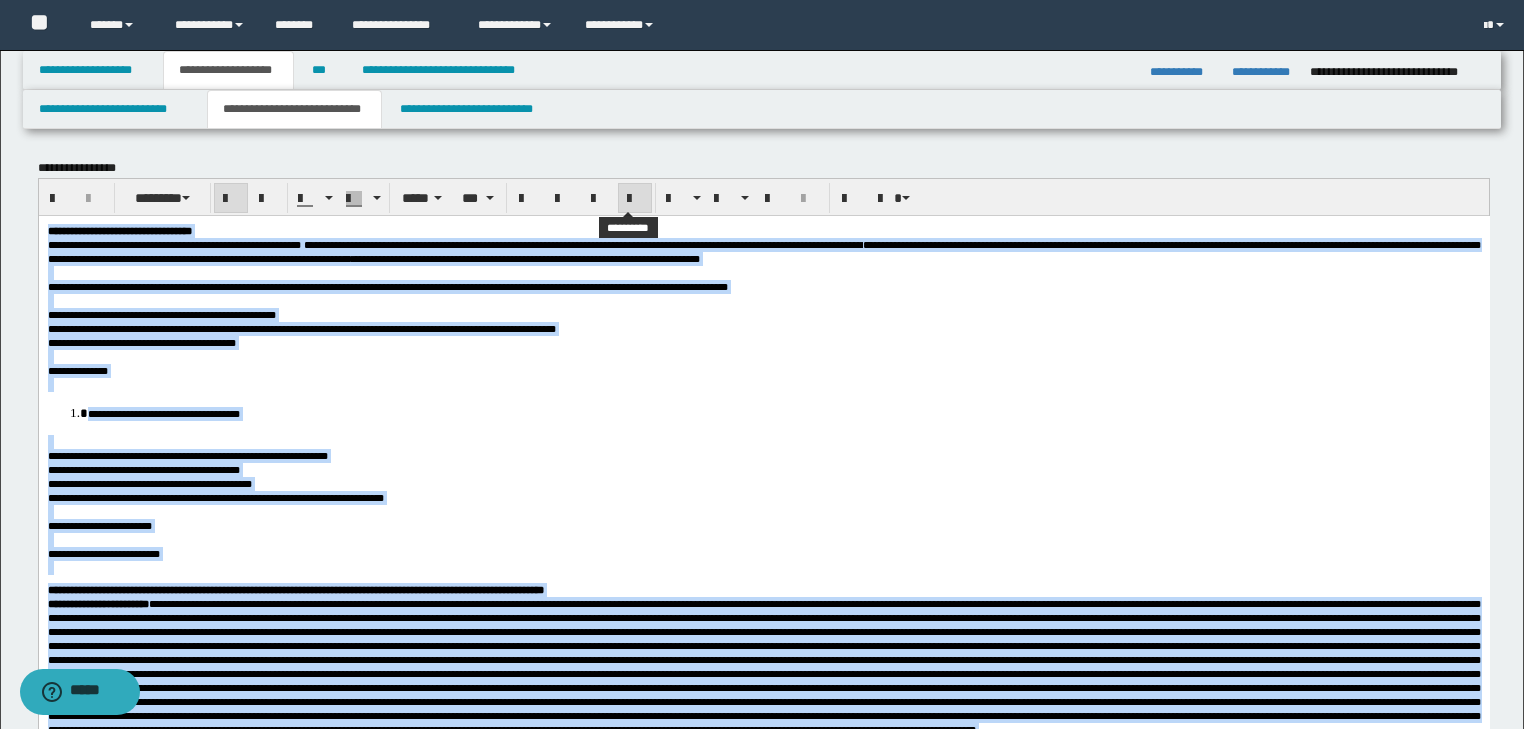 click at bounding box center (635, 199) 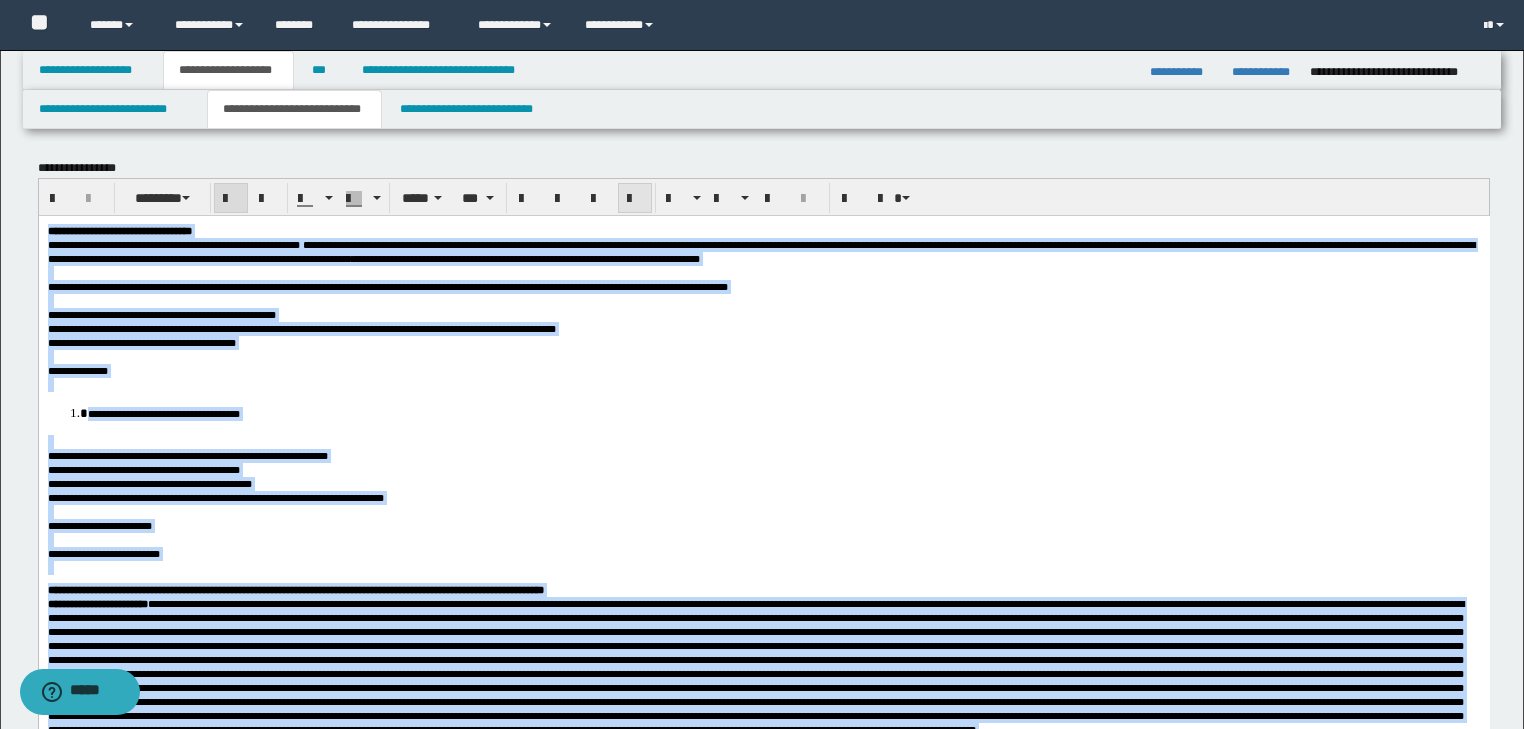 click at bounding box center [635, 199] 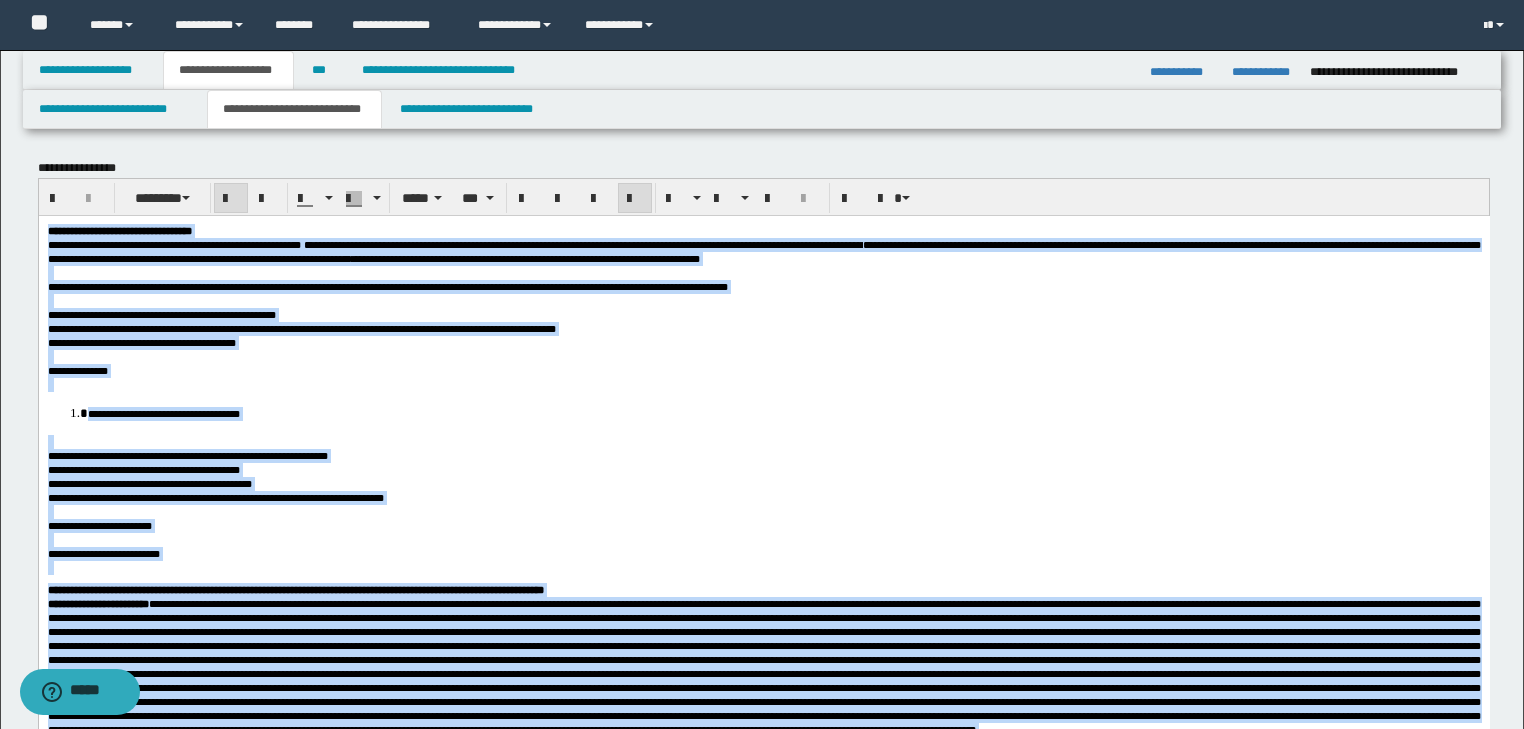 drag, startPoint x: 674, startPoint y: 425, endPoint x: 717, endPoint y: 429, distance: 43.185646 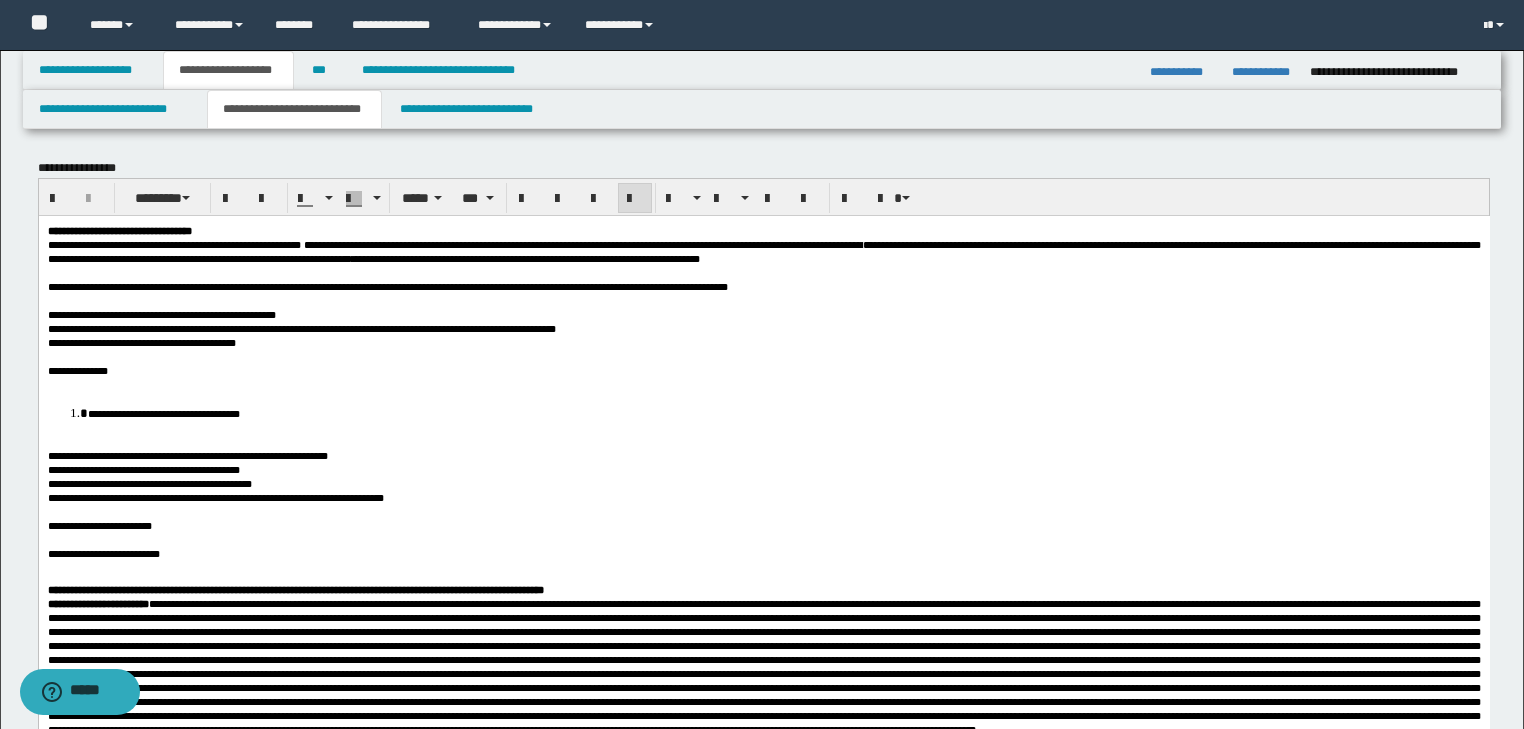 click on "**********" at bounding box center (763, 370) 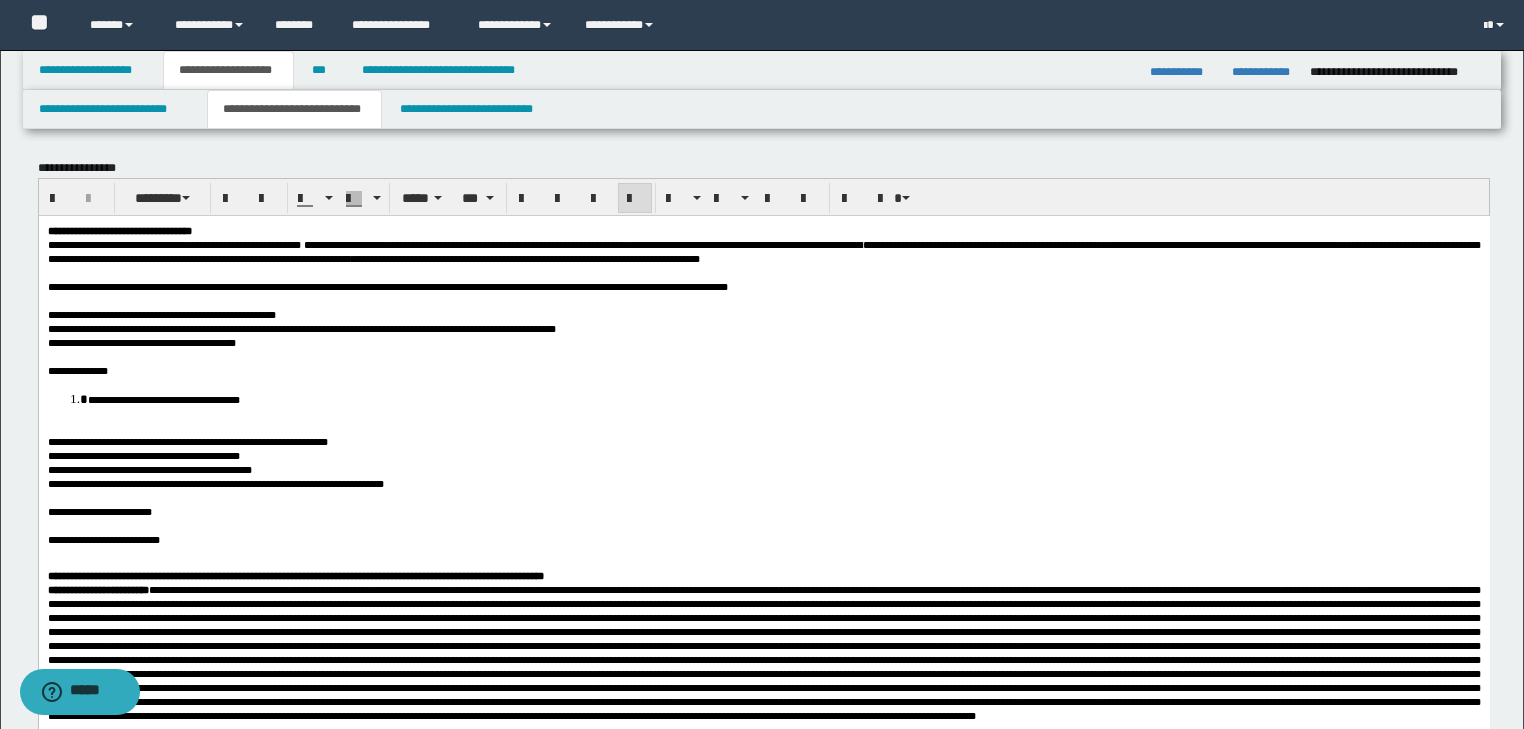 click on "**********" at bounding box center (783, 398) 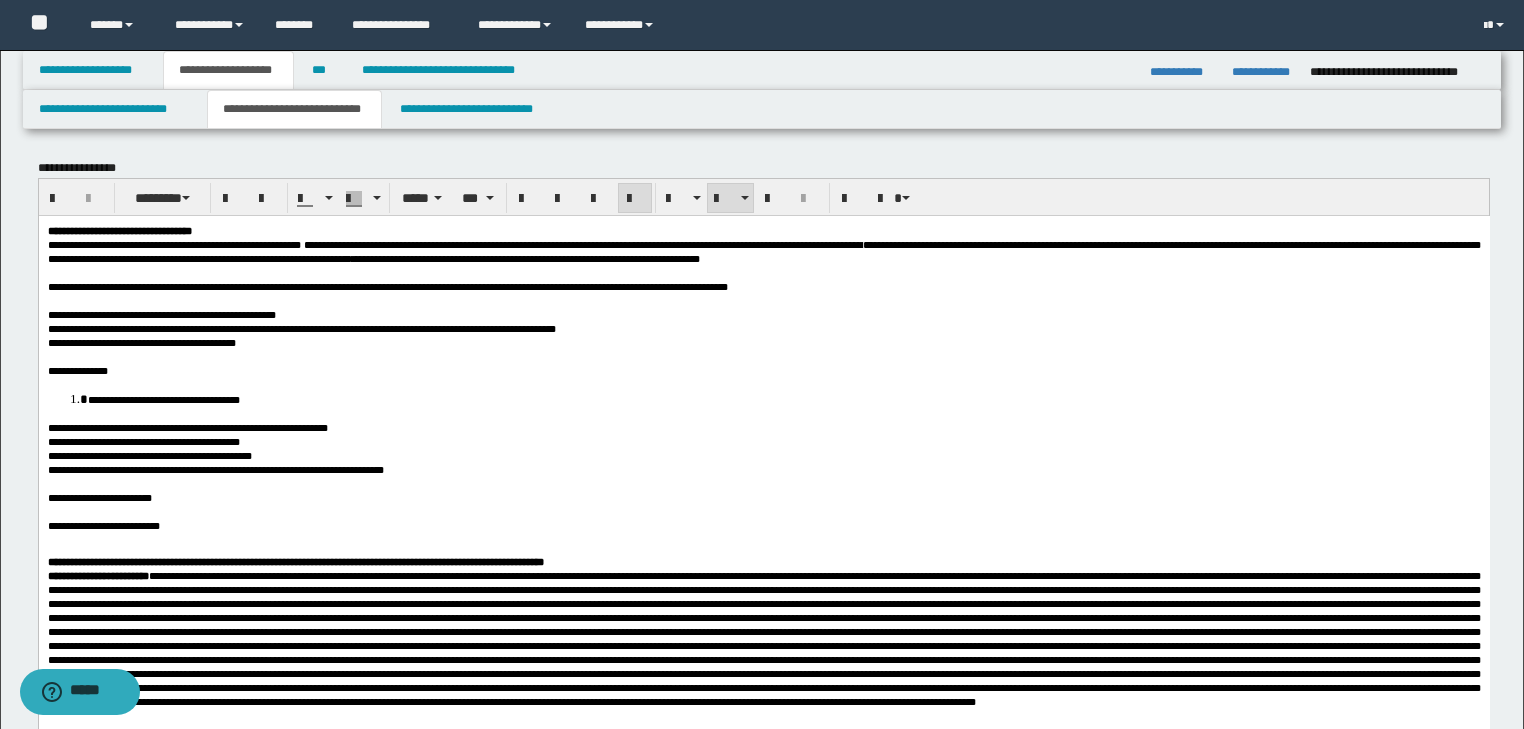 click on "**********" at bounding box center (215, 469) 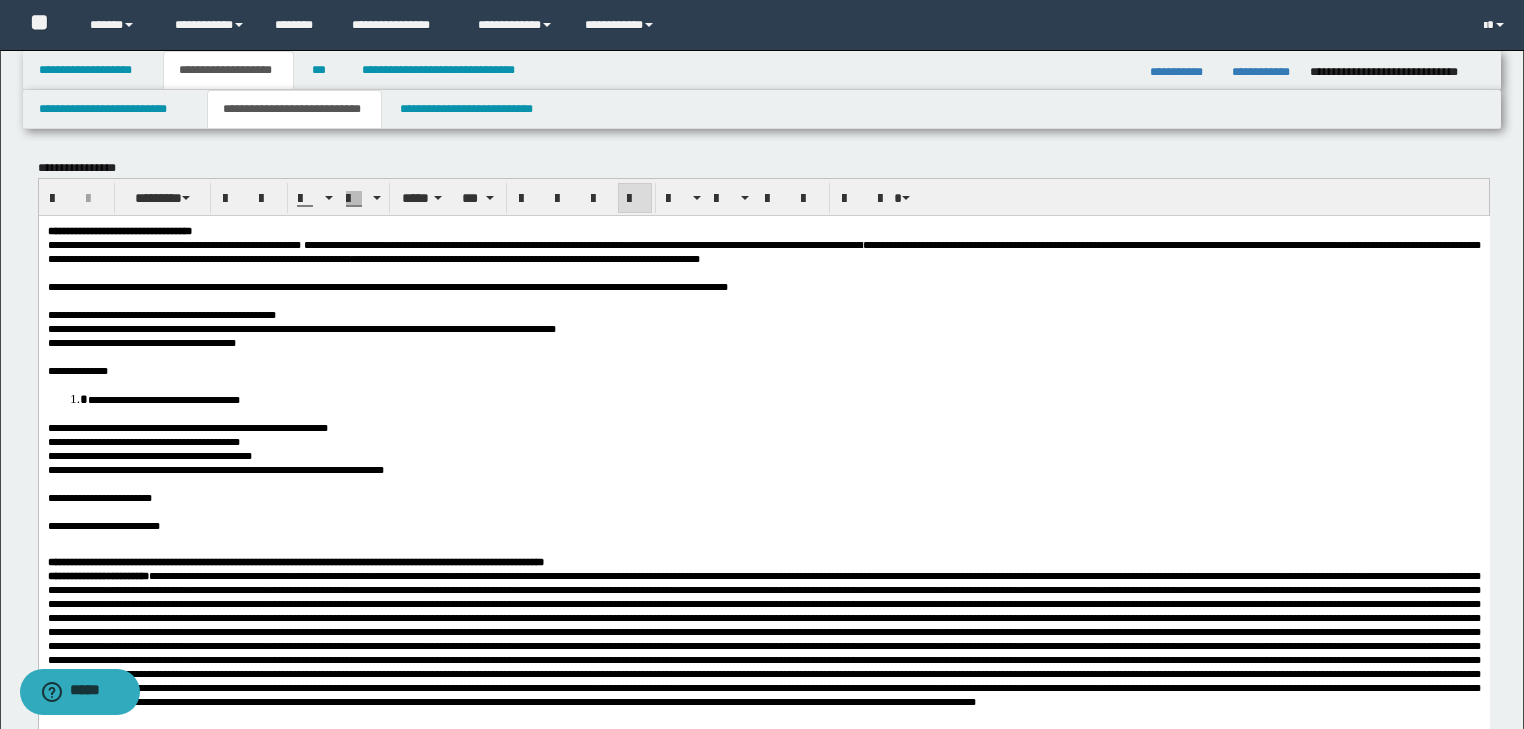 click on "**********" at bounding box center [215, 469] 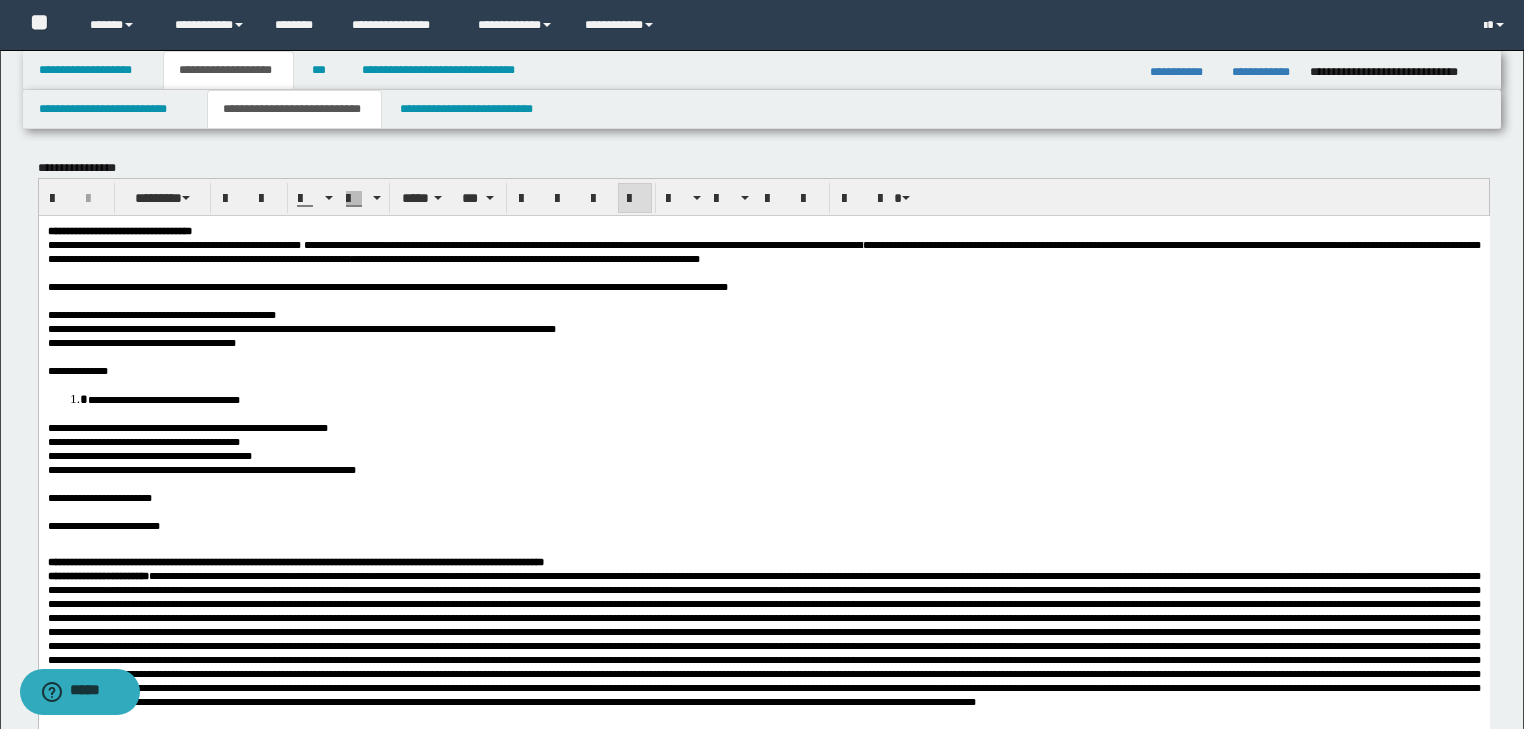 scroll, scrollTop: 240, scrollLeft: 0, axis: vertical 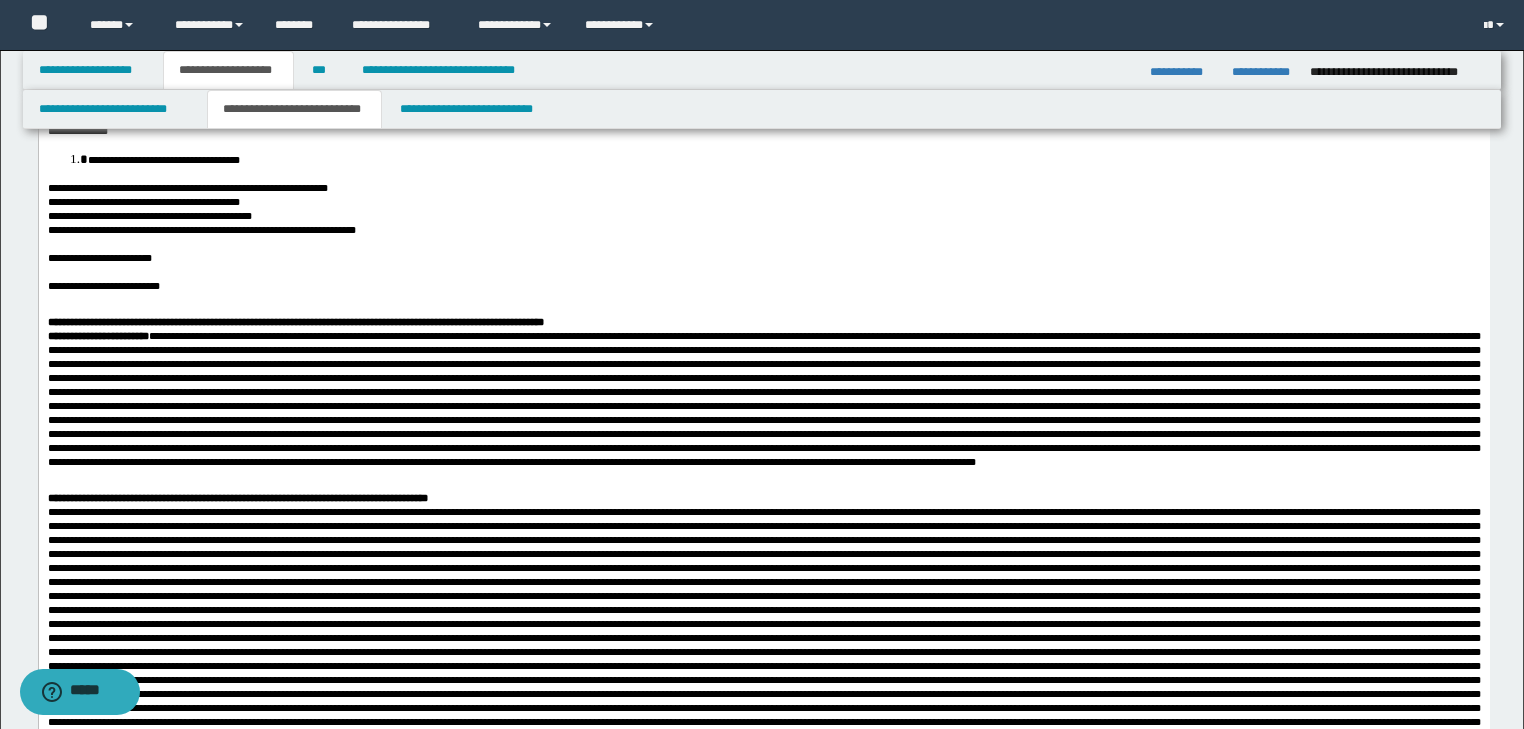 click on "**********" at bounding box center [103, 286] 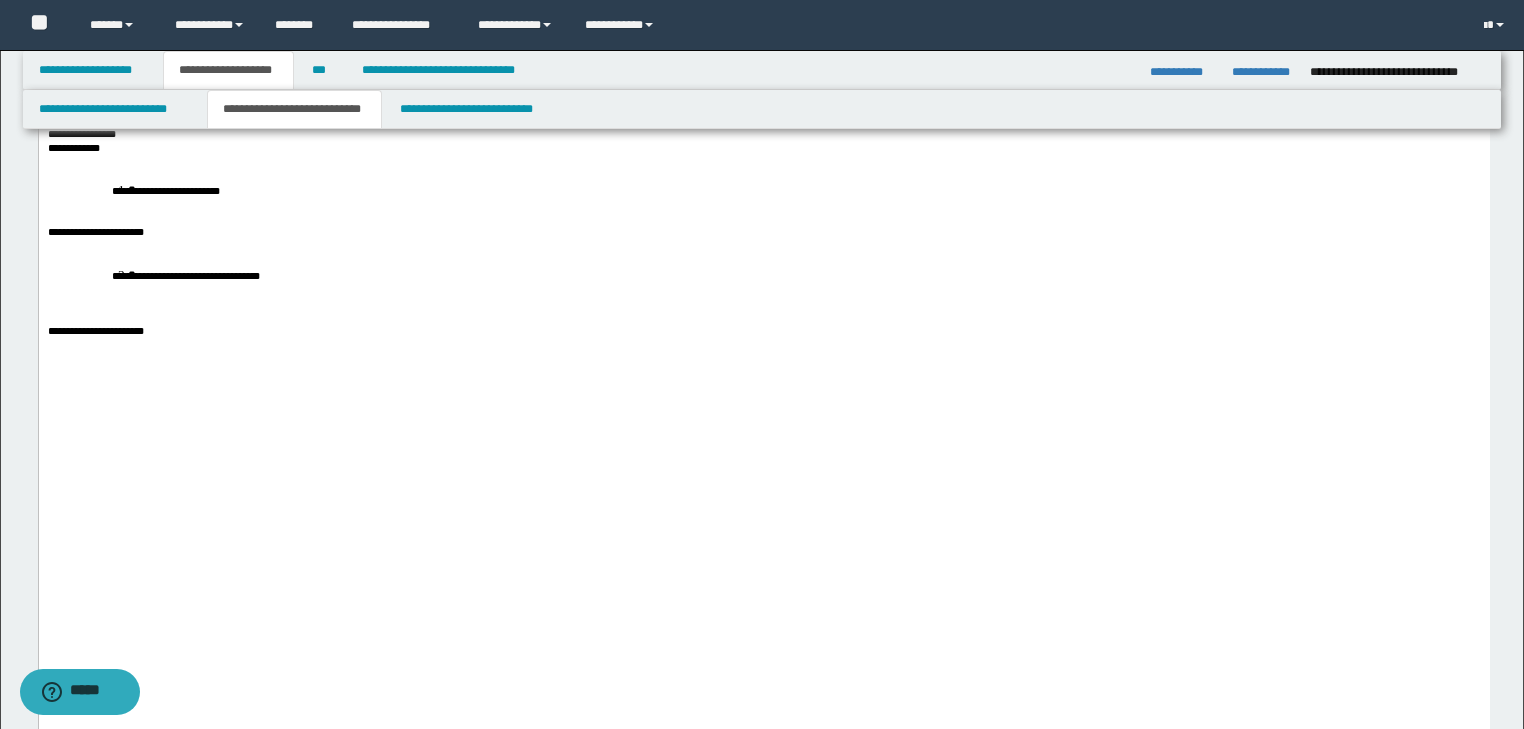 scroll, scrollTop: 1360, scrollLeft: 0, axis: vertical 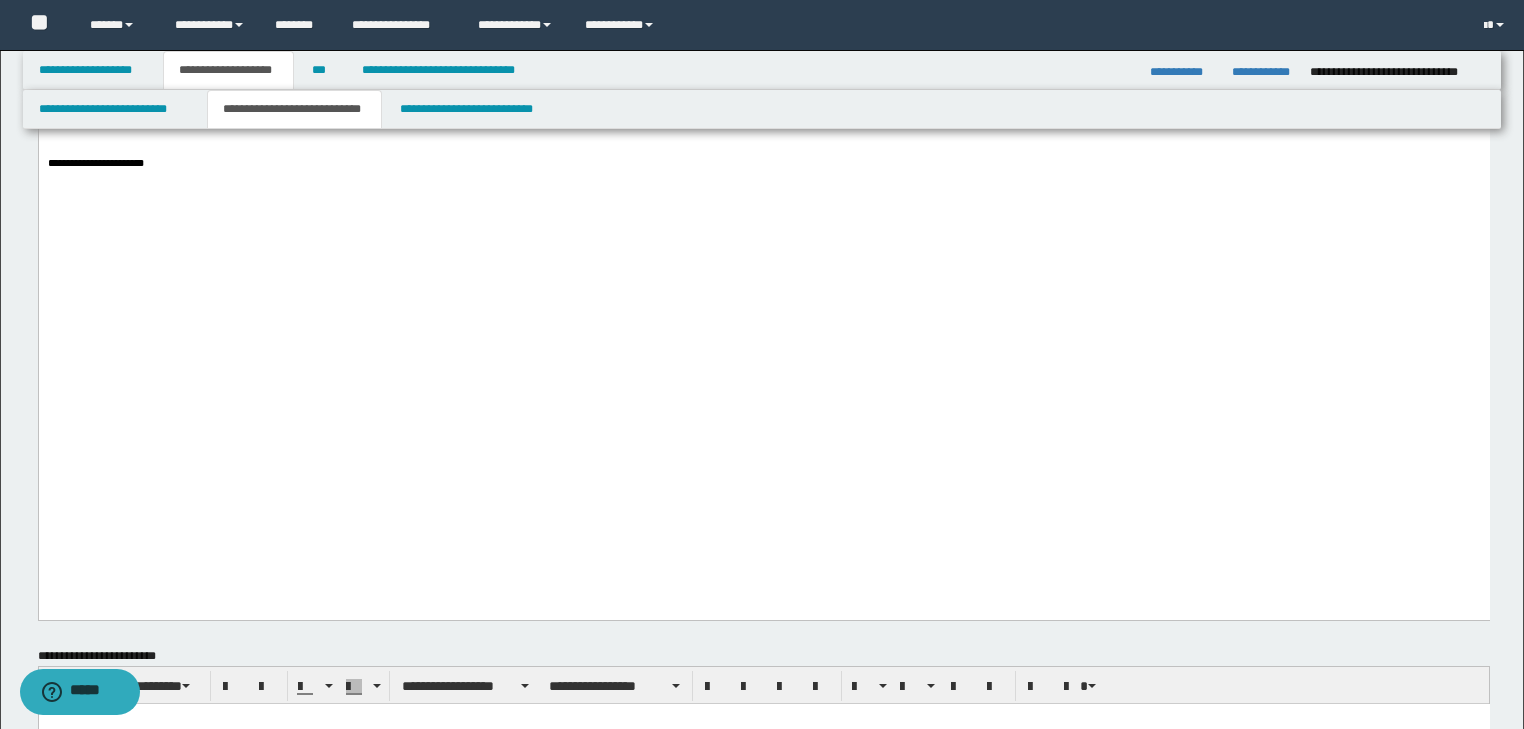 click on "**********" at bounding box center (763, -20) 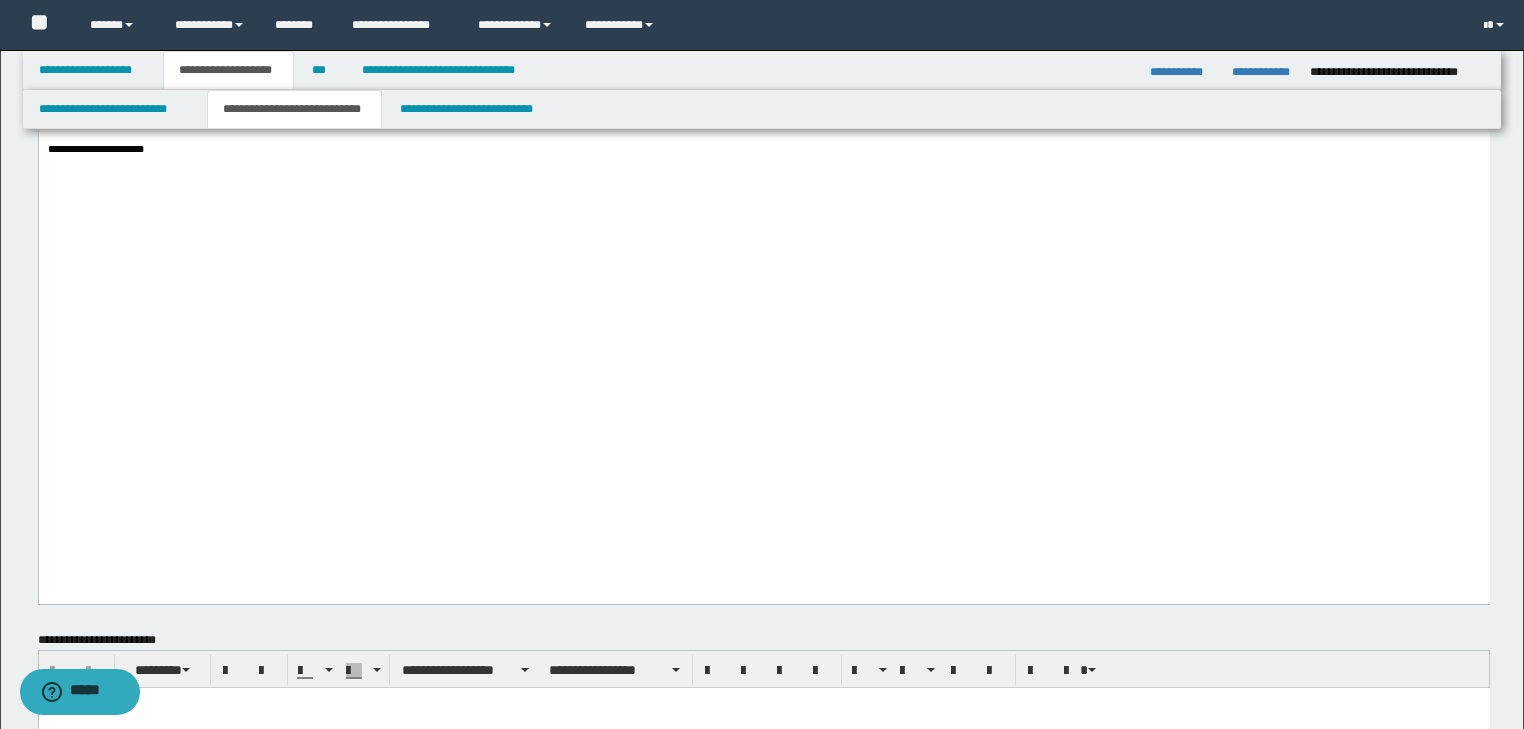 click on "**********" at bounding box center (763, 8) 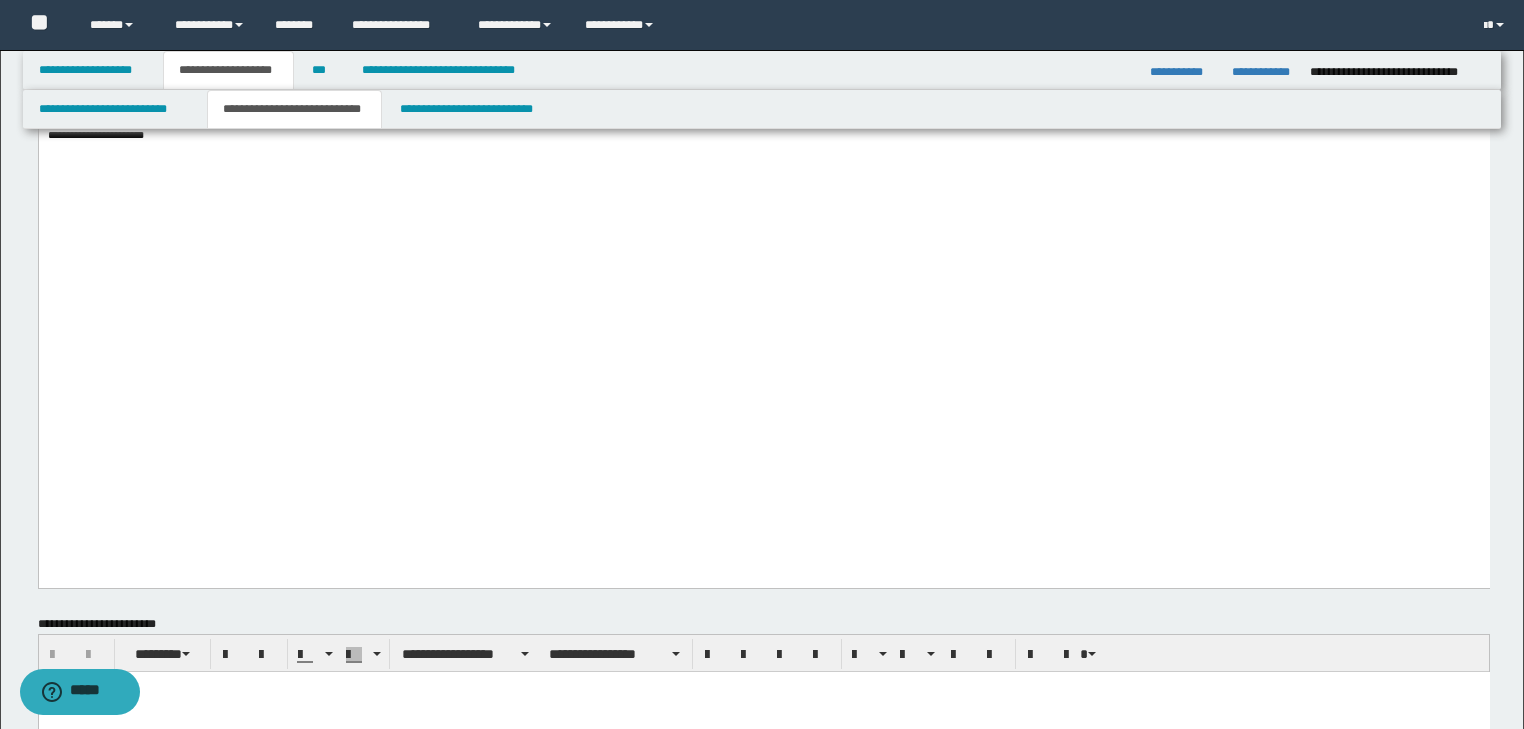 click on "**********" at bounding box center [763, 36] 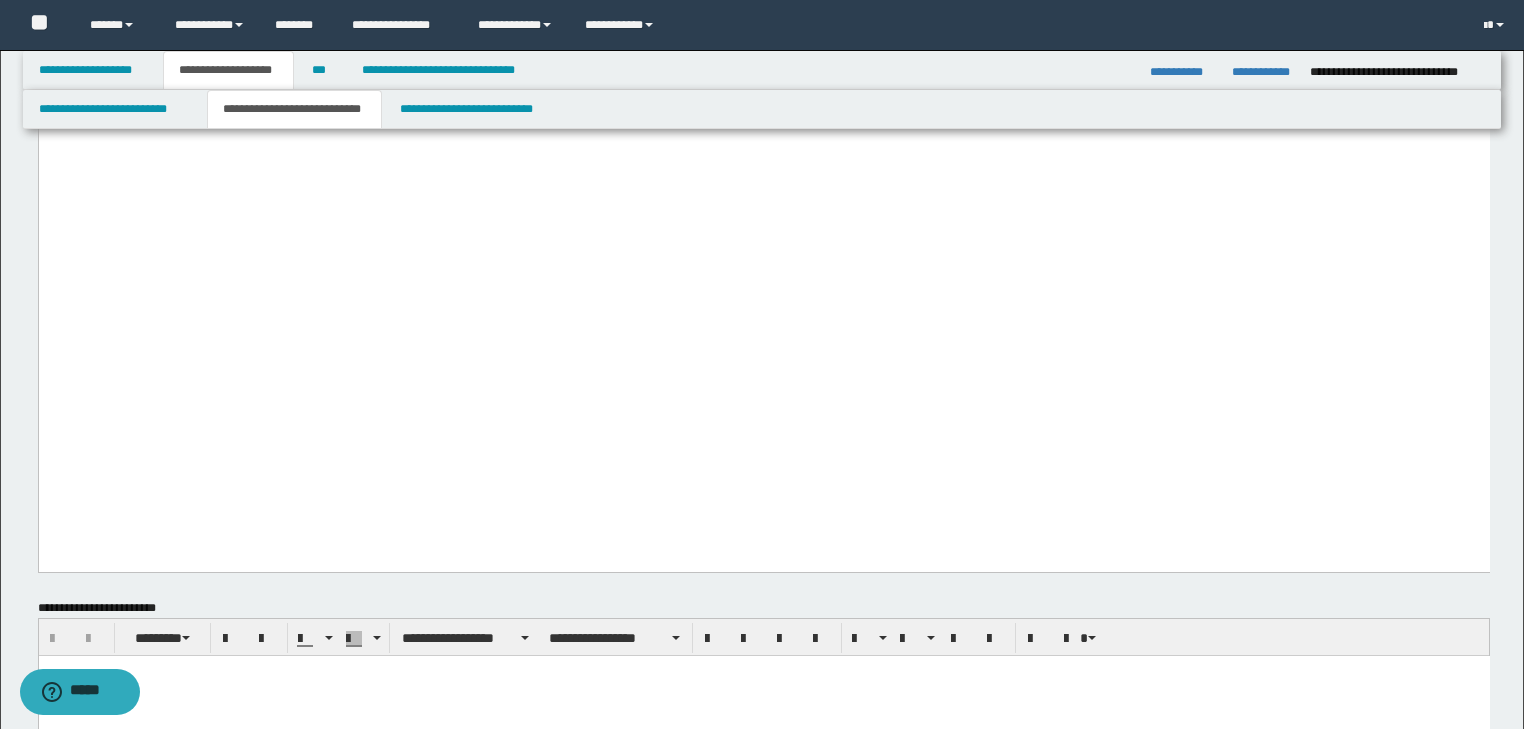 click on "**********" at bounding box center [763, 65] 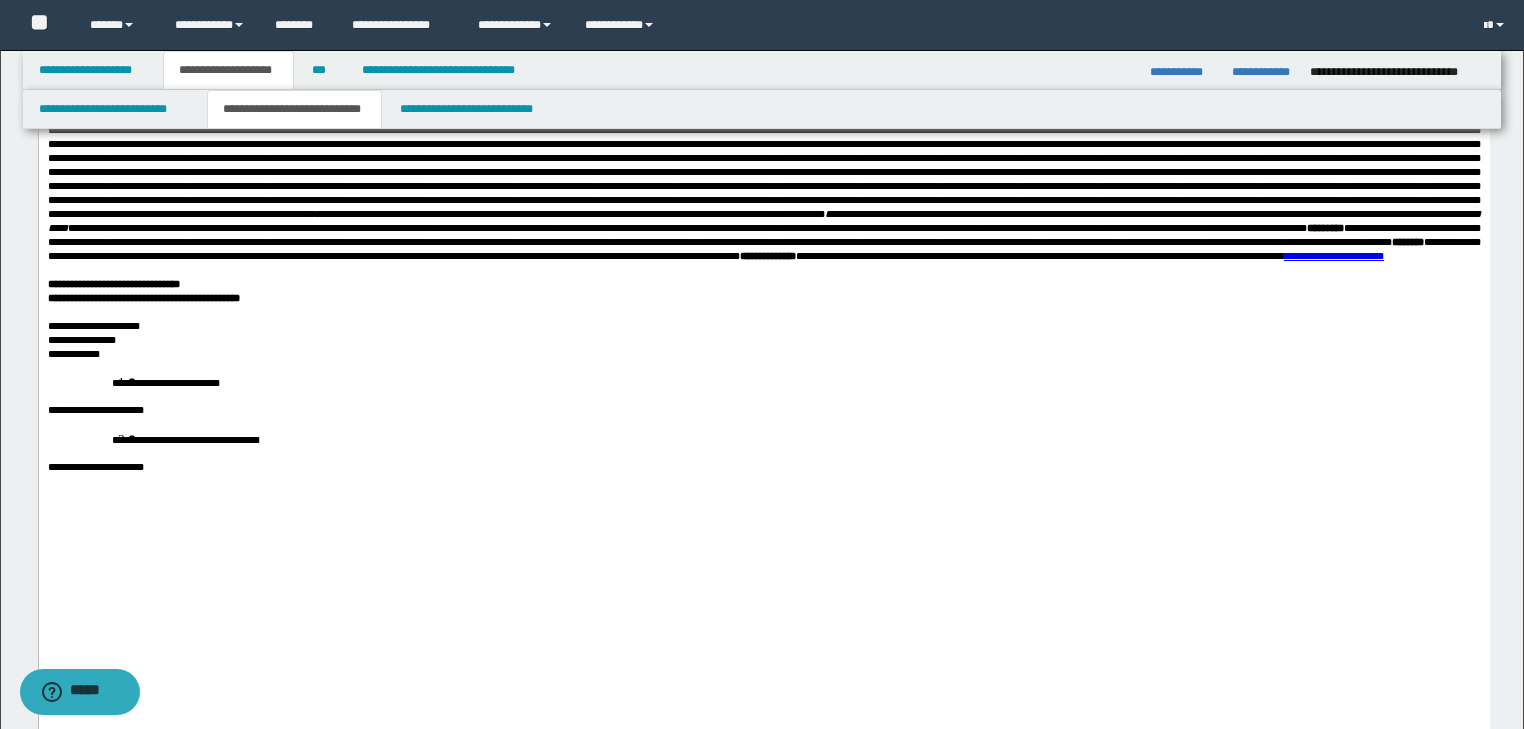 scroll, scrollTop: 960, scrollLeft: 0, axis: vertical 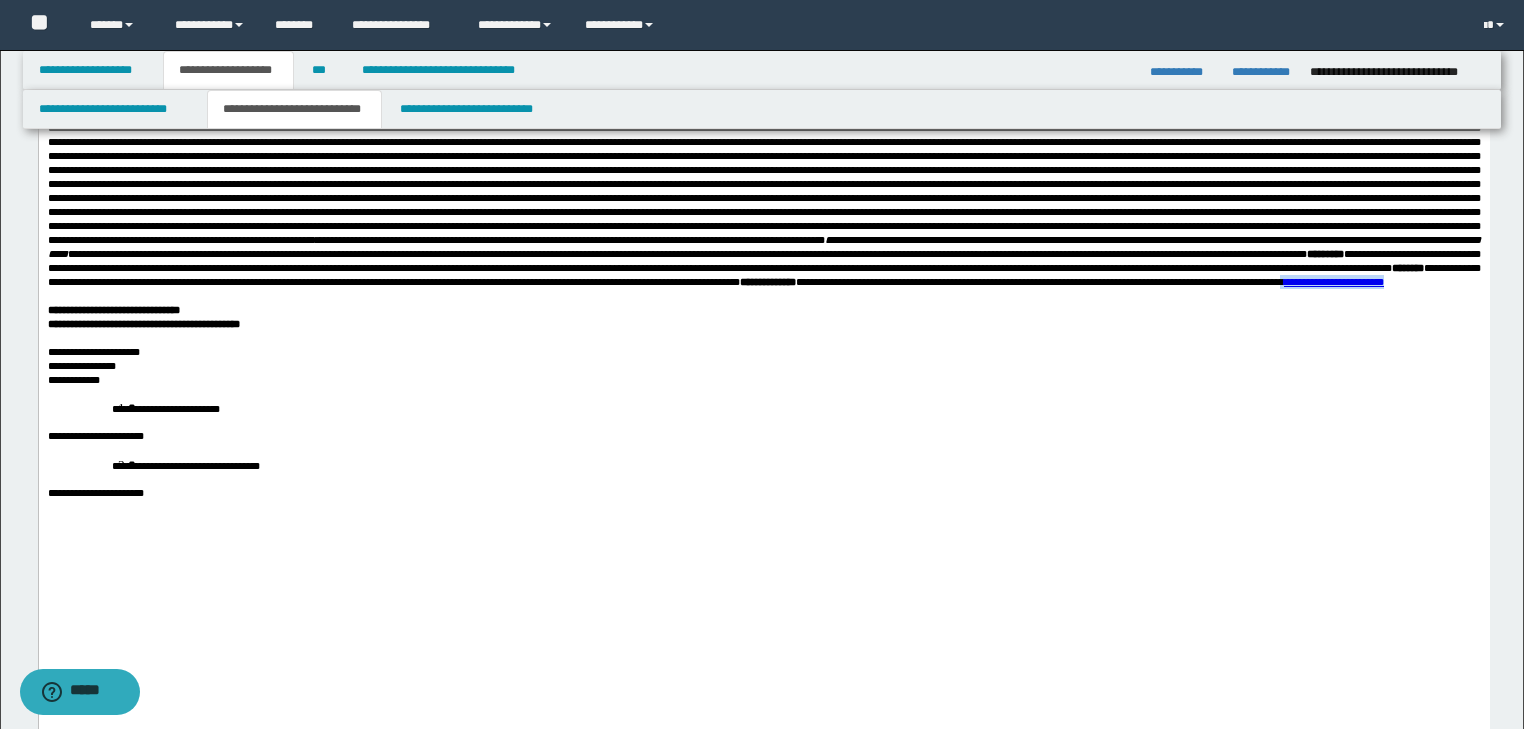 drag, startPoint x: 102, startPoint y: 581, endPoint x: 268, endPoint y: 576, distance: 166.07529 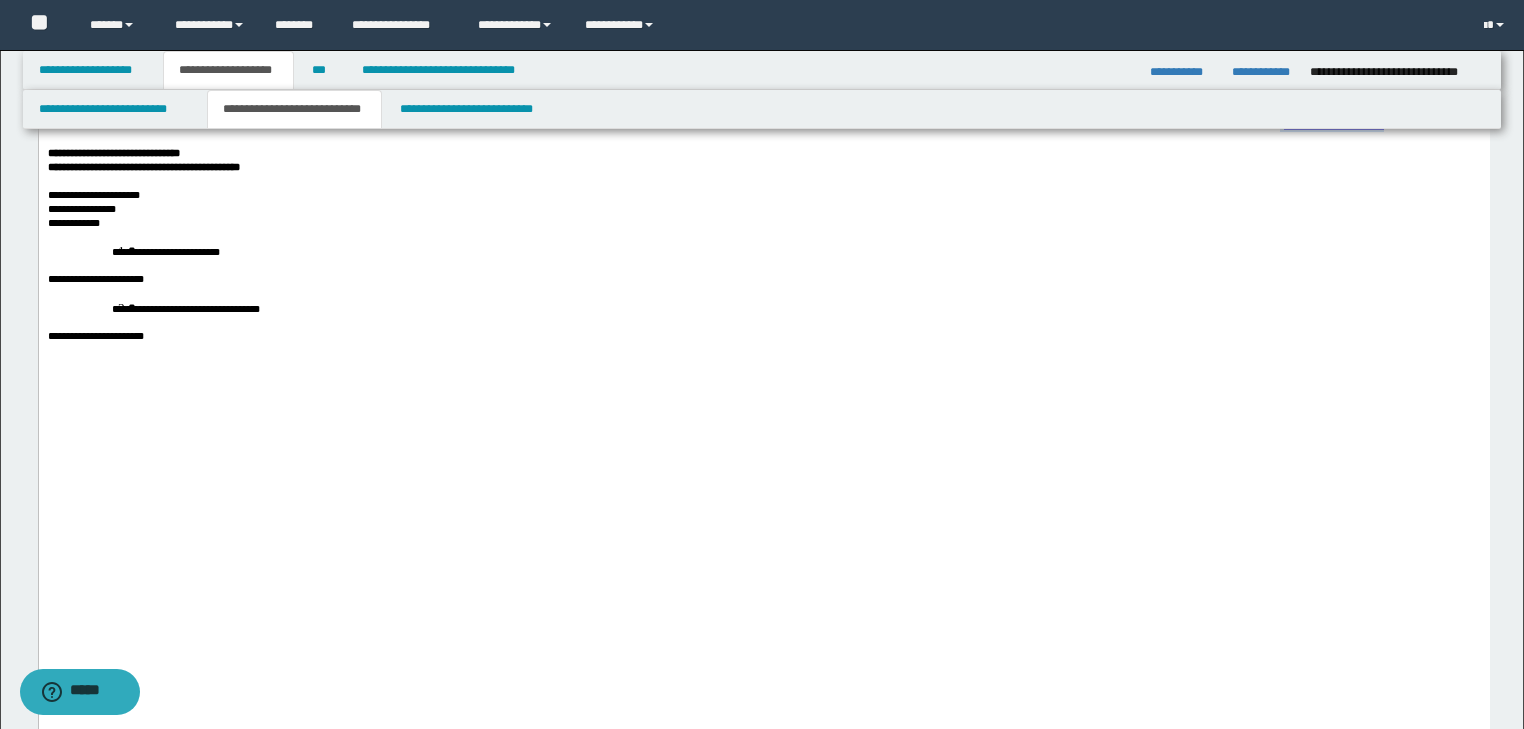 scroll, scrollTop: 1120, scrollLeft: 0, axis: vertical 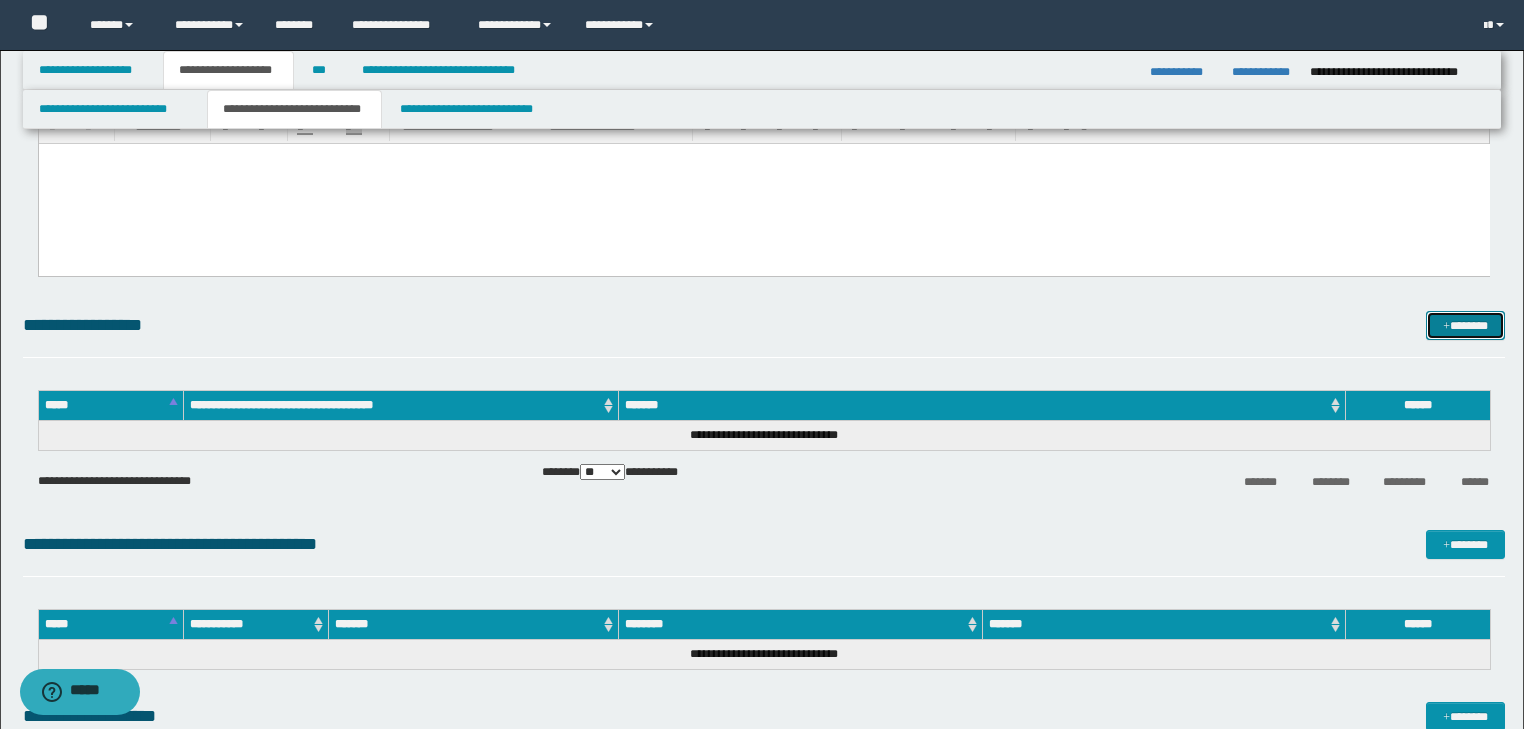 click at bounding box center [1446, 327] 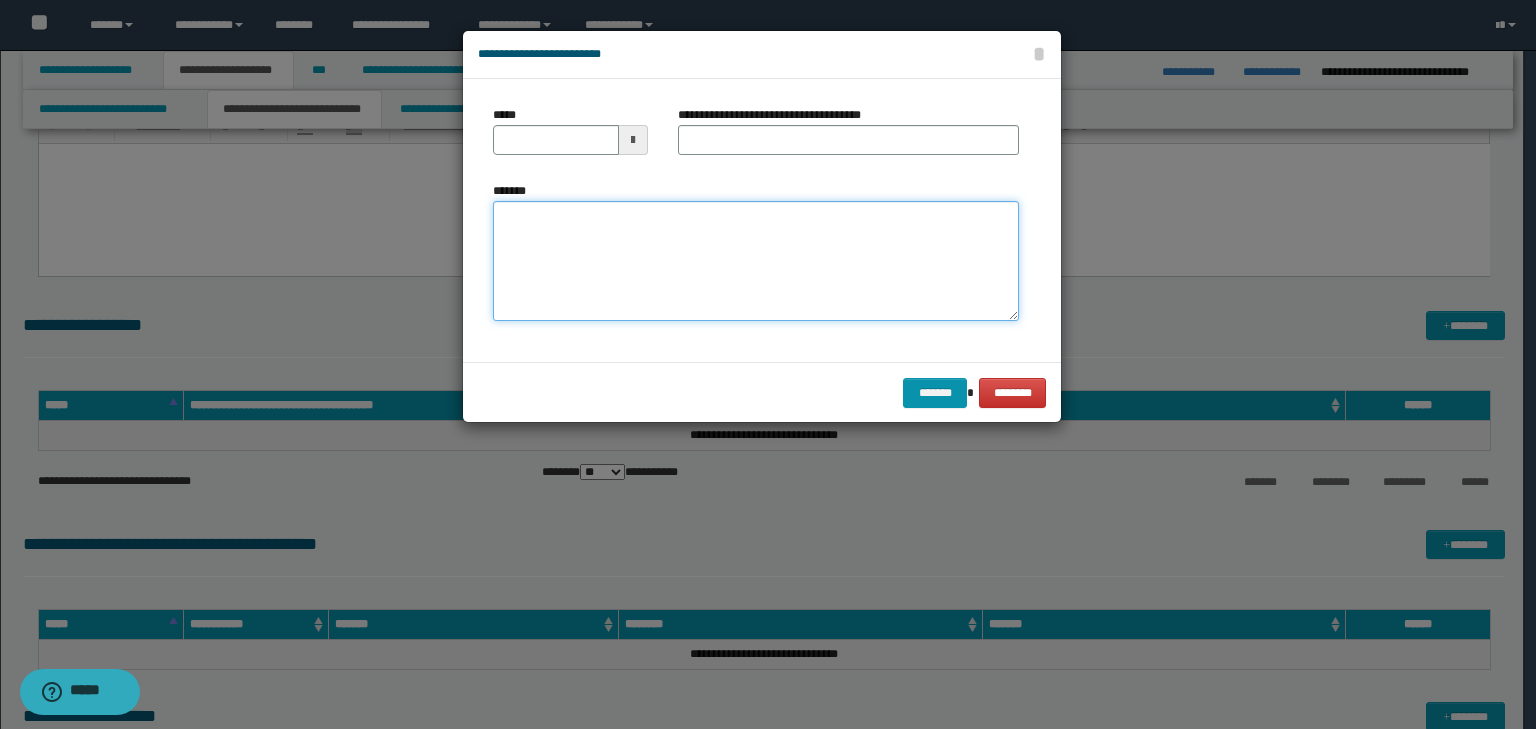 click on "*******" at bounding box center (756, 261) 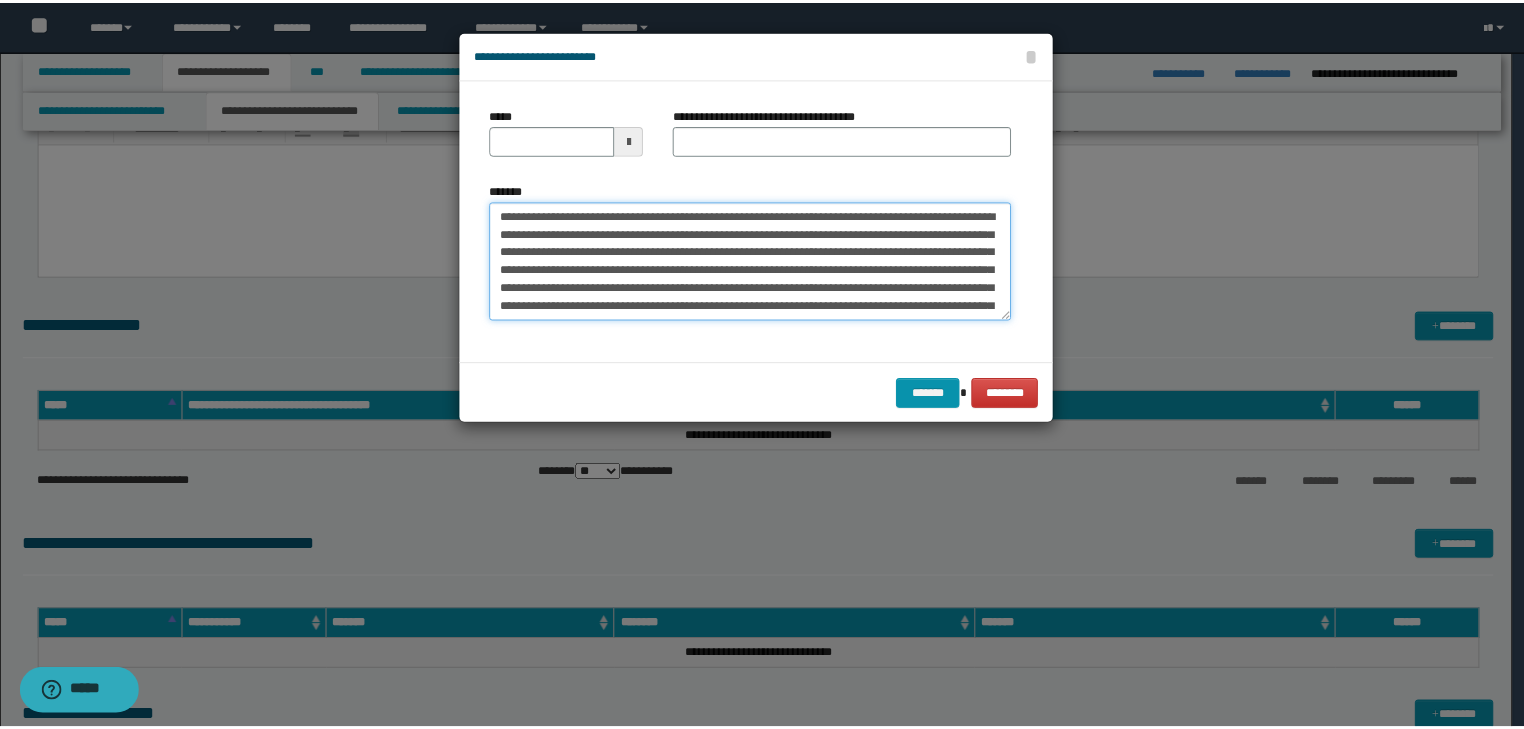 scroll, scrollTop: 0, scrollLeft: 0, axis: both 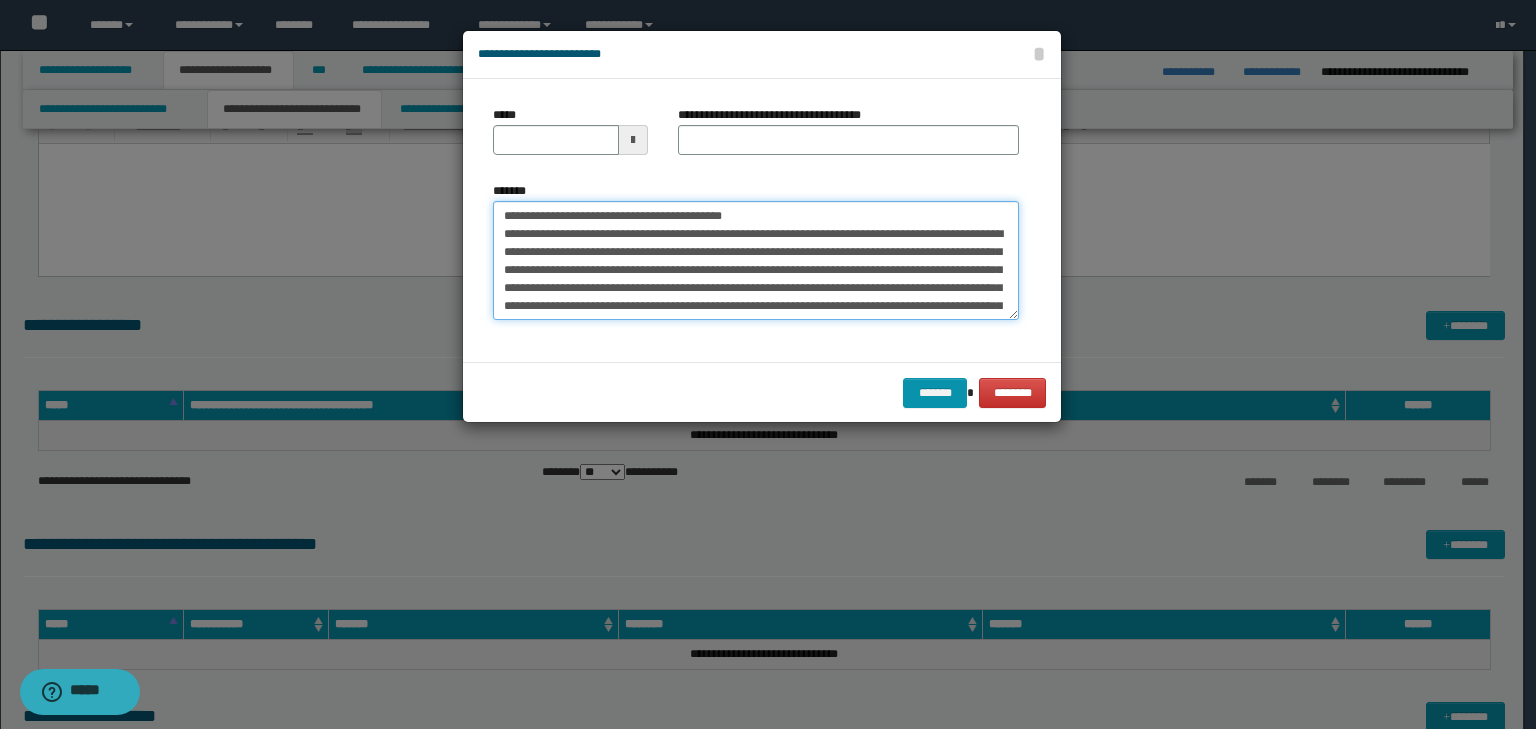 drag, startPoint x: 567, startPoint y: 216, endPoint x: 463, endPoint y: 214, distance: 104.019226 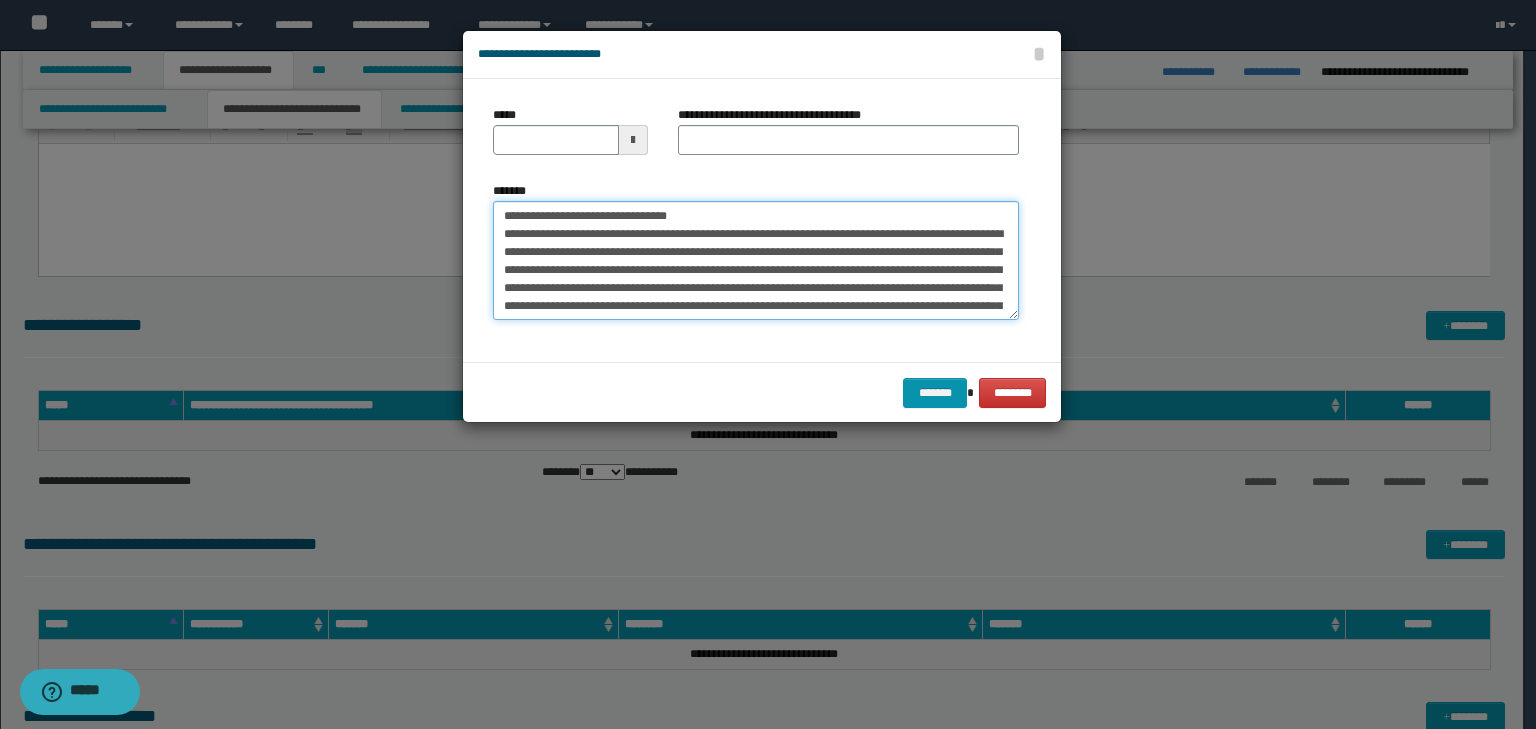 type 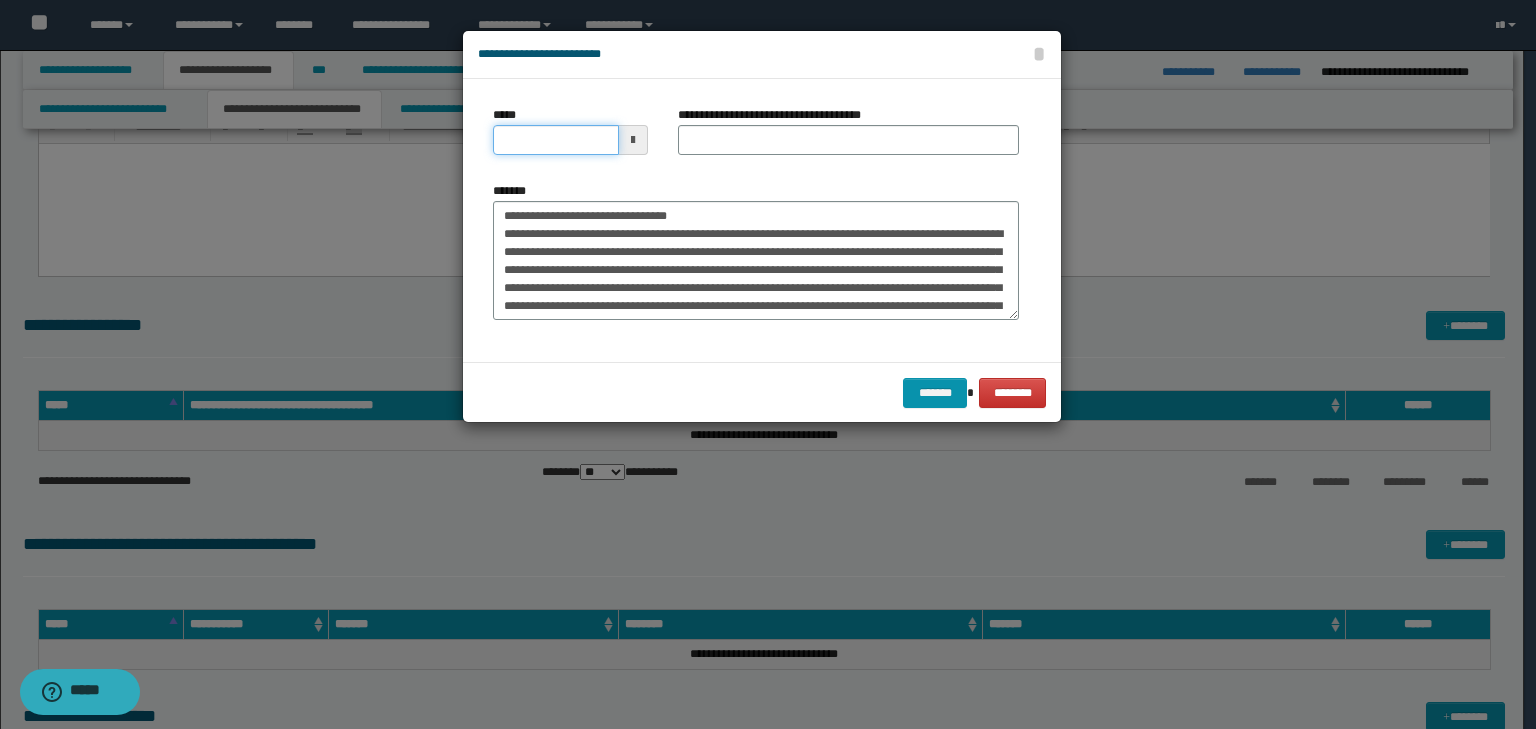 click on "*****" at bounding box center [556, 140] 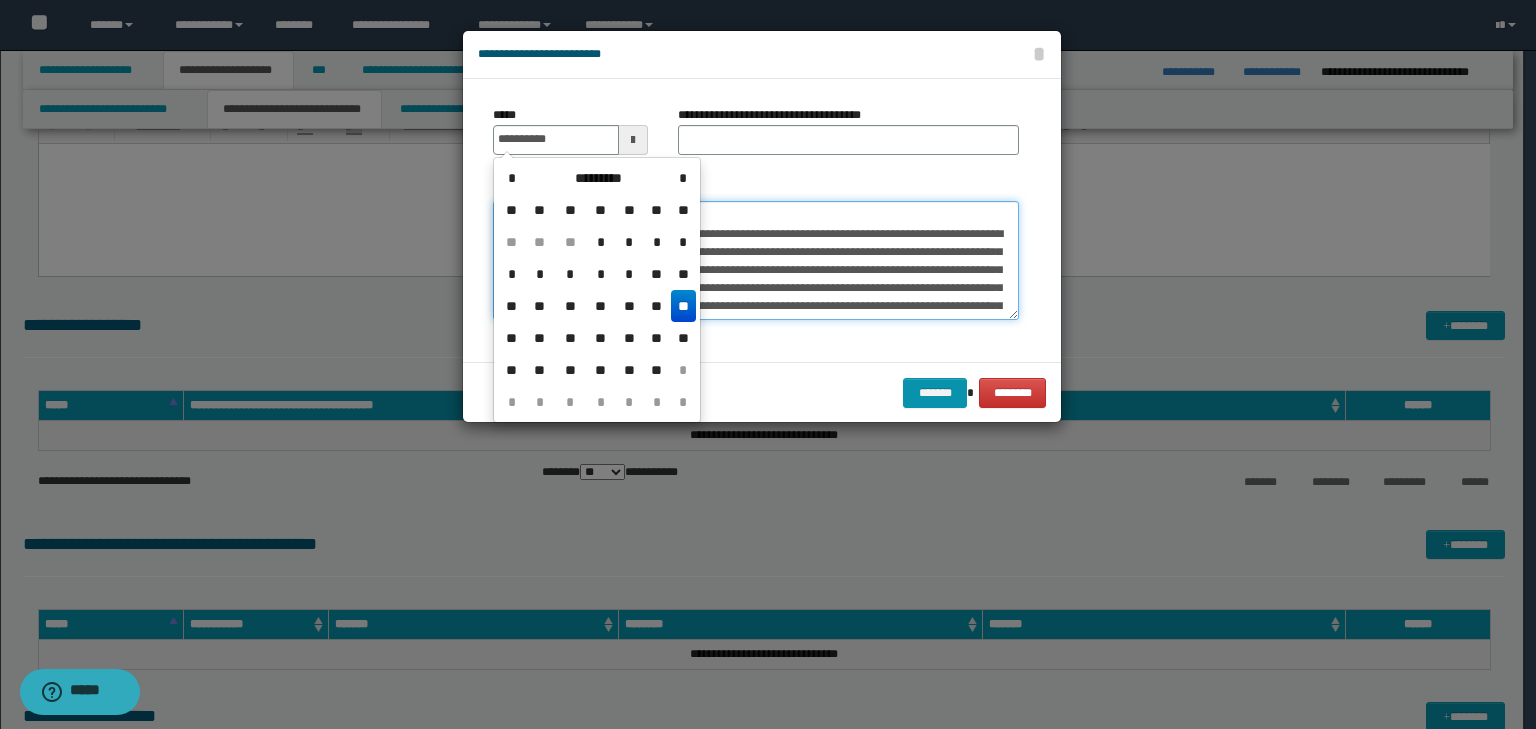 type on "**********" 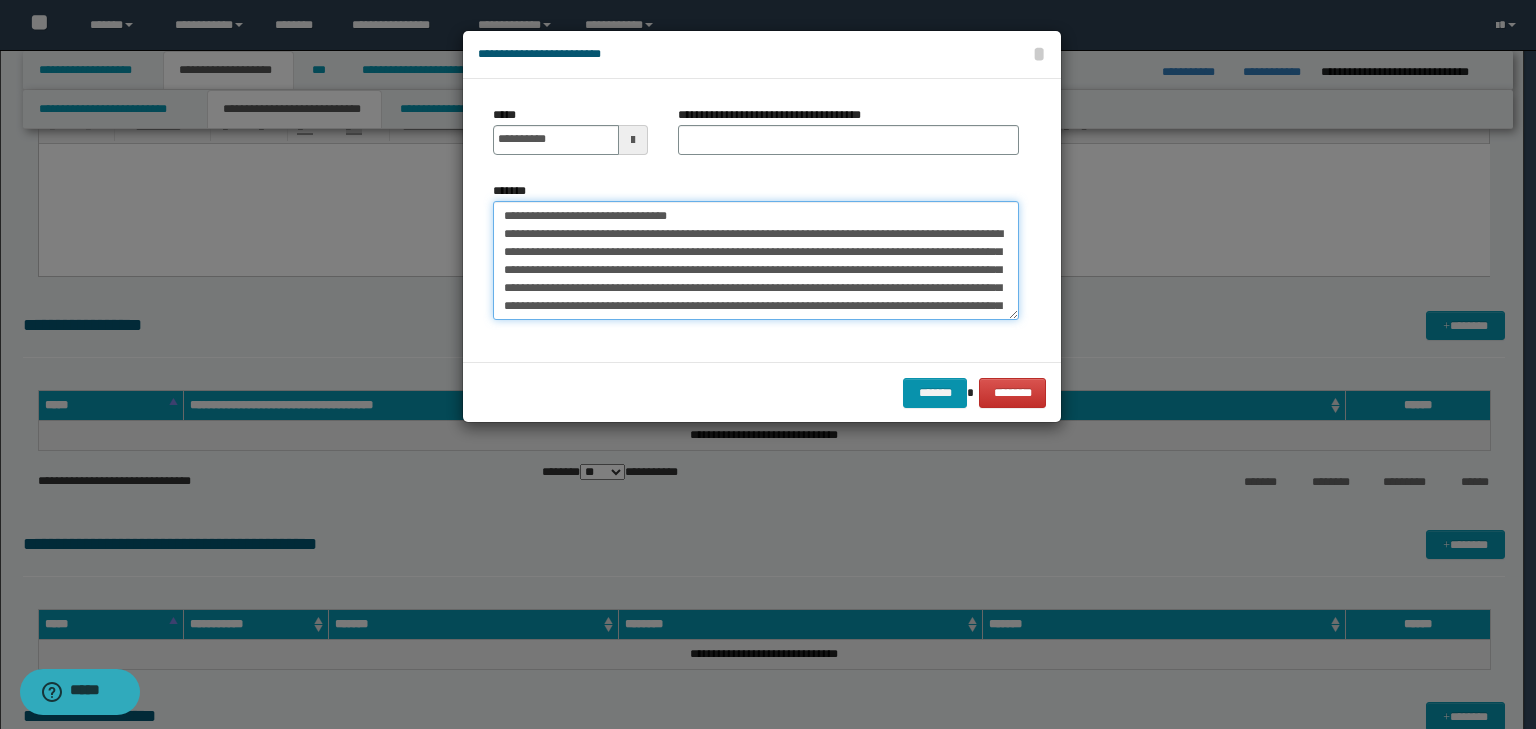 drag, startPoint x: 732, startPoint y: 212, endPoint x: 411, endPoint y: 201, distance: 321.18842 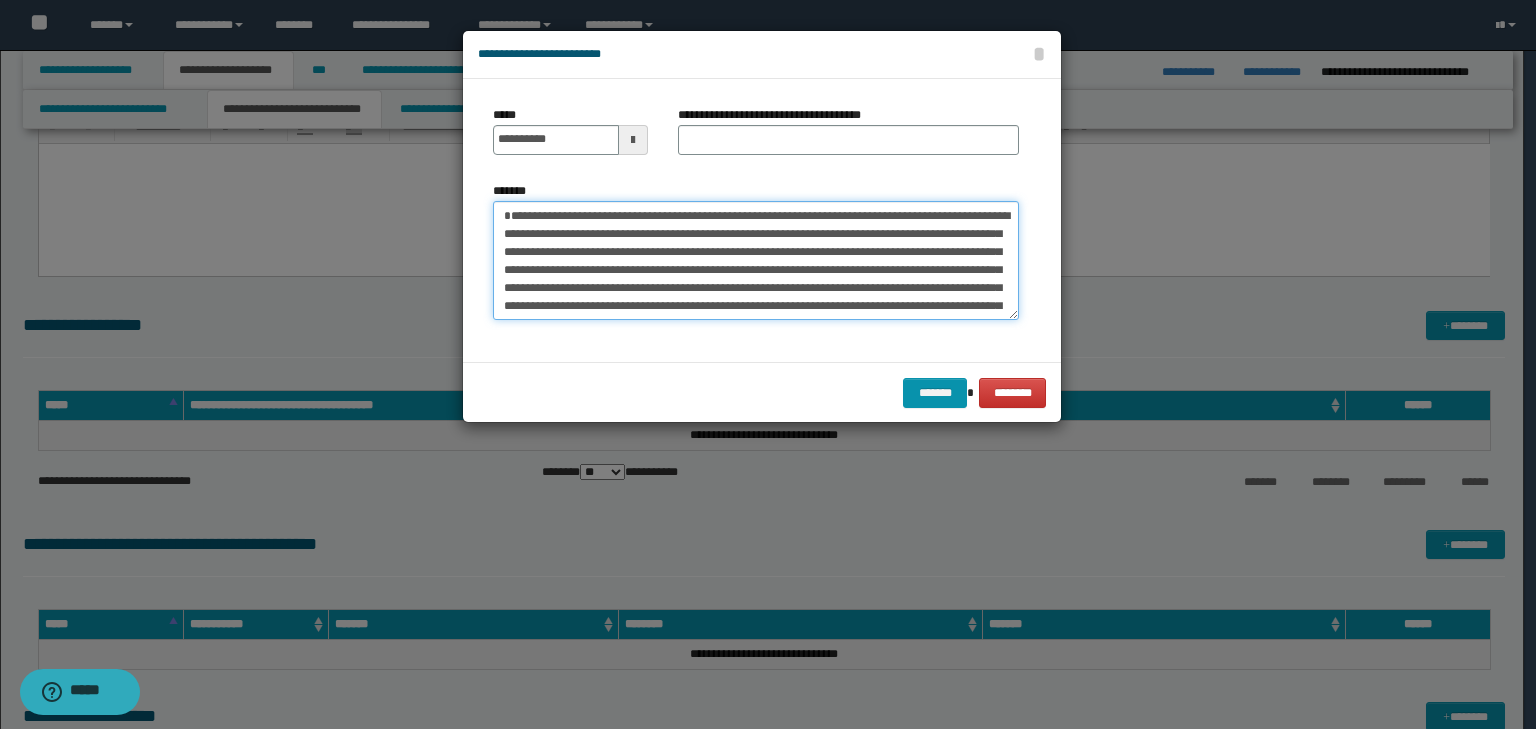 type on "**********" 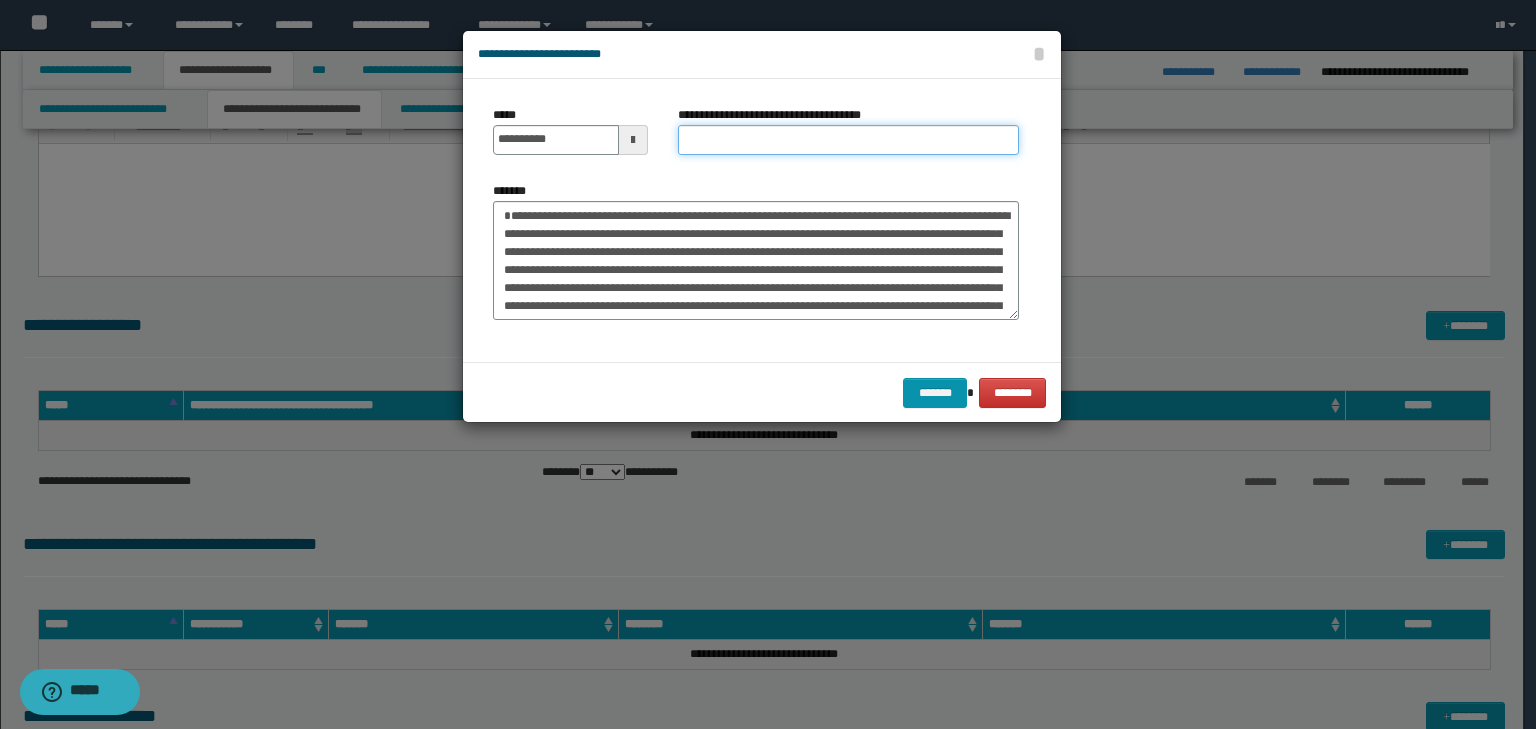 click on "**********" at bounding box center (848, 140) 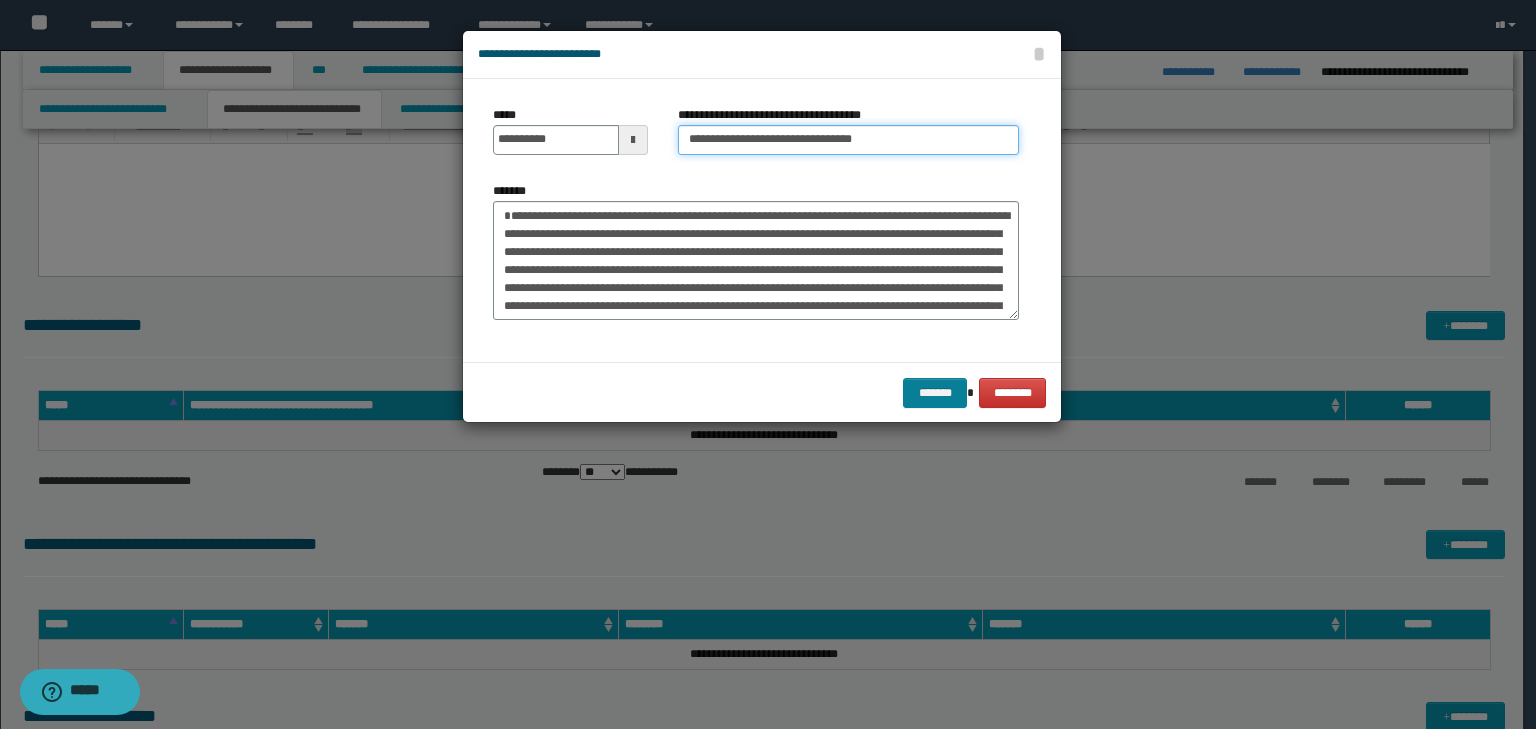 type on "**********" 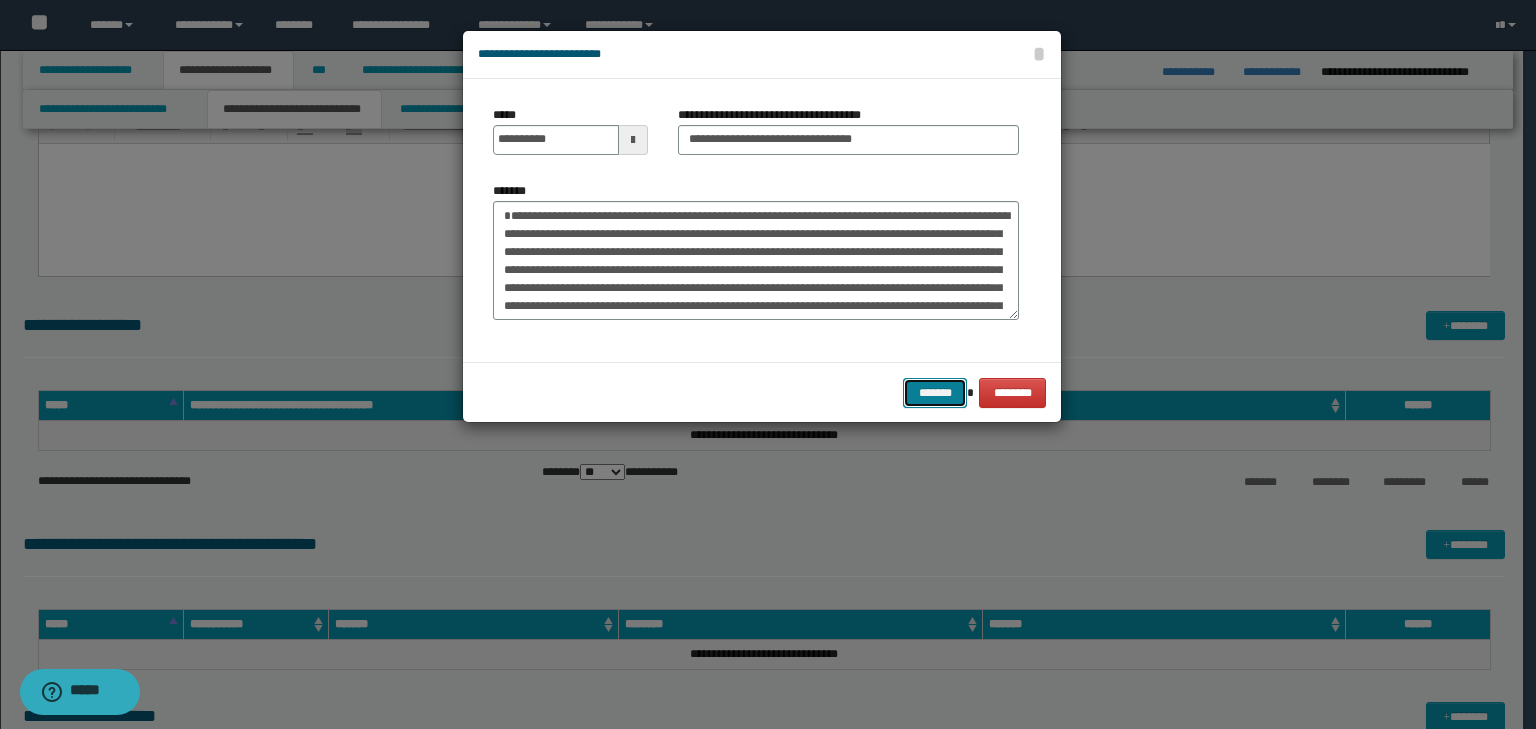 click on "*******" at bounding box center [935, 393] 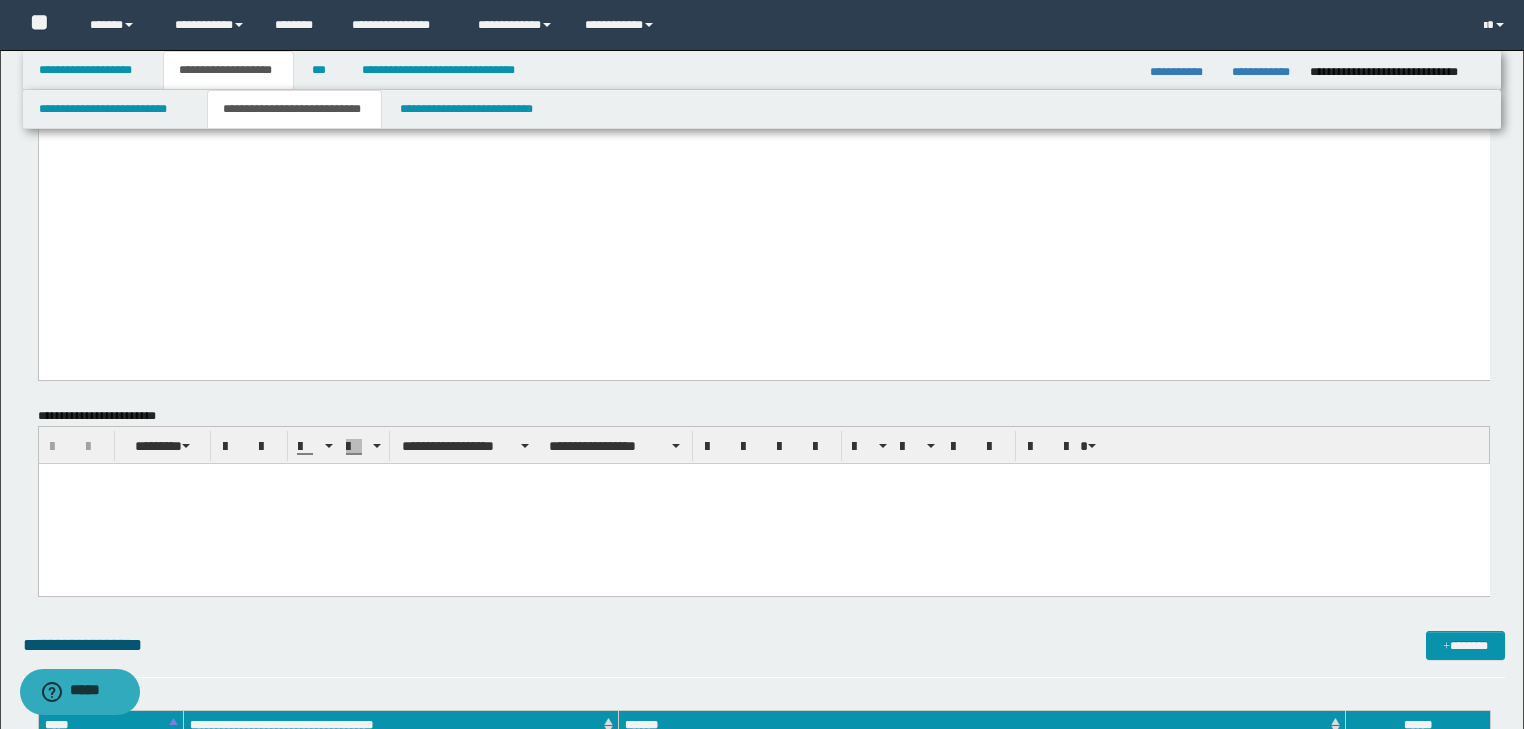 scroll, scrollTop: 1520, scrollLeft: 0, axis: vertical 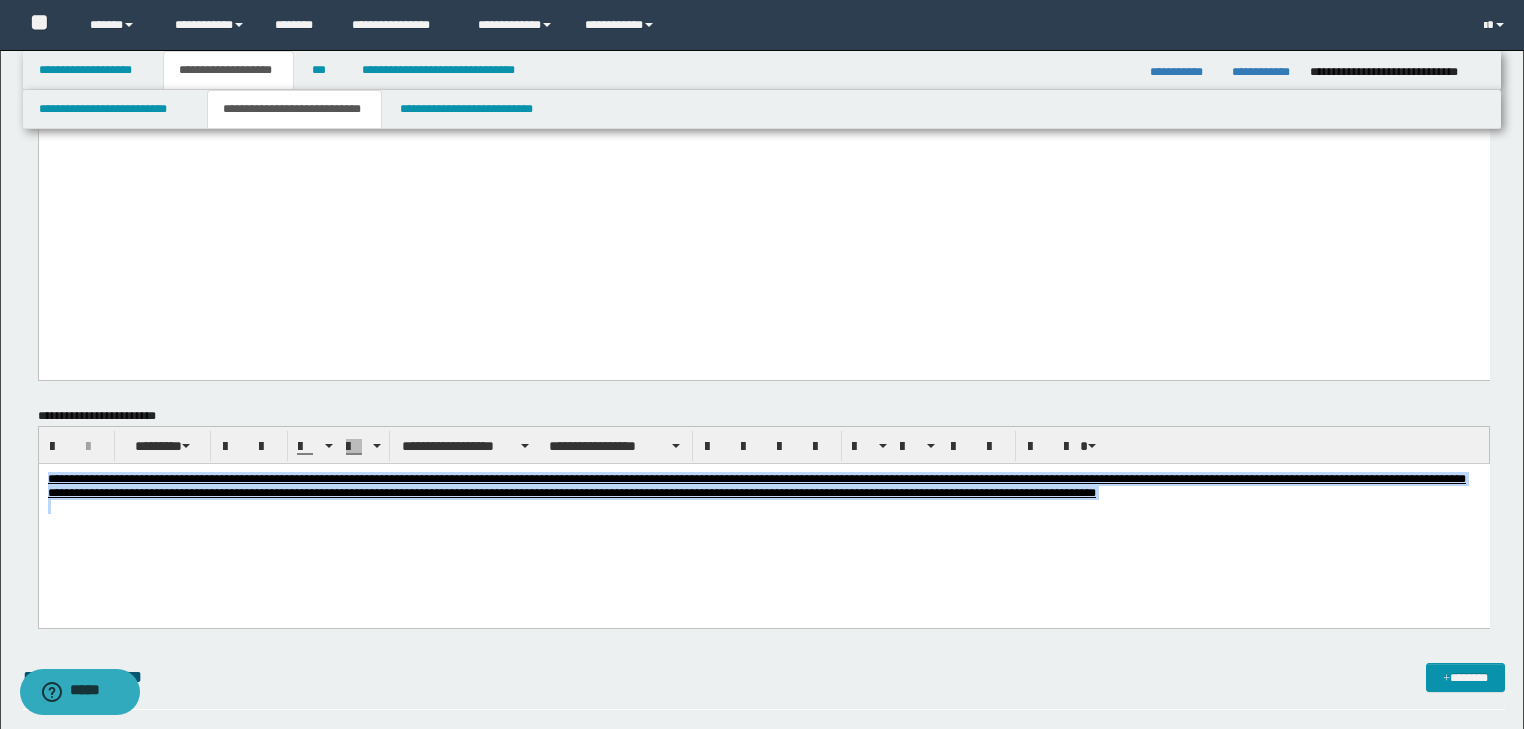 drag, startPoint x: 46, startPoint y: 476, endPoint x: 1023, endPoint y: 546, distance: 979.50446 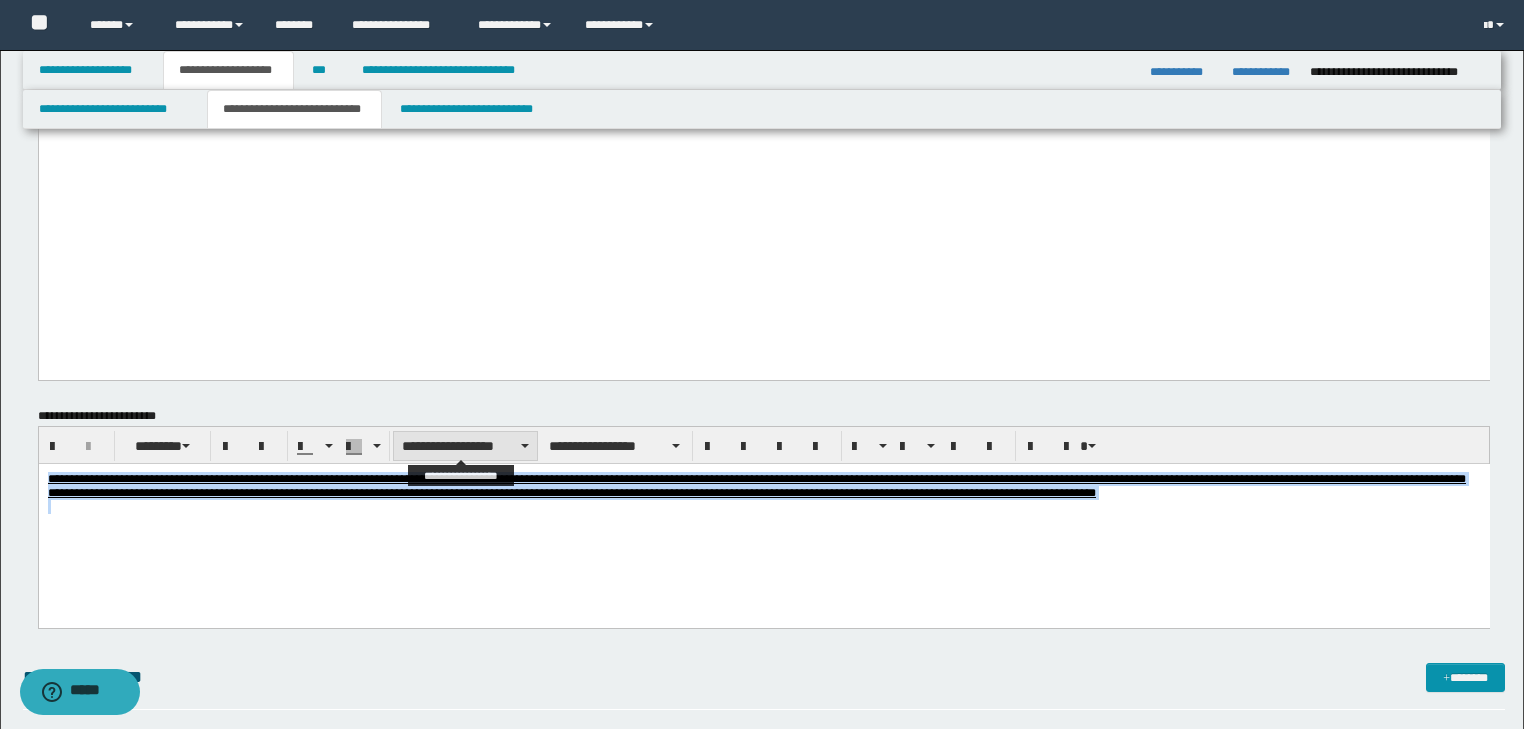 click on "**********" at bounding box center [465, 446] 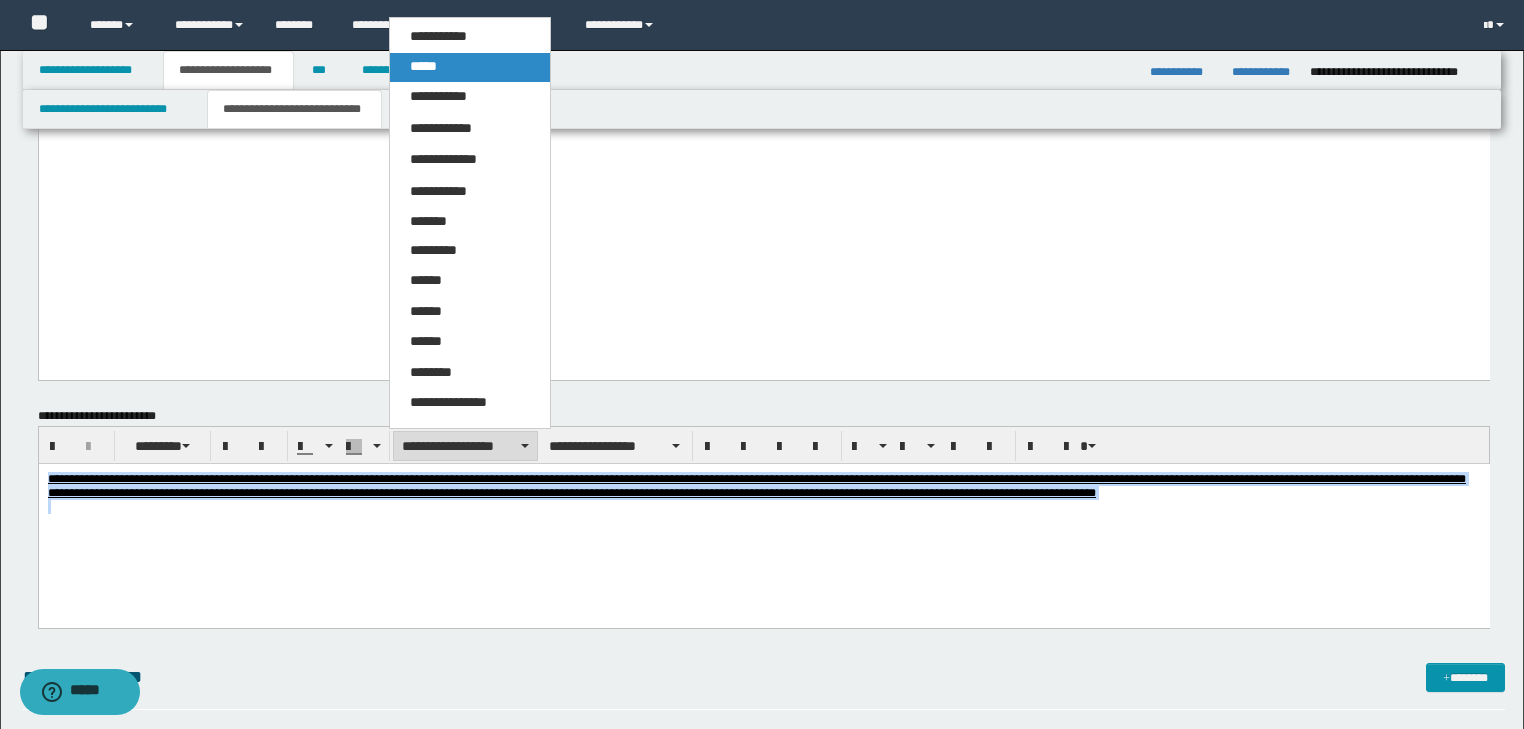 click on "*****" at bounding box center (470, 67) 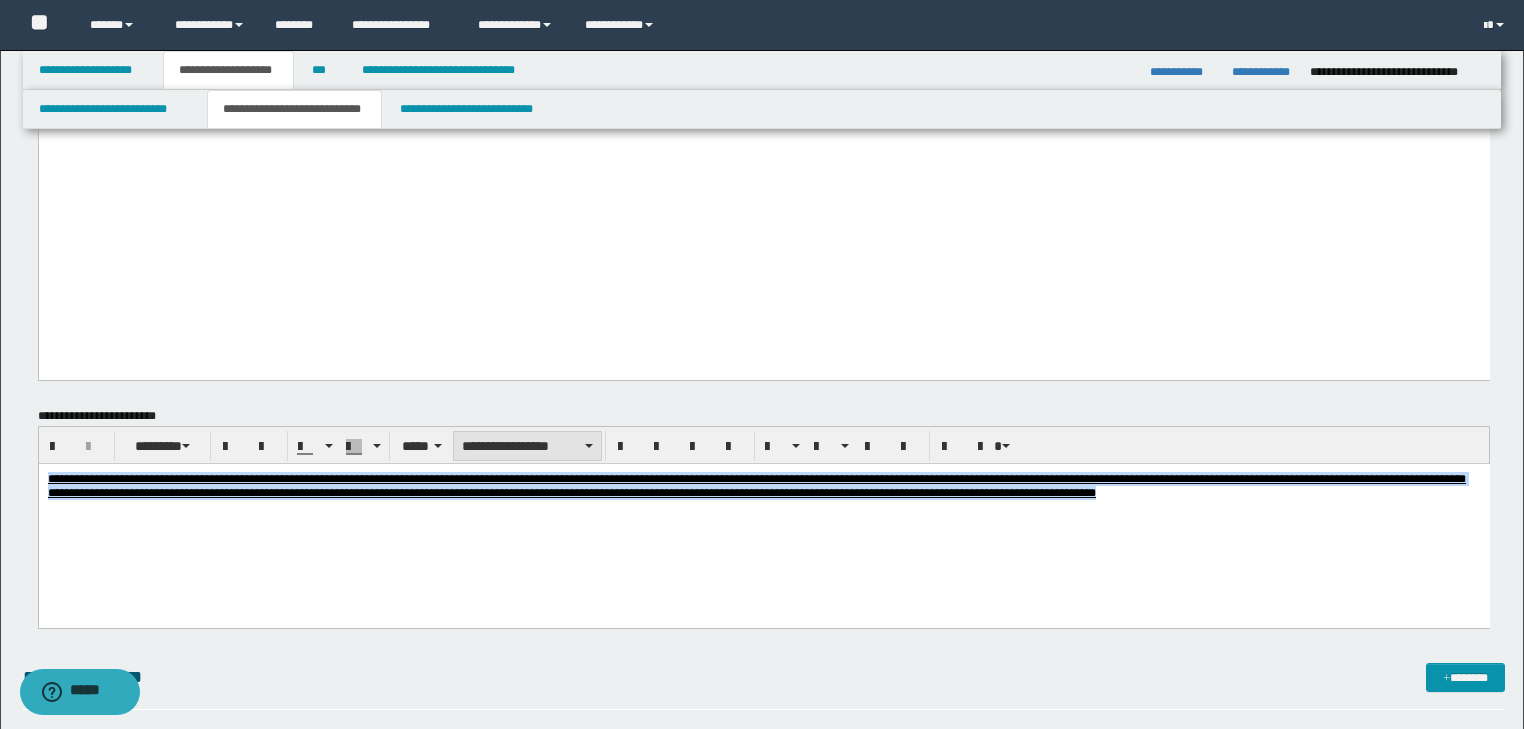 click on "**********" at bounding box center (527, 446) 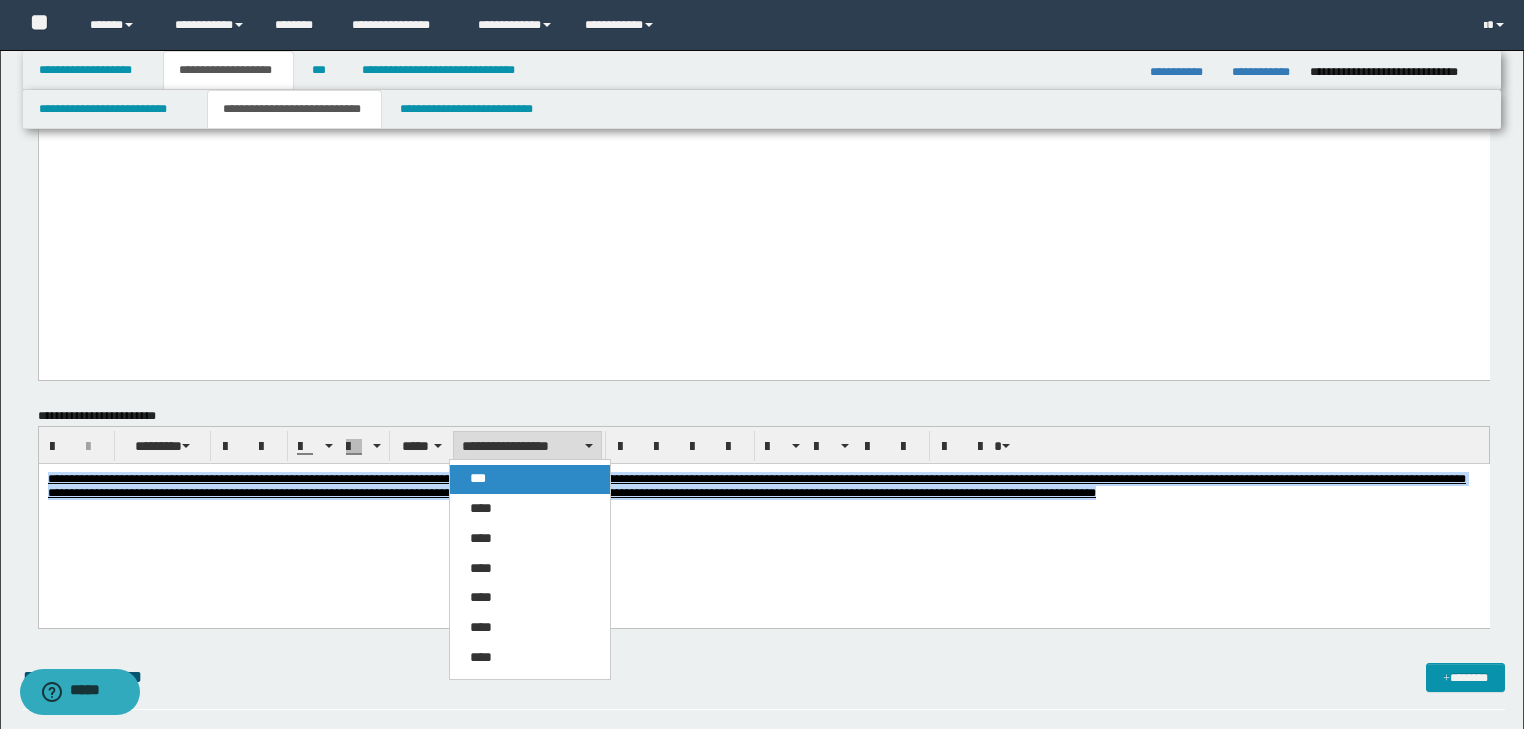 click on "***" at bounding box center [530, 479] 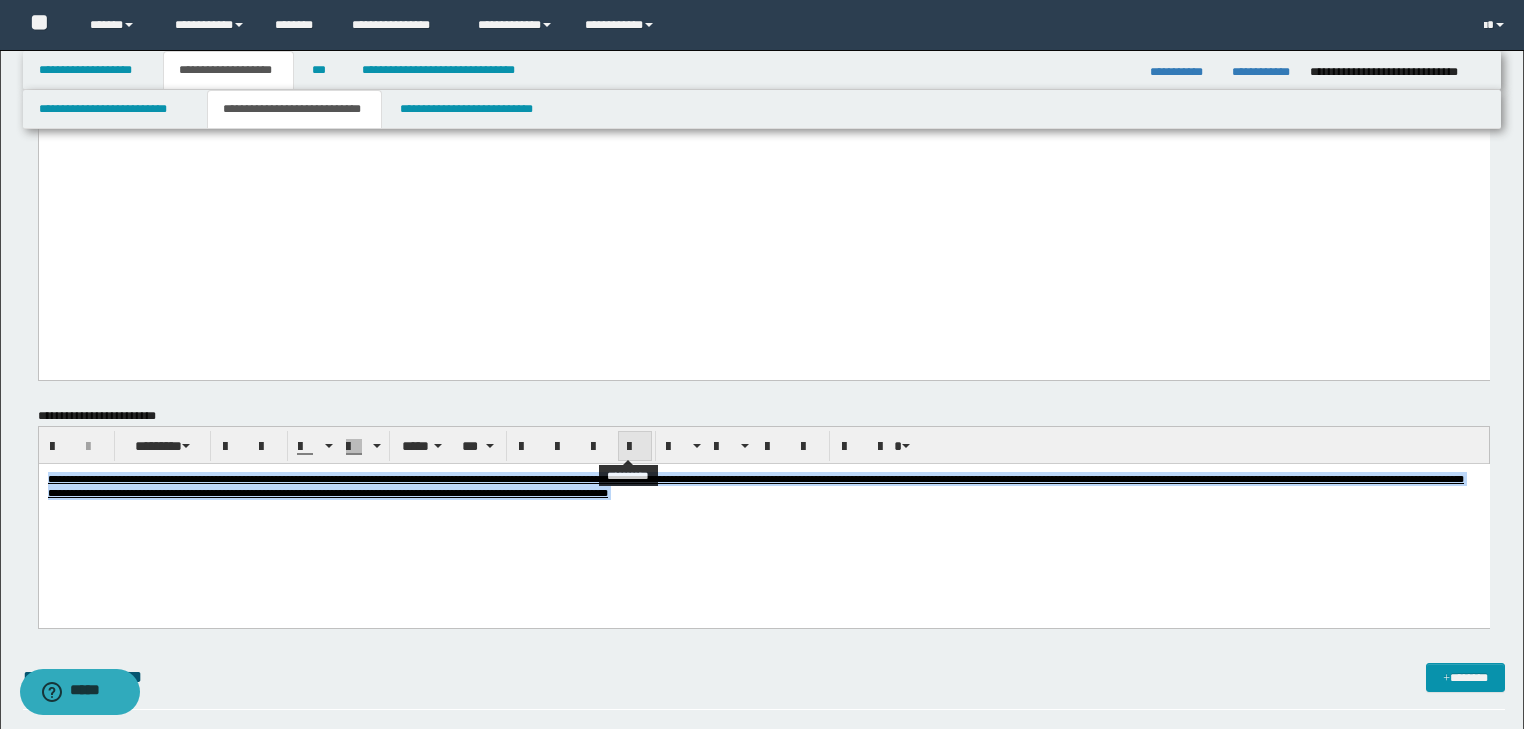 click at bounding box center [635, 447] 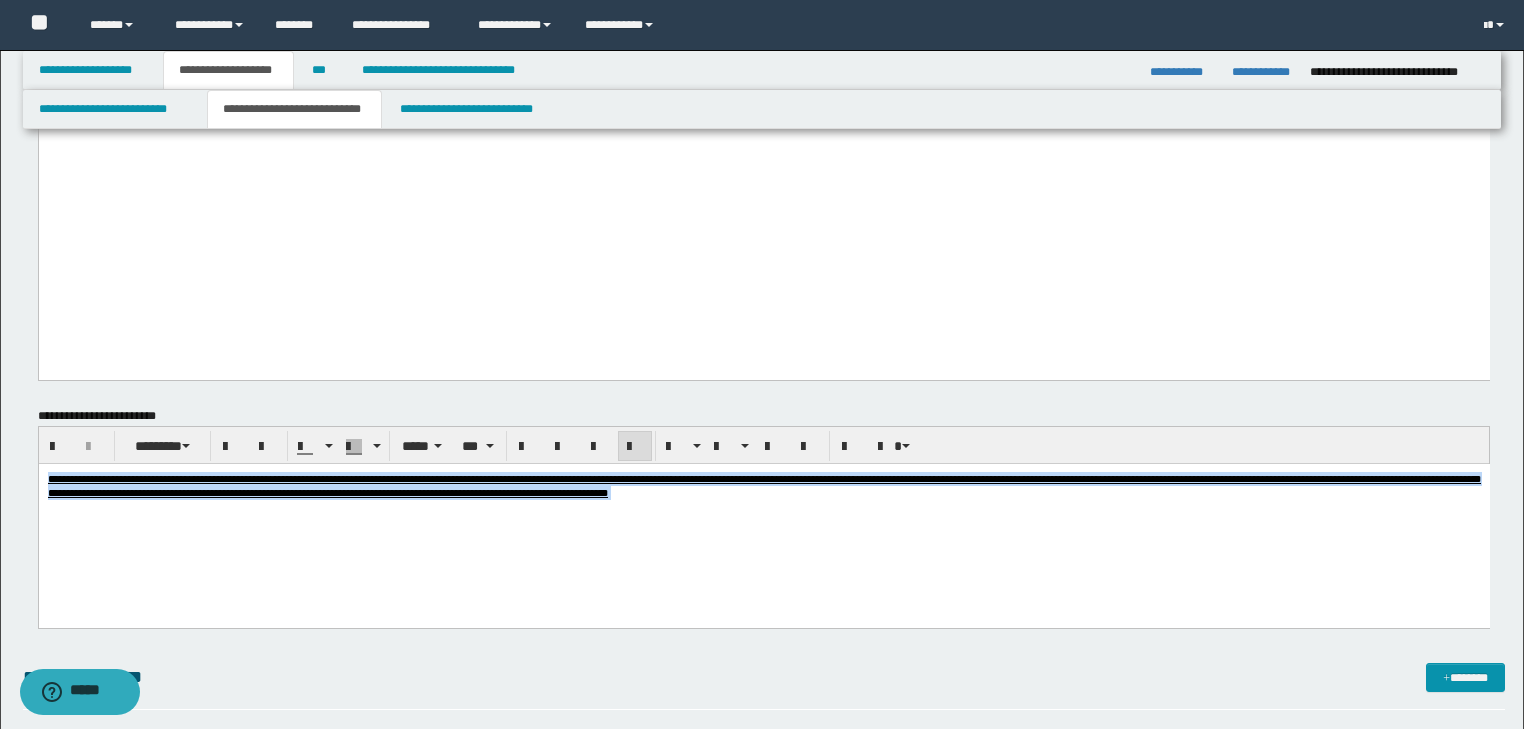 click at bounding box center [763, 506] 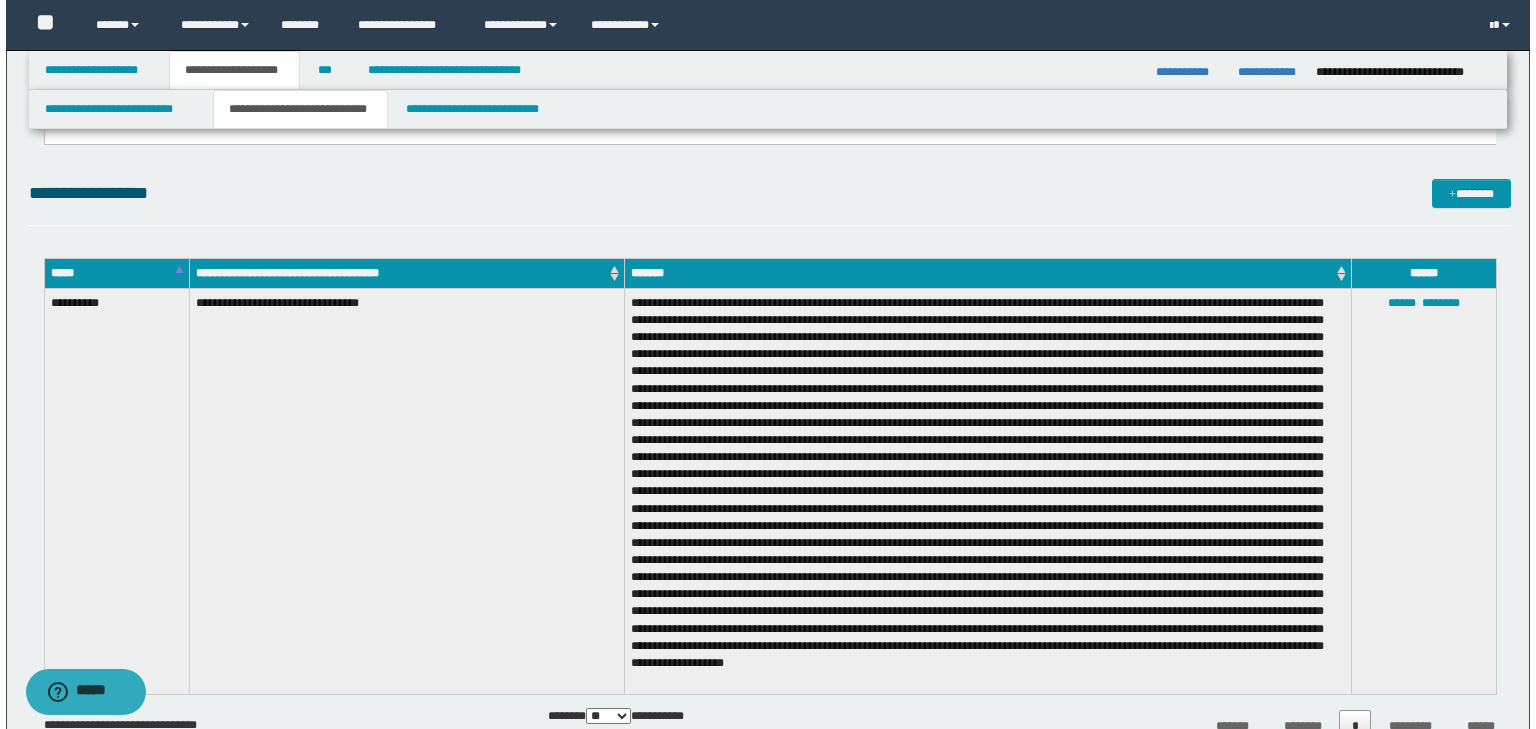 scroll, scrollTop: 1920, scrollLeft: 0, axis: vertical 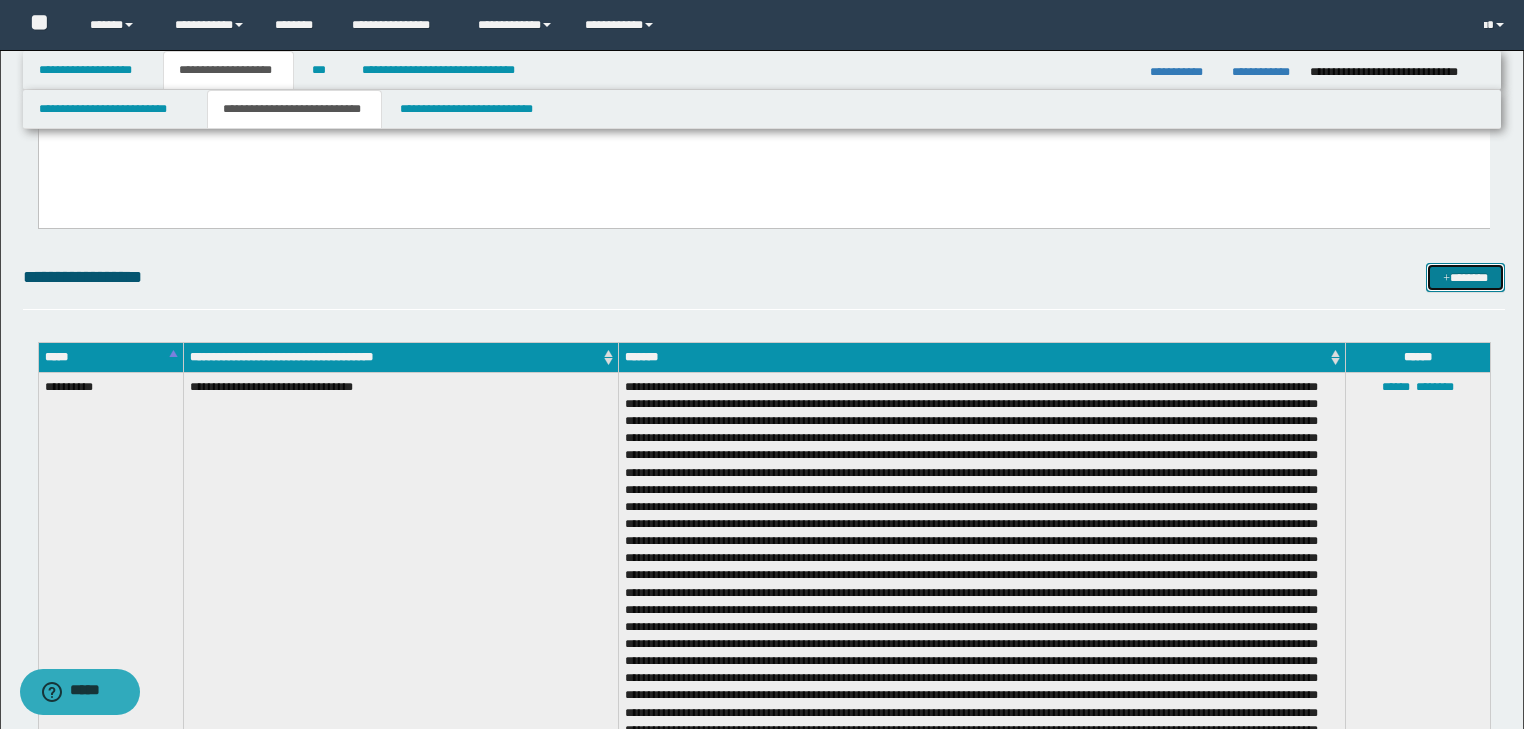 click on "*******" at bounding box center [1465, 278] 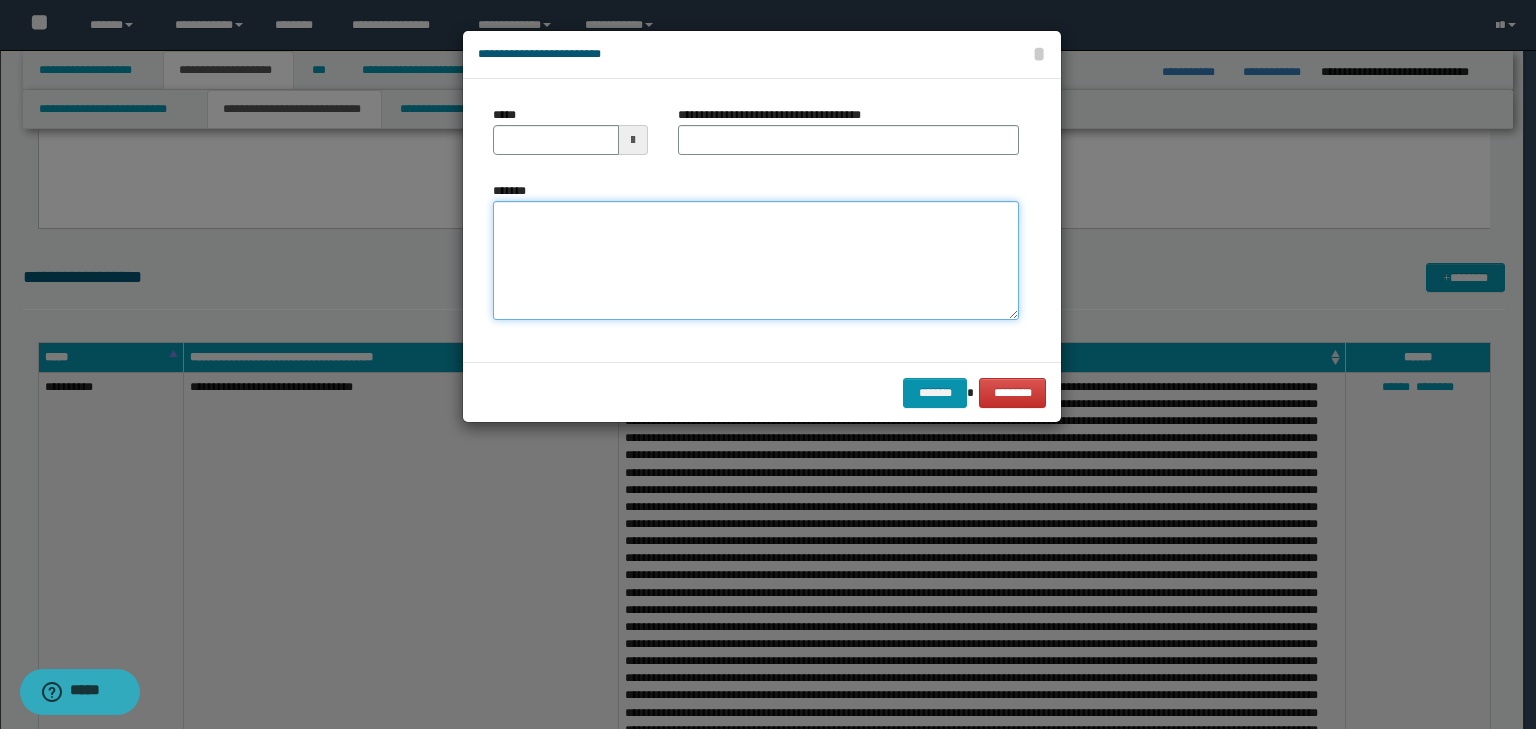 click on "*******" at bounding box center (756, 261) 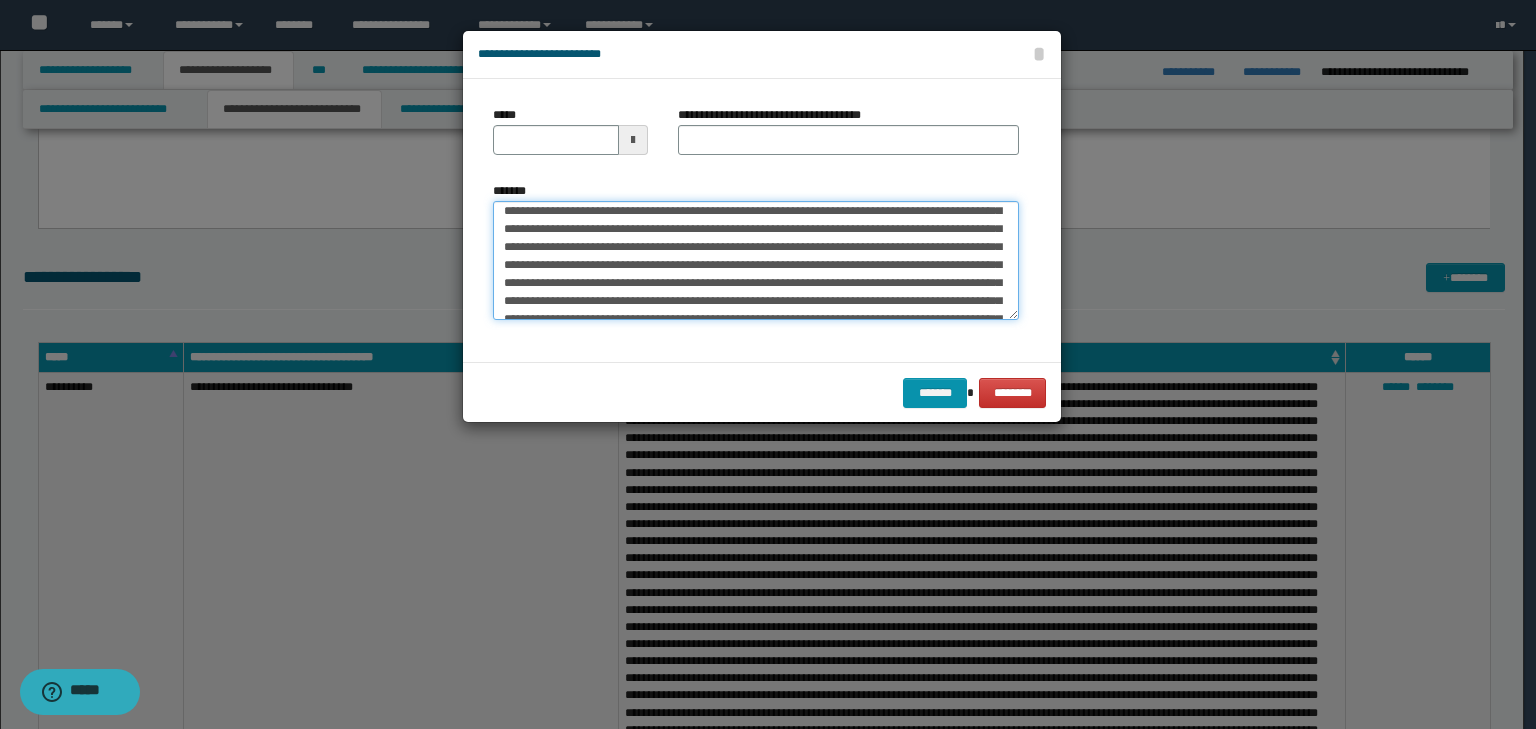 scroll, scrollTop: 0, scrollLeft: 0, axis: both 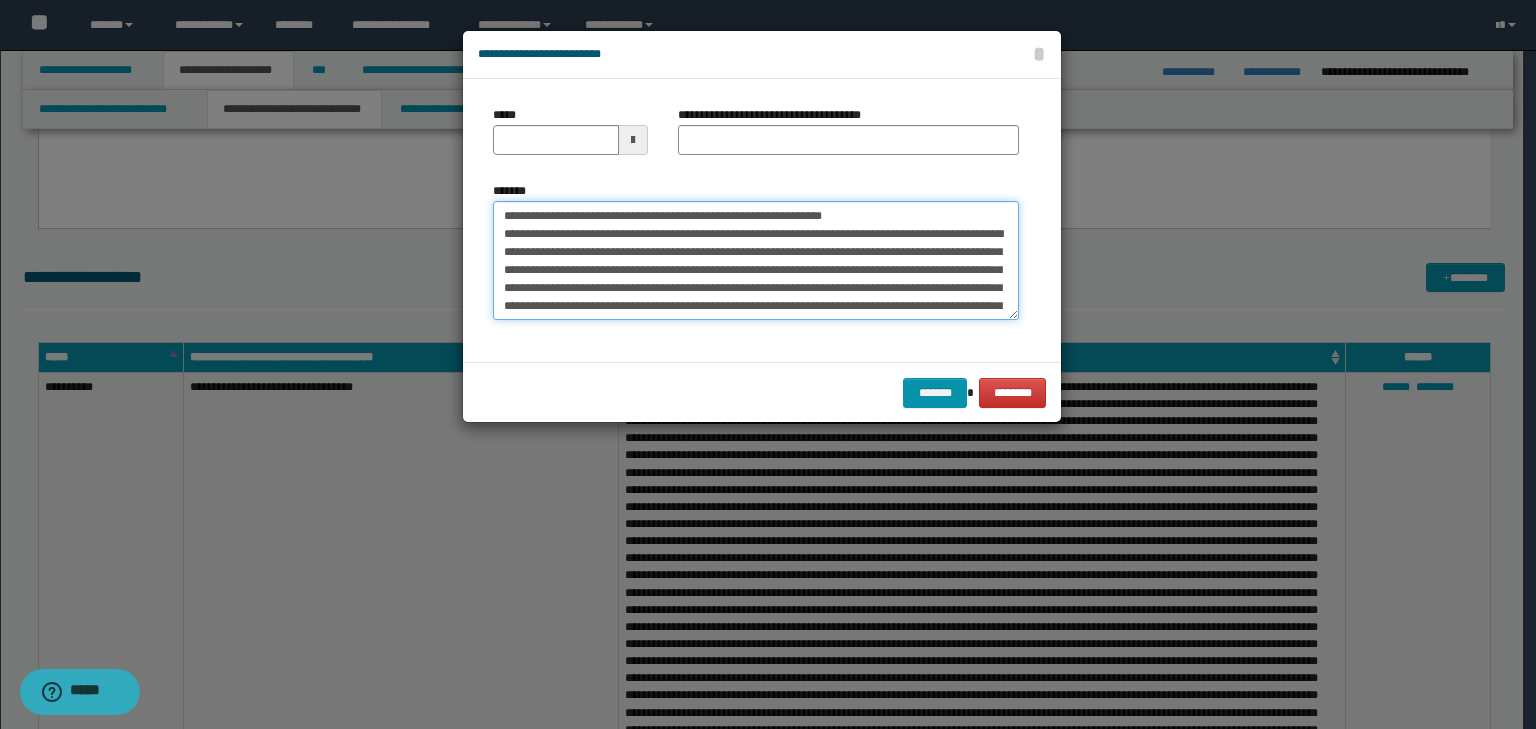 drag, startPoint x: 560, startPoint y: 216, endPoint x: 506, endPoint y: 212, distance: 54.147945 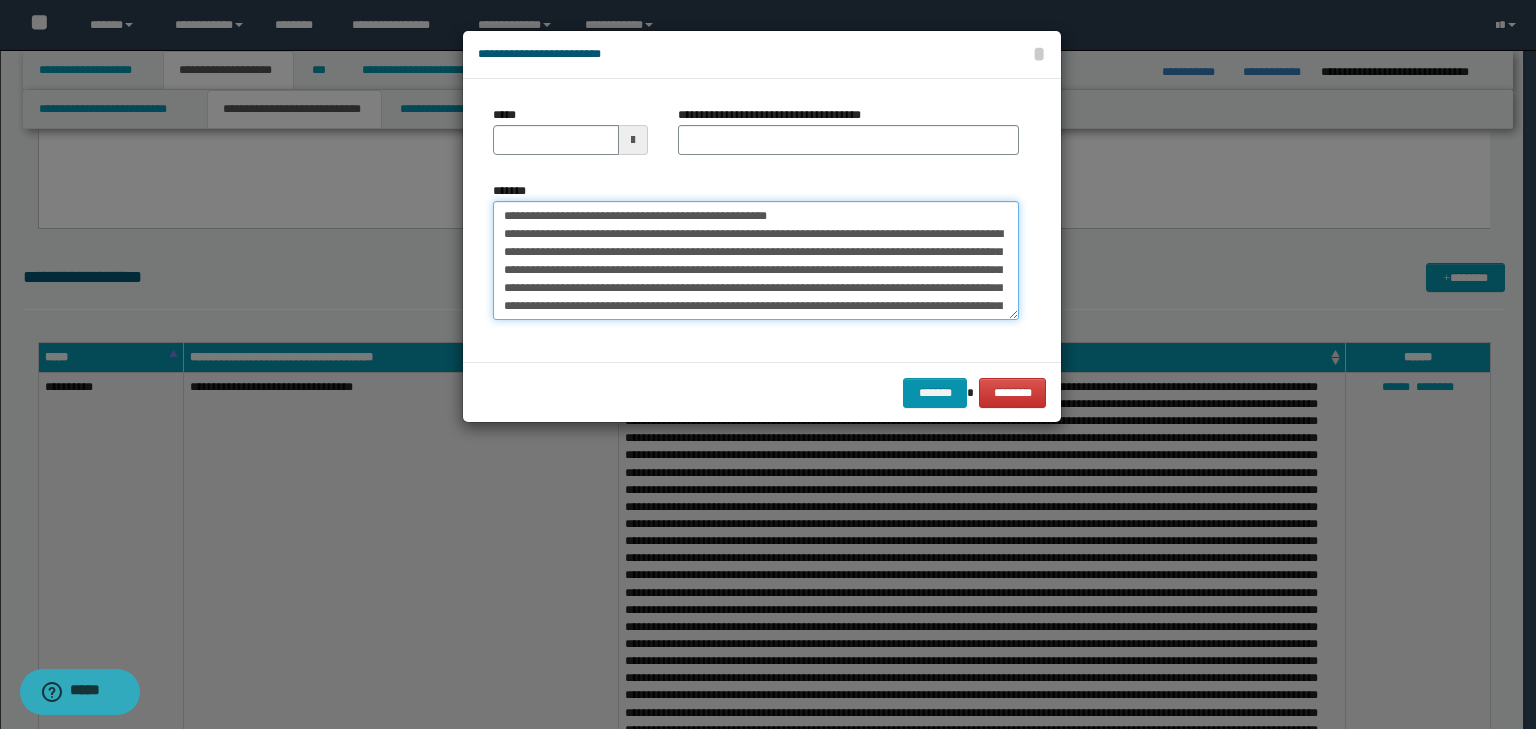 type 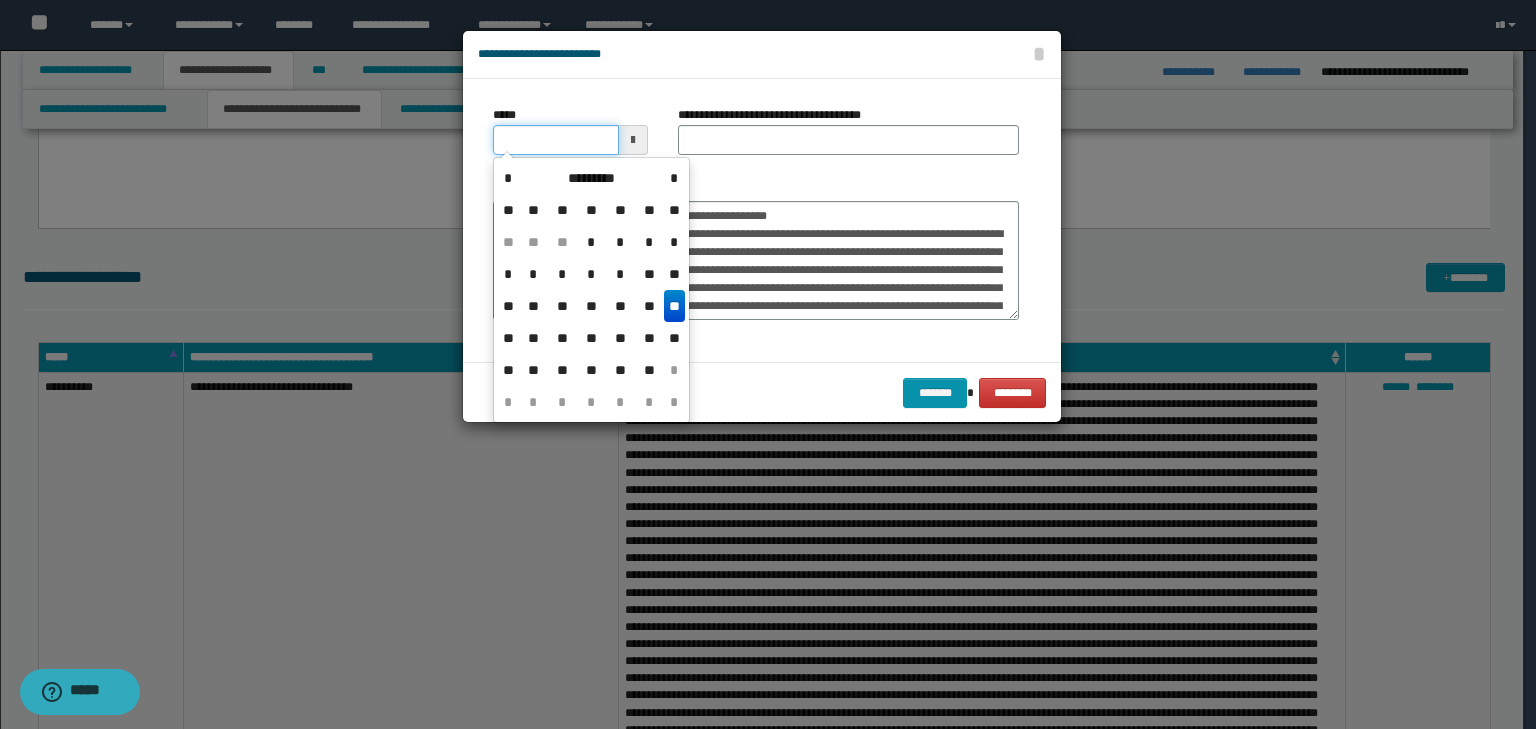 click on "*****" at bounding box center [556, 140] 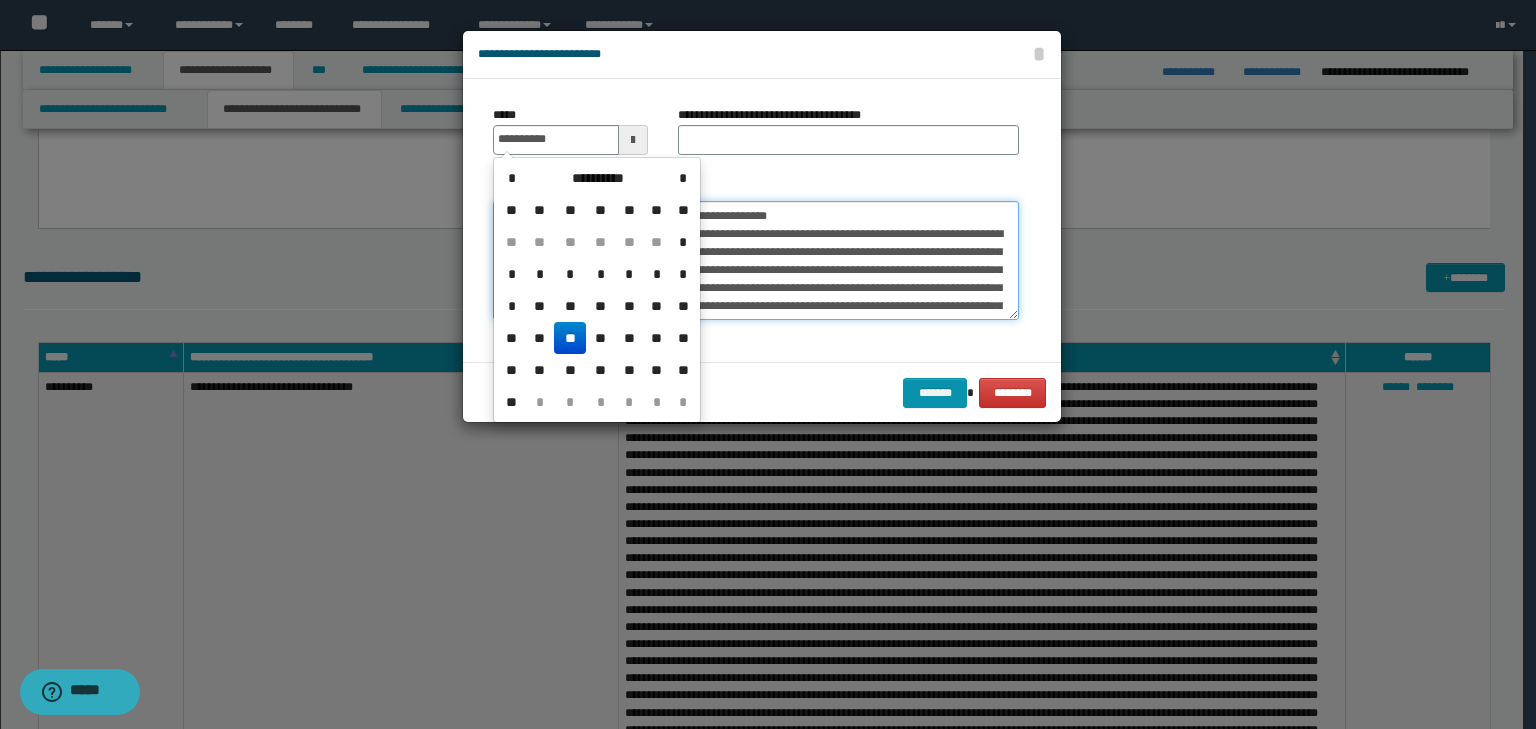 type on "**********" 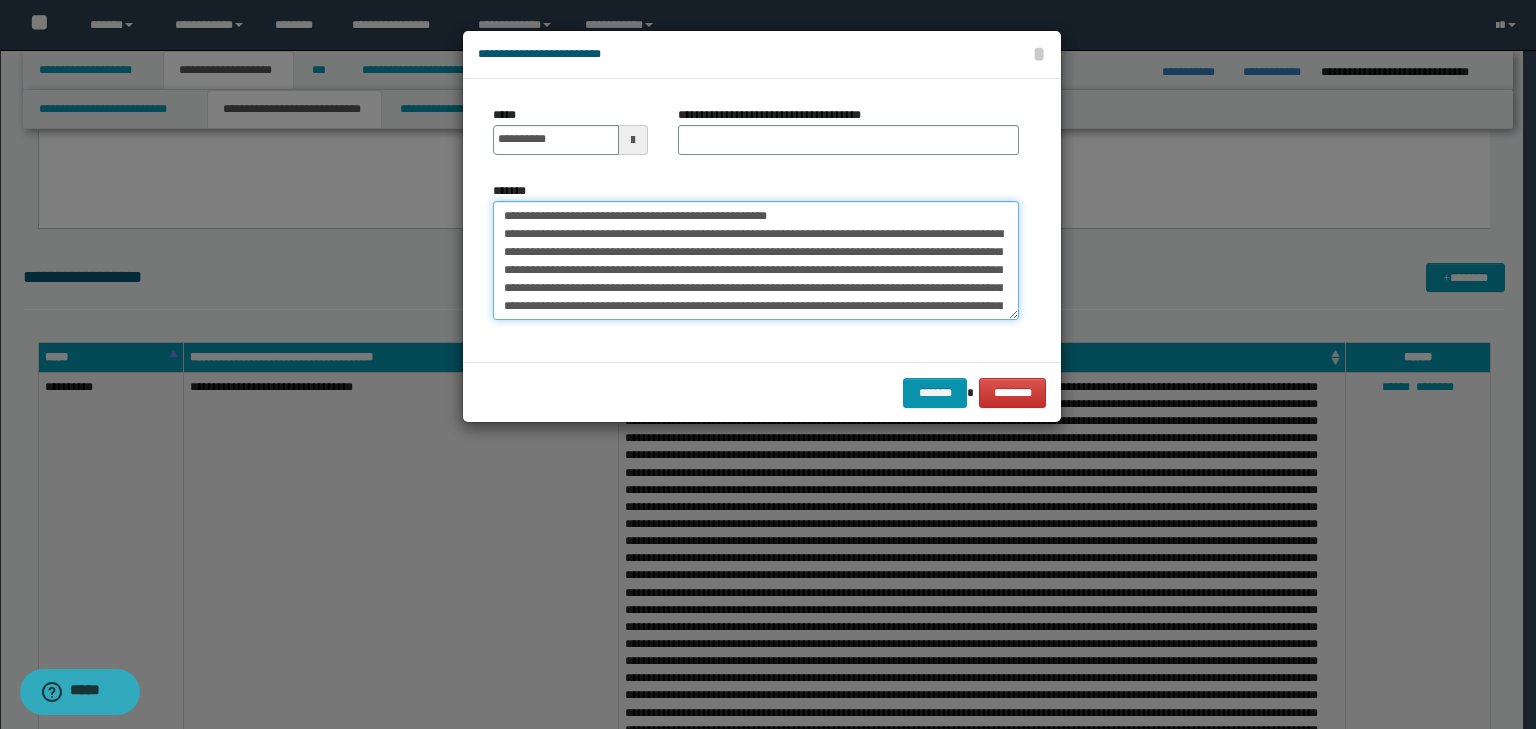 drag, startPoint x: 868, startPoint y: 211, endPoint x: 304, endPoint y: 201, distance: 564.0886 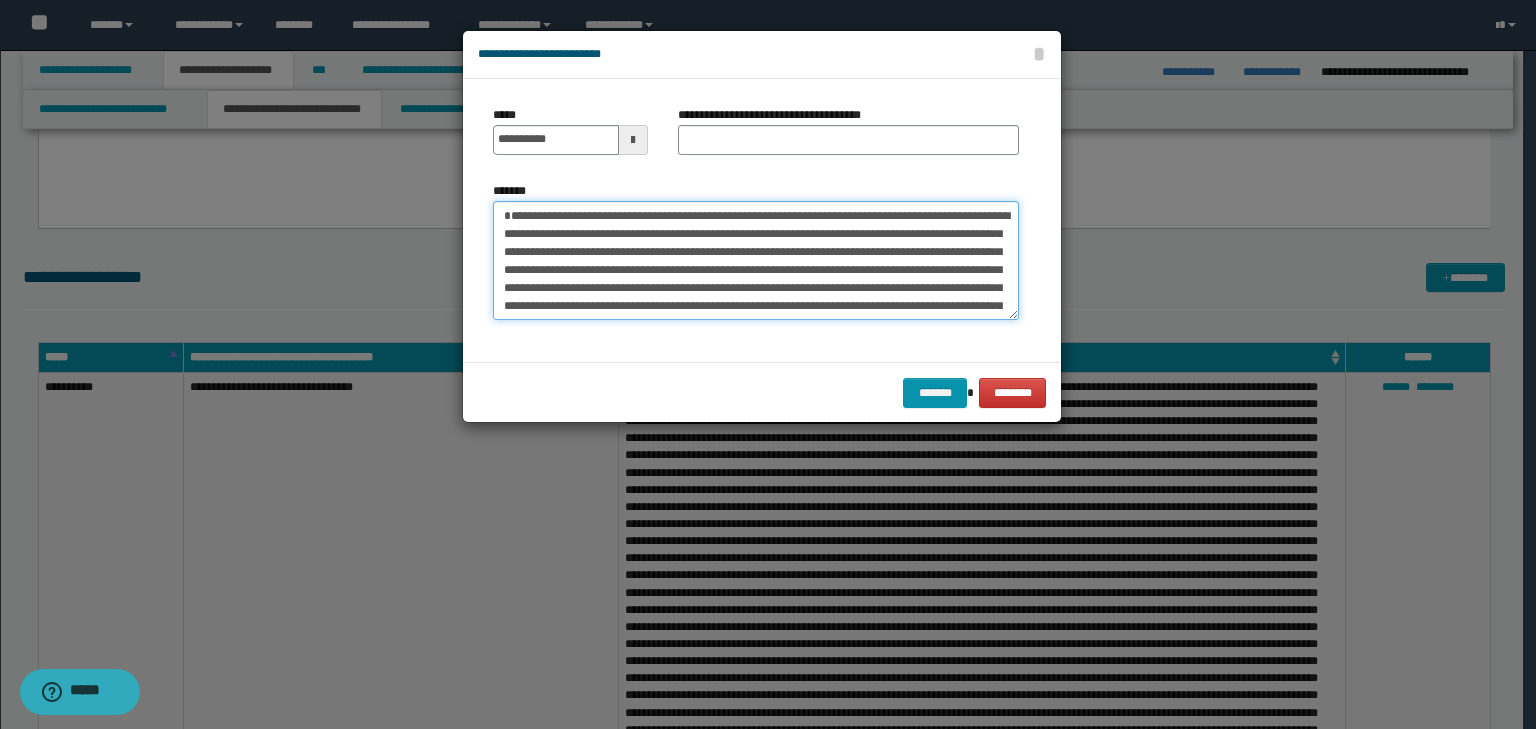 type on "**********" 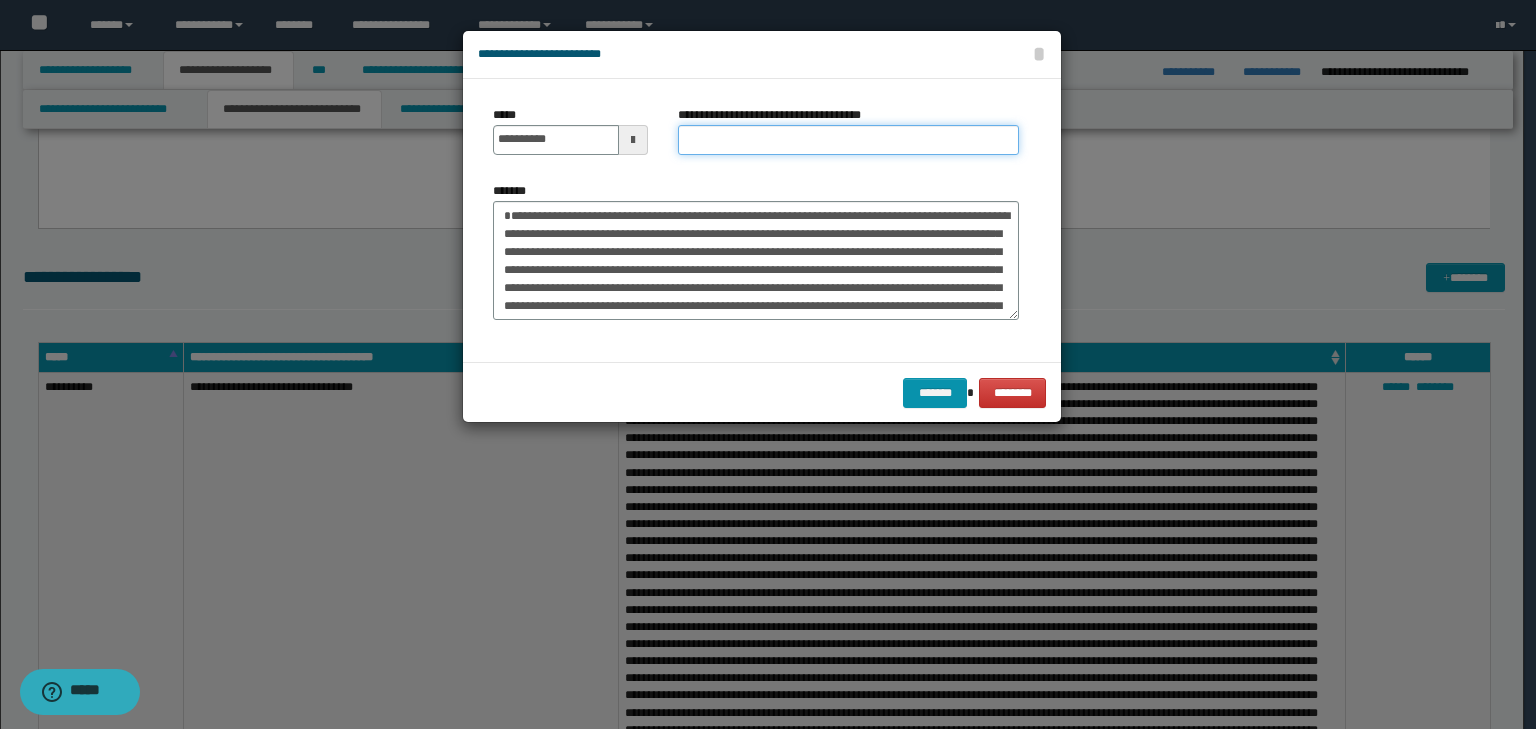 click on "**********" at bounding box center [848, 140] 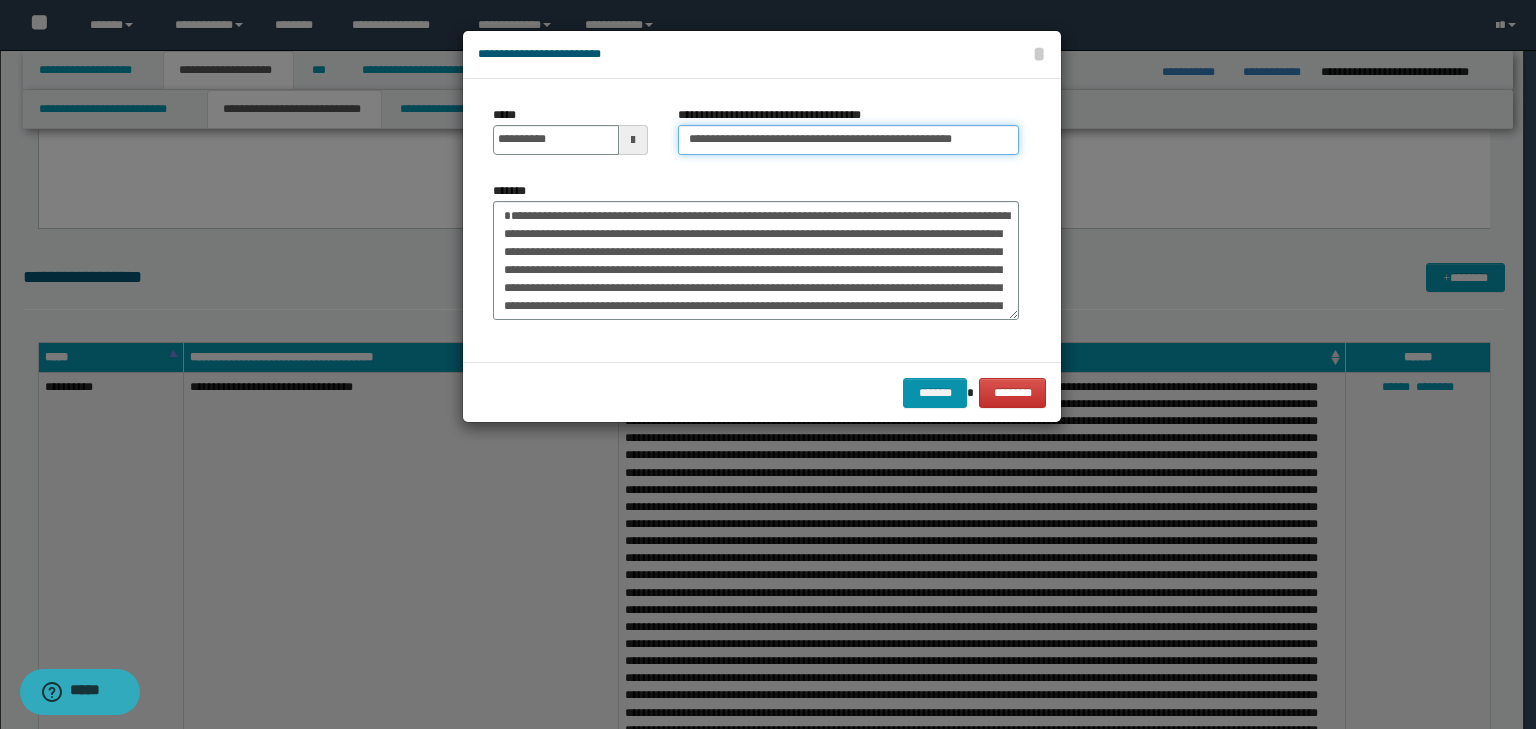 scroll, scrollTop: 0, scrollLeft: 20, axis: horizontal 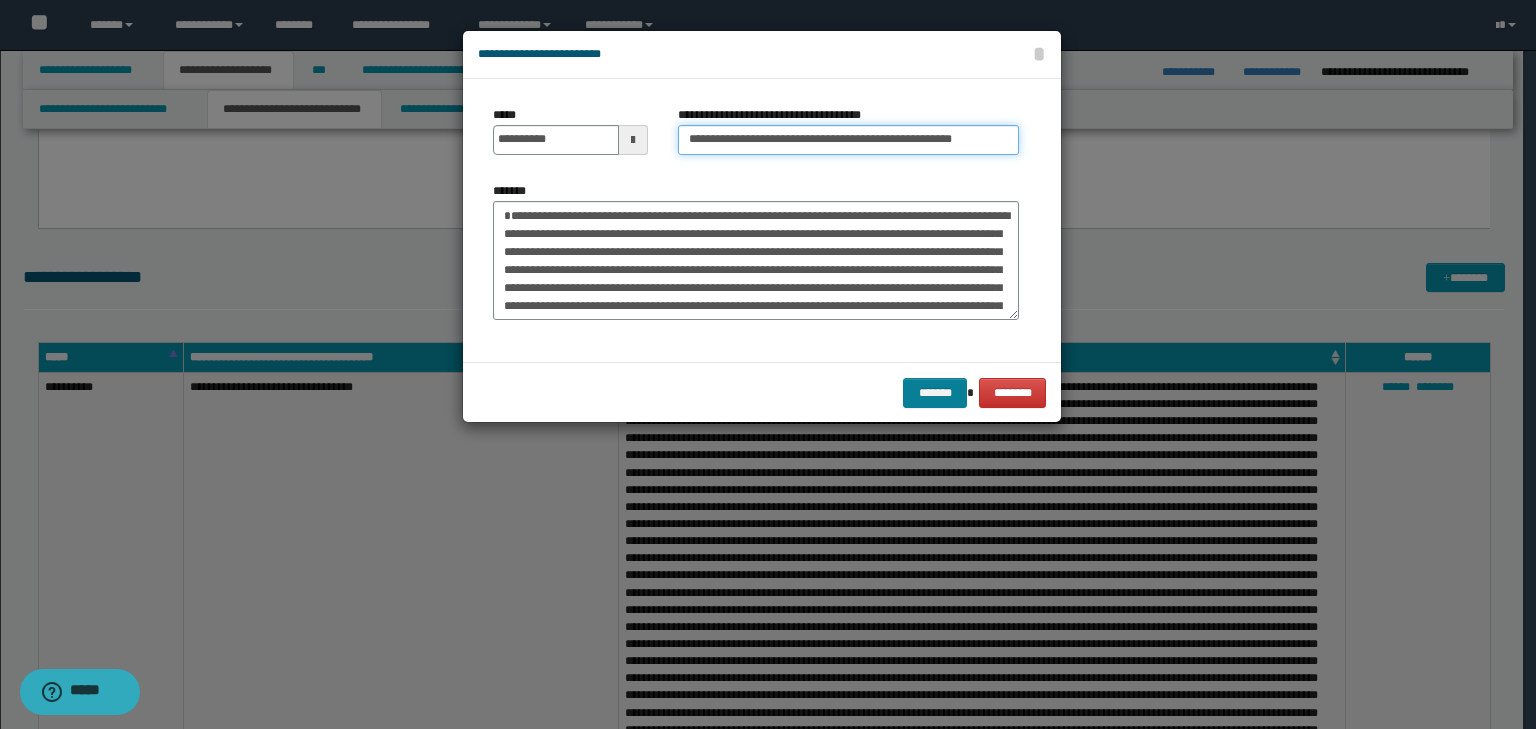 type on "**********" 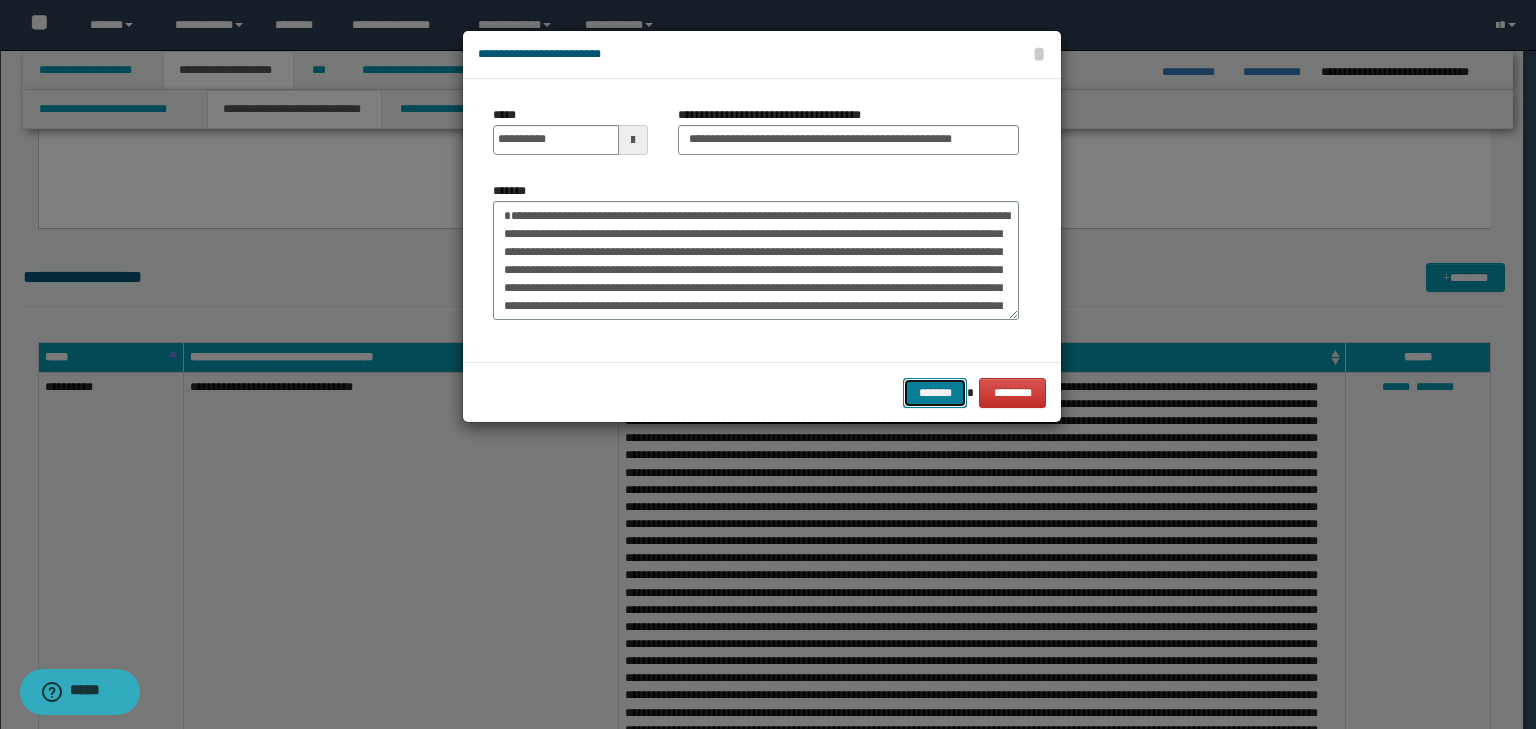 scroll, scrollTop: 0, scrollLeft: 0, axis: both 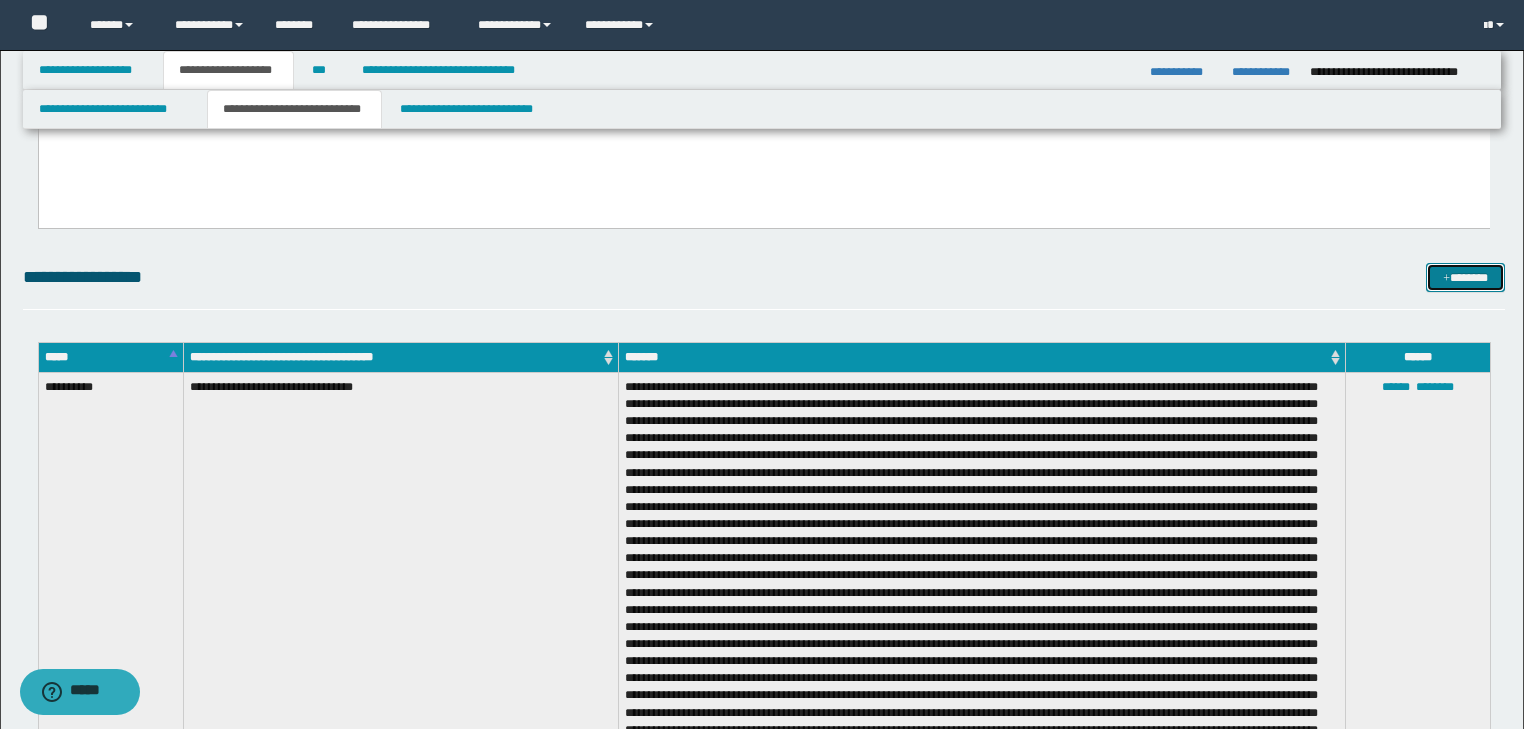 click at bounding box center (1446, 279) 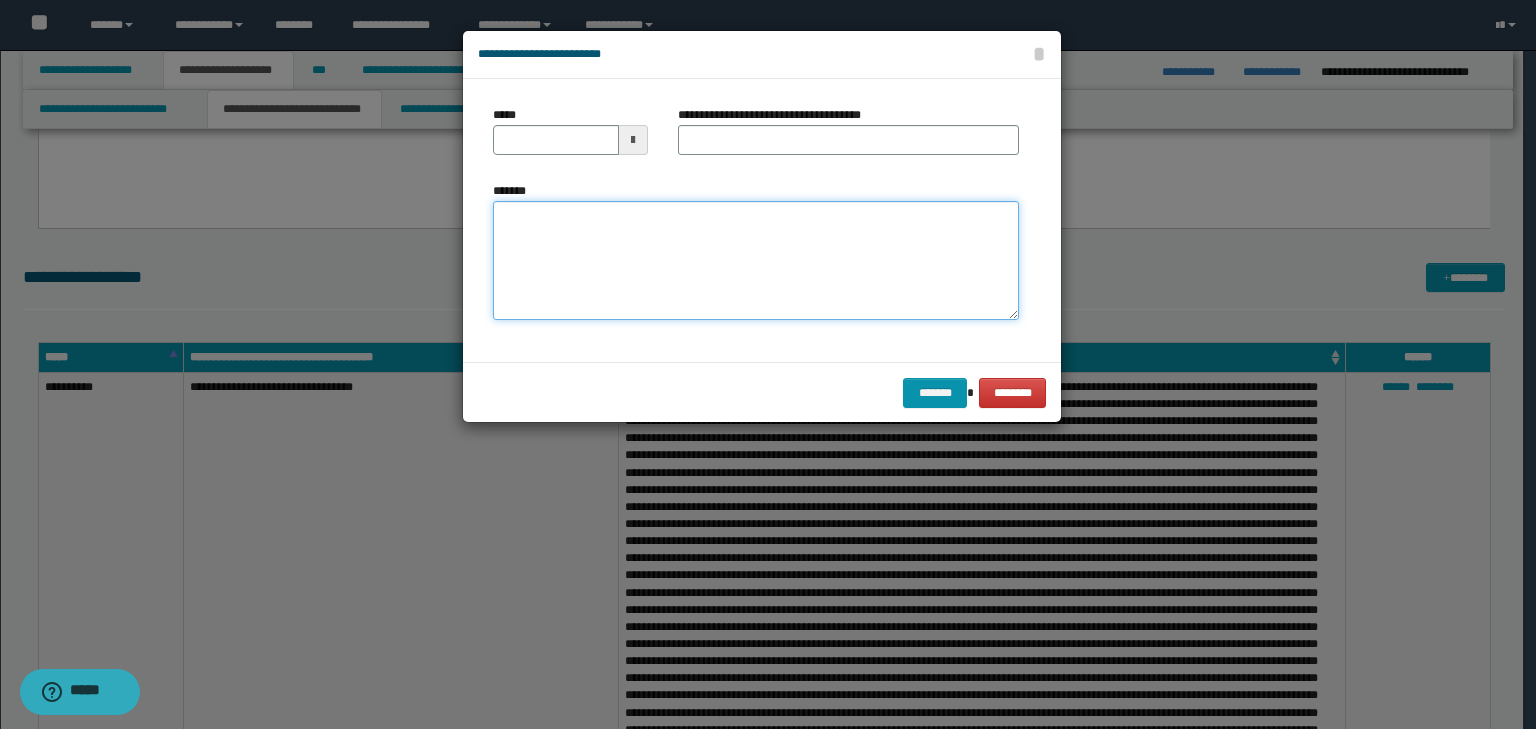 click on "*******" at bounding box center [756, 261] 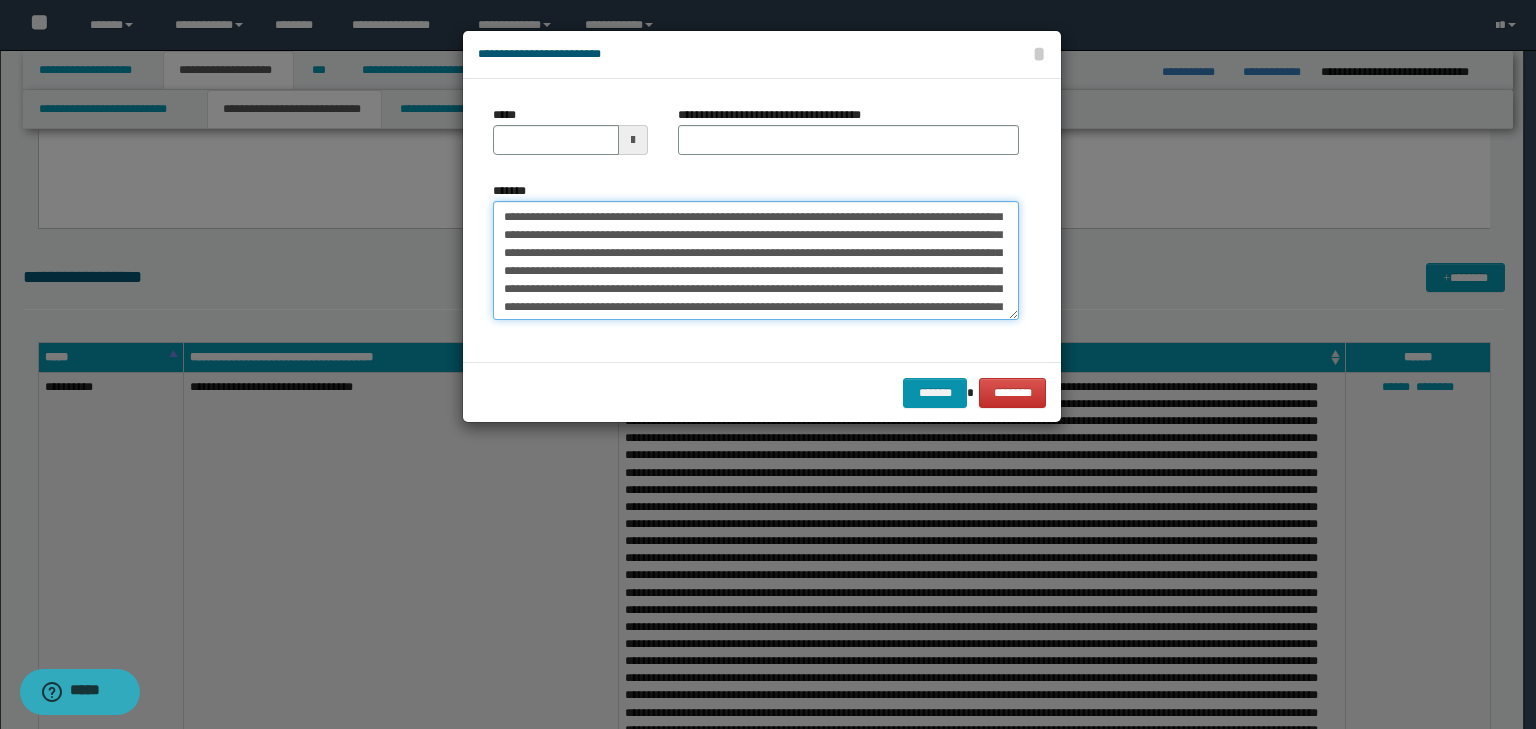 scroll, scrollTop: 0, scrollLeft: 0, axis: both 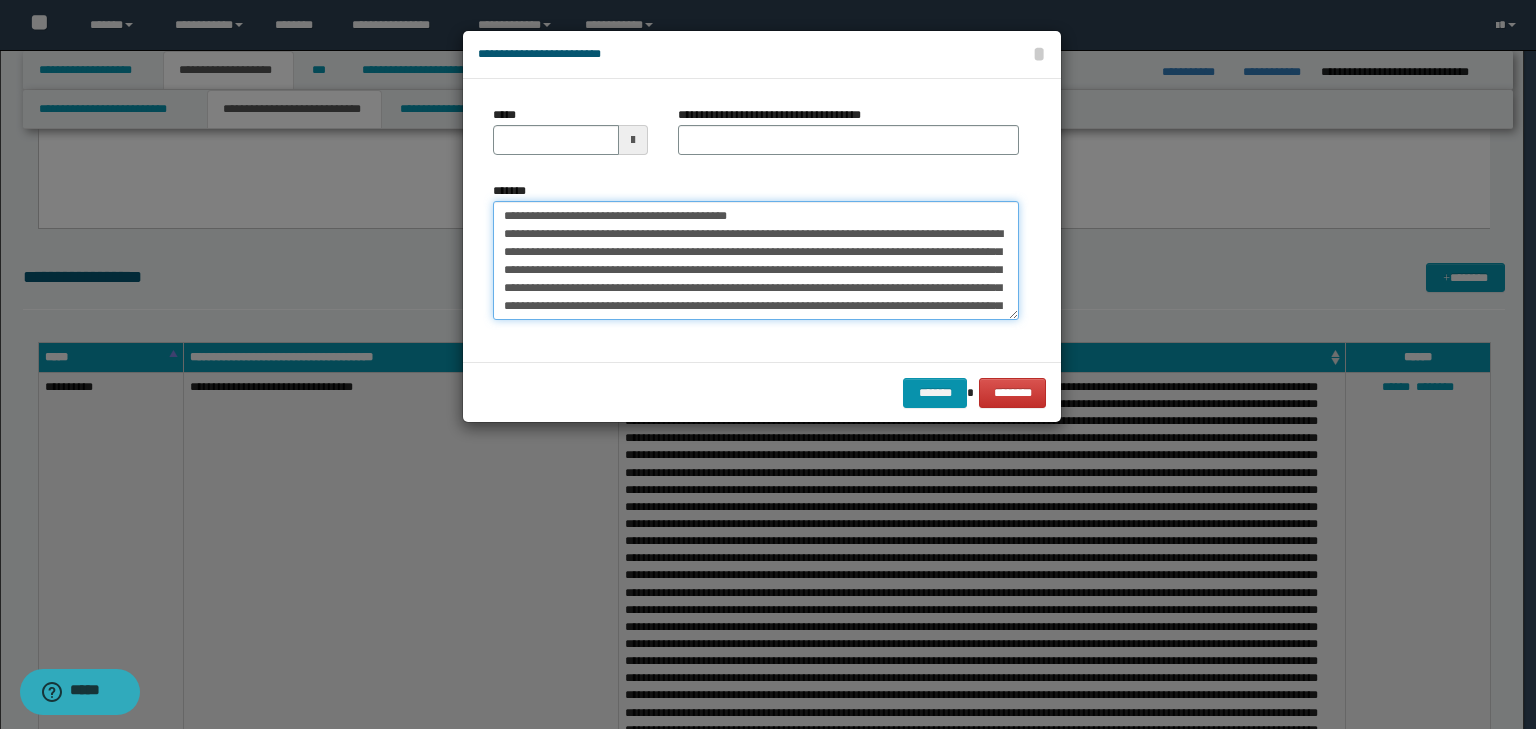 drag, startPoint x: 564, startPoint y: 214, endPoint x: 437, endPoint y: 191, distance: 129.06587 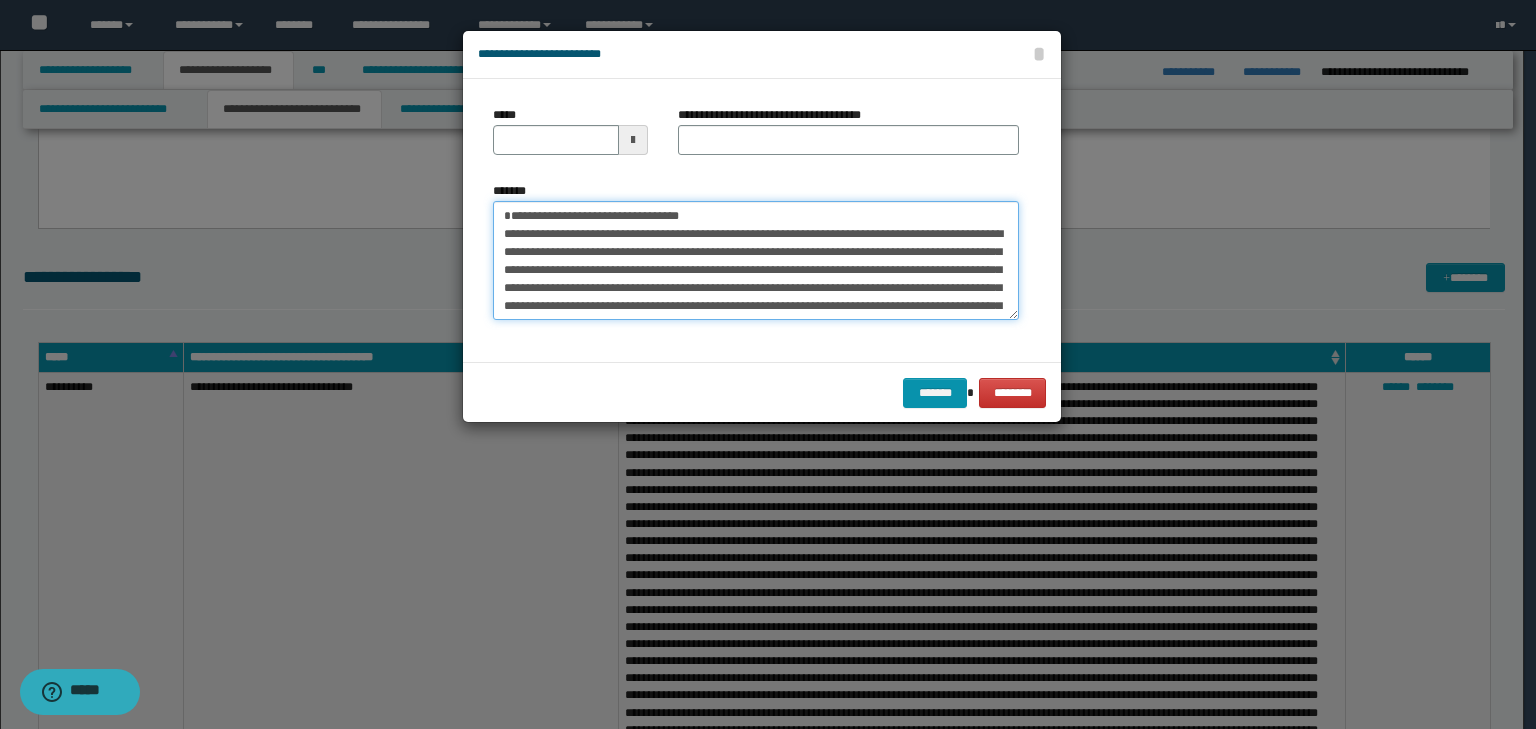 type 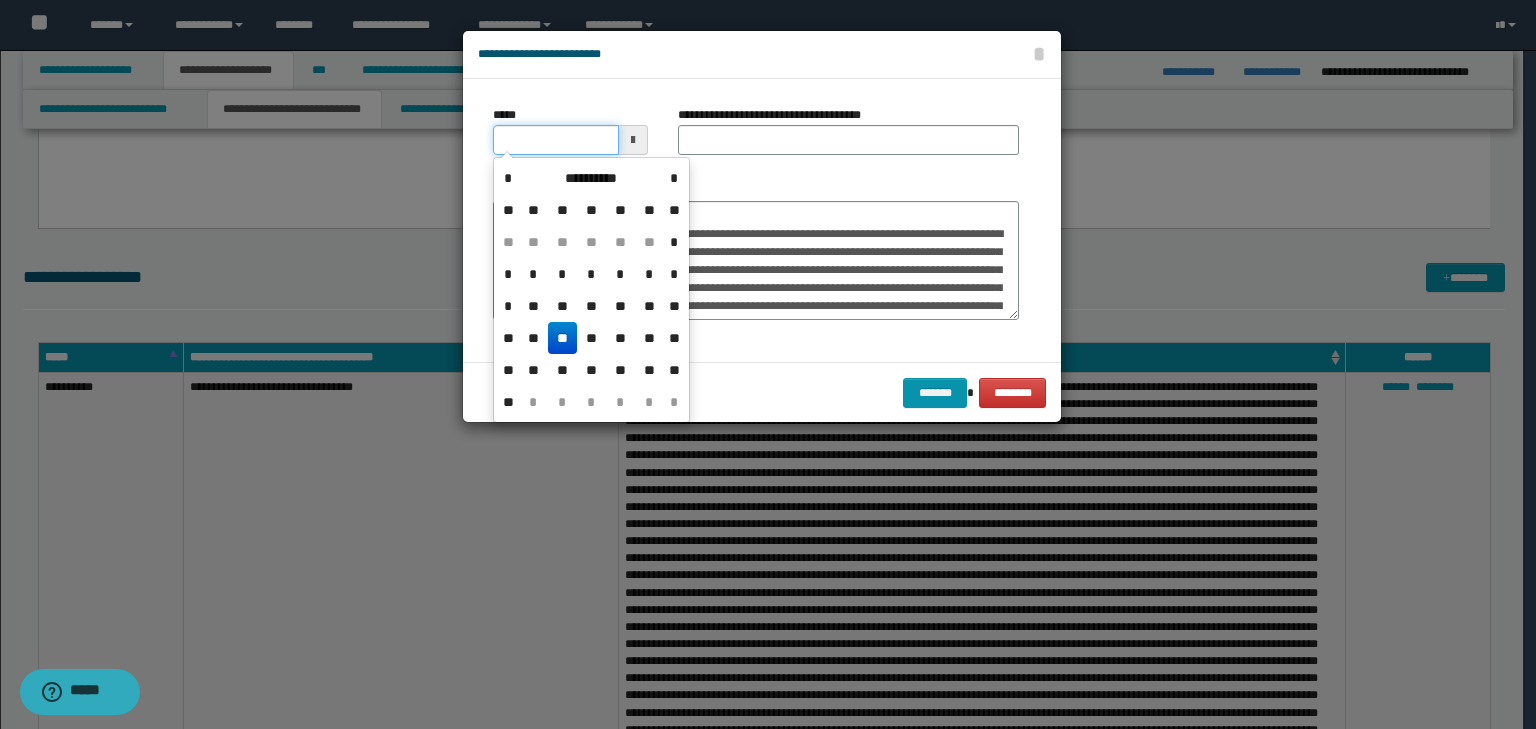 click on "*****" at bounding box center [556, 140] 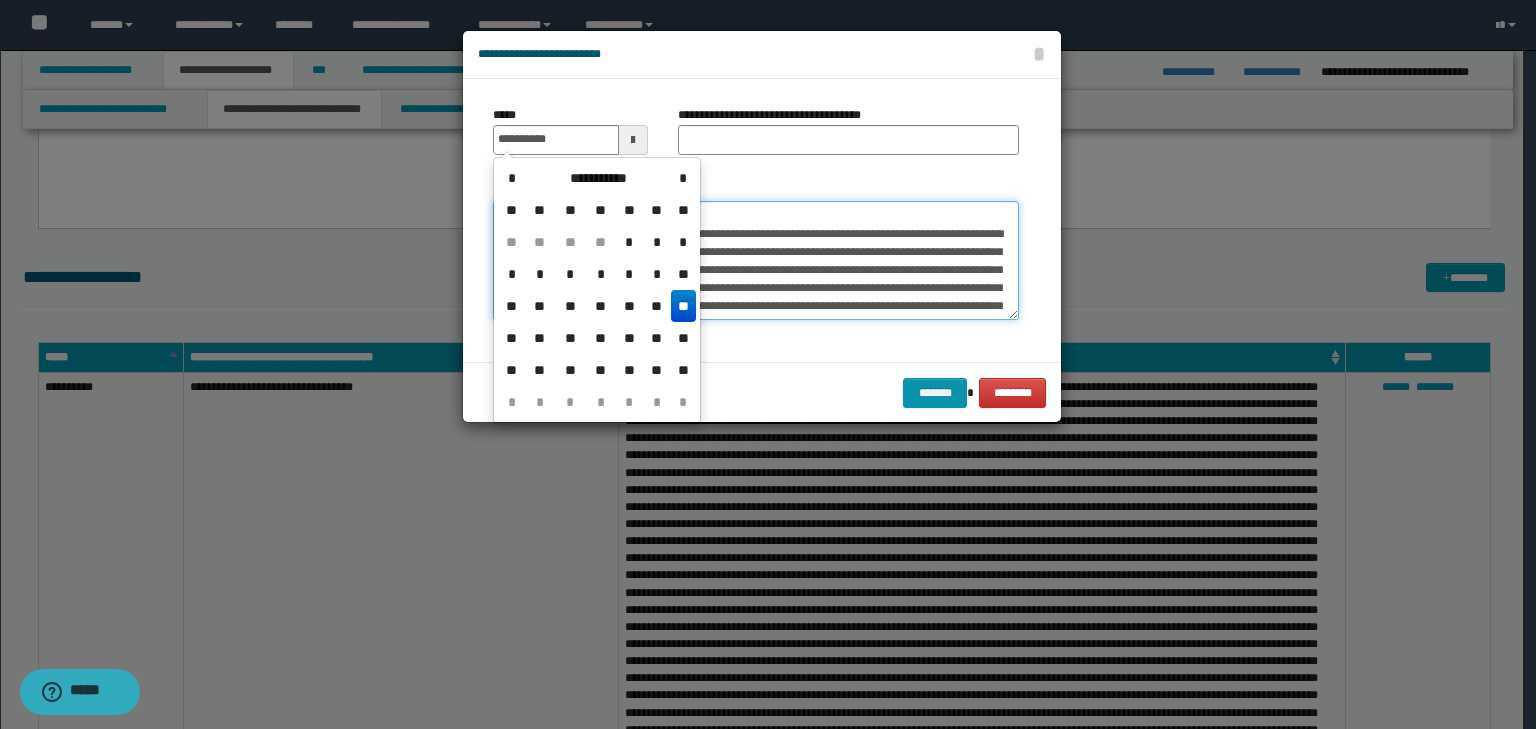 type on "**********" 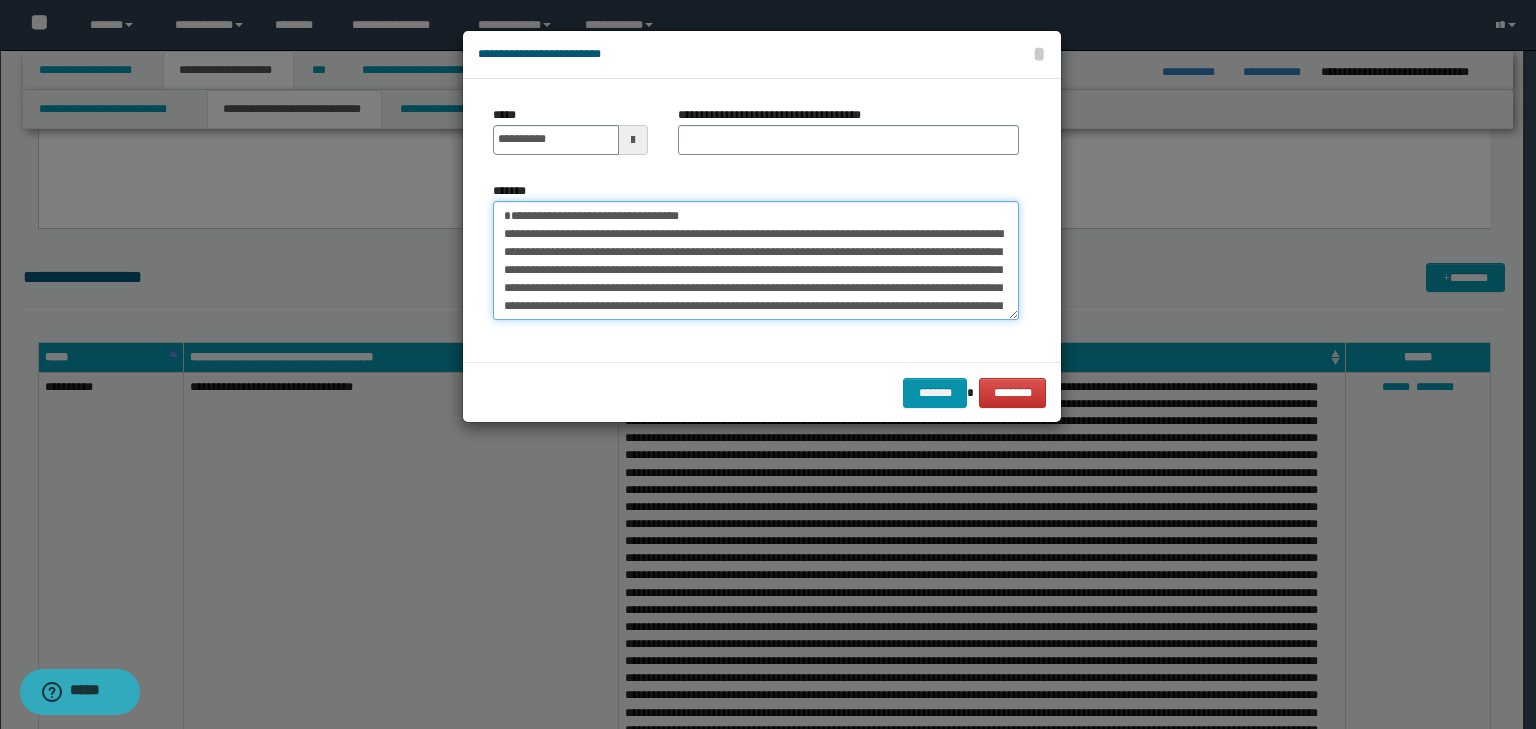 drag, startPoint x: 772, startPoint y: 205, endPoint x: 244, endPoint y: 199, distance: 528.0341 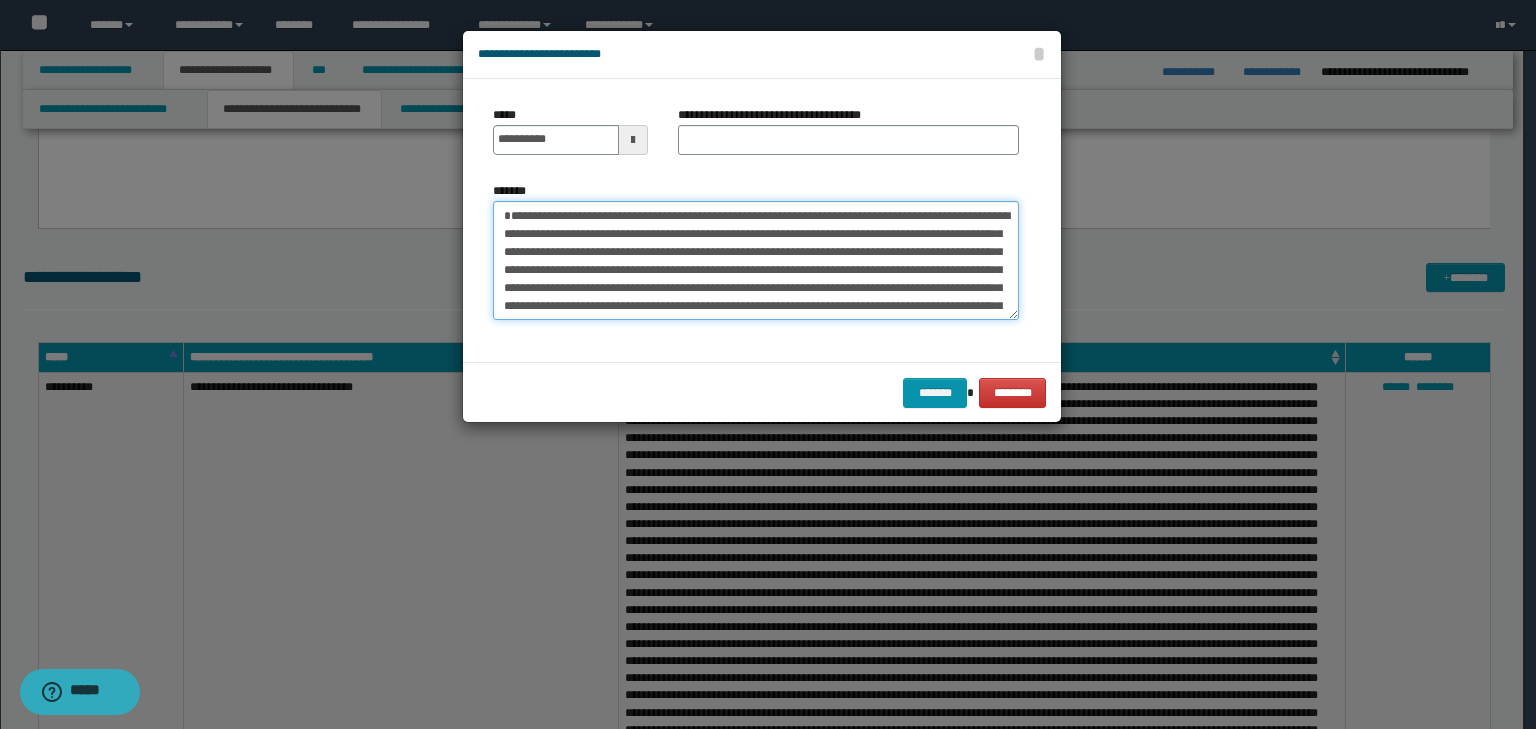 type on "**********" 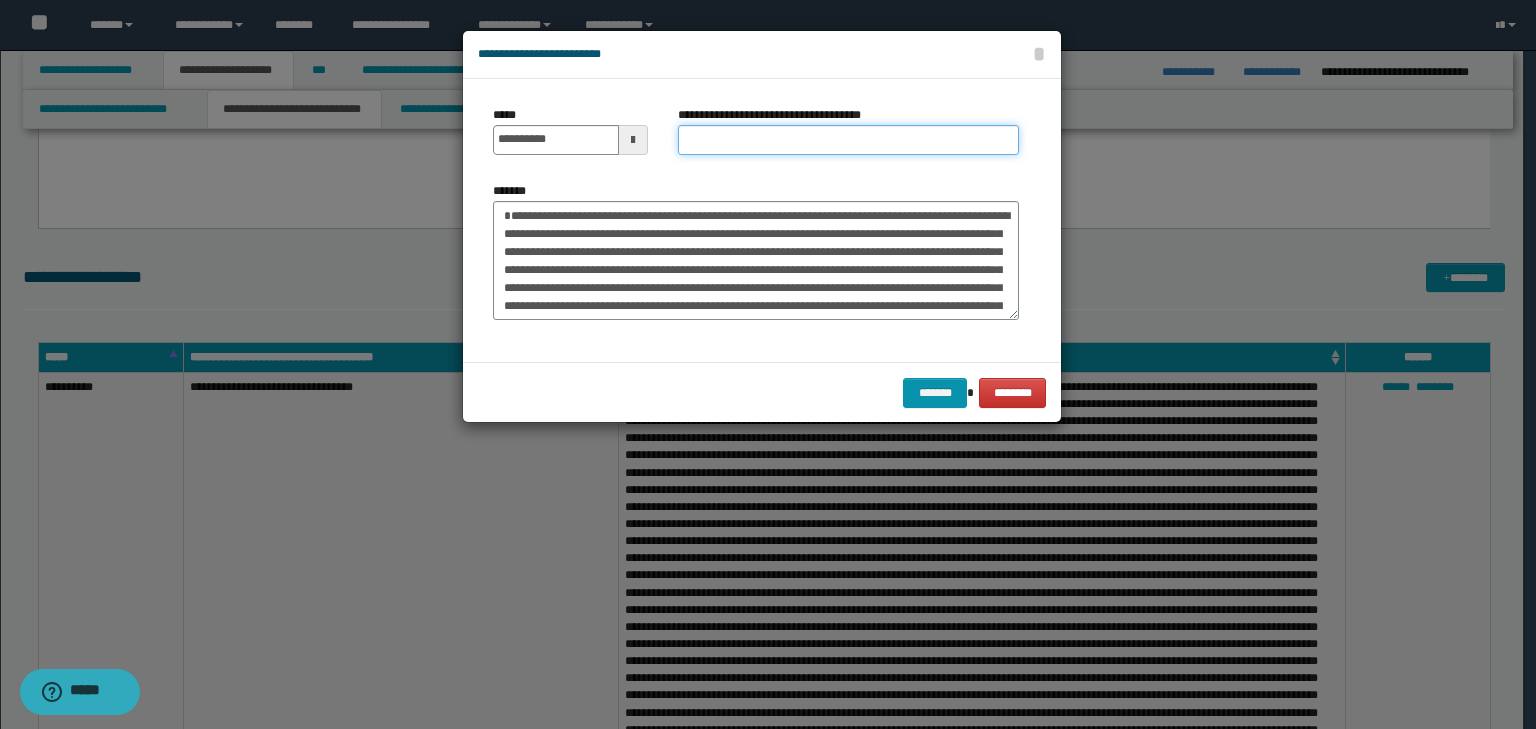 click on "**********" at bounding box center (848, 140) 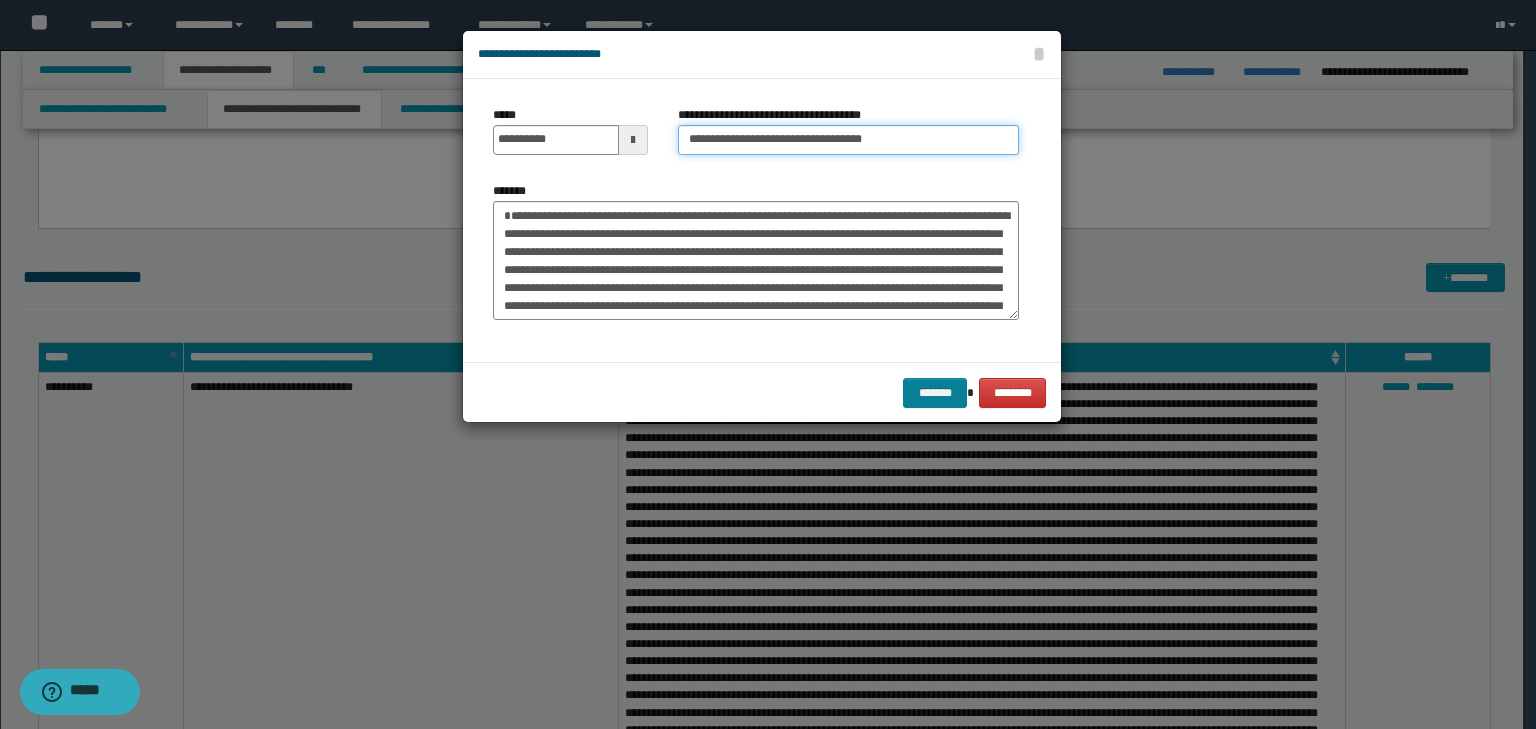 type on "**********" 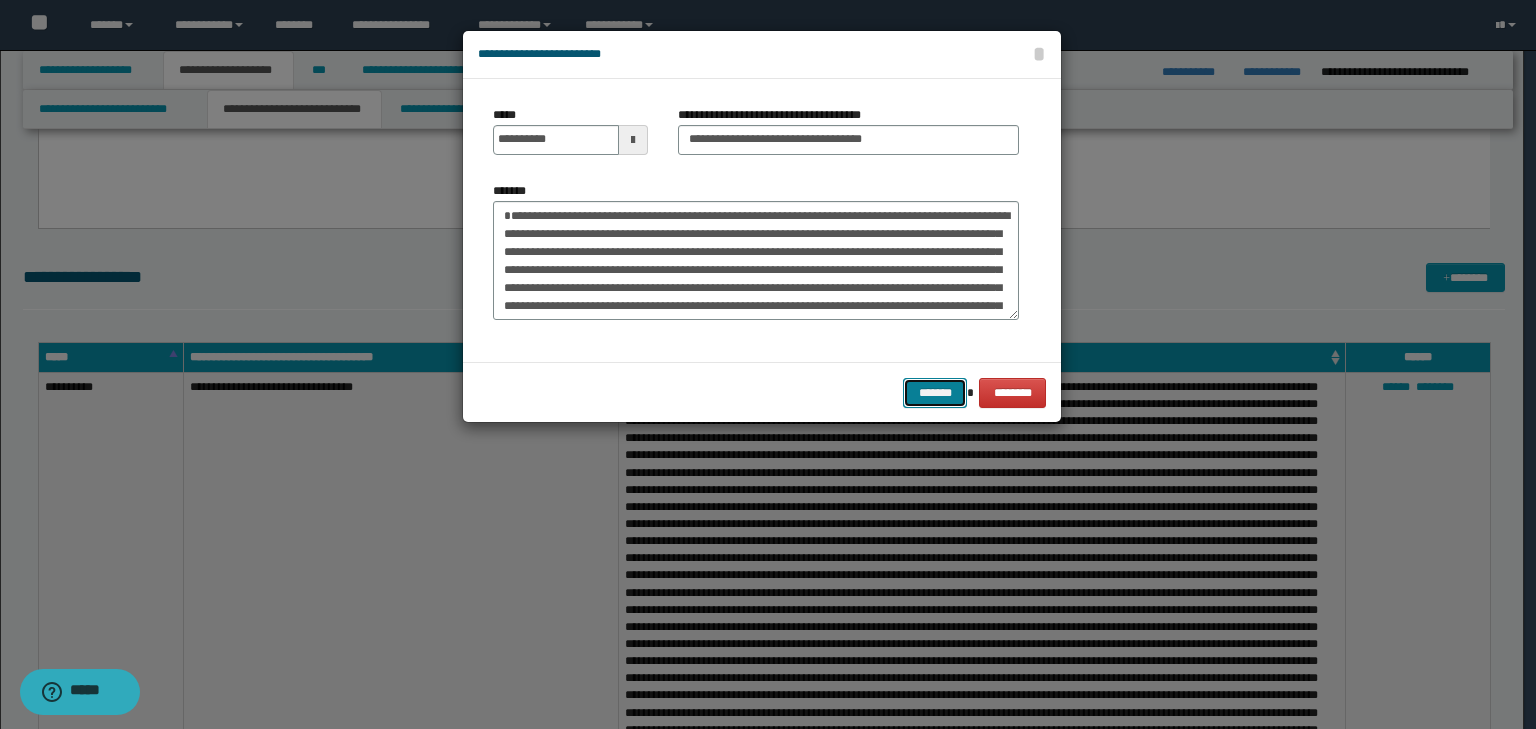 click on "*******" at bounding box center [935, 393] 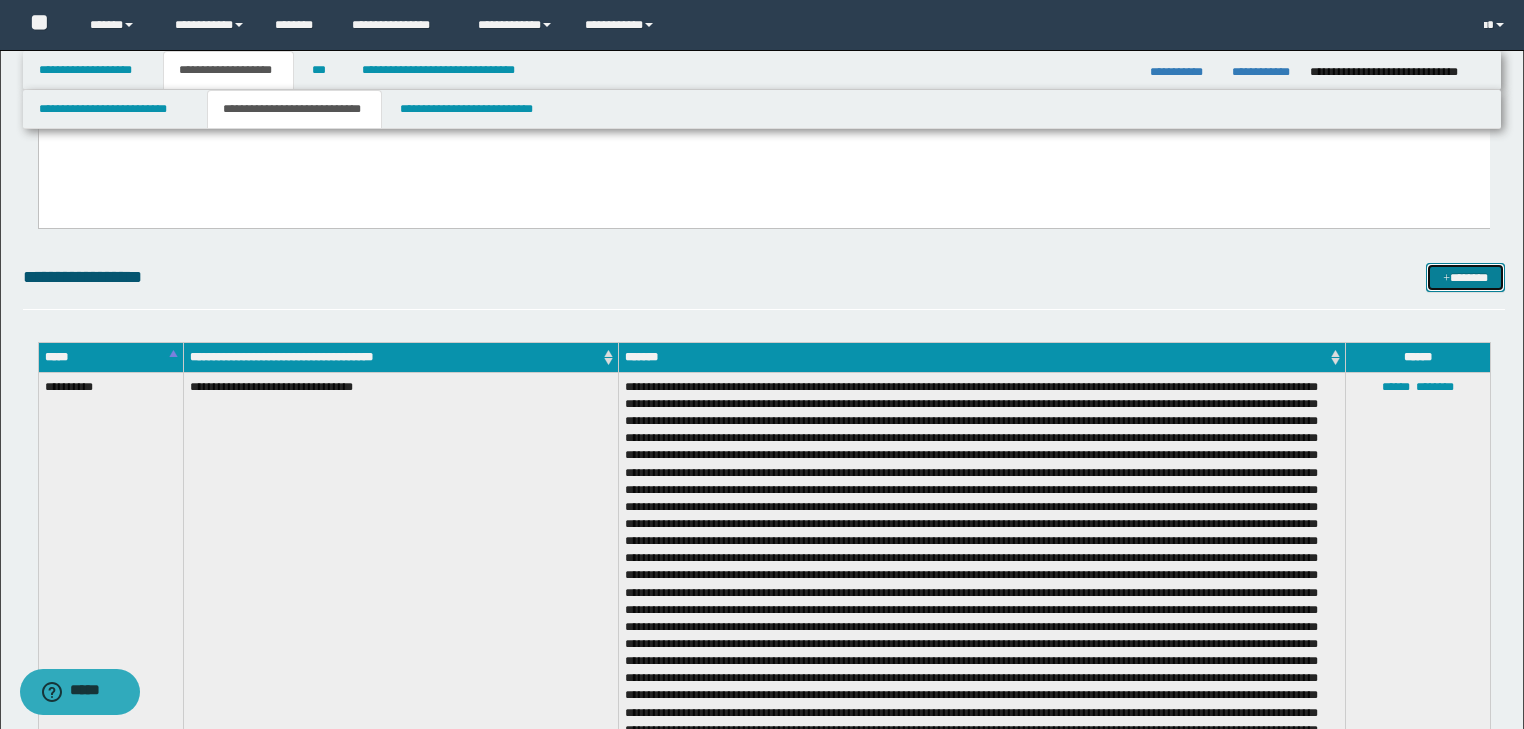 click on "*******" at bounding box center (1465, 278) 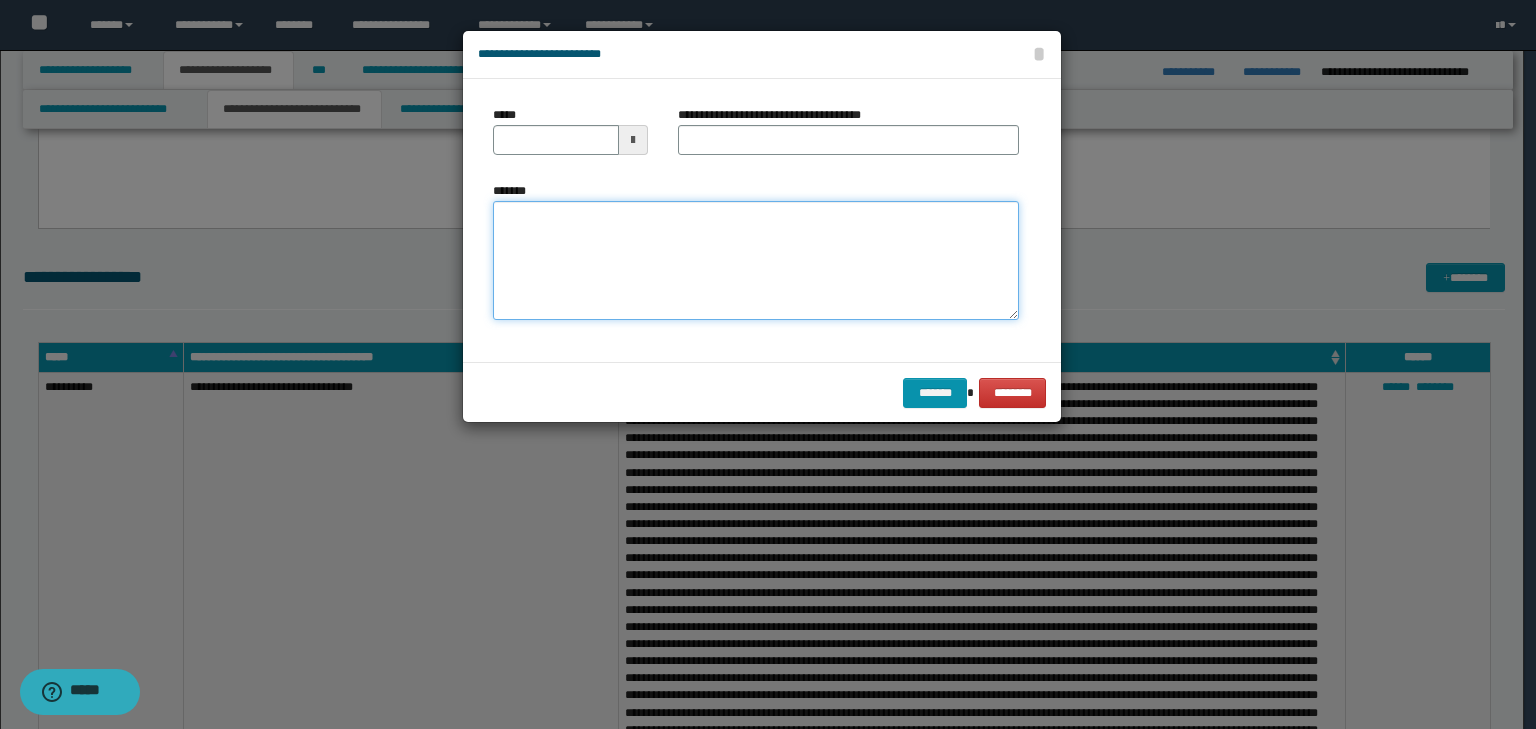 click on "*******" at bounding box center (756, 261) 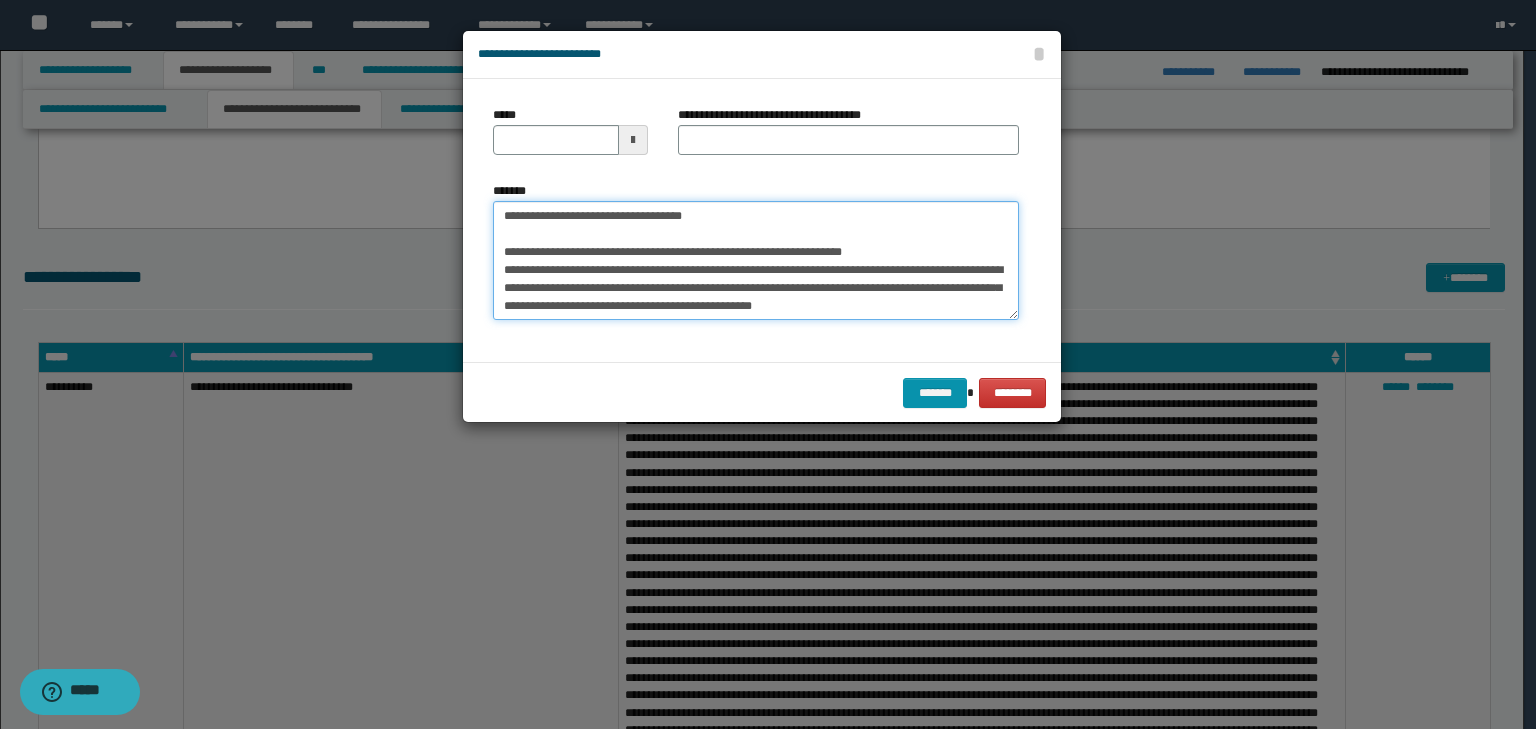 scroll, scrollTop: 0, scrollLeft: 0, axis: both 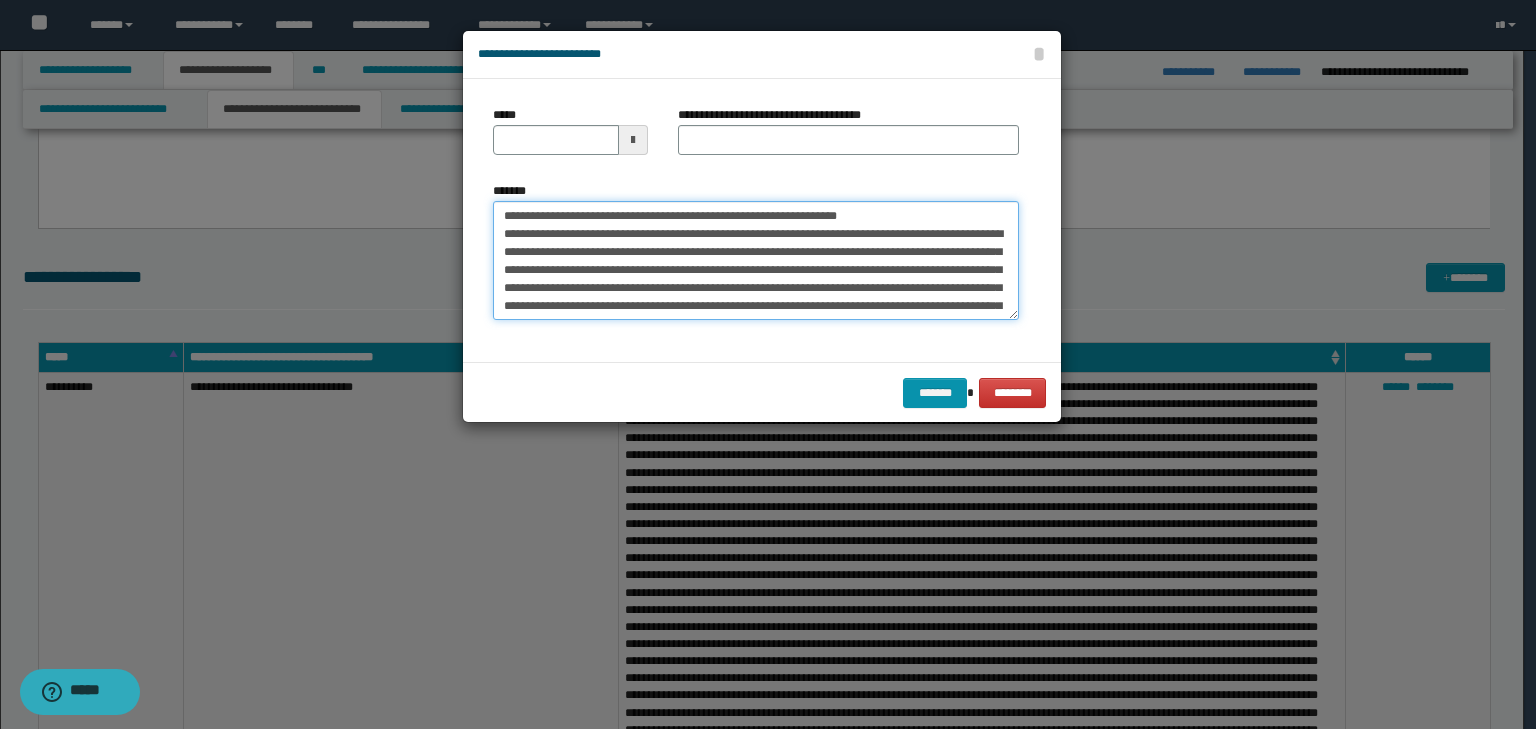 drag, startPoint x: 564, startPoint y: 218, endPoint x: 472, endPoint y: 199, distance: 93.941475 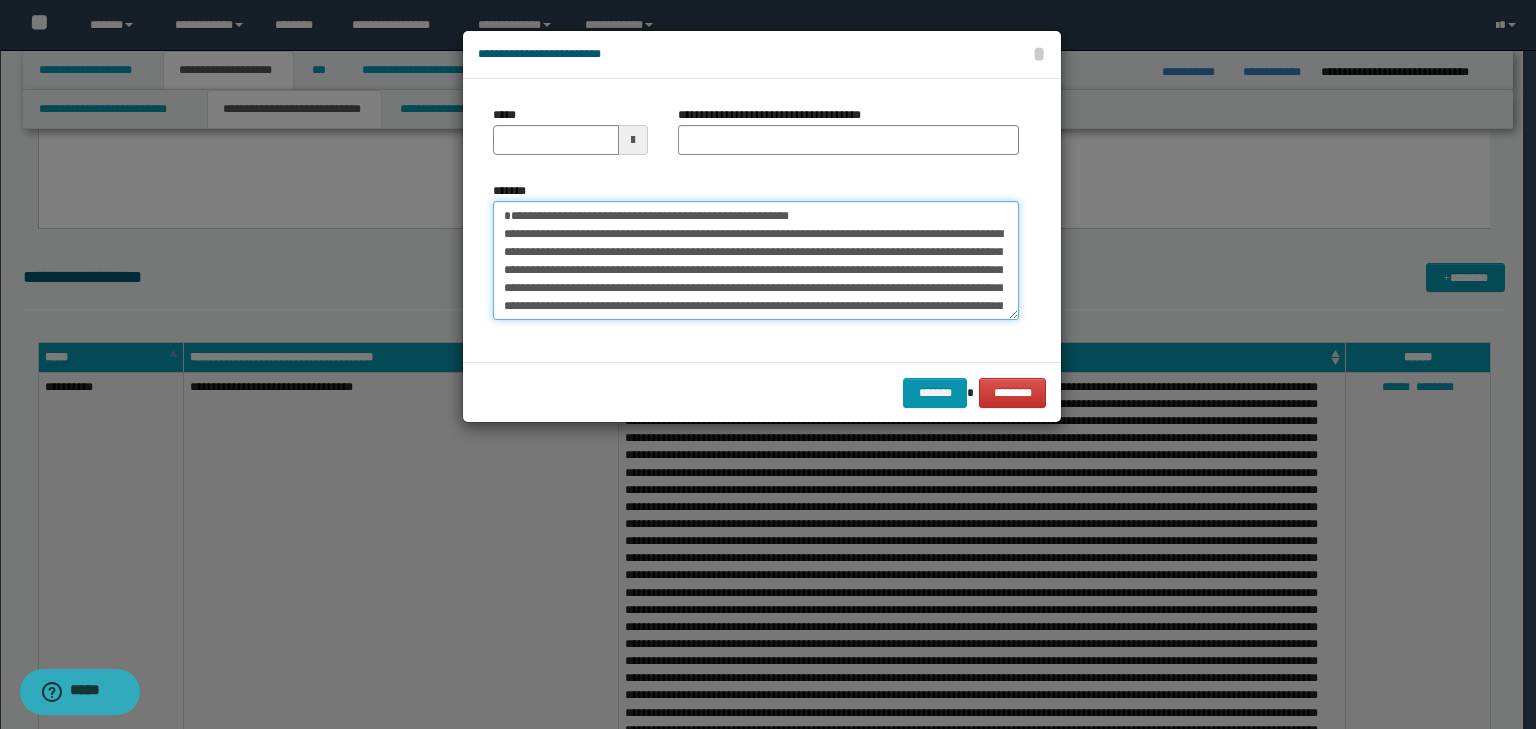 type 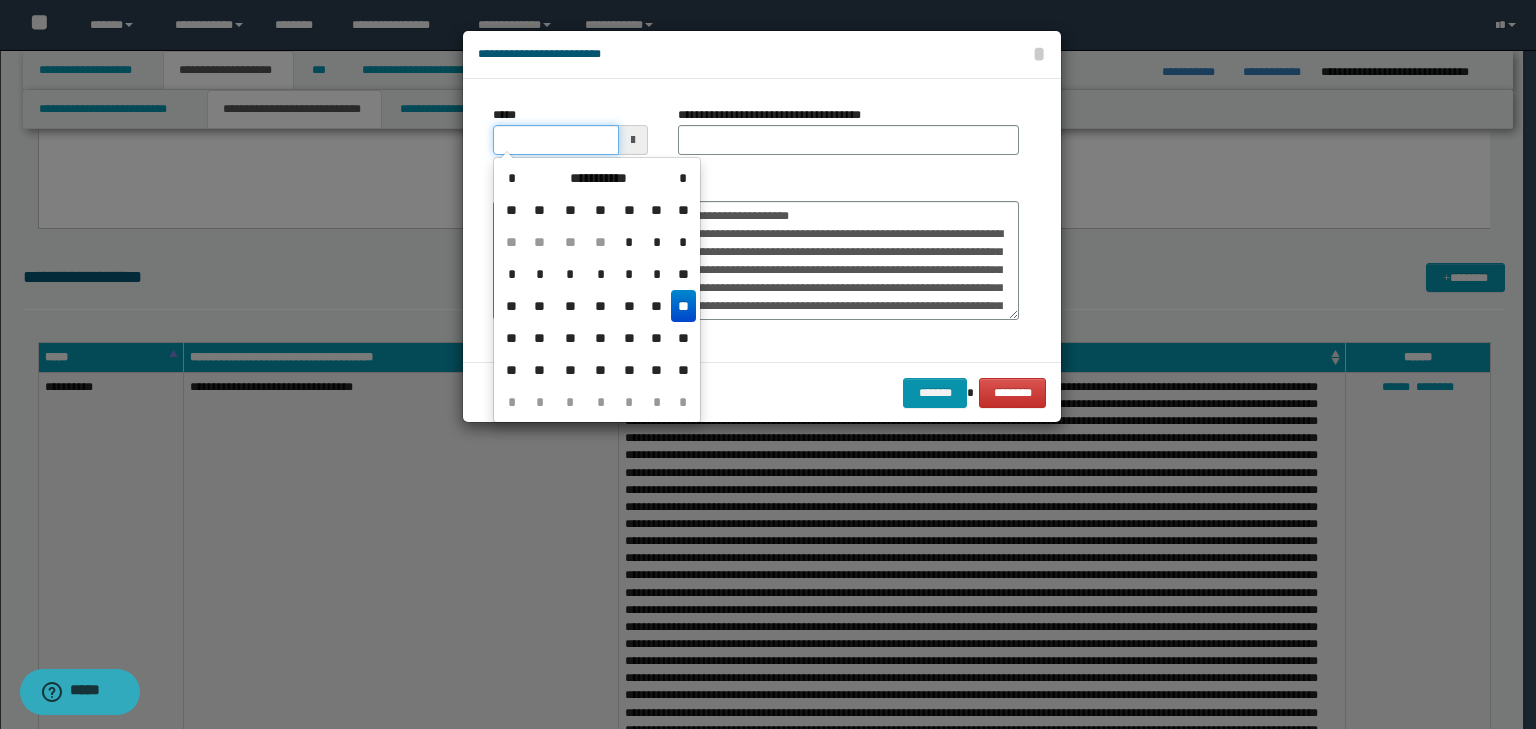 click on "*****" at bounding box center (556, 140) 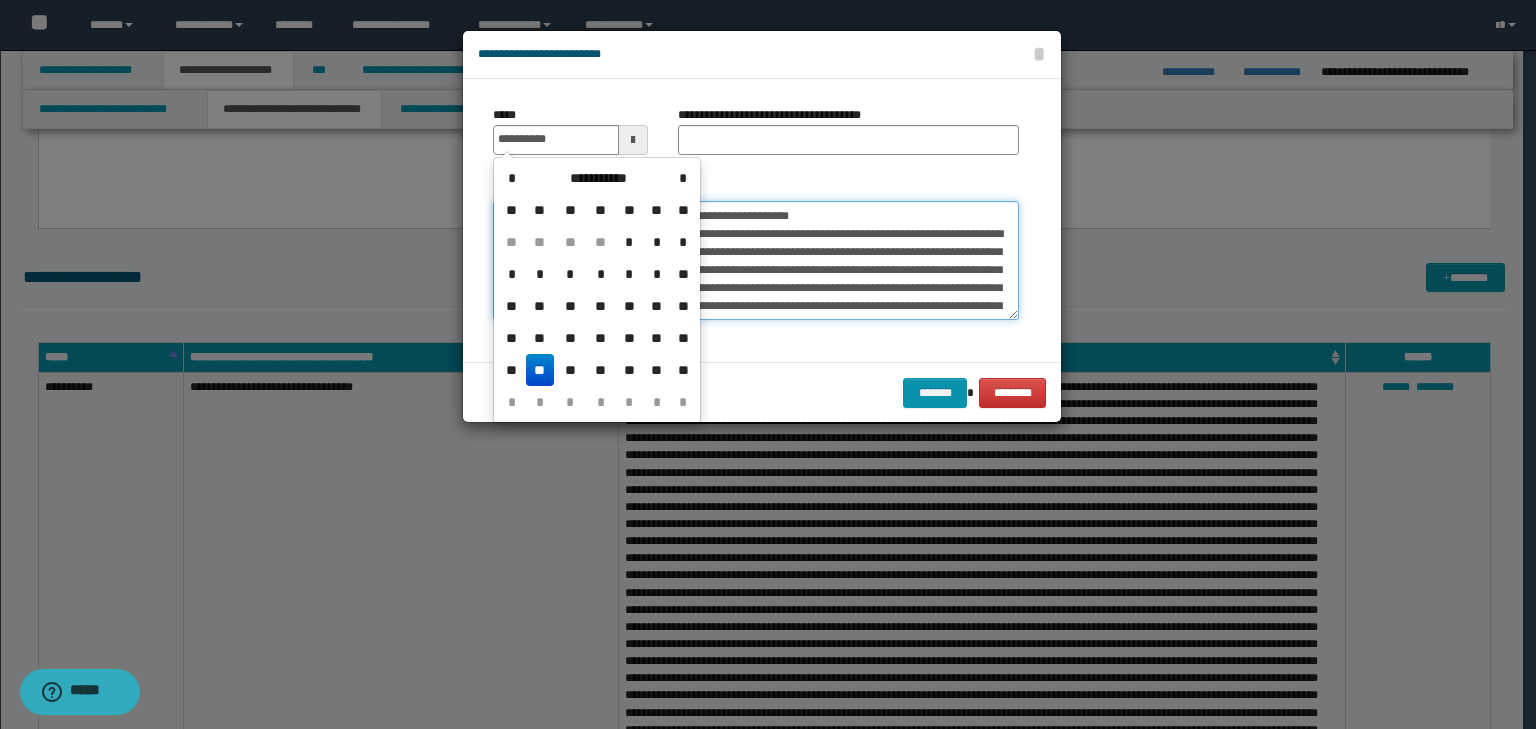 type on "**********" 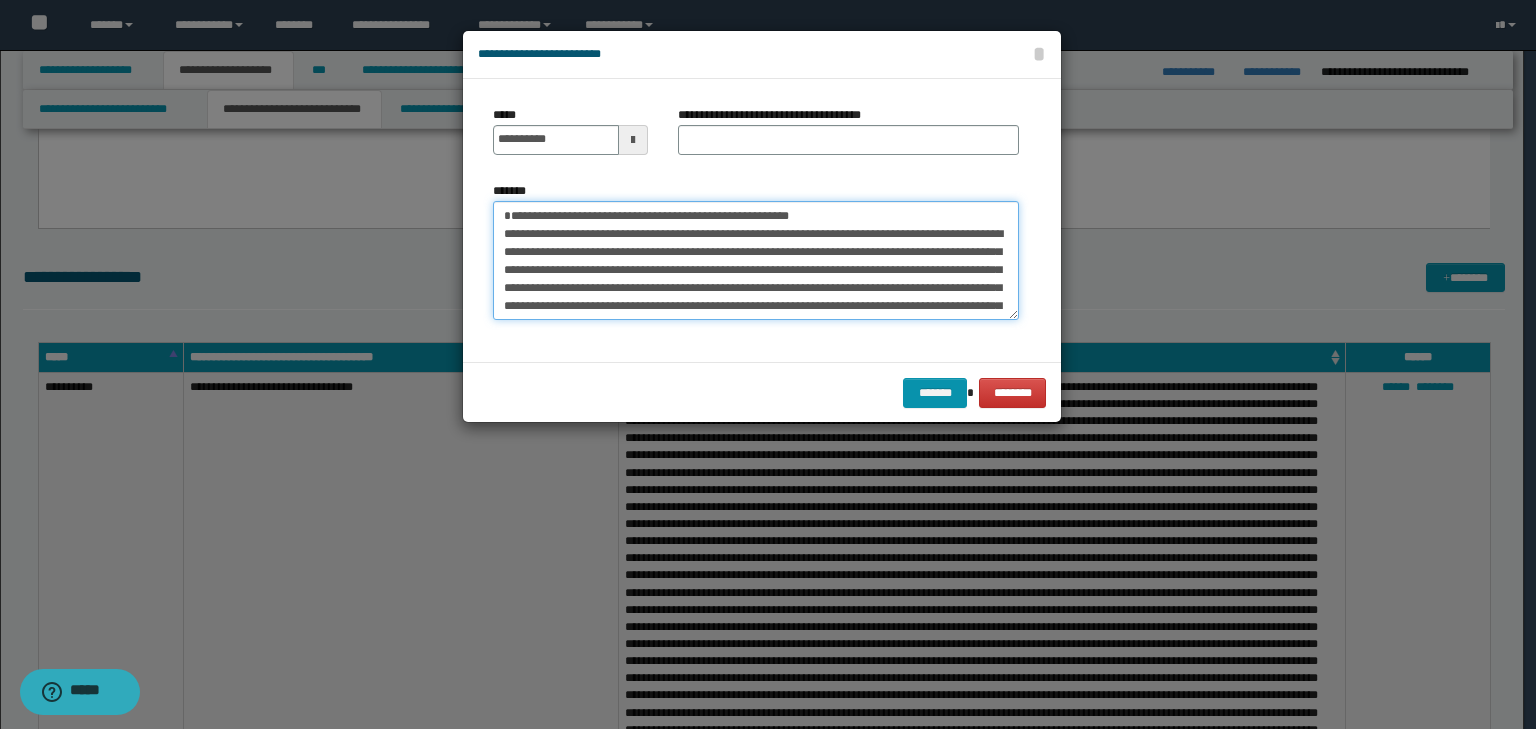 drag, startPoint x: 879, startPoint y: 208, endPoint x: 285, endPoint y: 201, distance: 594.04126 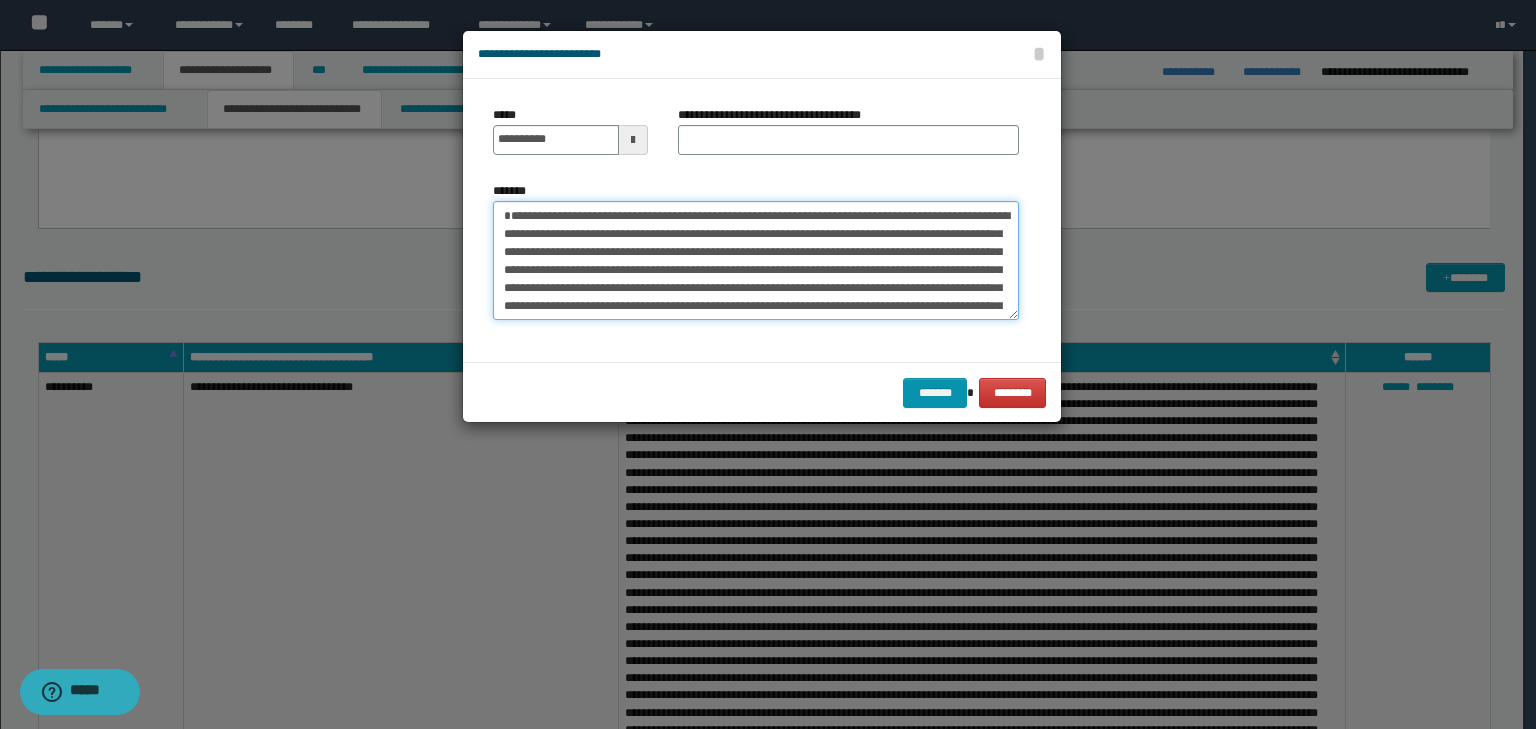 type on "**********" 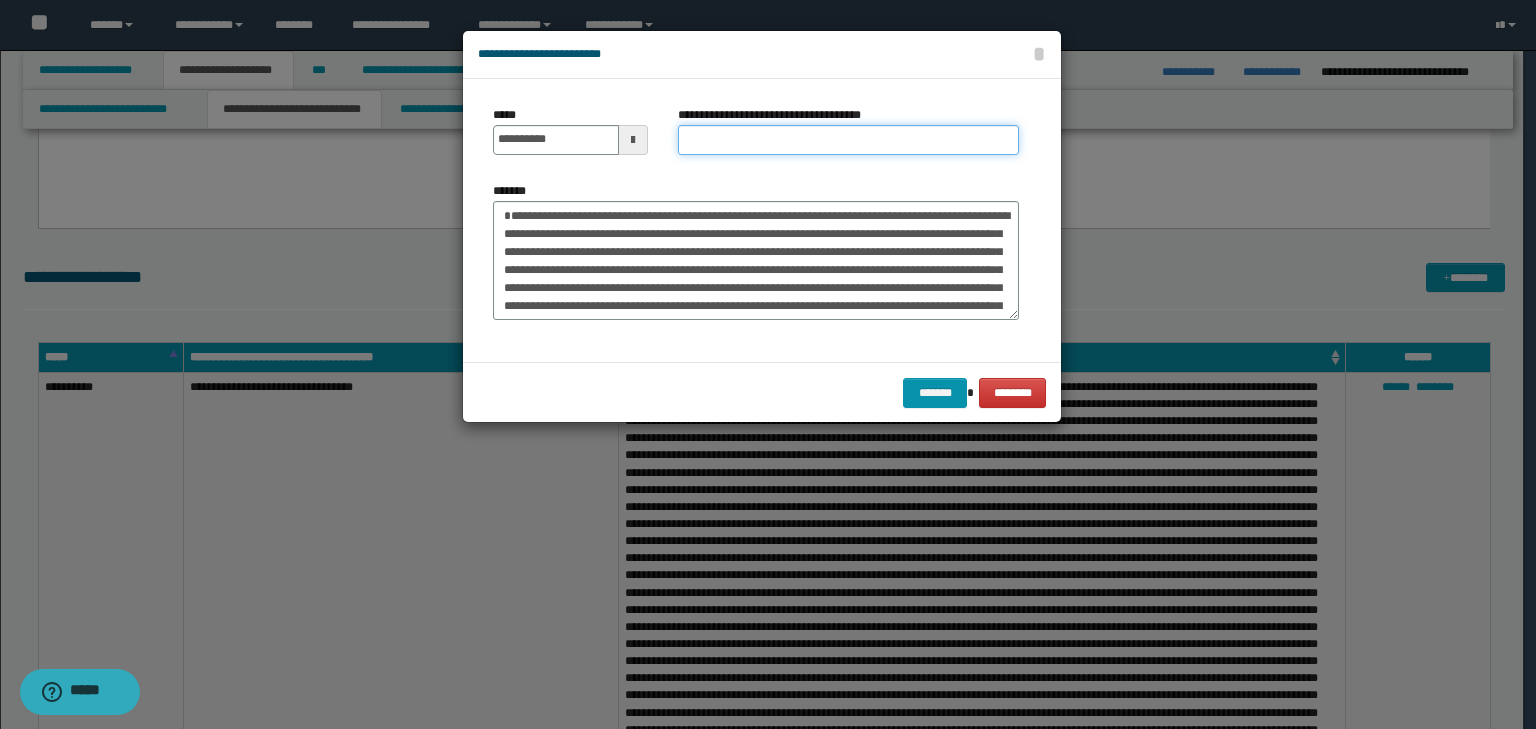 click on "**********" at bounding box center [848, 140] 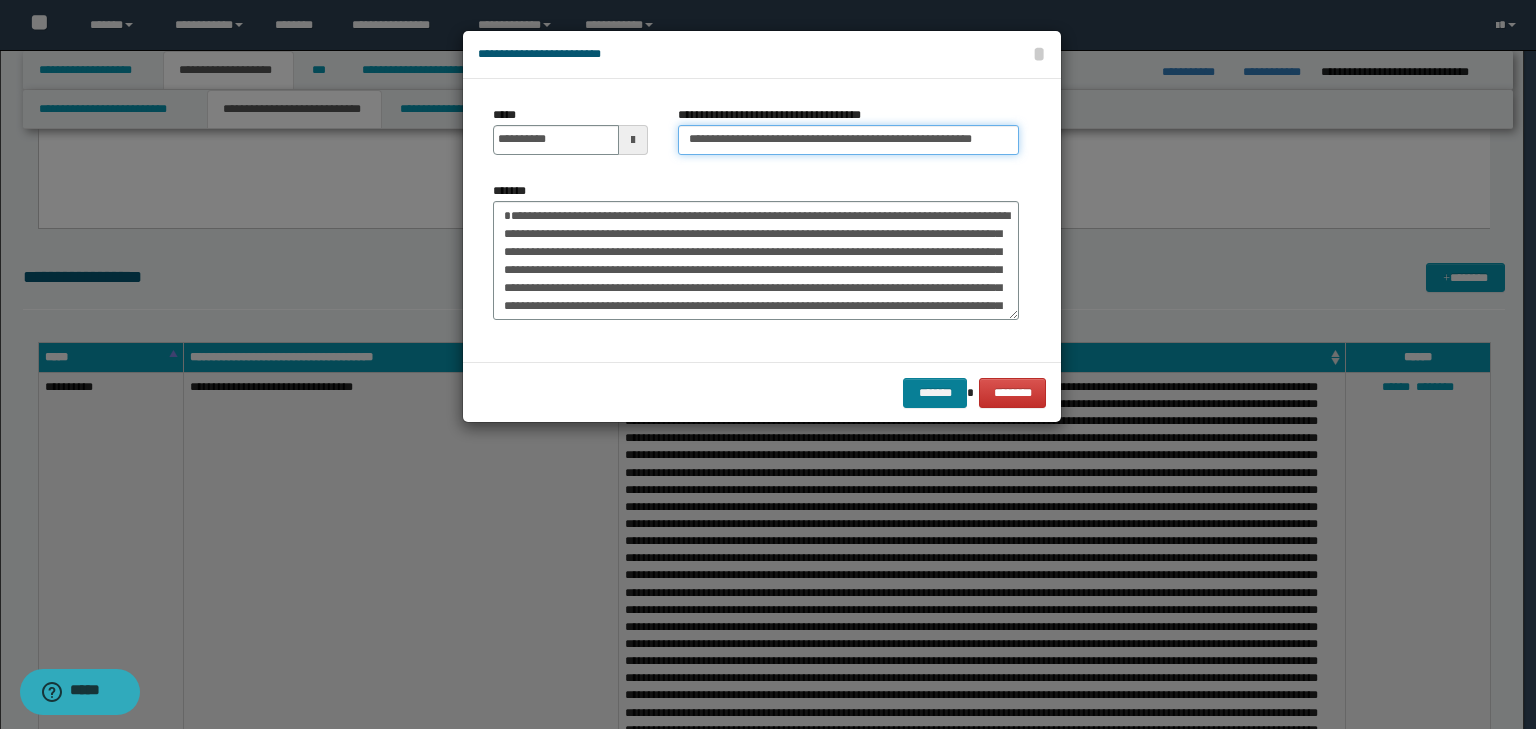 scroll, scrollTop: 0, scrollLeft: 35, axis: horizontal 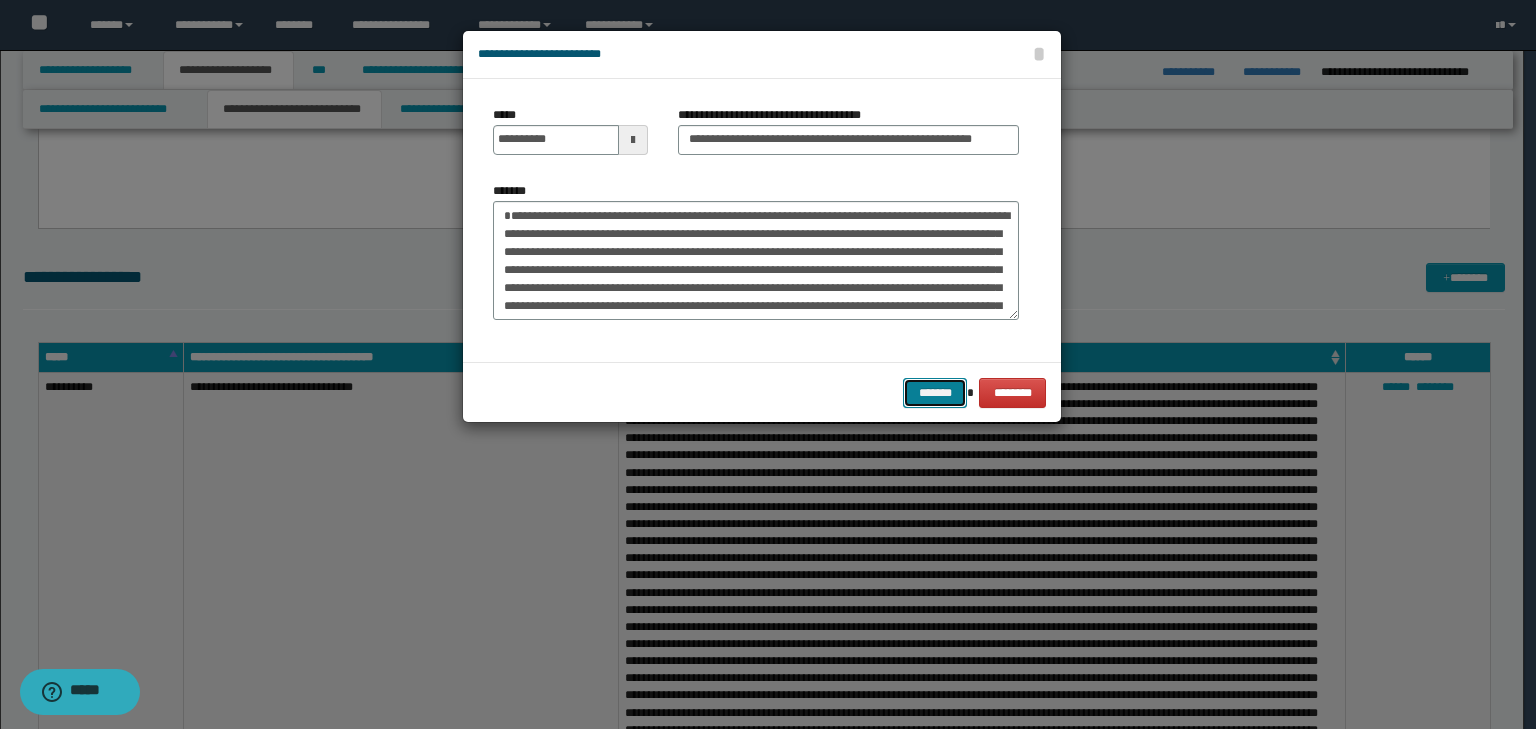 click on "*******" at bounding box center [935, 393] 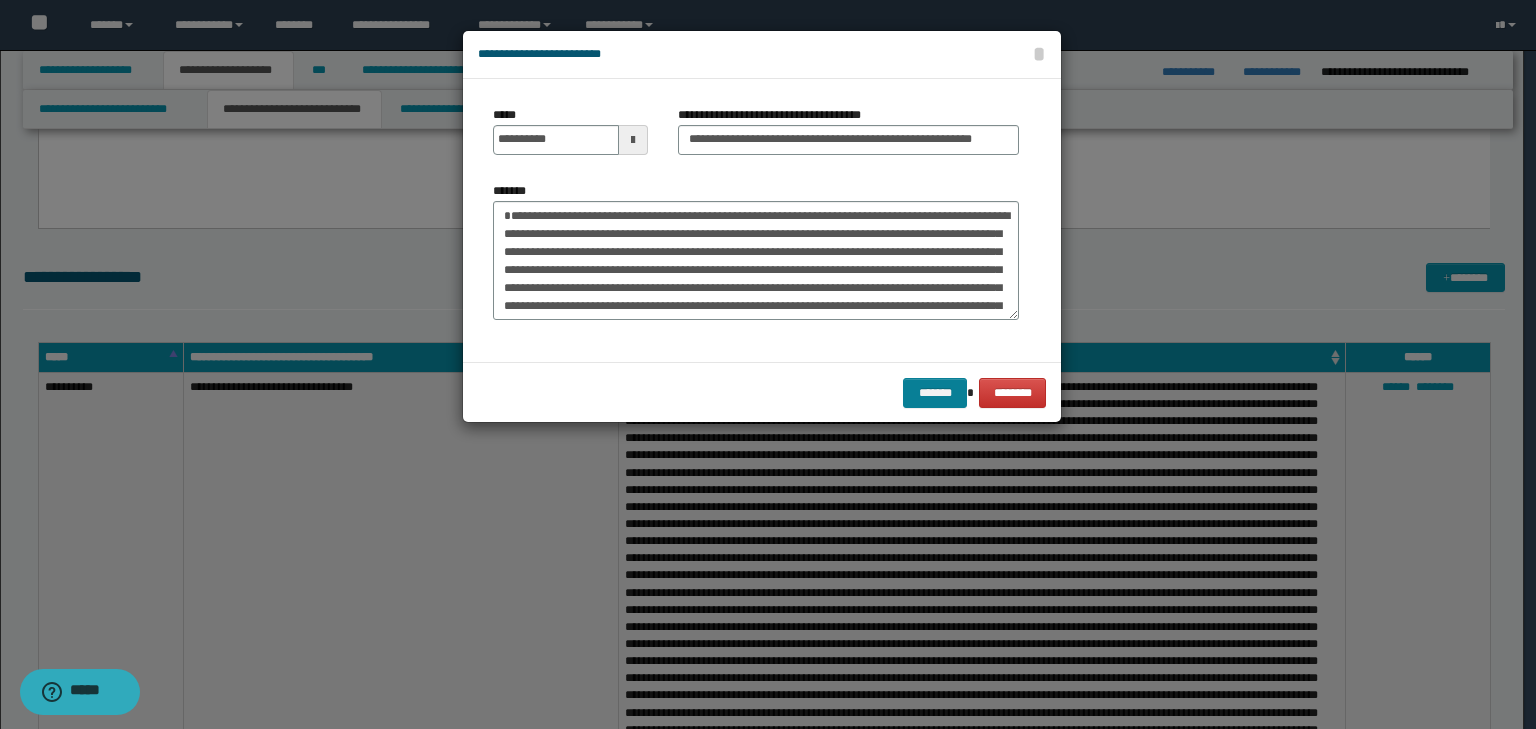 scroll, scrollTop: 0, scrollLeft: 0, axis: both 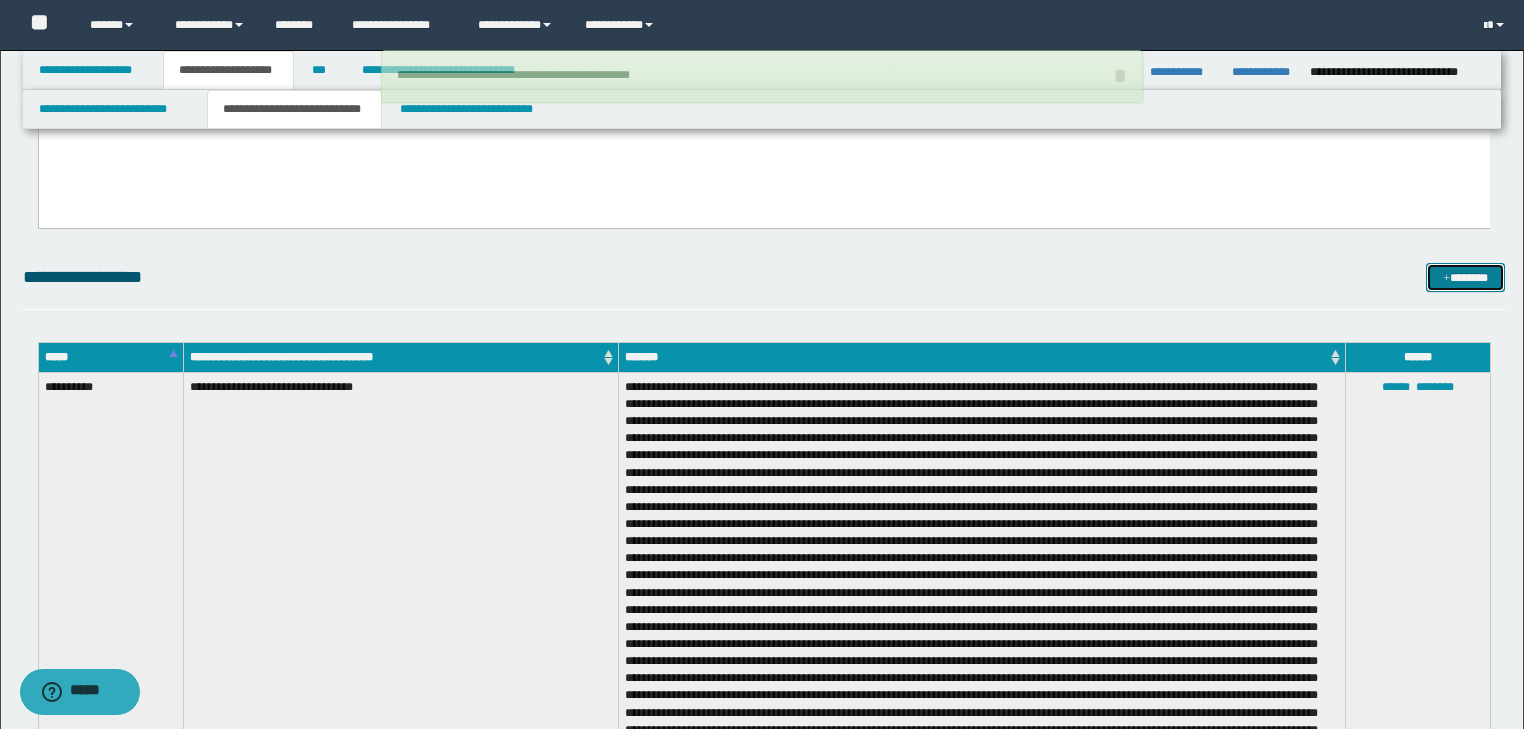 type 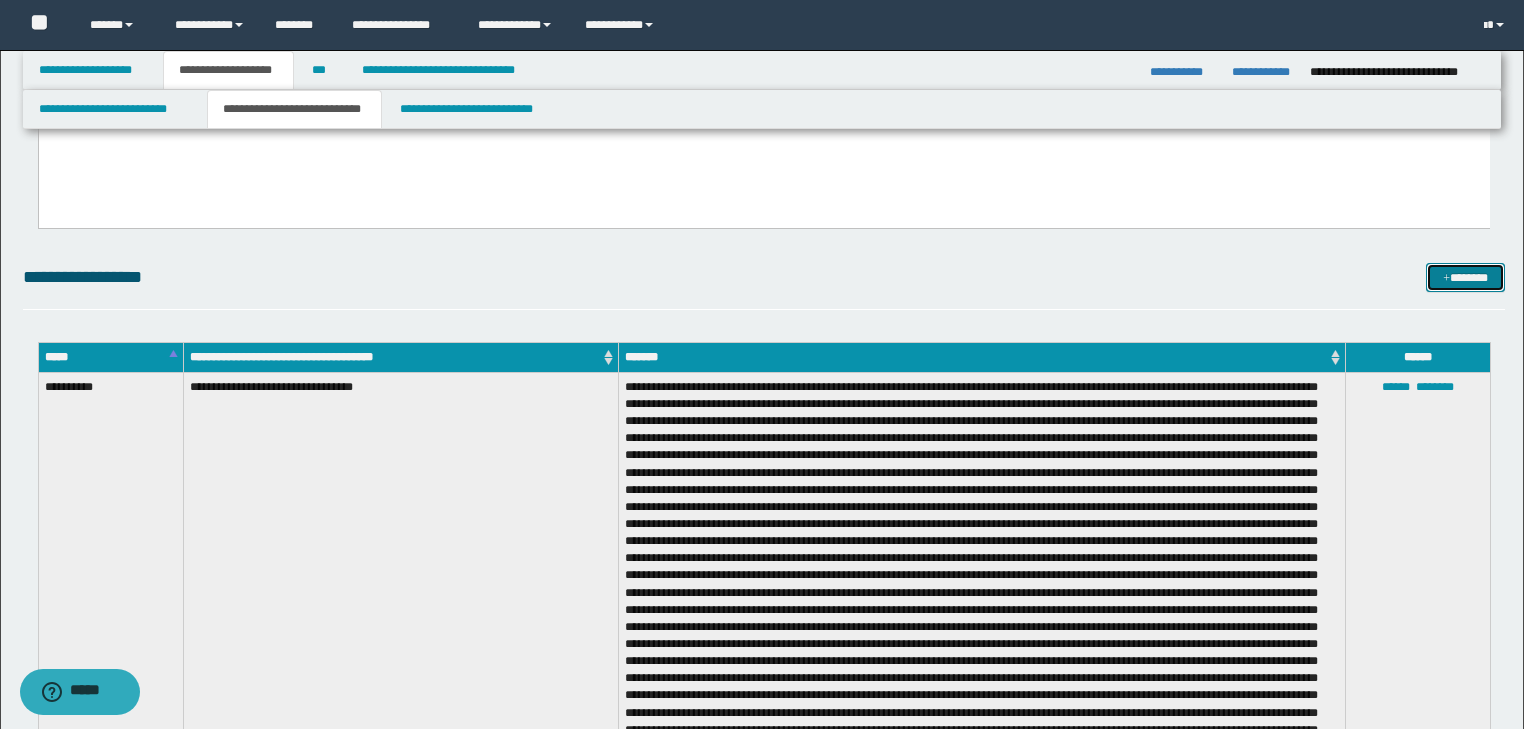 click on "*******" at bounding box center [1465, 278] 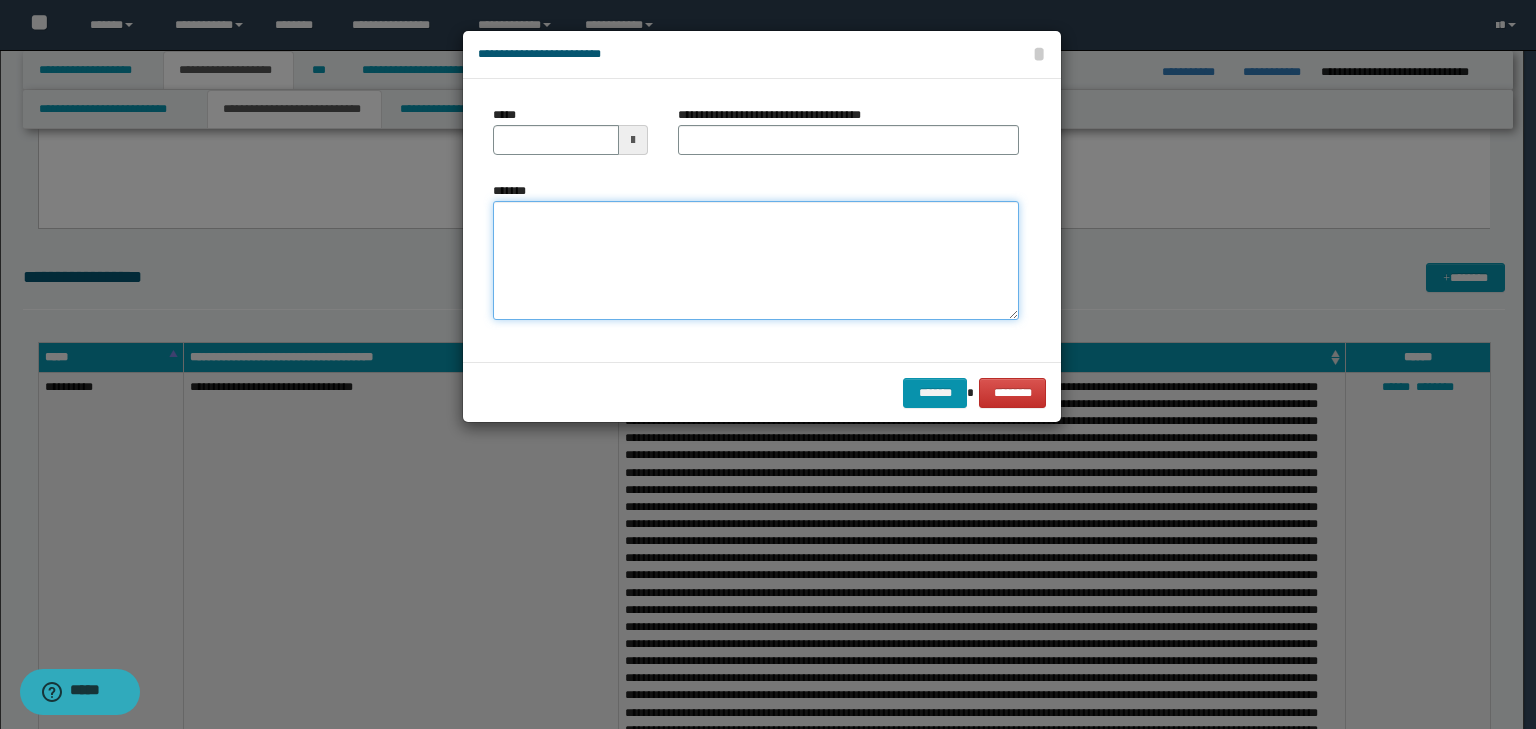 click on "*******" at bounding box center (756, 261) 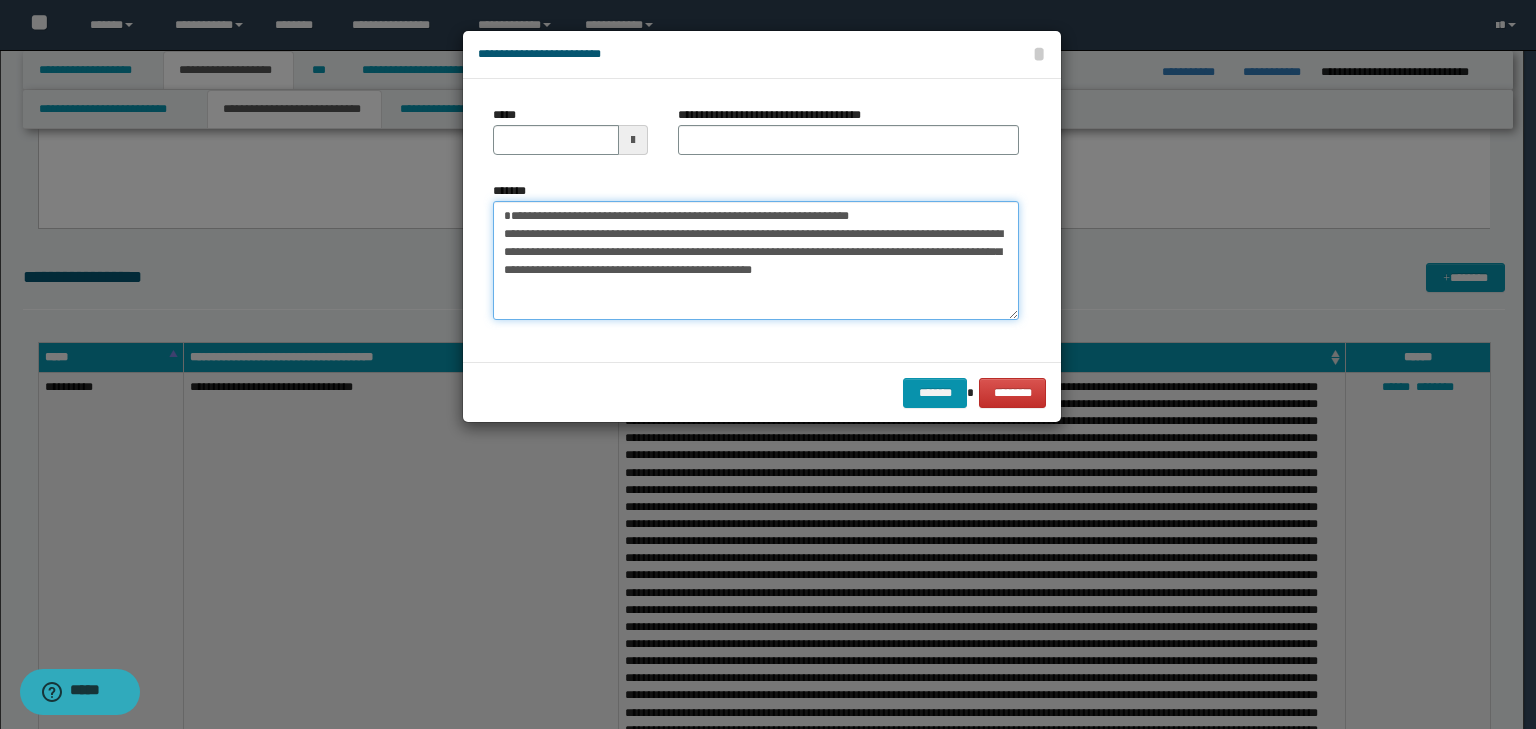 drag, startPoint x: 565, startPoint y: 234, endPoint x: 427, endPoint y: 208, distance: 140.42792 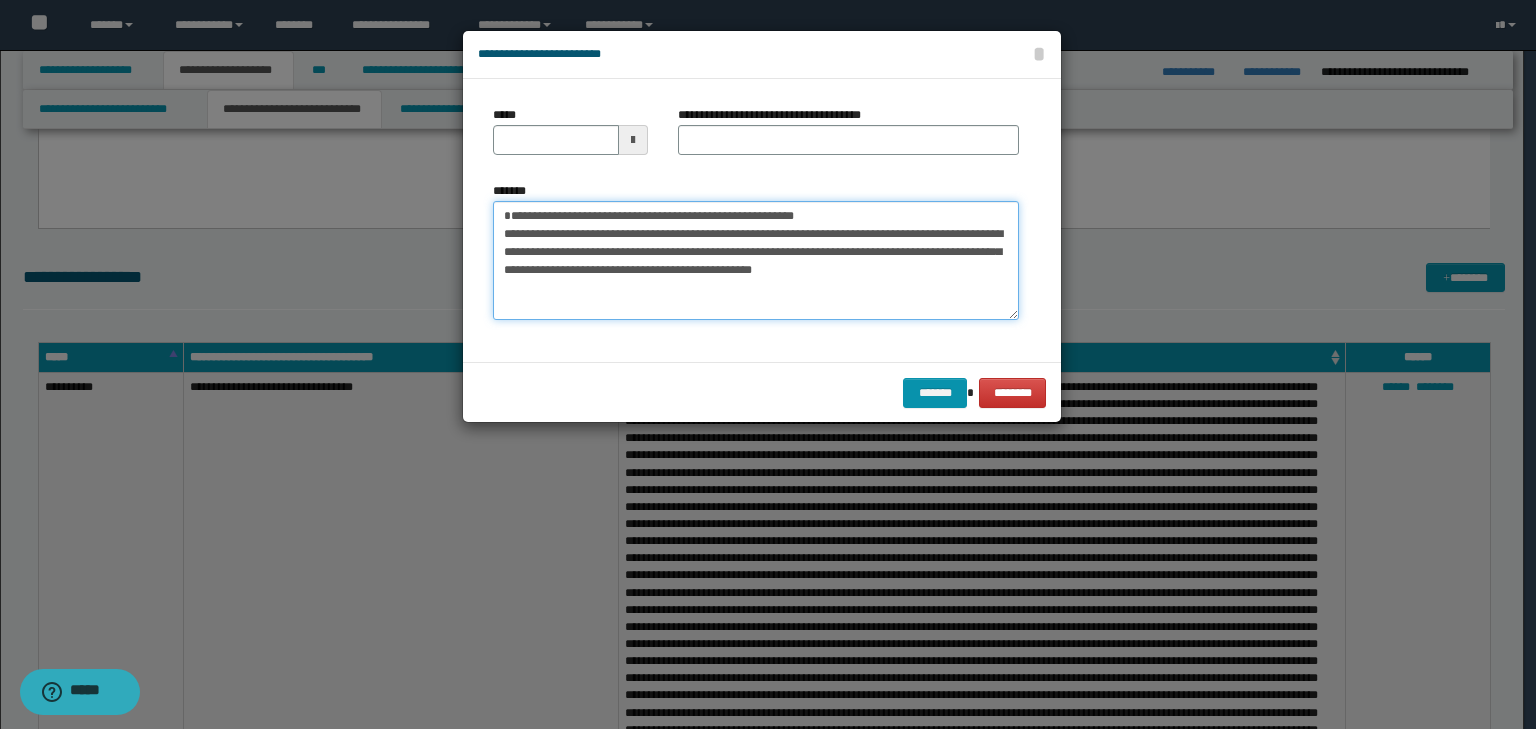 type on "**********" 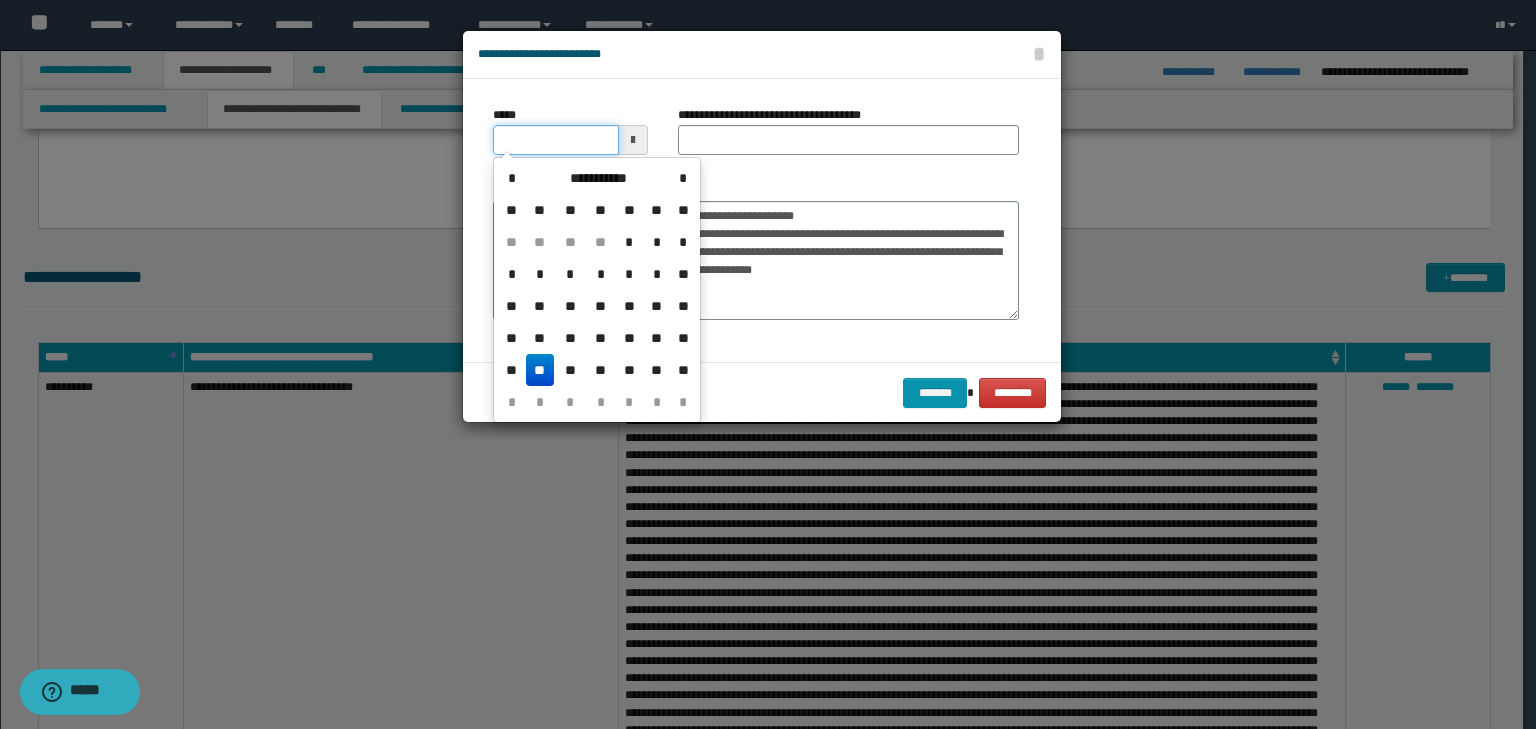 click on "*****" at bounding box center (556, 140) 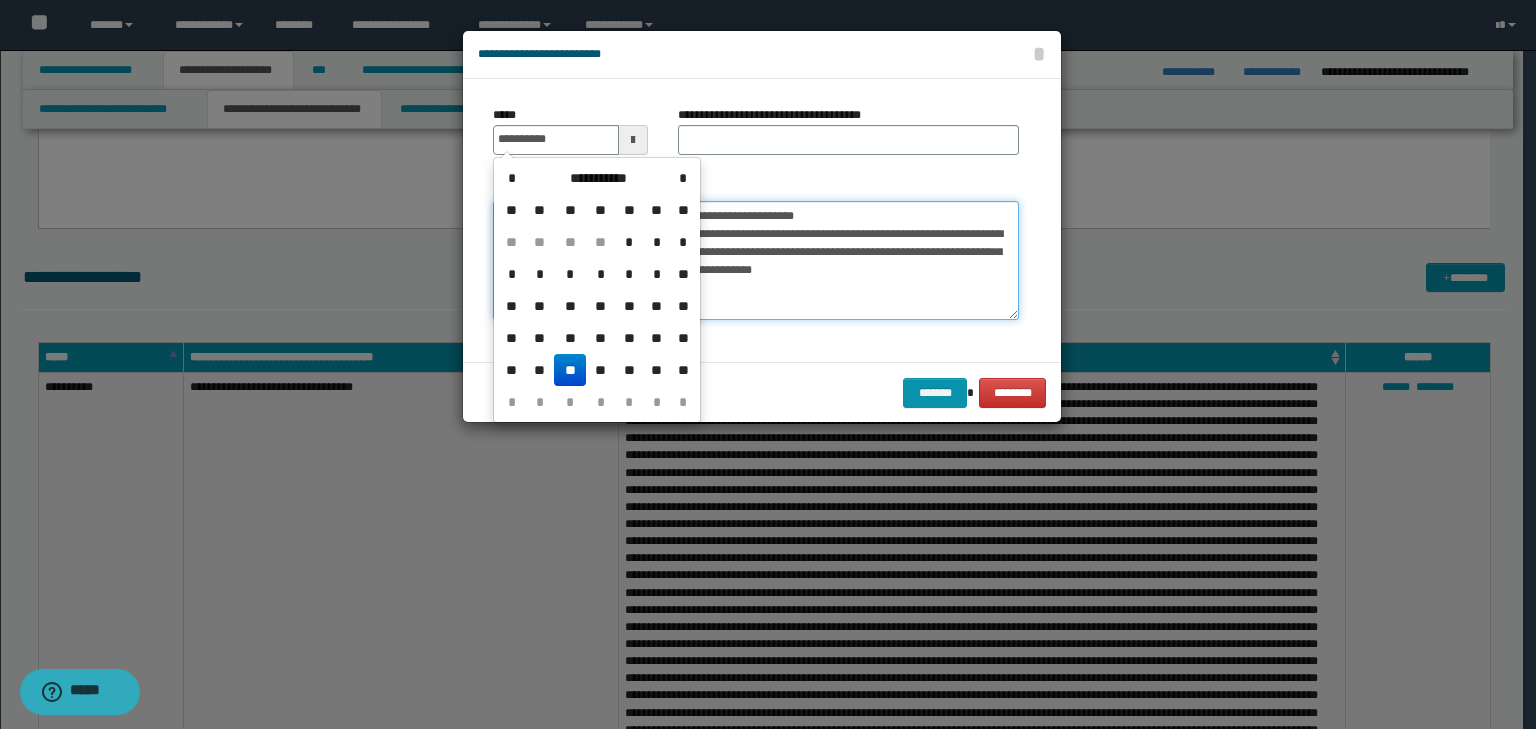 type on "**********" 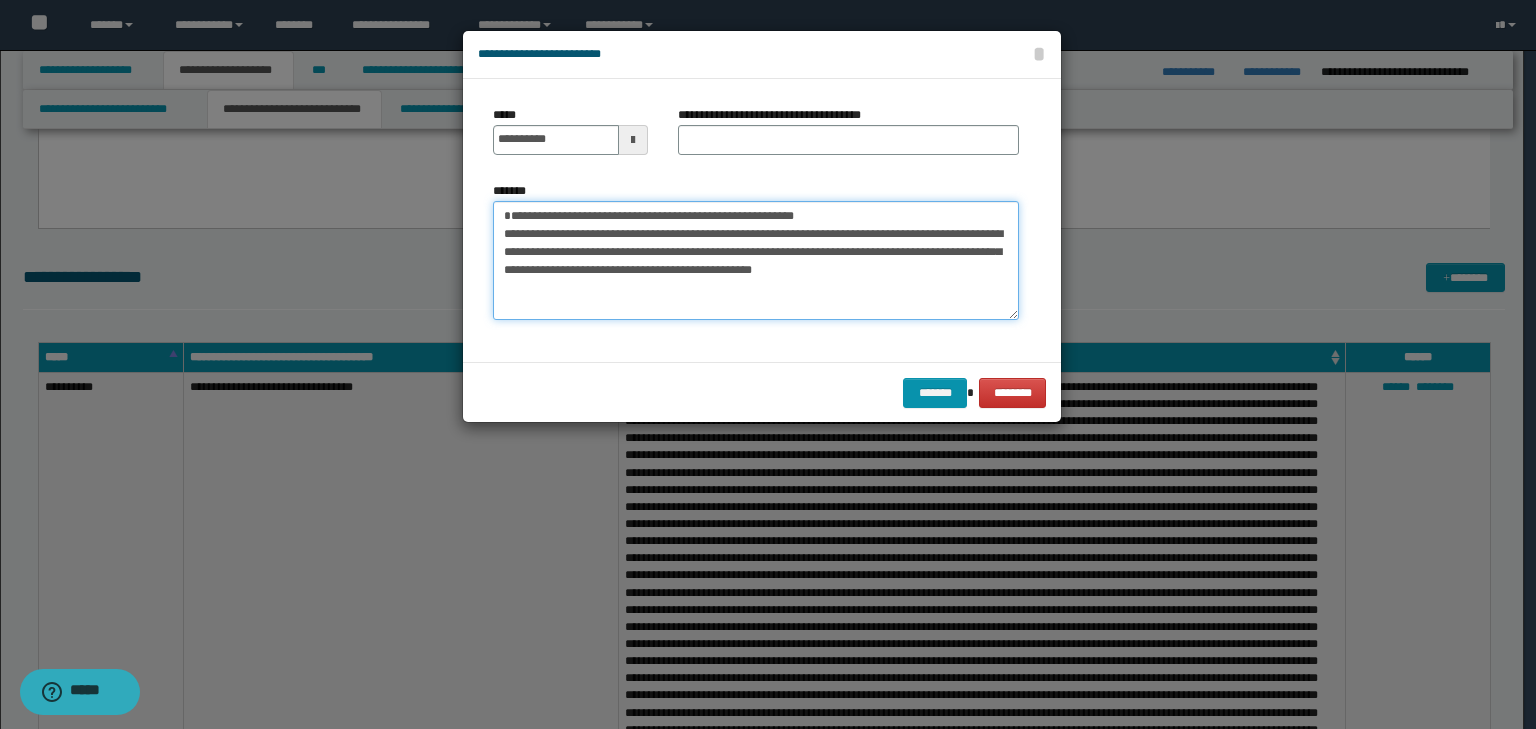 drag, startPoint x: 884, startPoint y: 211, endPoint x: 253, endPoint y: 176, distance: 631.9699 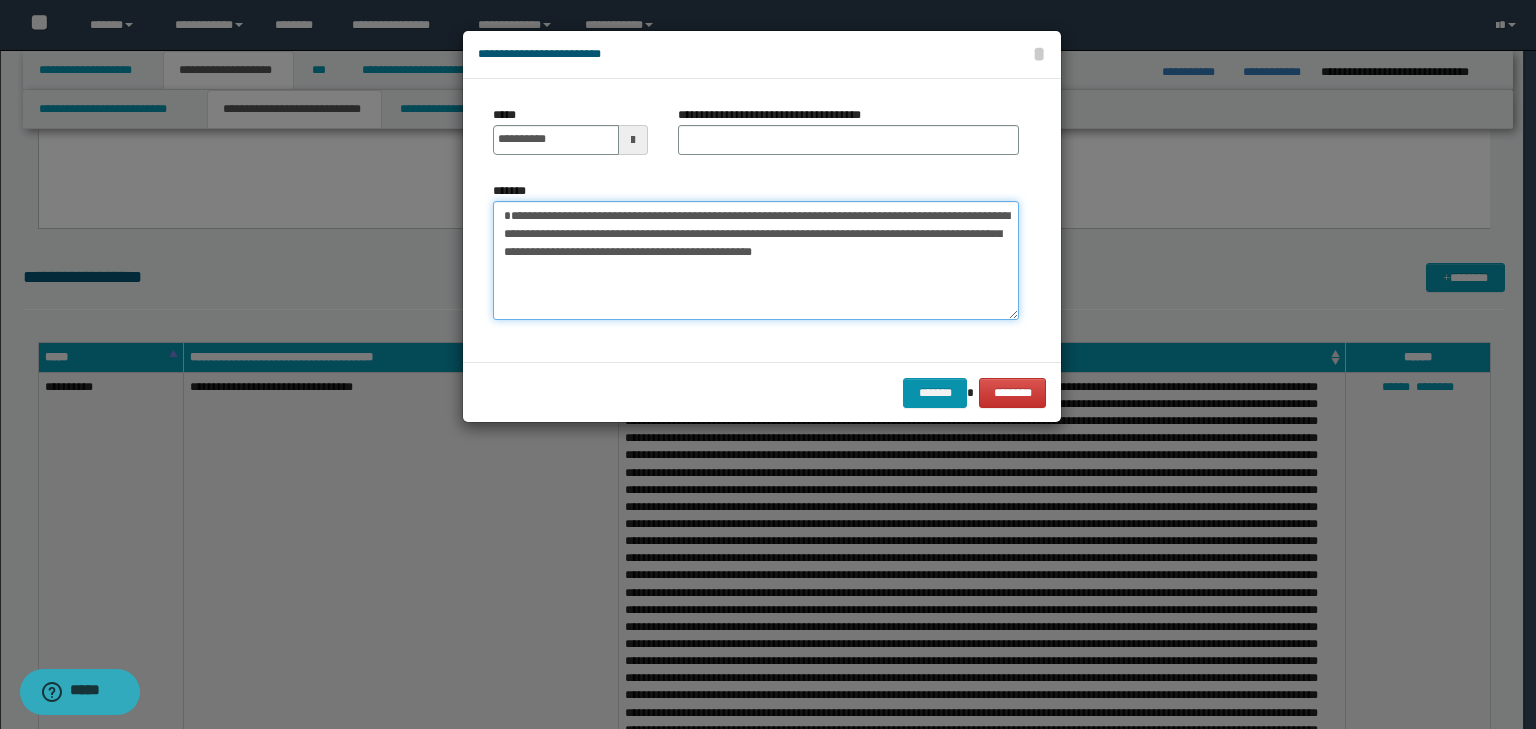 type on "**********" 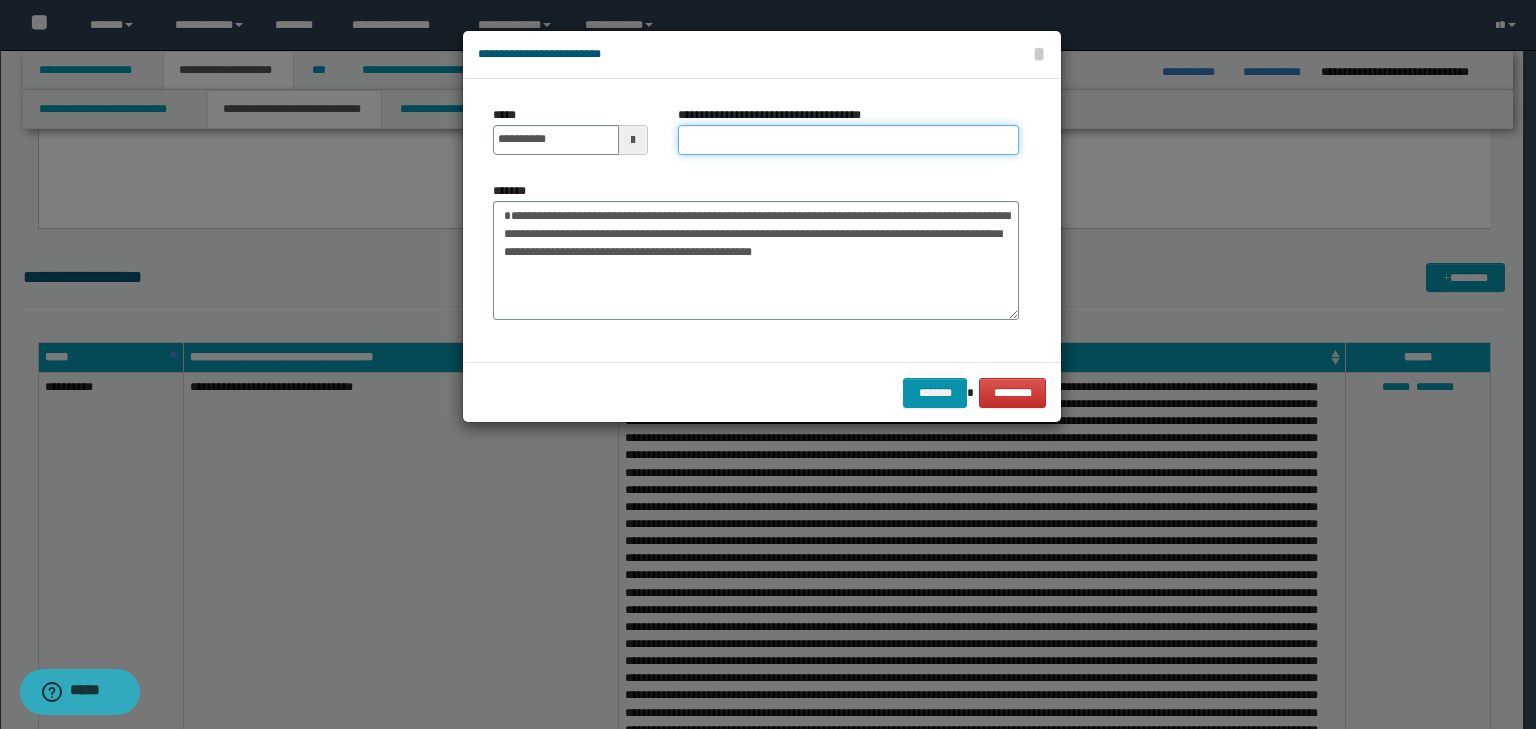click on "**********" at bounding box center [848, 140] 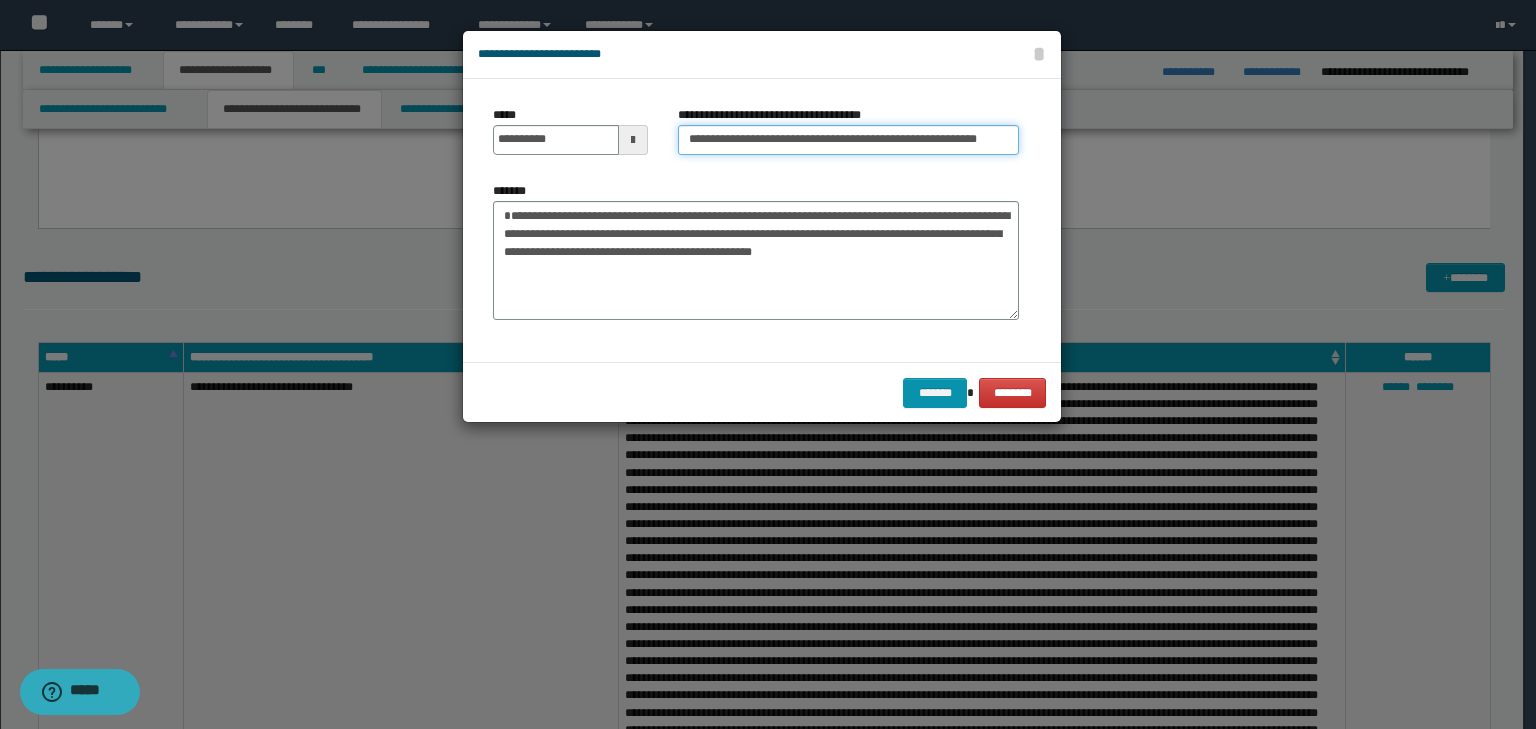 scroll, scrollTop: 0, scrollLeft: 47, axis: horizontal 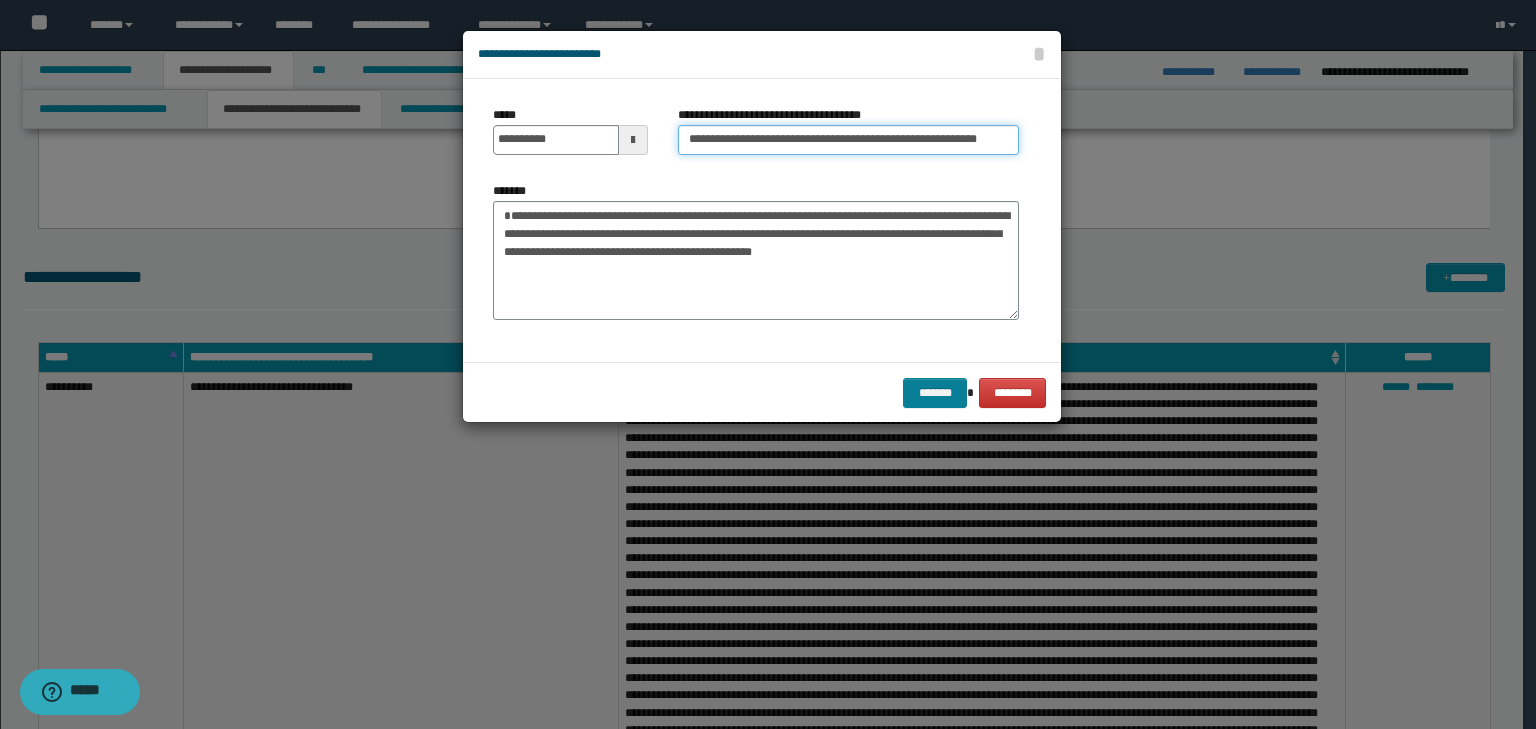 type on "**********" 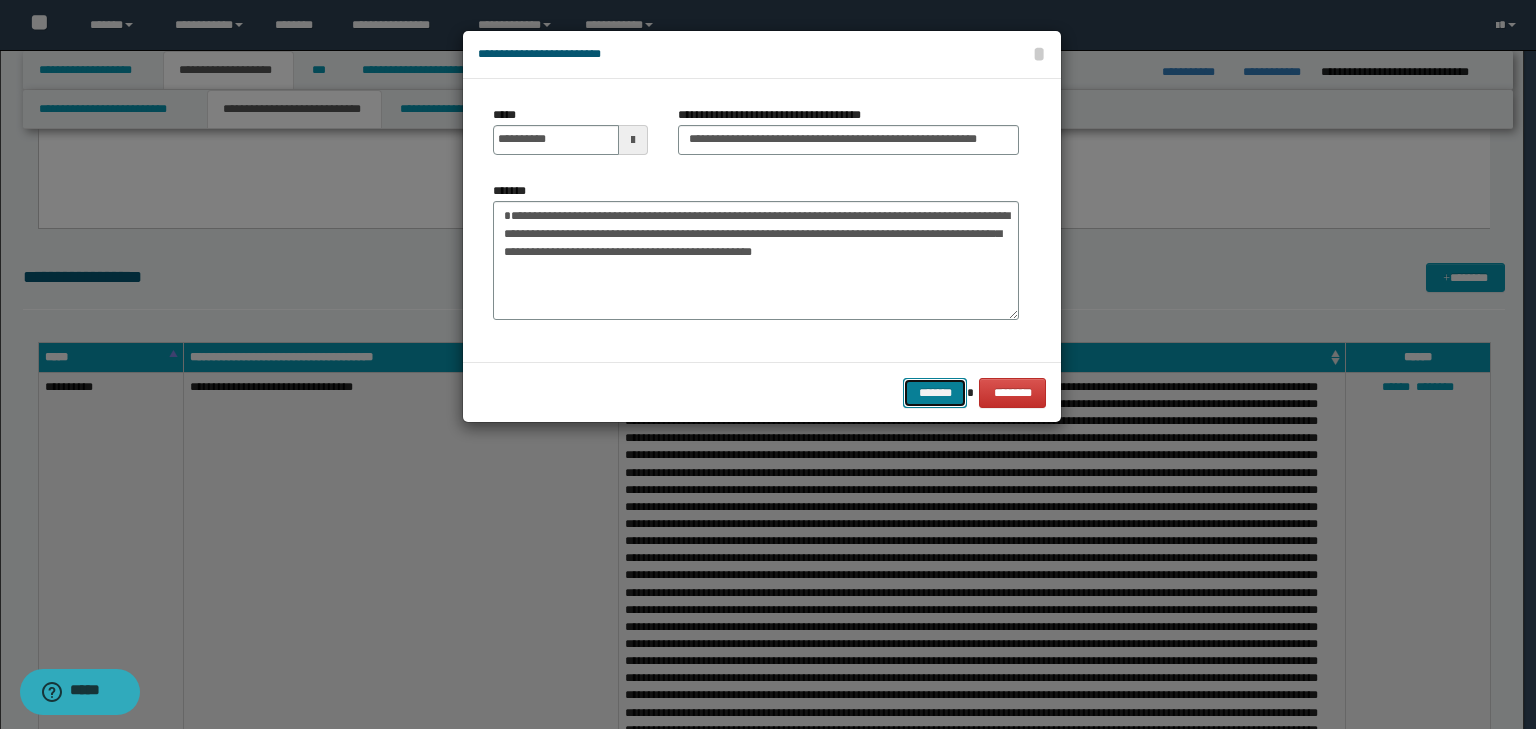 click on "*******" at bounding box center [935, 393] 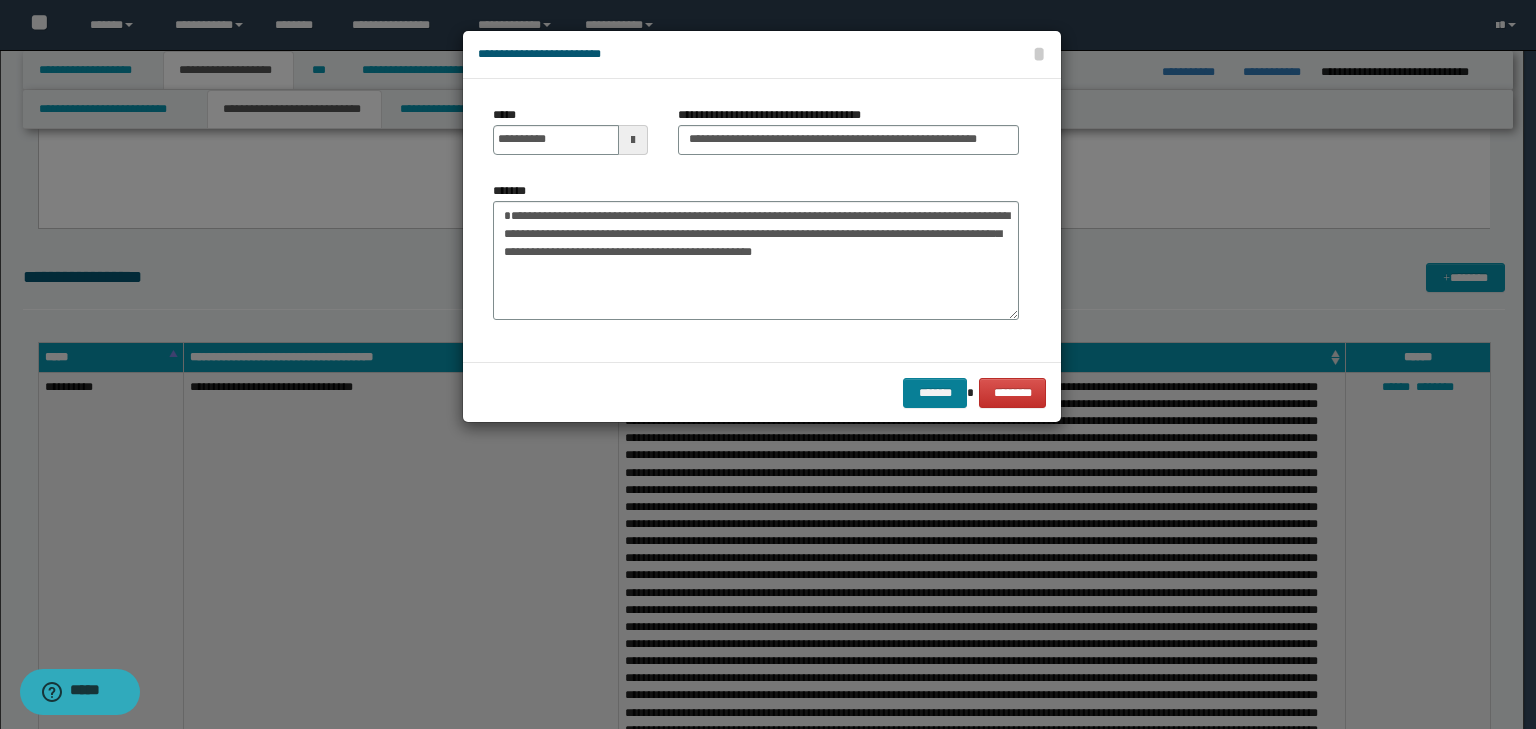 scroll, scrollTop: 0, scrollLeft: 0, axis: both 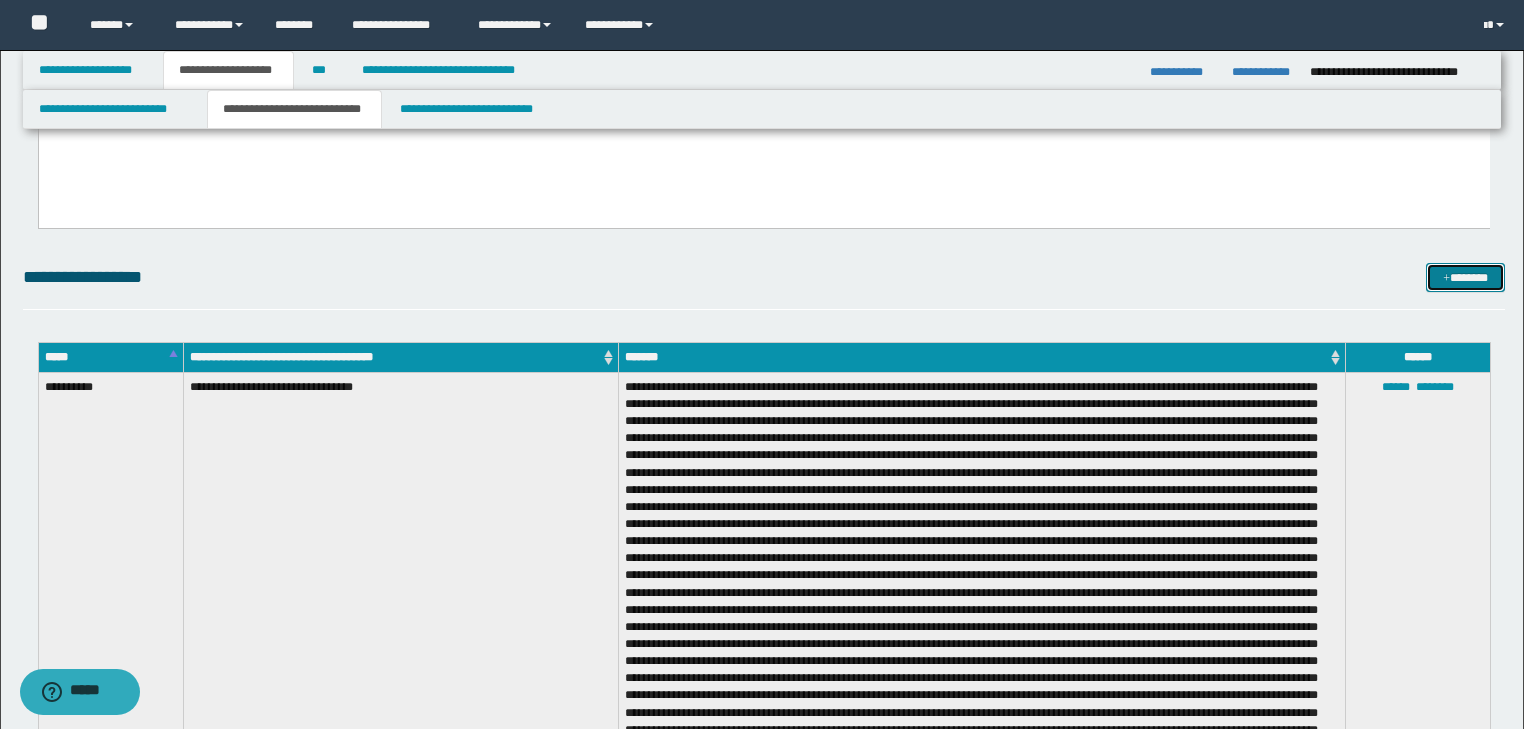 click on "*******" at bounding box center [1465, 278] 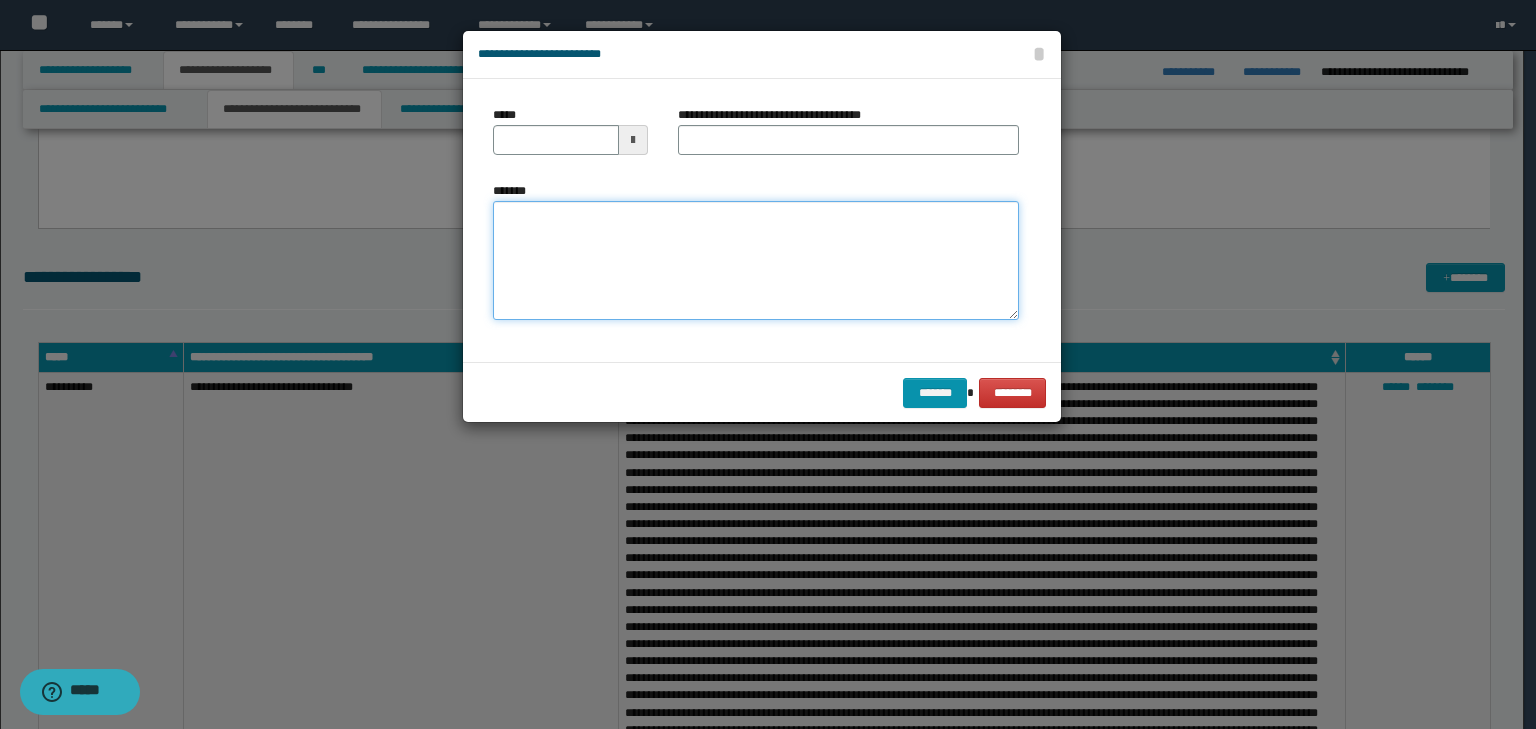 click on "*******" at bounding box center [756, 261] 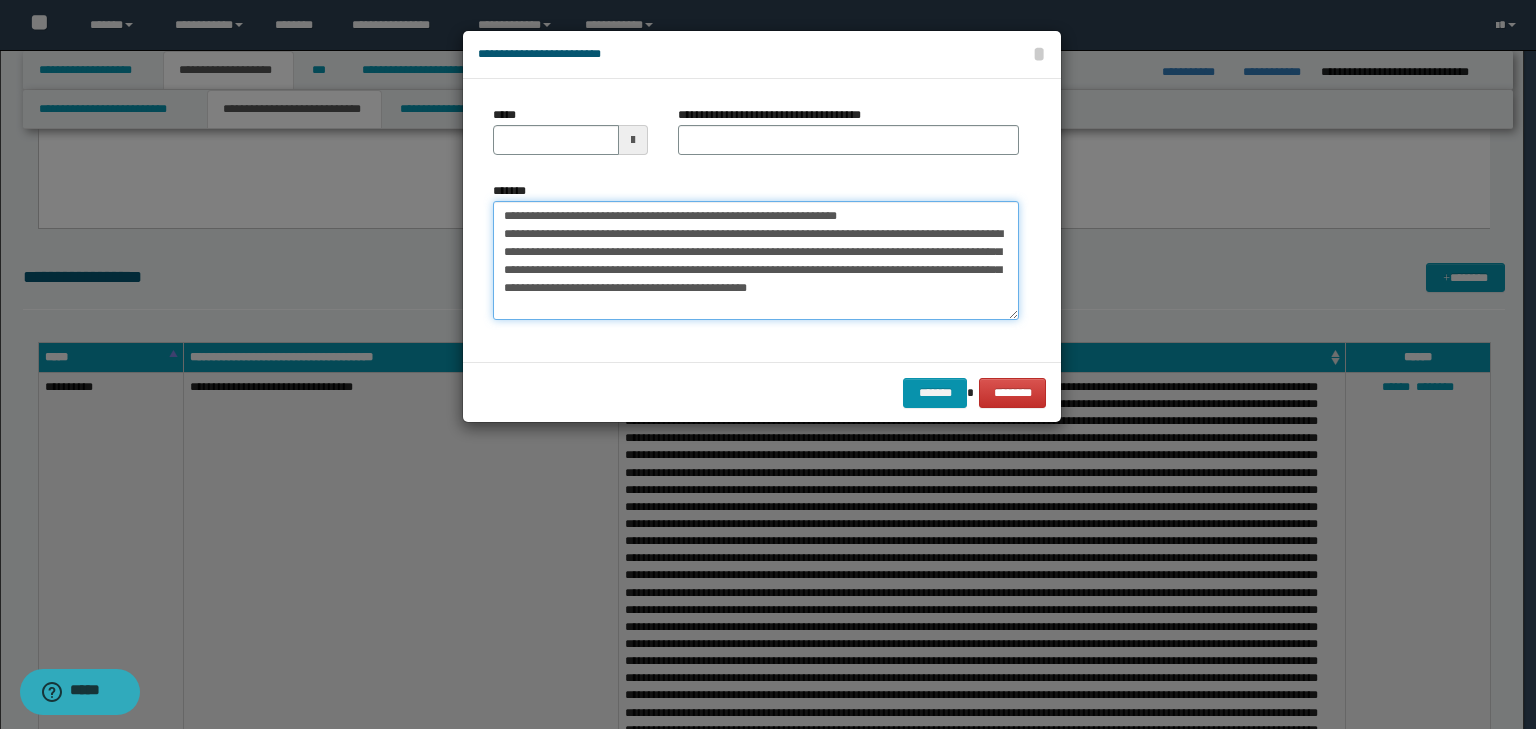 drag, startPoint x: 566, startPoint y: 210, endPoint x: 468, endPoint y: 204, distance: 98.1835 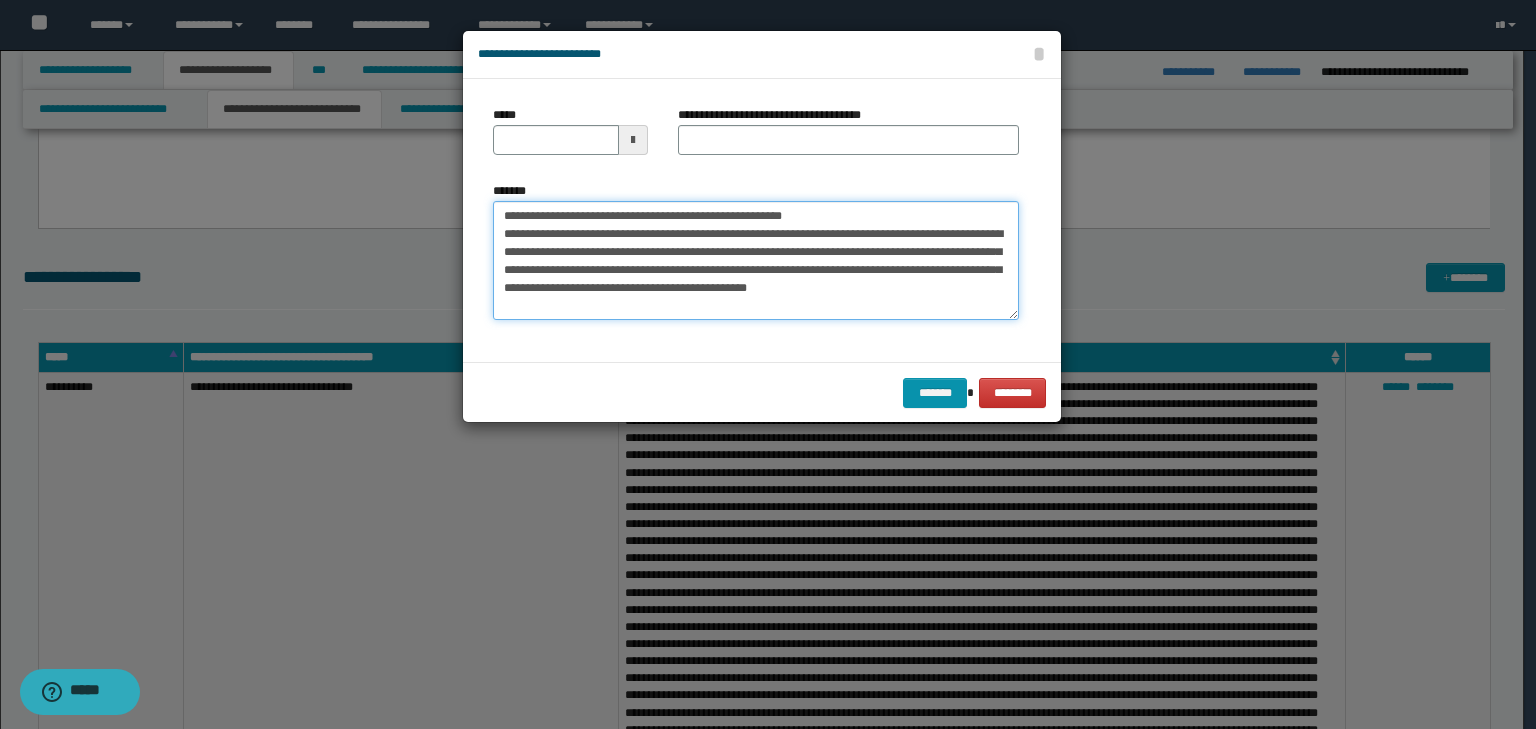type 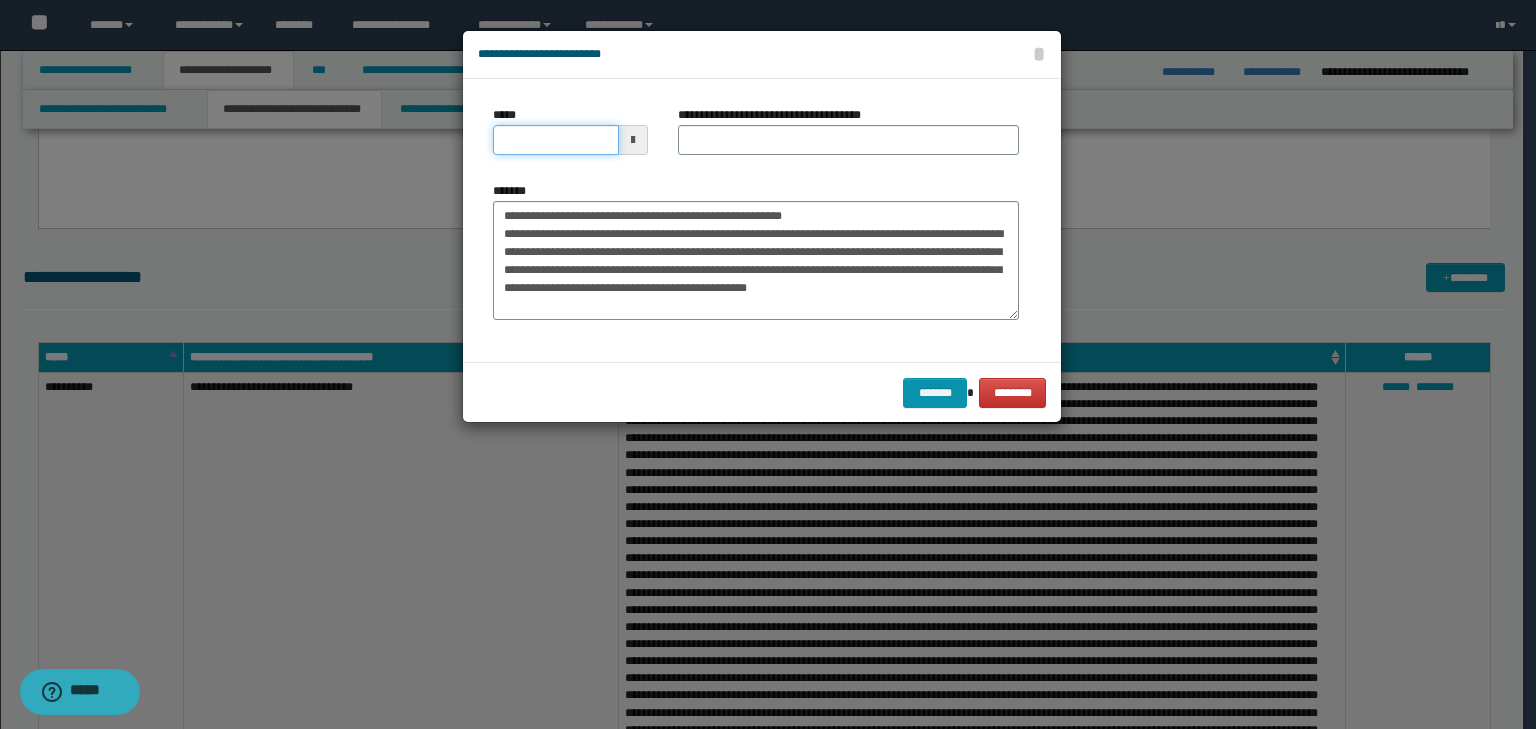 click on "*****" at bounding box center [556, 140] 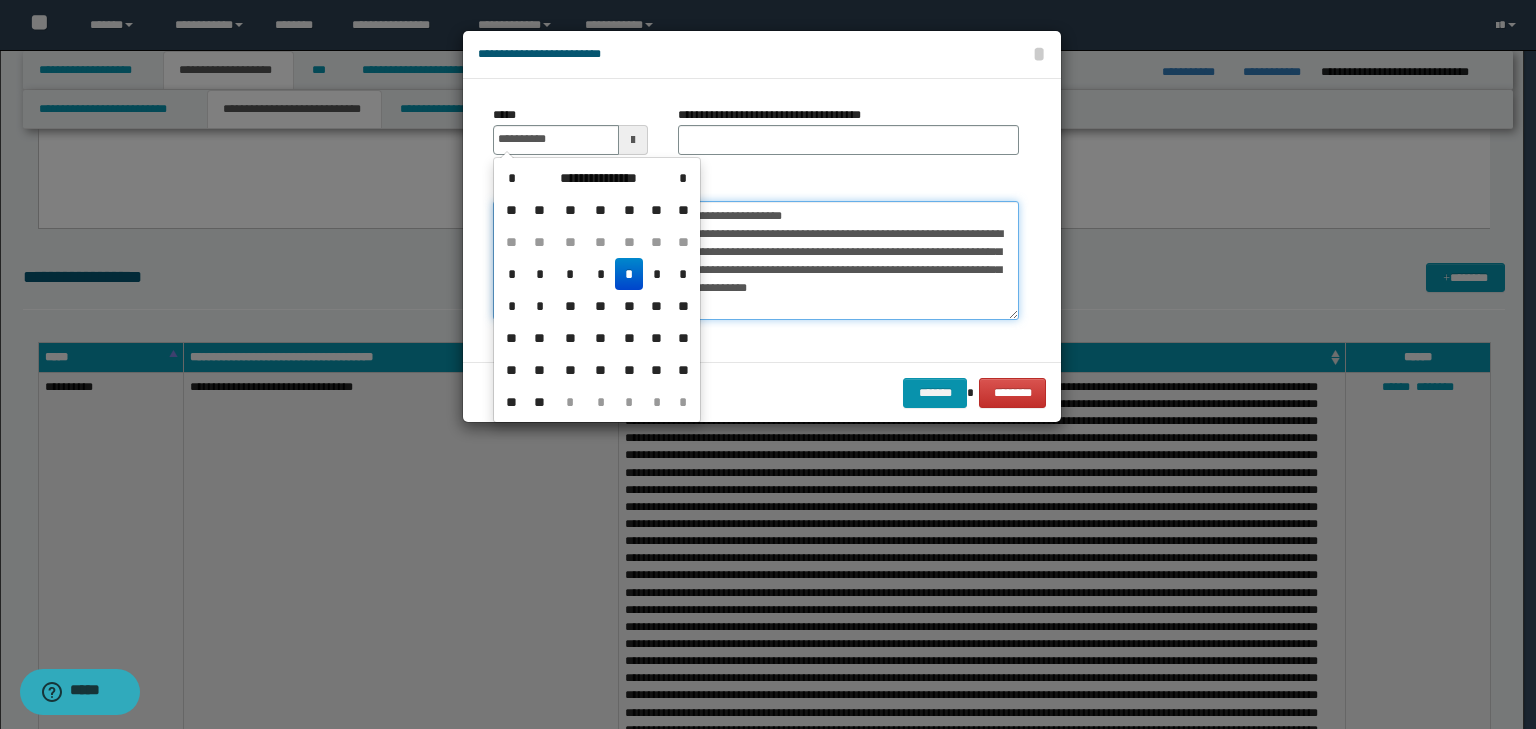type on "**********" 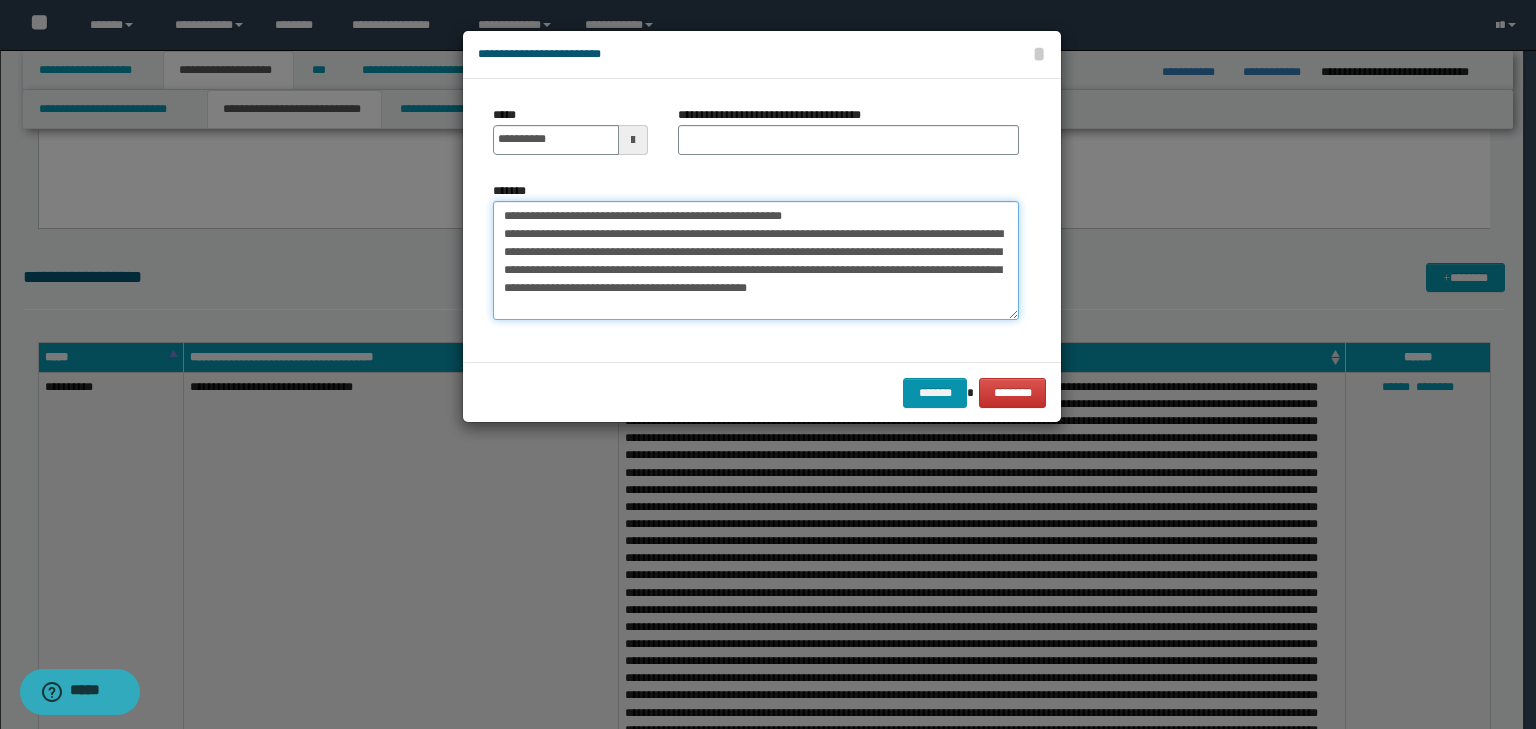 drag, startPoint x: 877, startPoint y: 200, endPoint x: 361, endPoint y: 204, distance: 516.0155 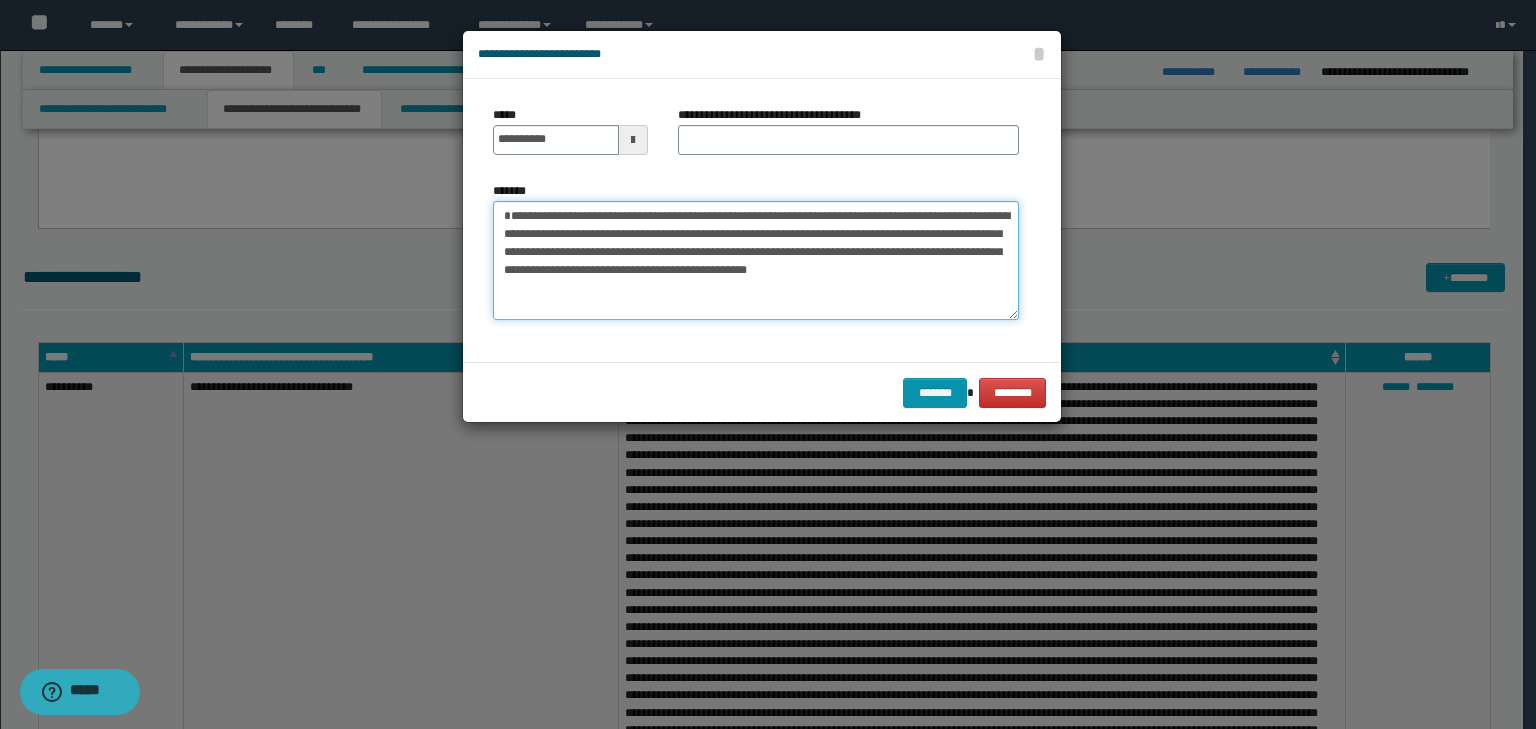 type on "**********" 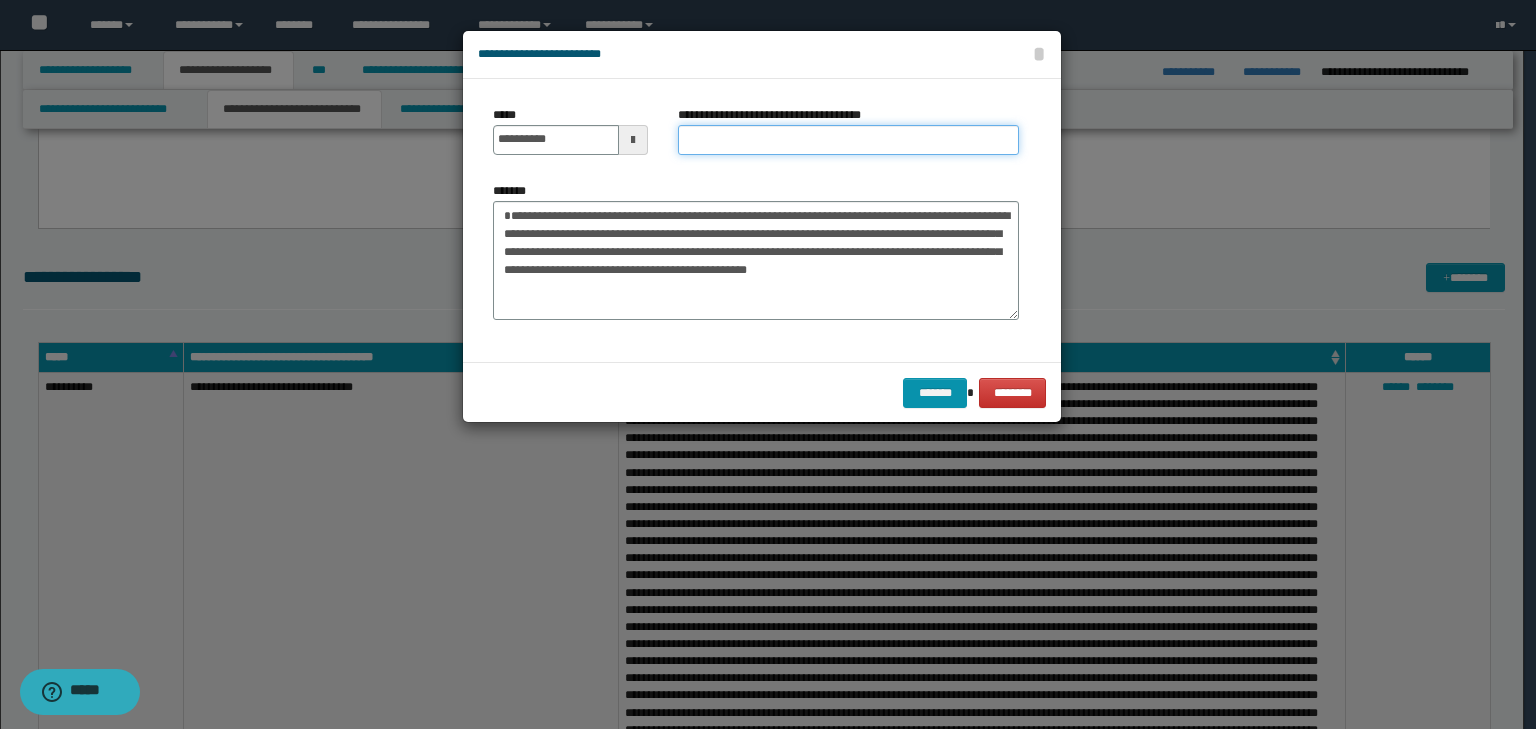 click on "**********" at bounding box center (848, 140) 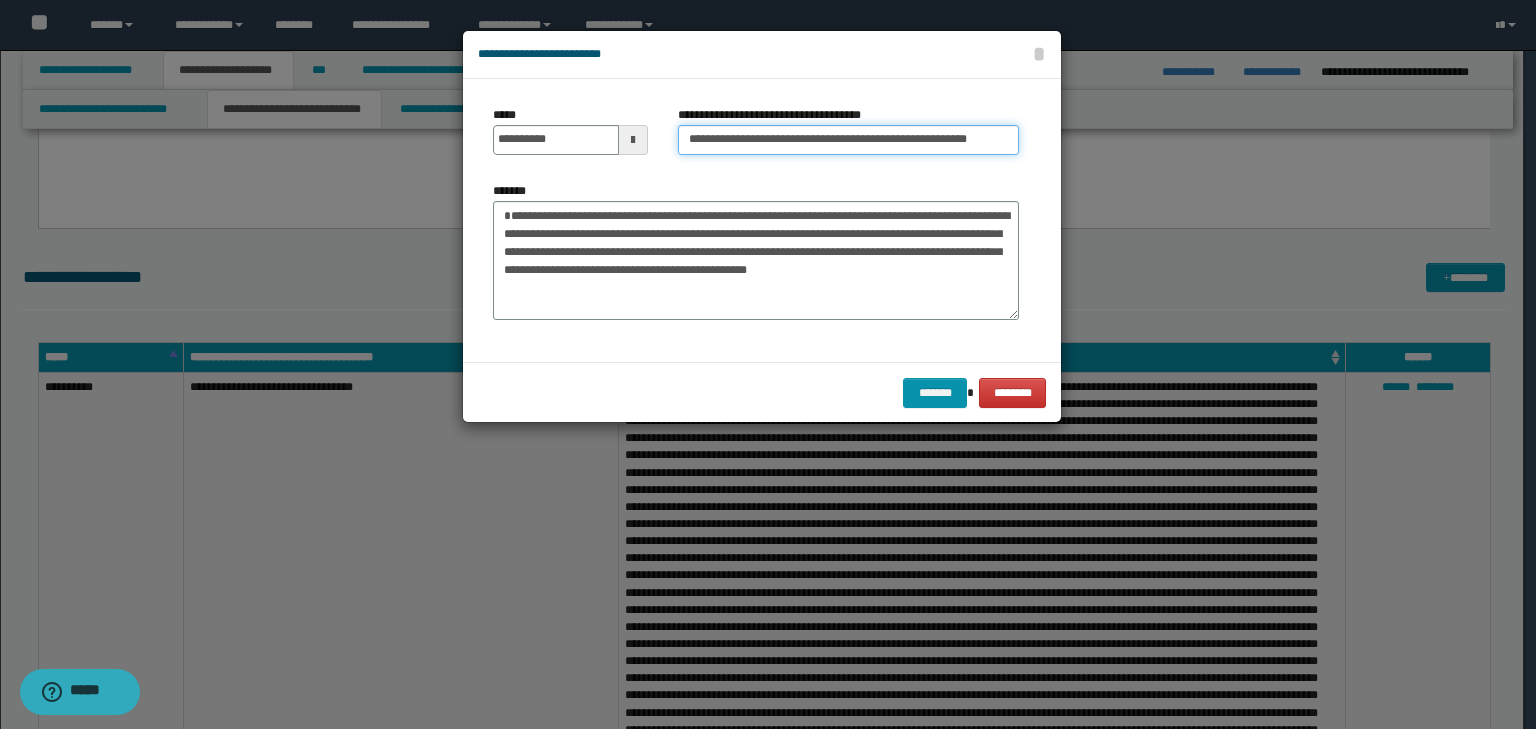 scroll, scrollTop: 0, scrollLeft: 37, axis: horizontal 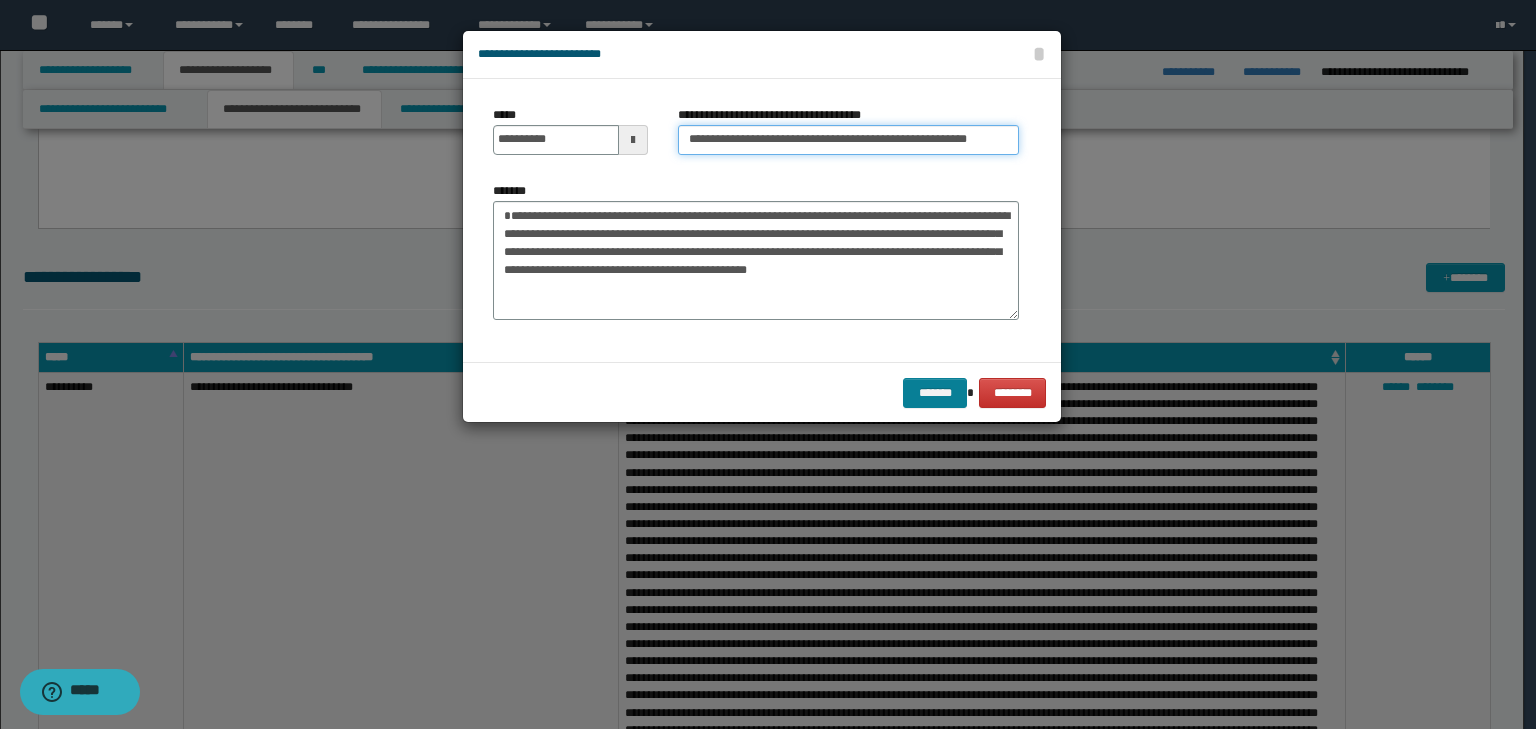 type on "**********" 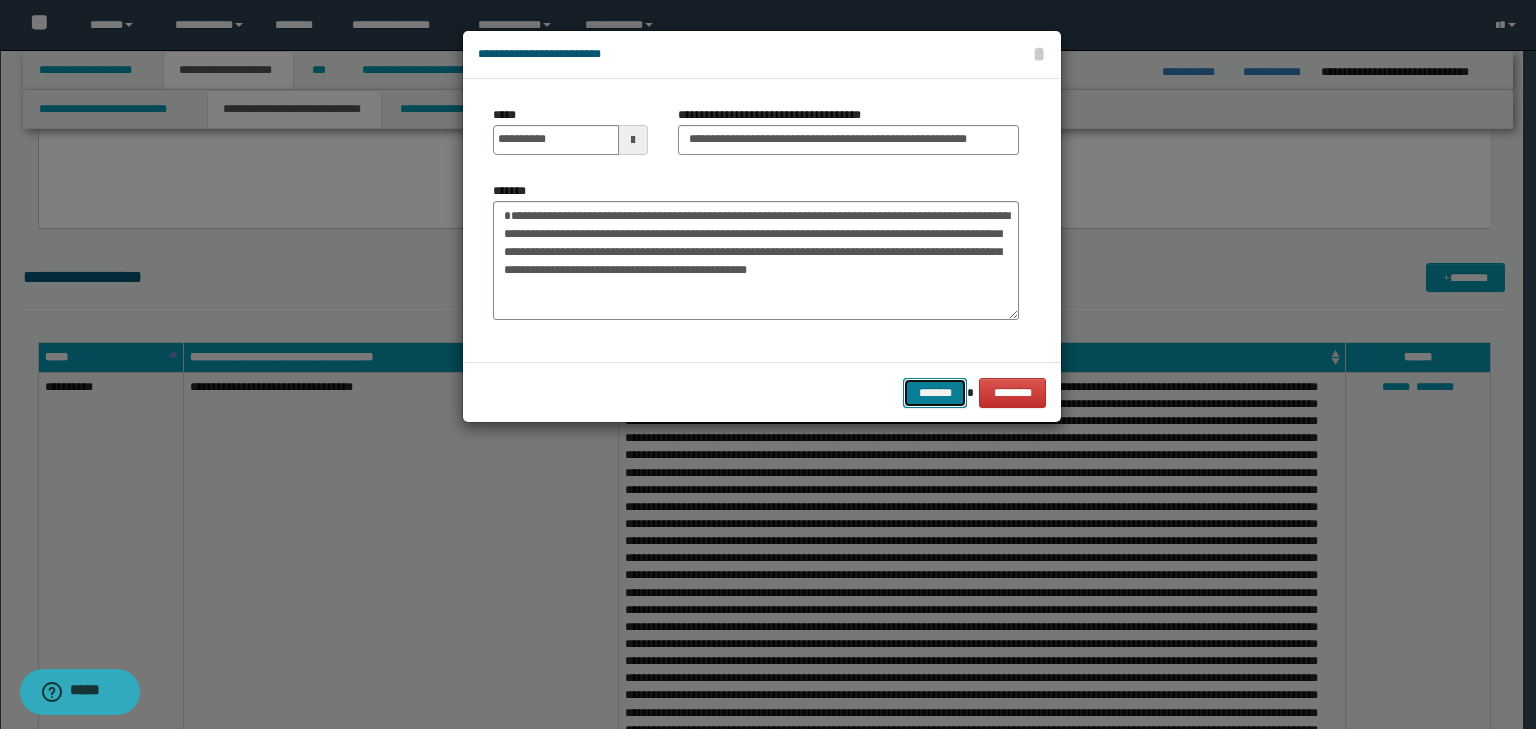 click on "*******" at bounding box center [935, 393] 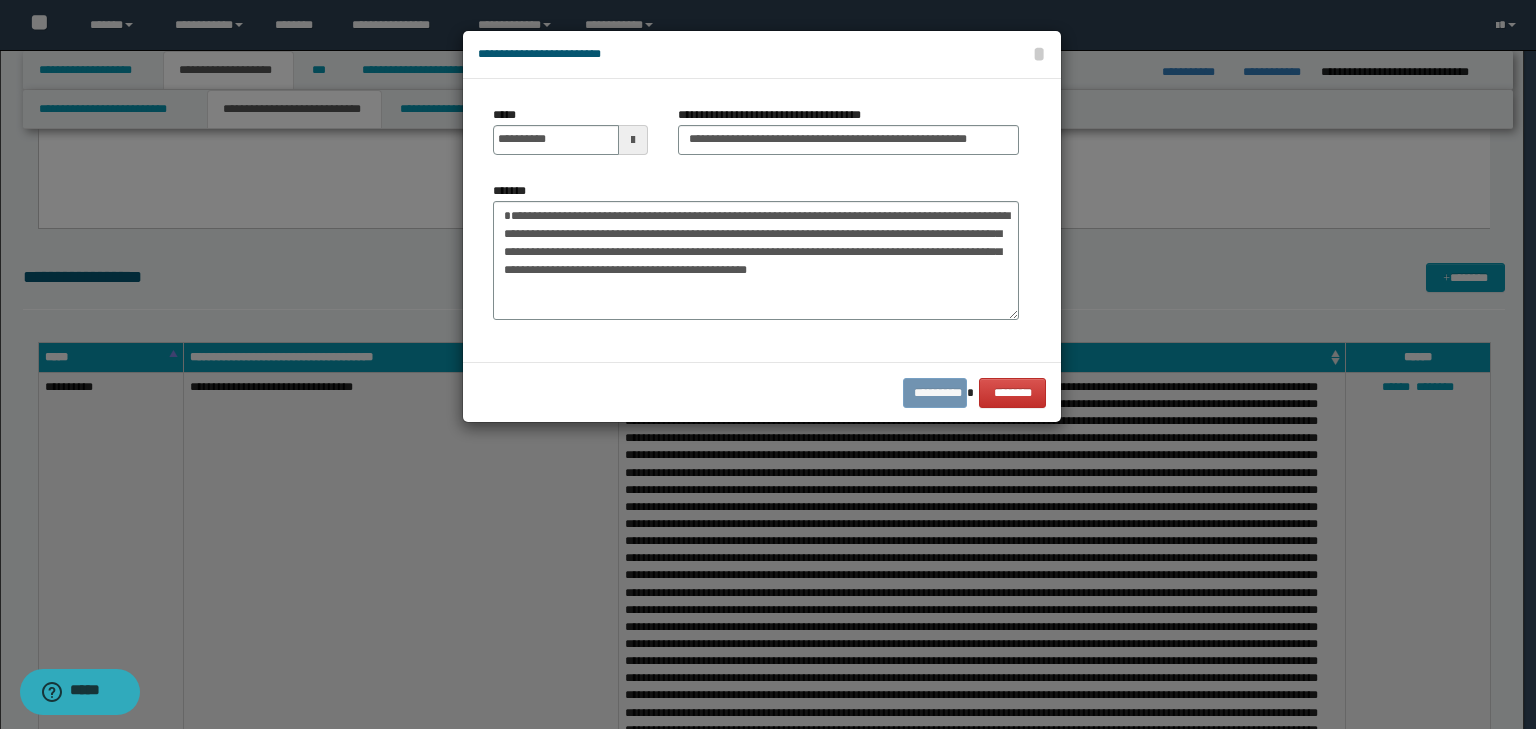 scroll, scrollTop: 0, scrollLeft: 0, axis: both 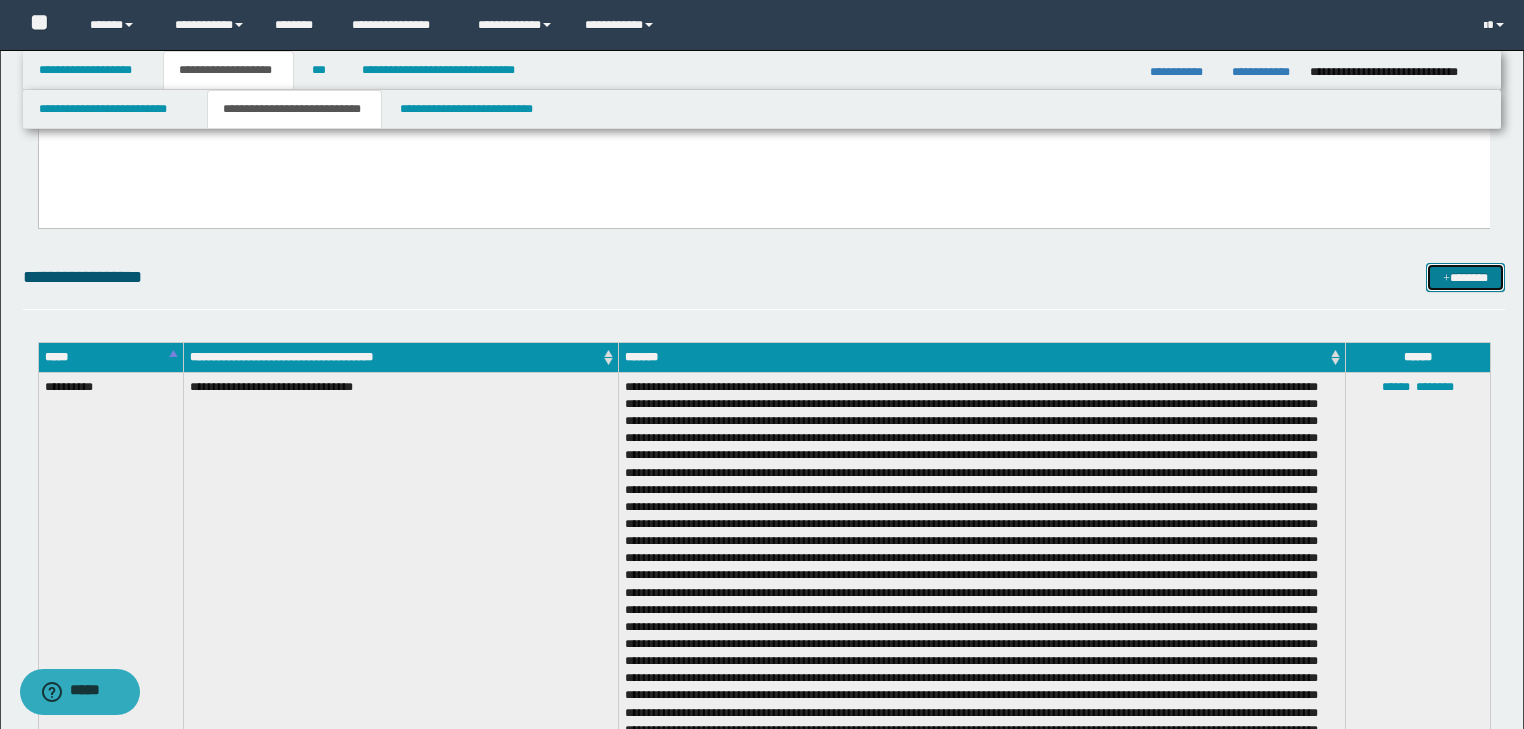 click on "*******" at bounding box center [1465, 278] 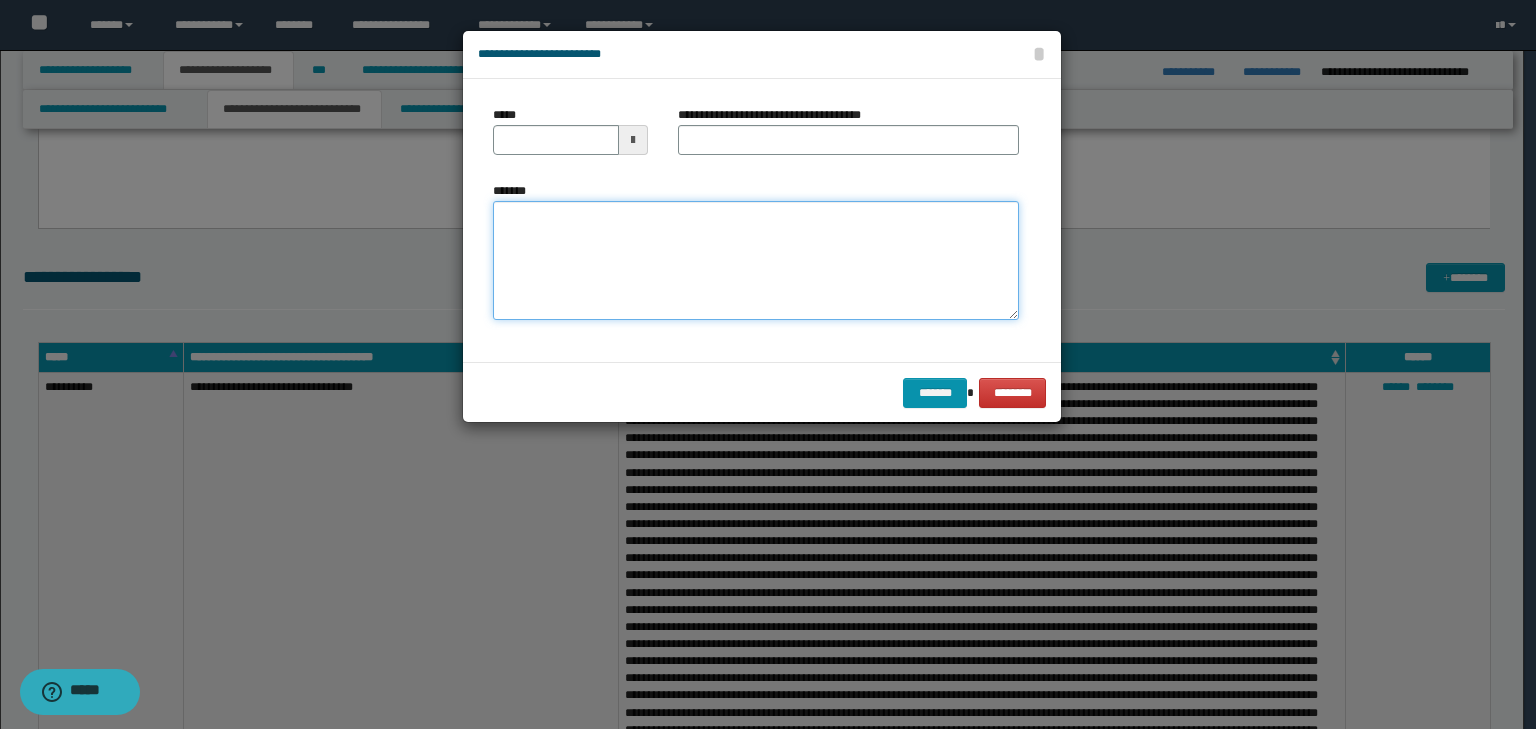 click on "*******" at bounding box center [756, 261] 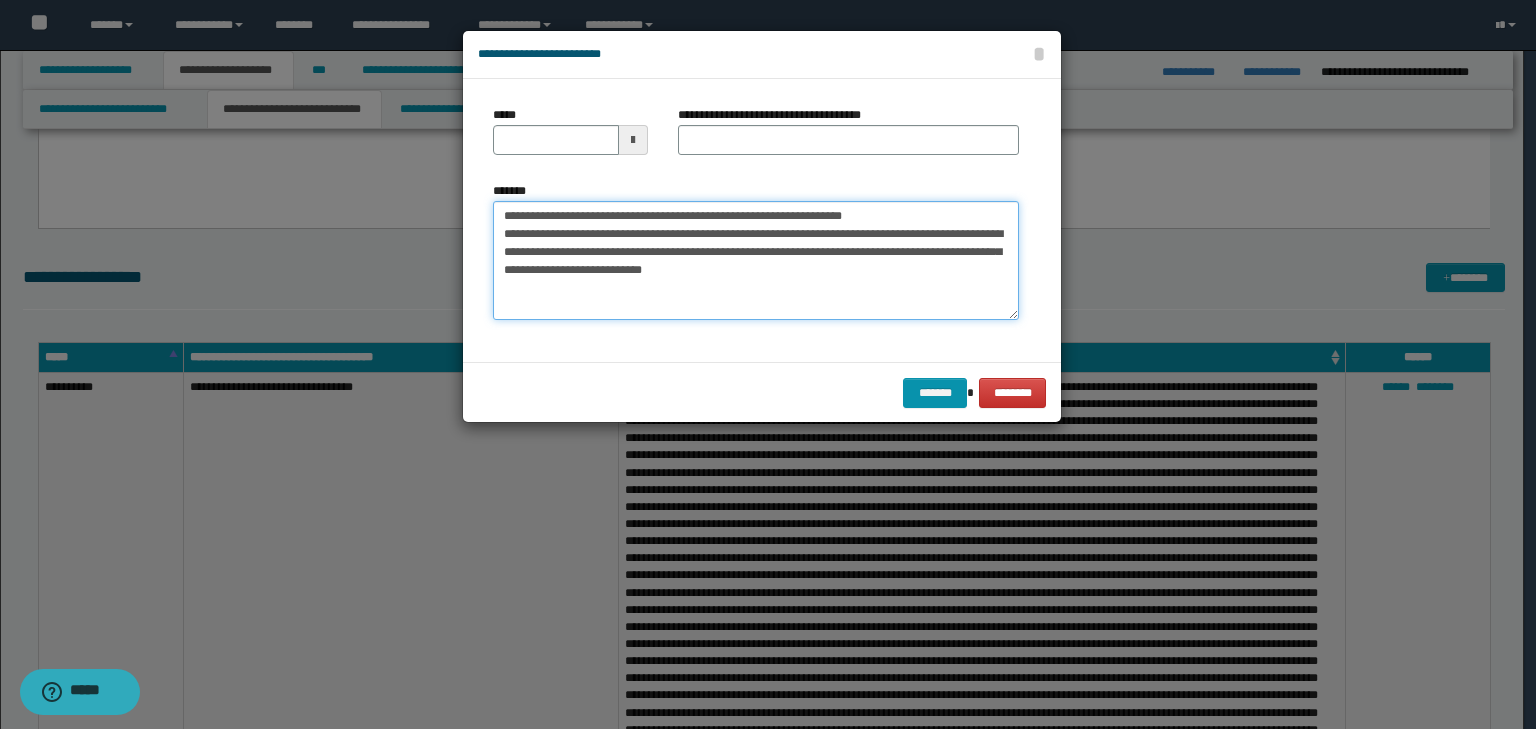 drag, startPoint x: 569, startPoint y: 215, endPoint x: 461, endPoint y: 209, distance: 108.16654 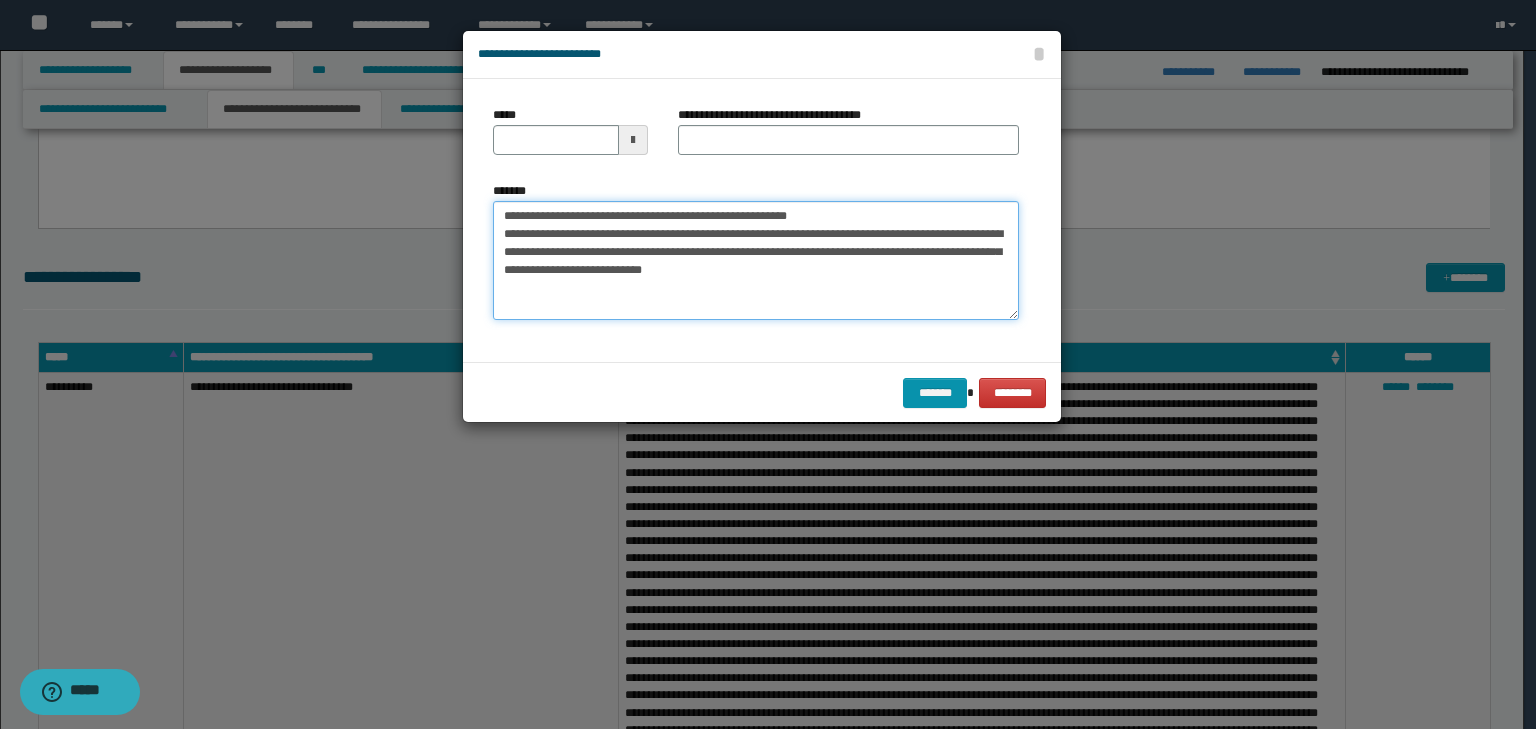 type 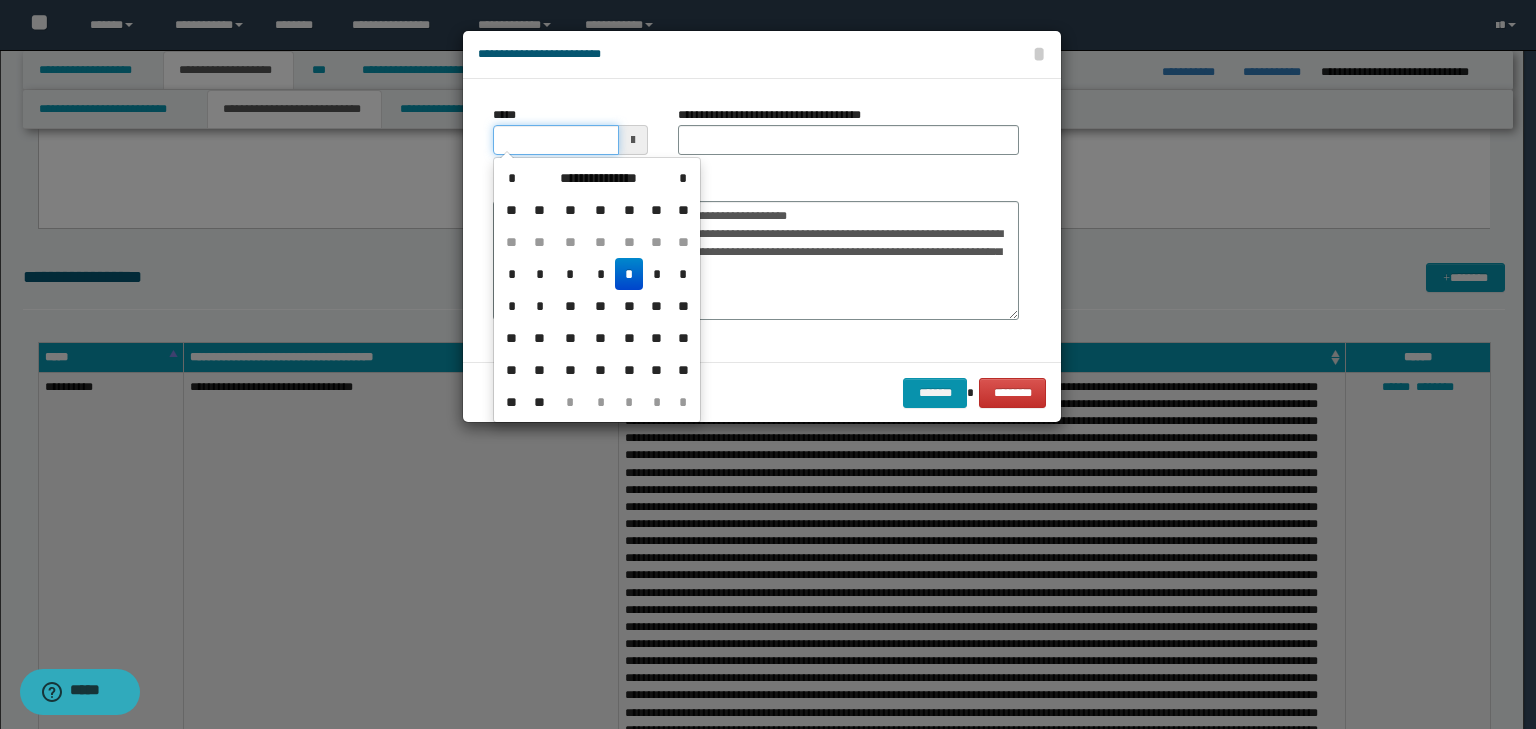 click on "*****" at bounding box center [556, 140] 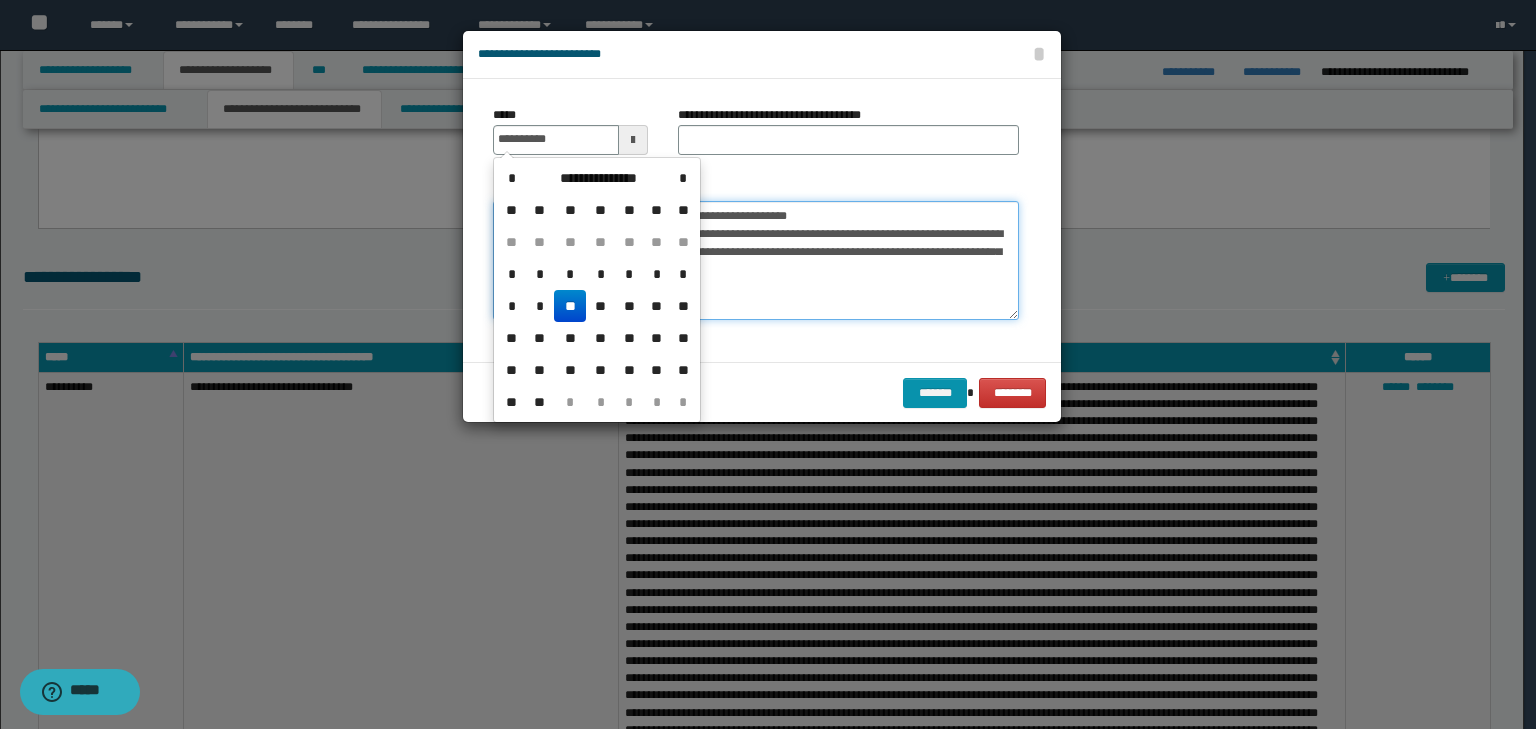 type on "**********" 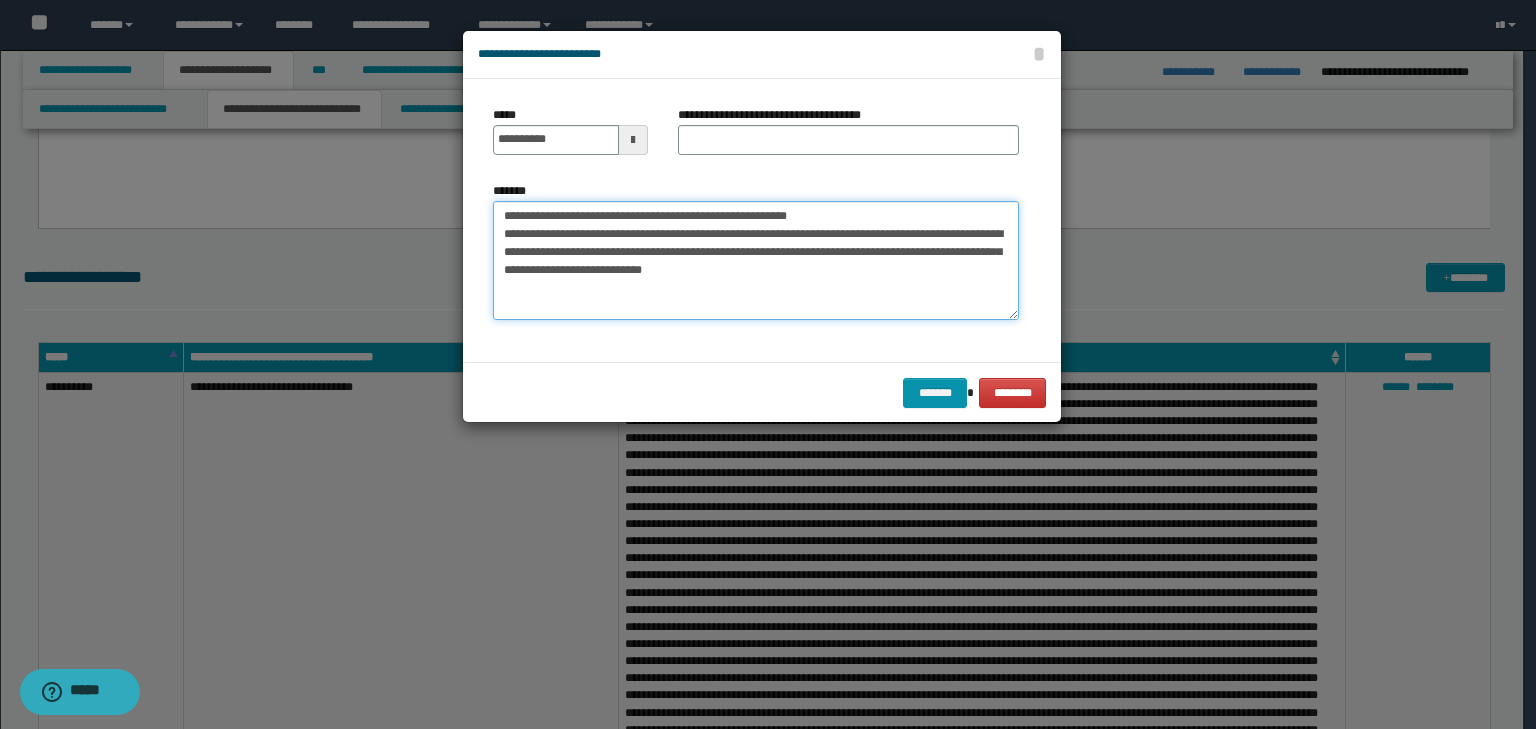 drag, startPoint x: 885, startPoint y: 207, endPoint x: 300, endPoint y: 213, distance: 585.03076 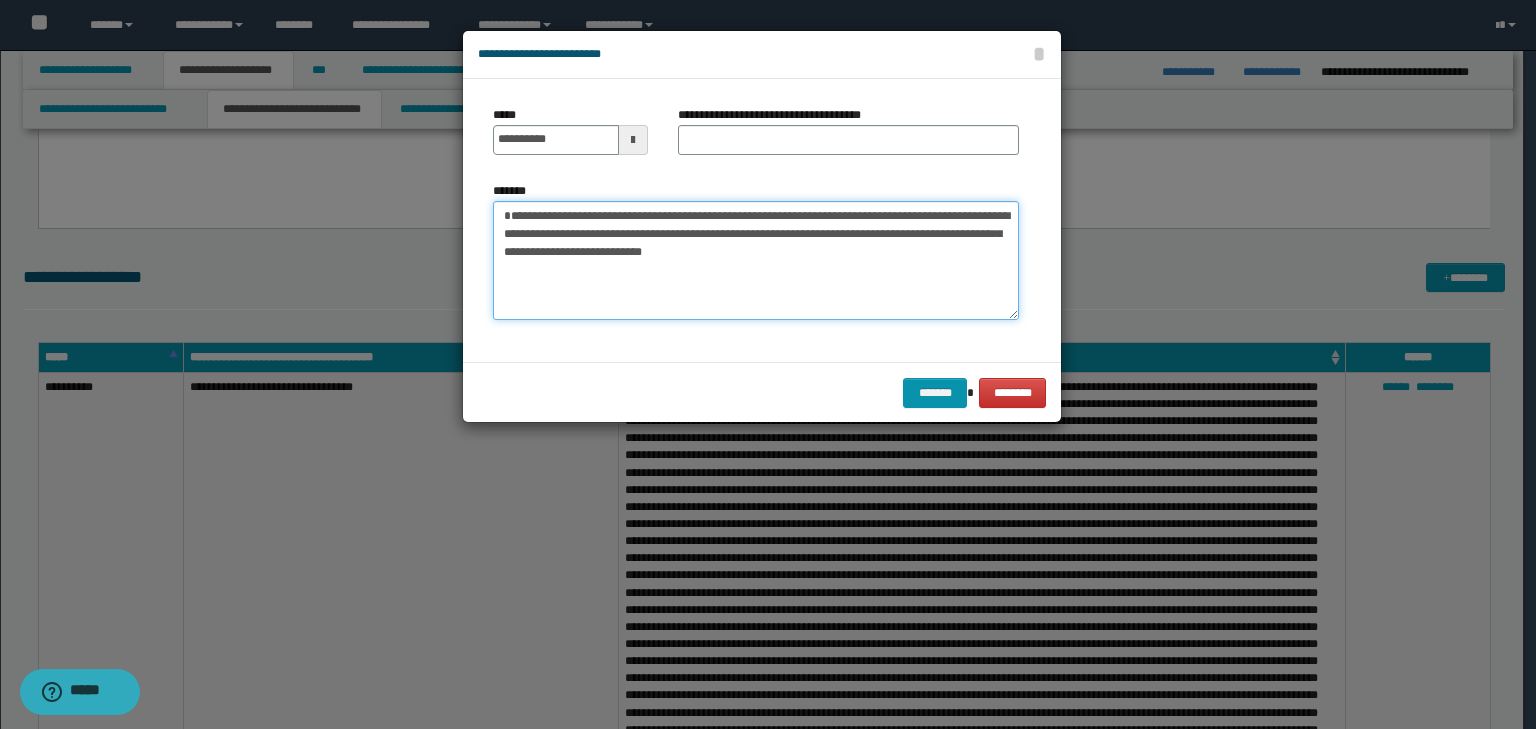 type on "**********" 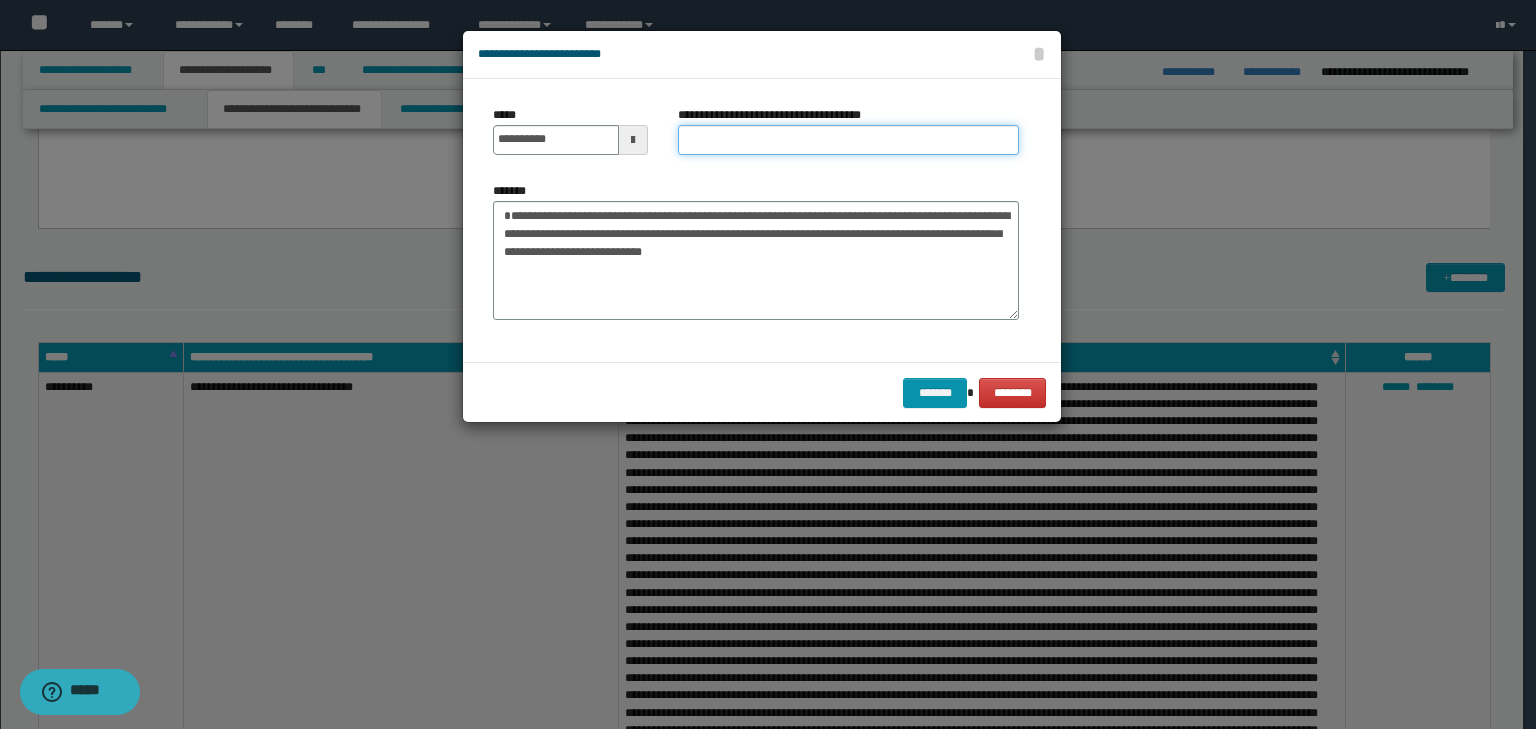 click on "**********" at bounding box center (848, 140) 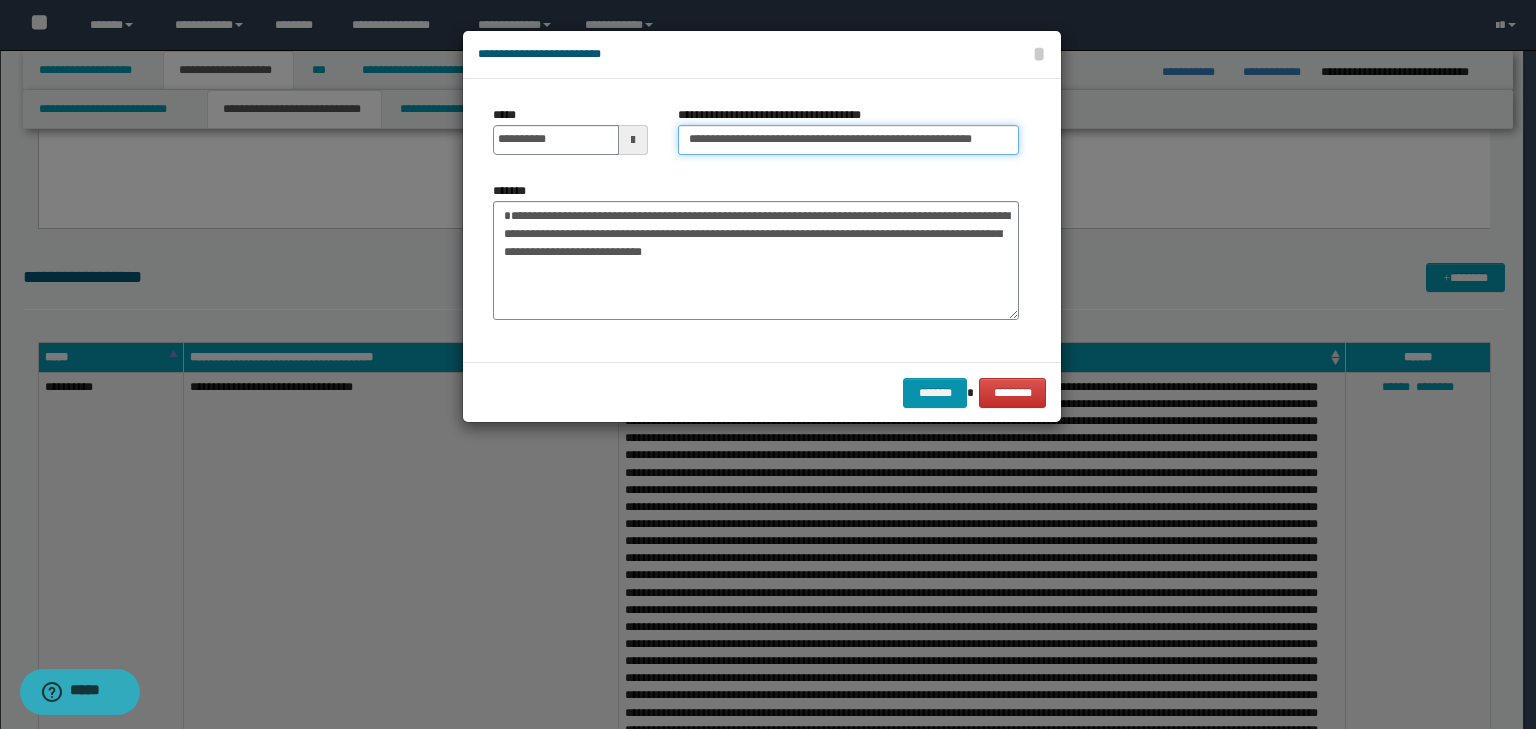 scroll, scrollTop: 0, scrollLeft: 44, axis: horizontal 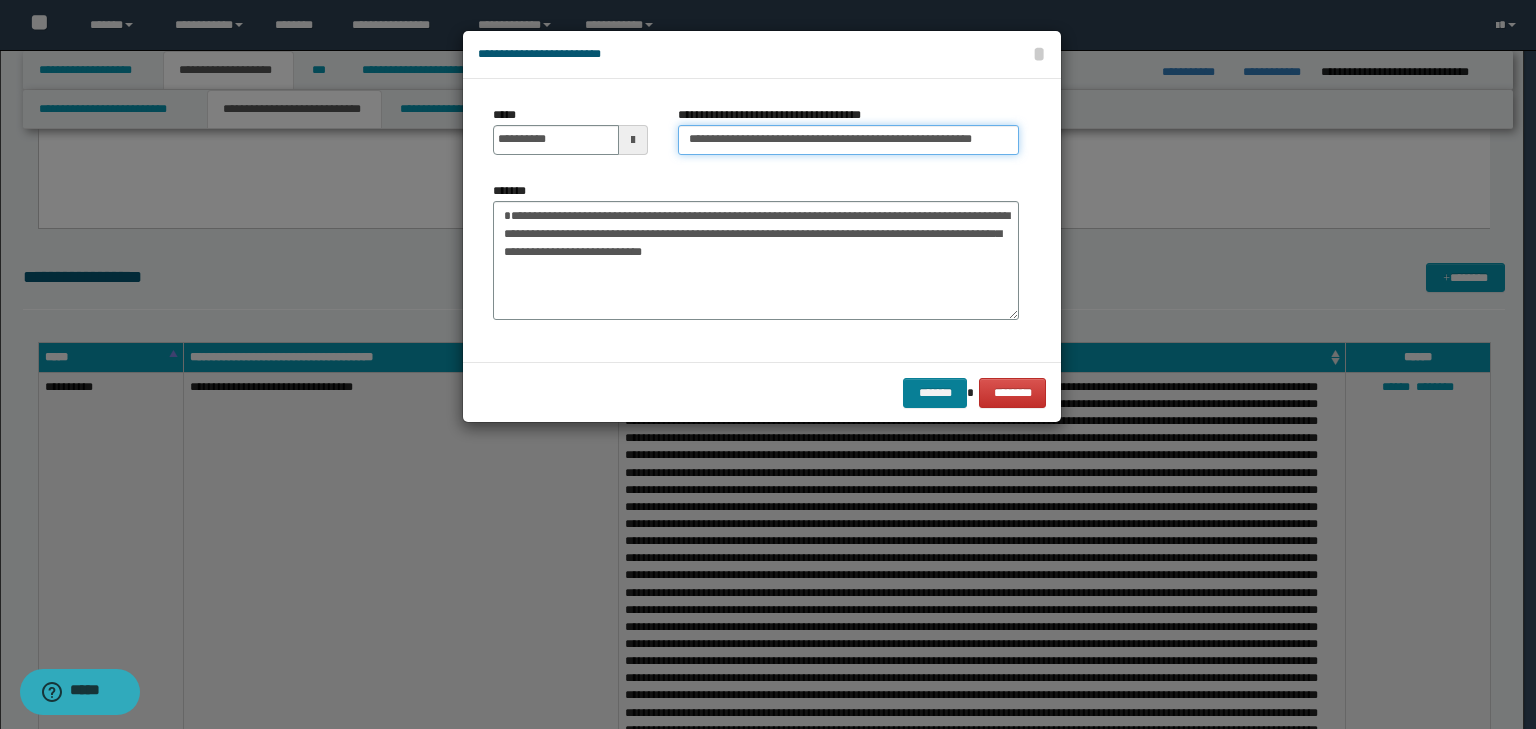 type on "**********" 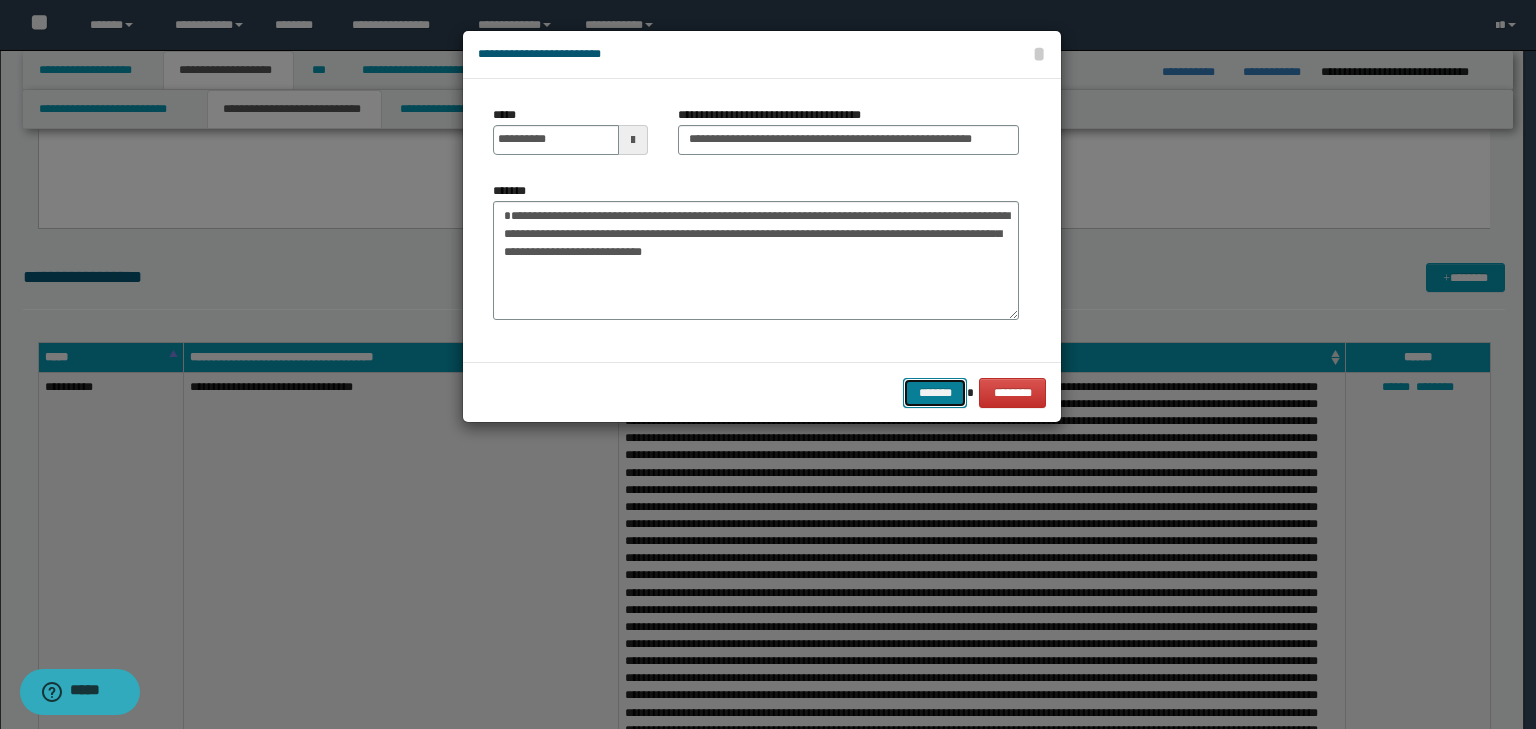 click on "*******" at bounding box center (935, 393) 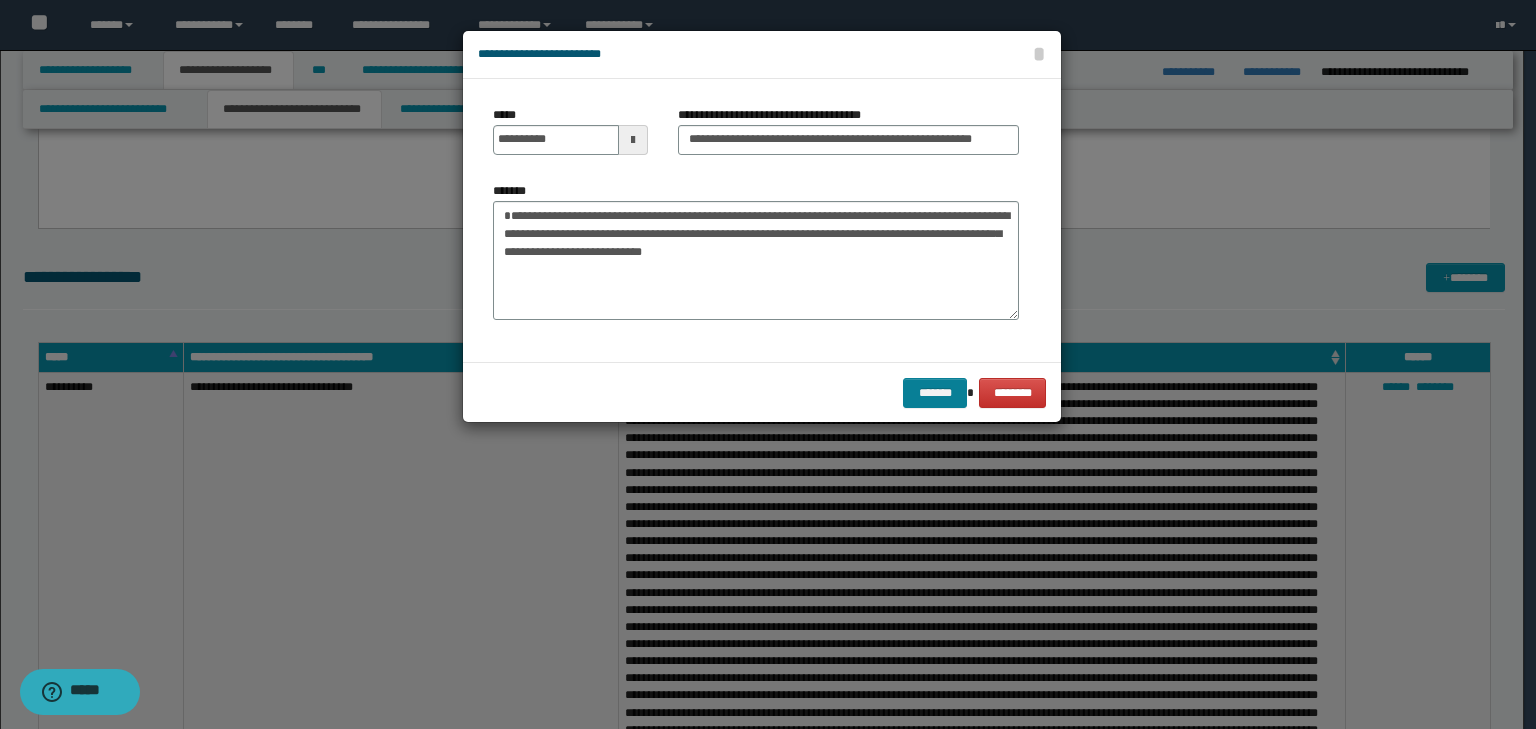 scroll, scrollTop: 0, scrollLeft: 0, axis: both 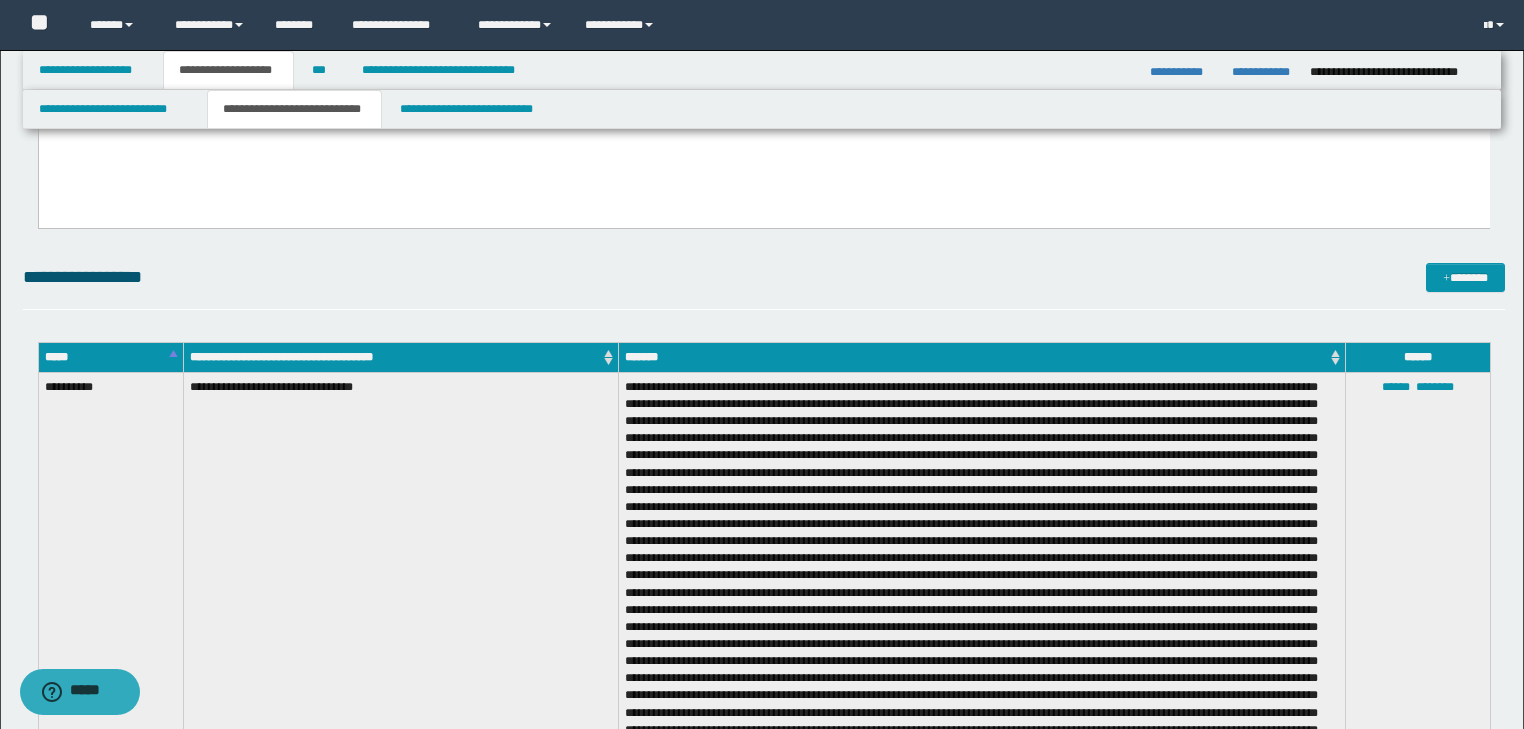 drag, startPoint x: 1423, startPoint y: 272, endPoint x: 1436, endPoint y: 275, distance: 13.341664 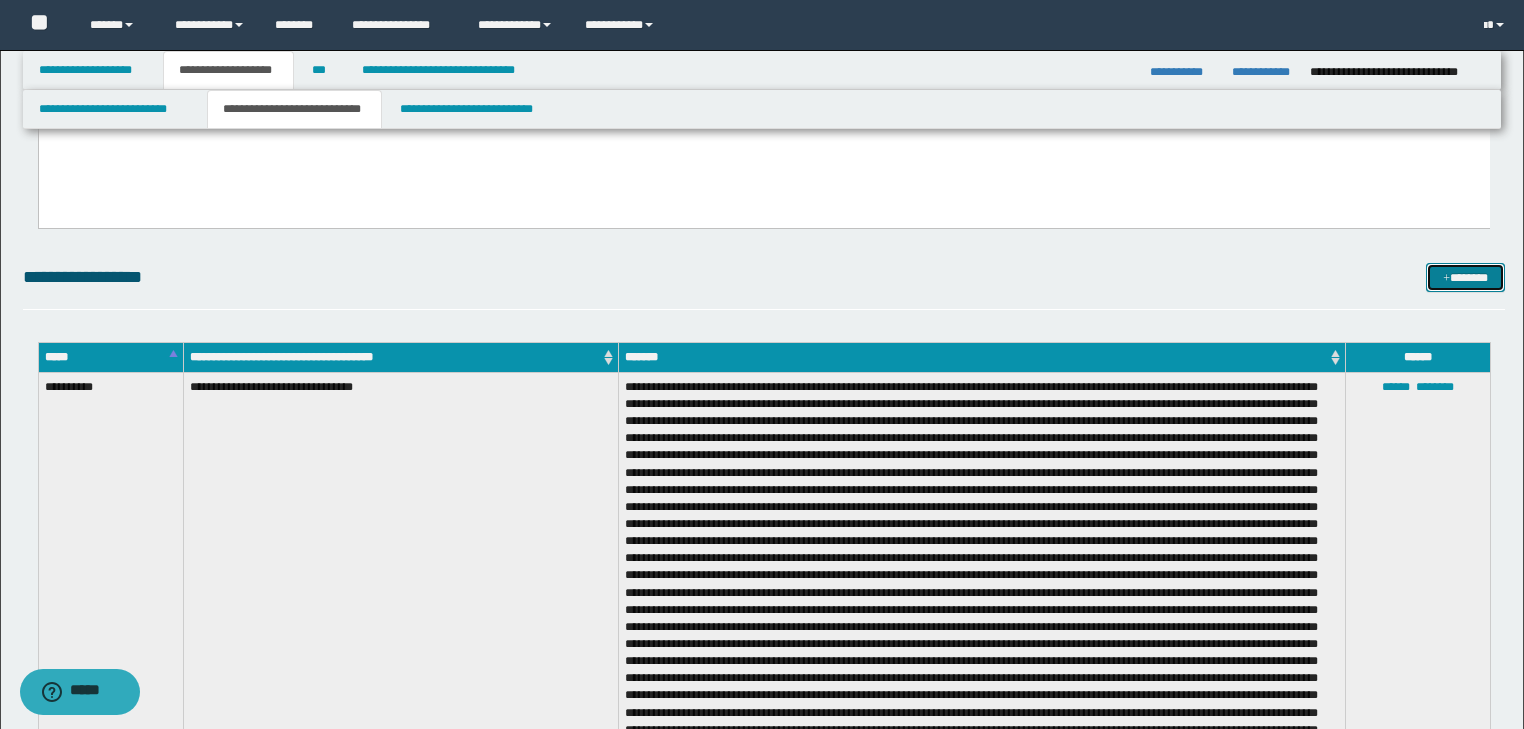 click at bounding box center (1446, 279) 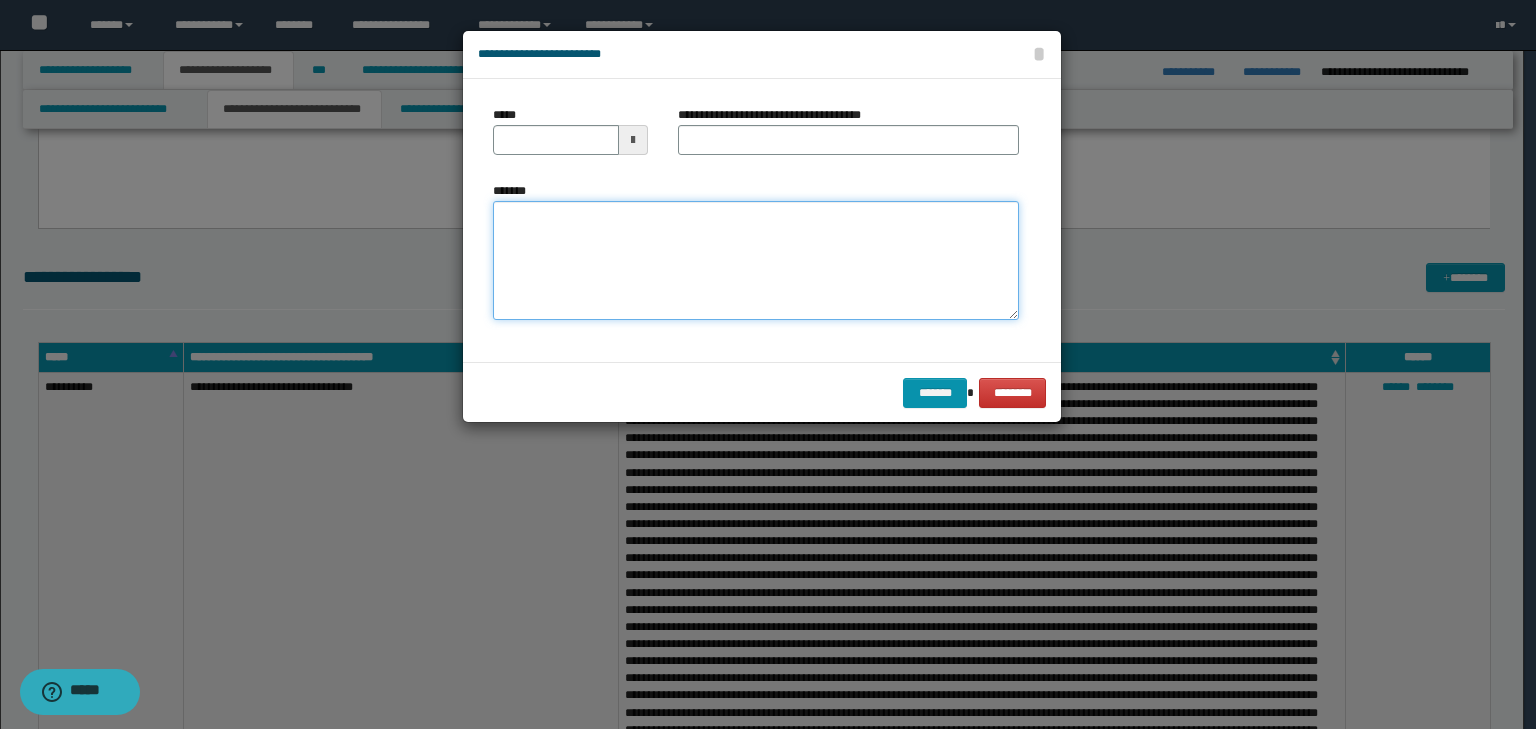 click on "*******" at bounding box center (756, 261) 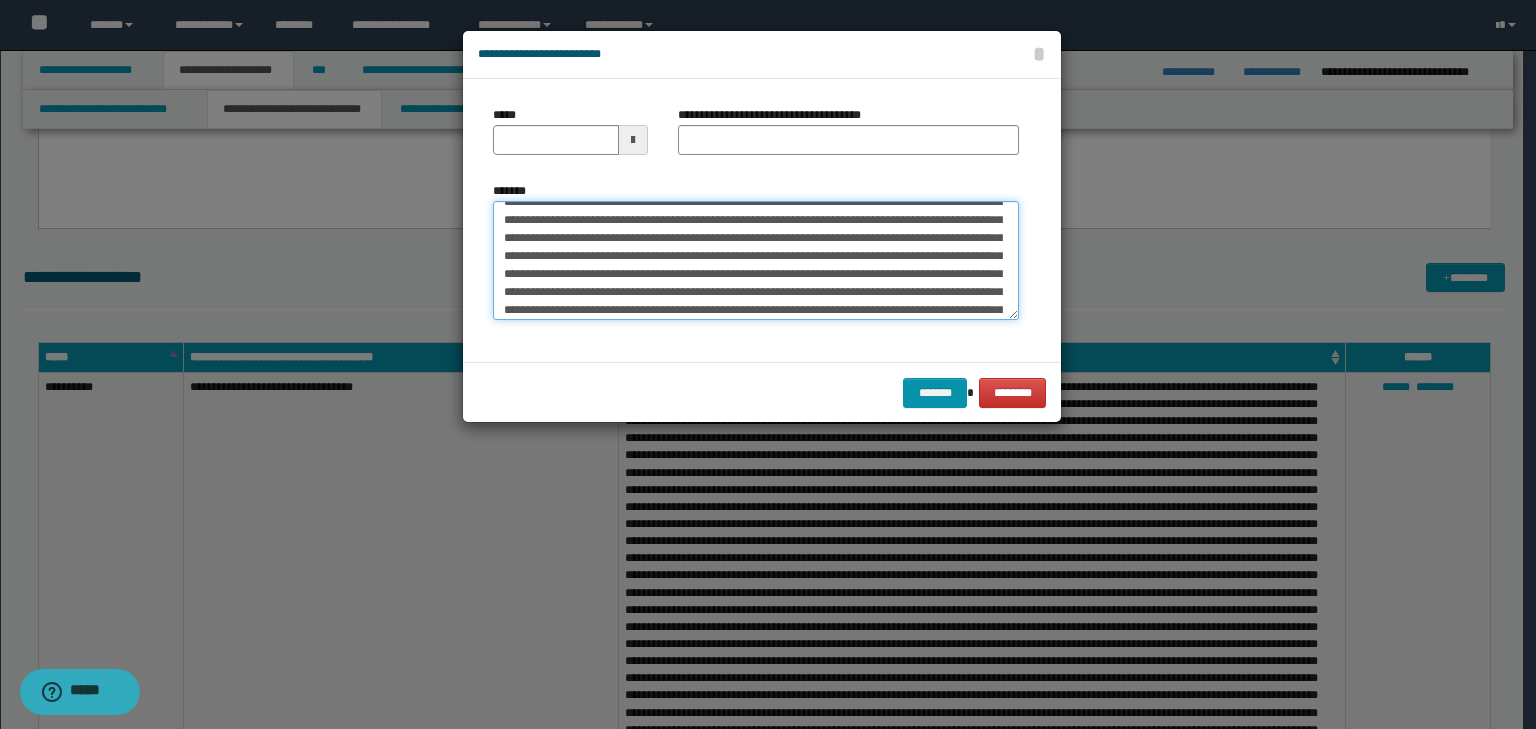 scroll, scrollTop: 0, scrollLeft: 0, axis: both 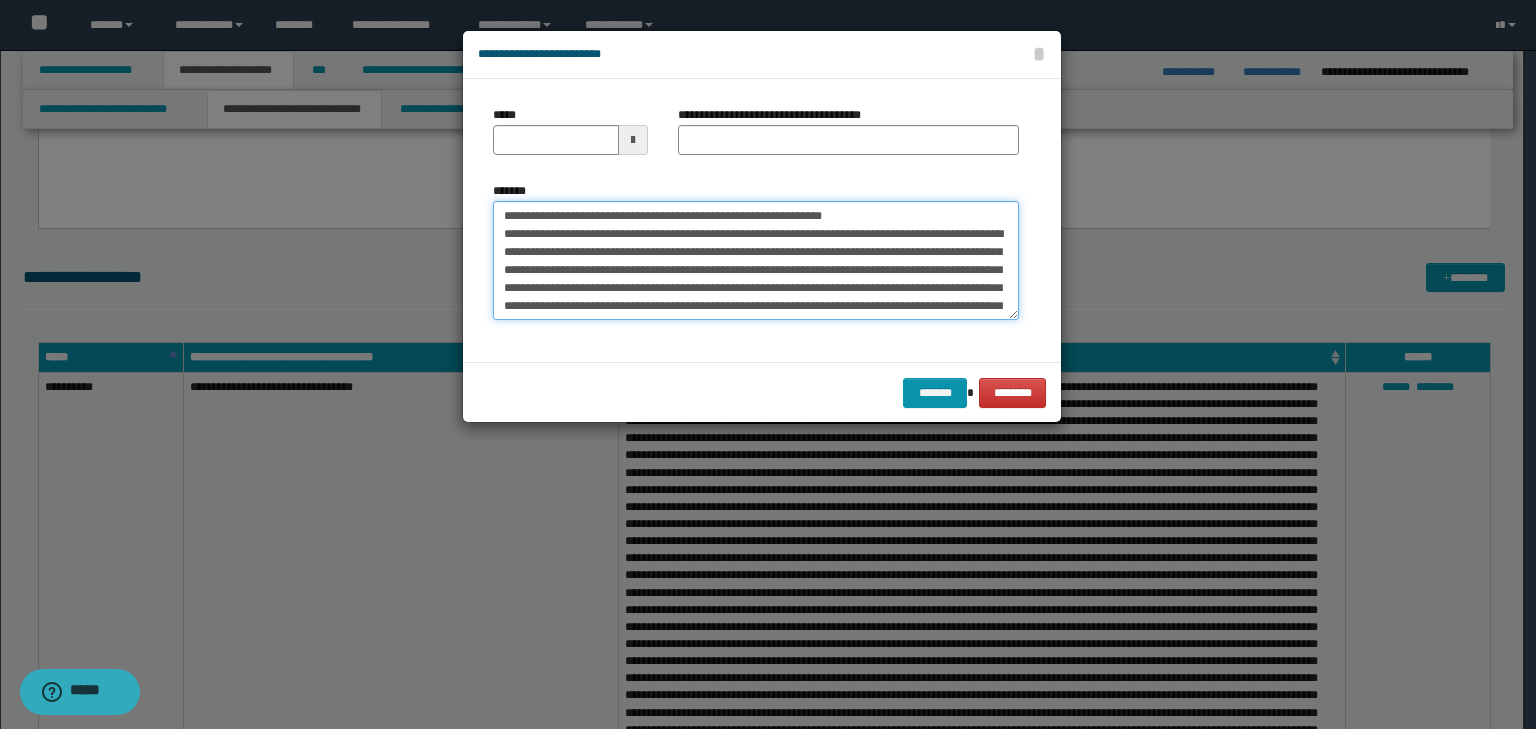 drag, startPoint x: 557, startPoint y: 219, endPoint x: 461, endPoint y: 213, distance: 96.18732 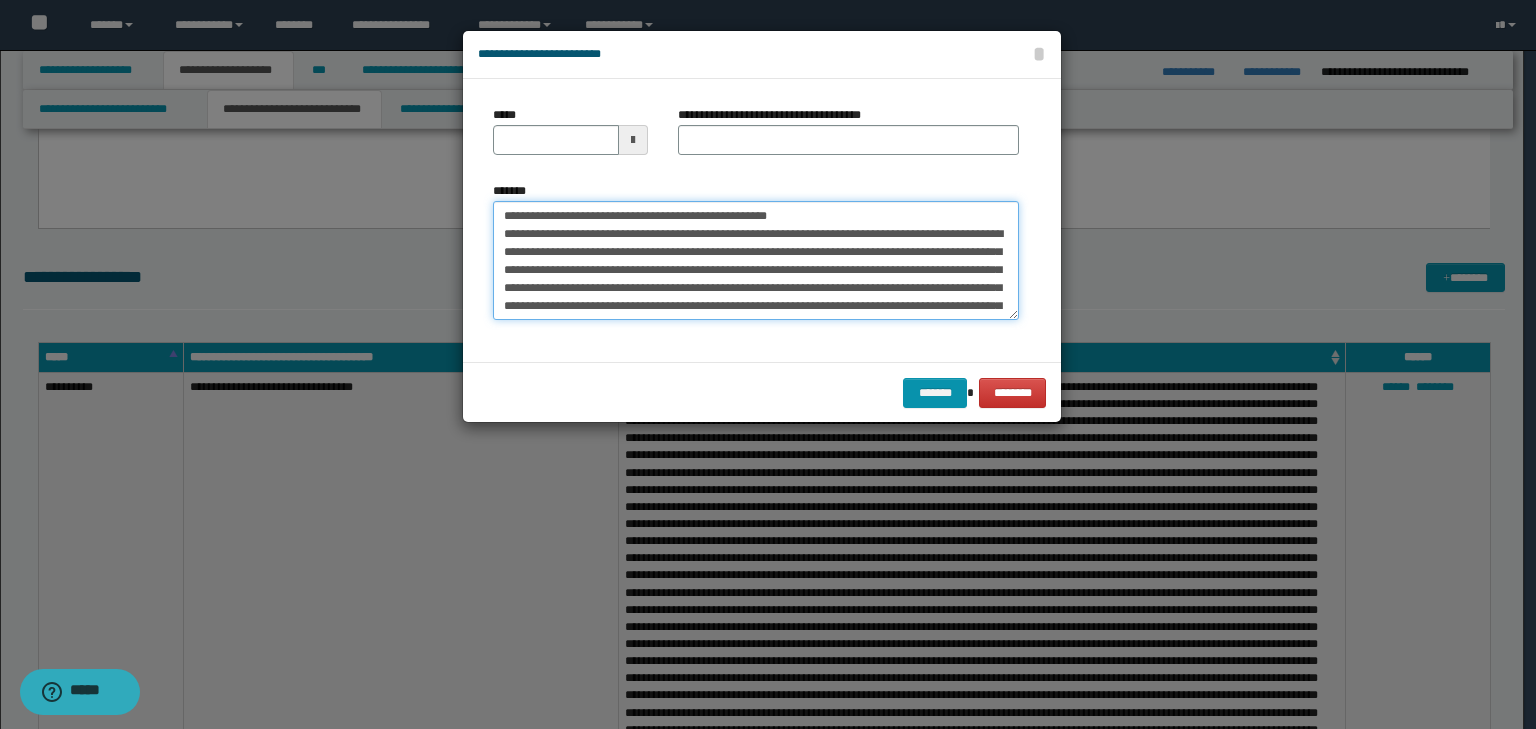 type 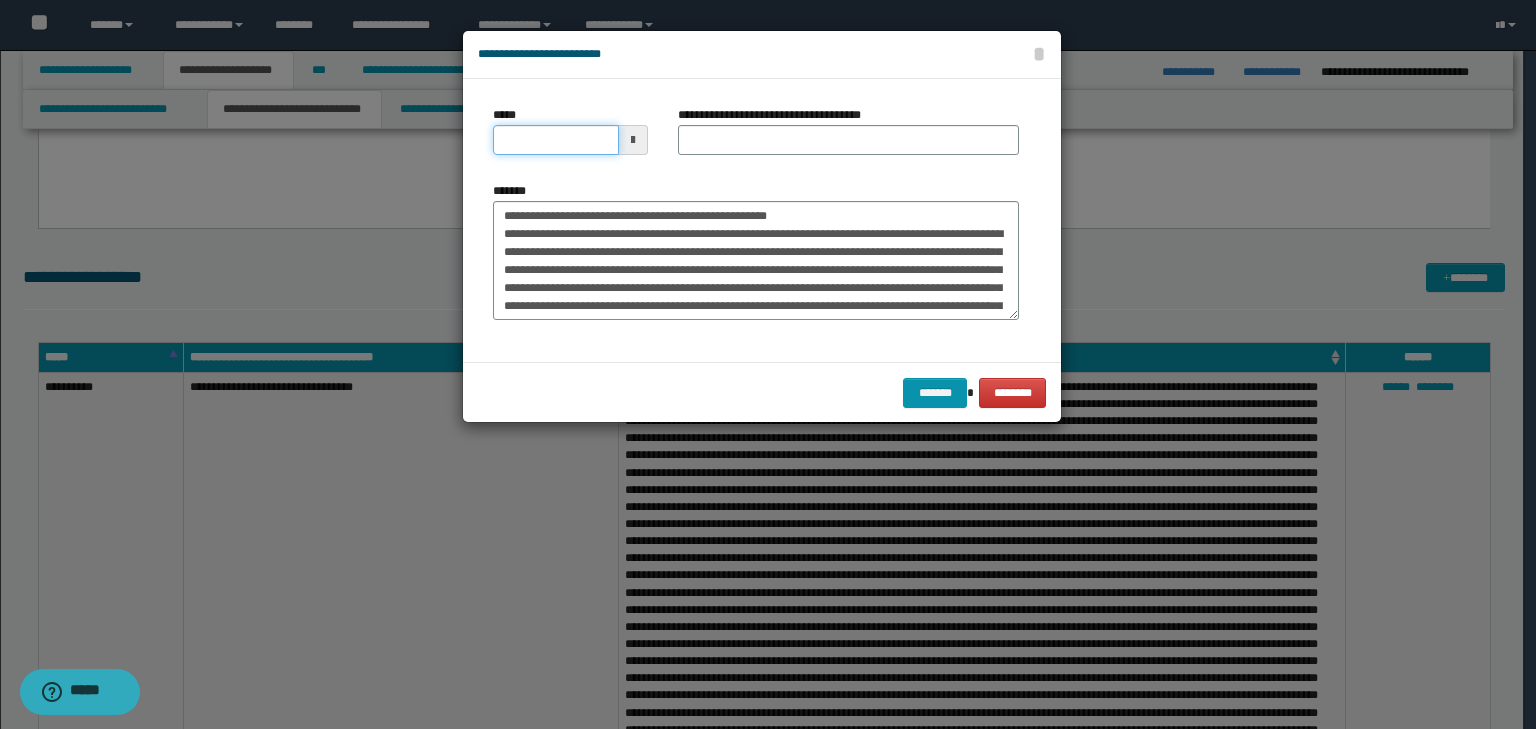 click on "*****" at bounding box center [556, 140] 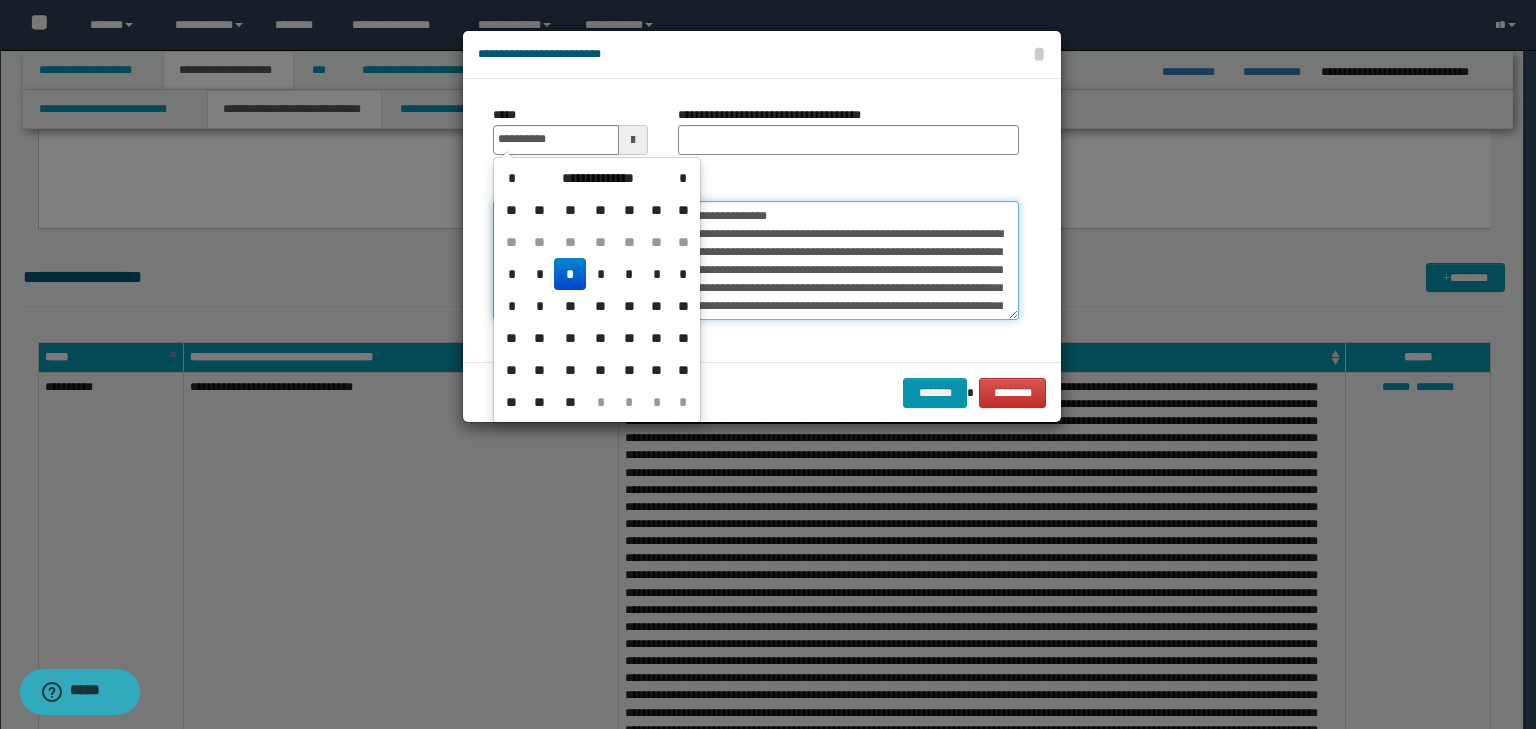 type on "**********" 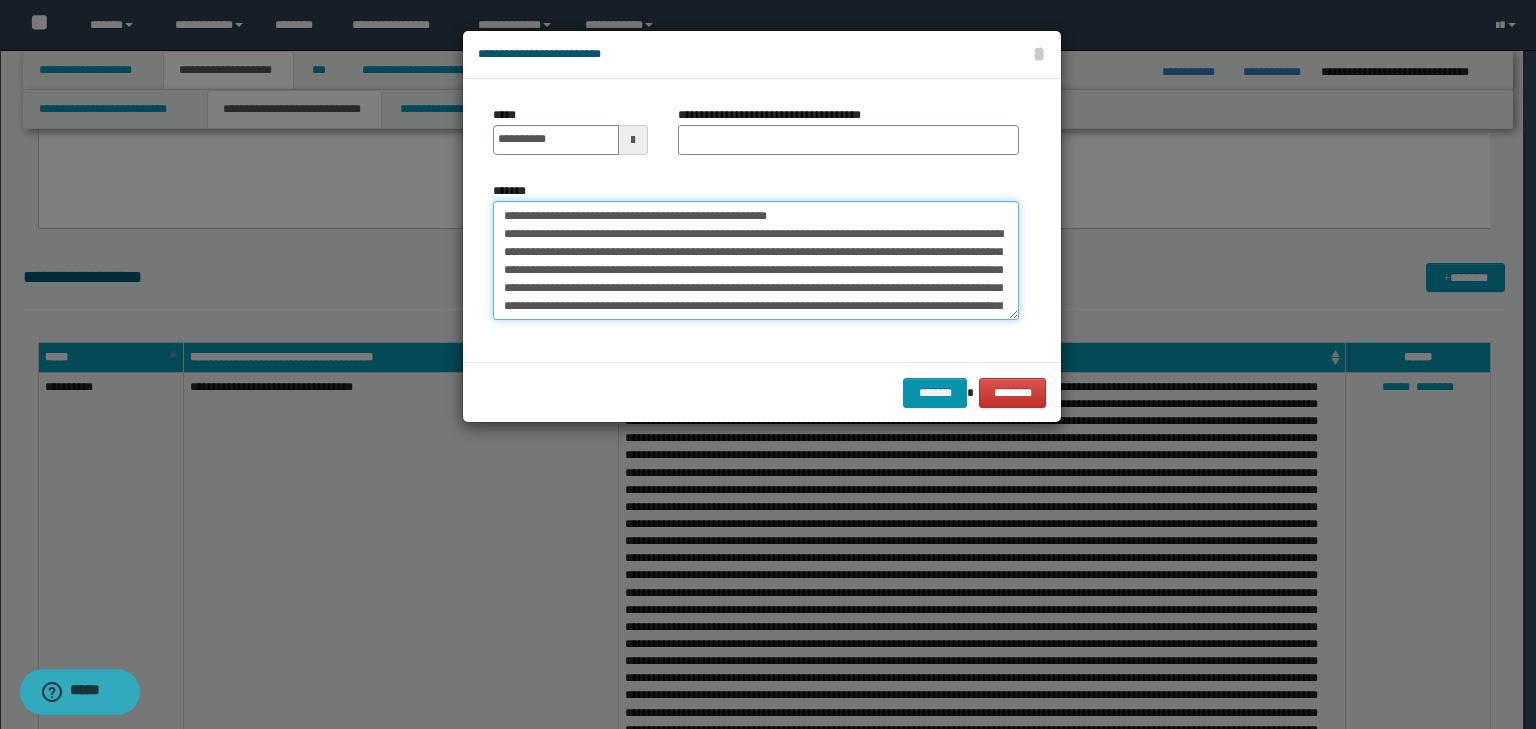 drag, startPoint x: 876, startPoint y: 205, endPoint x: 175, endPoint y: 205, distance: 701 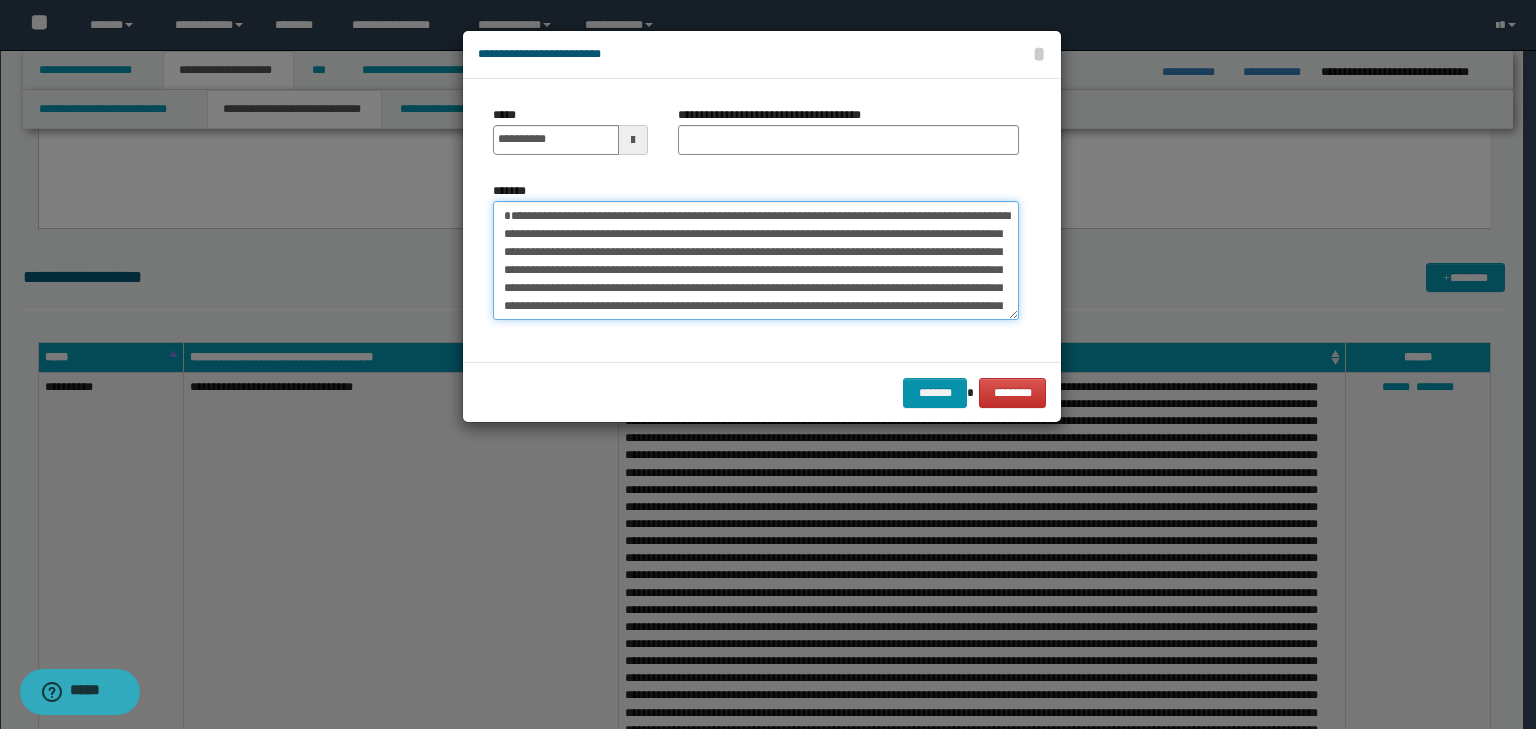 type on "**********" 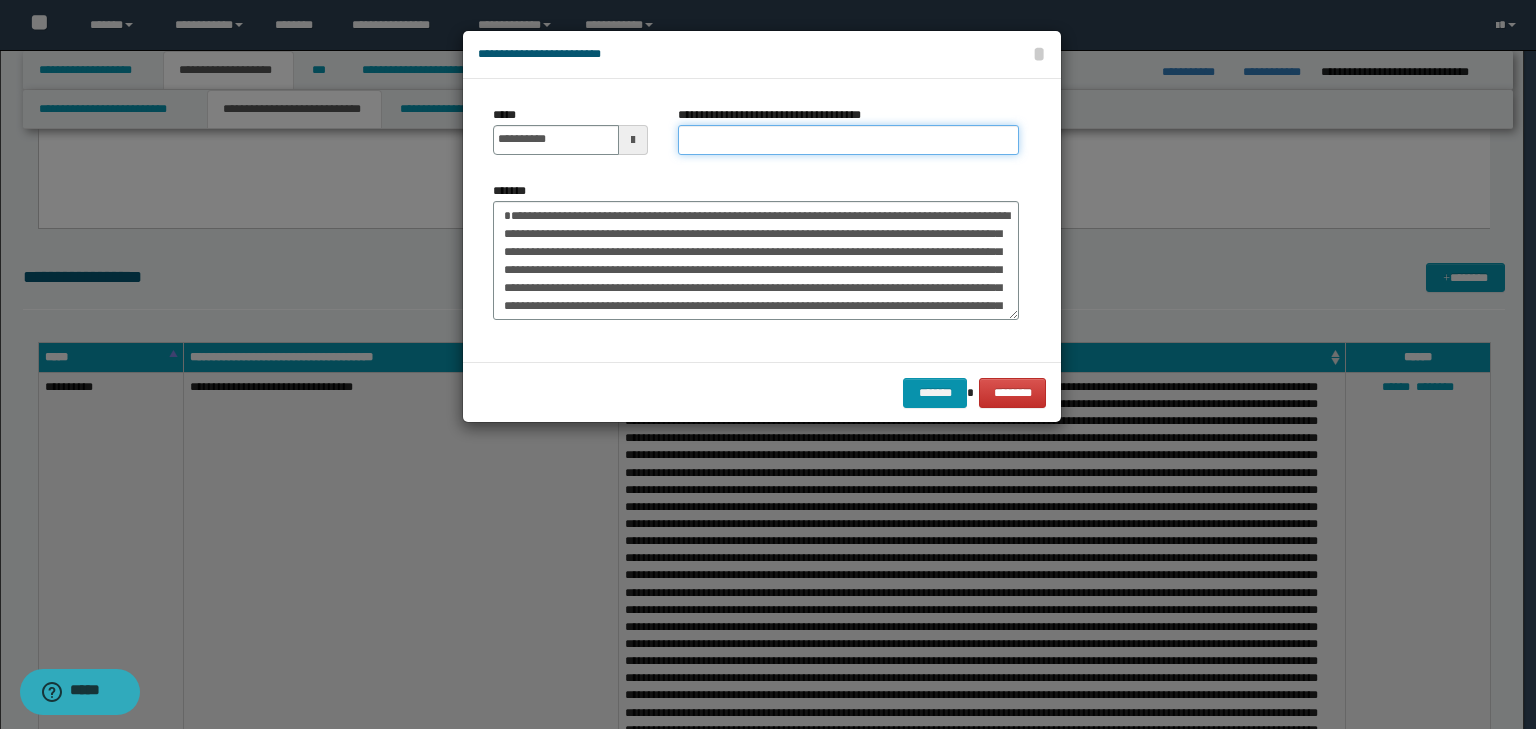 click on "**********" at bounding box center [848, 140] 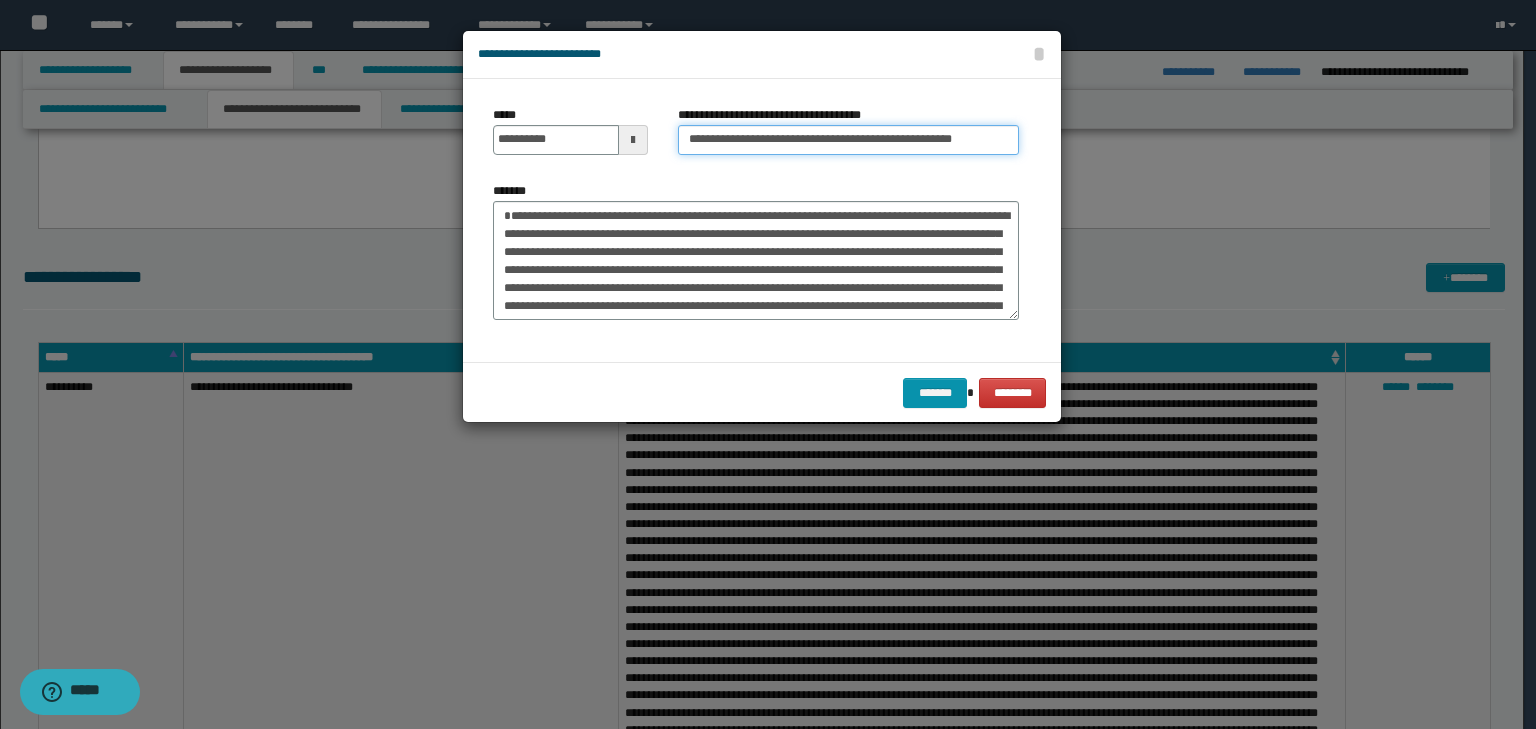 scroll, scrollTop: 0, scrollLeft: 10, axis: horizontal 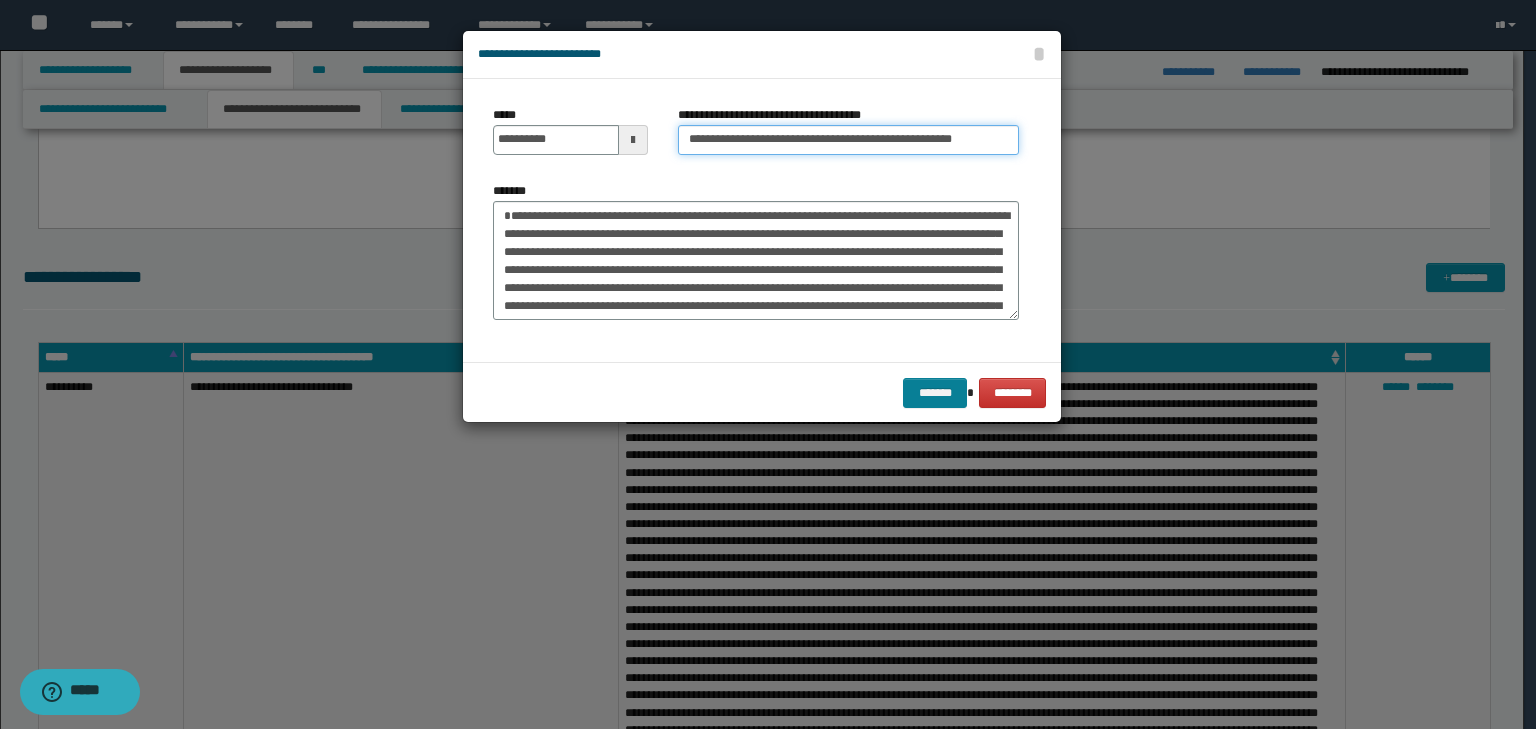 type on "**********" 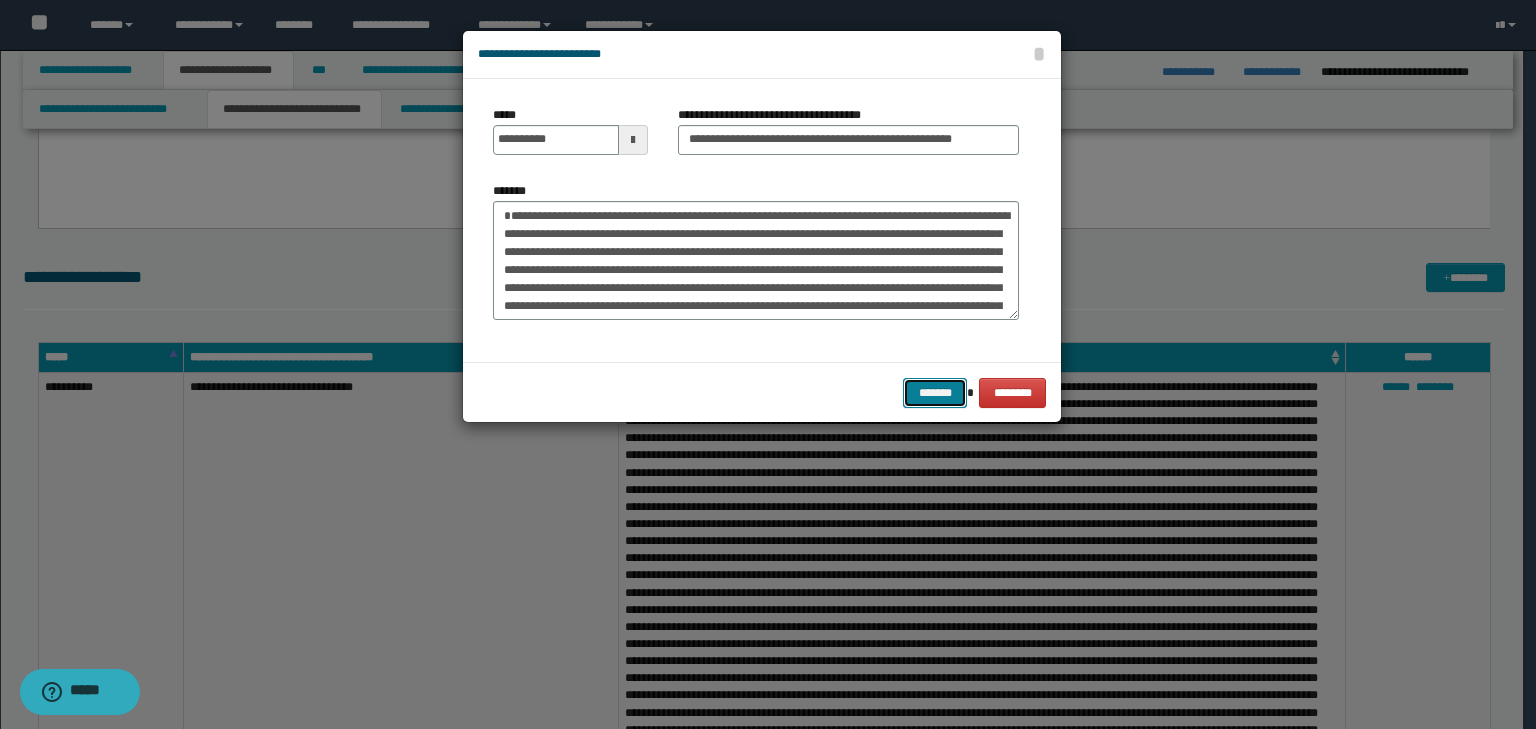 click on "*******" at bounding box center (935, 393) 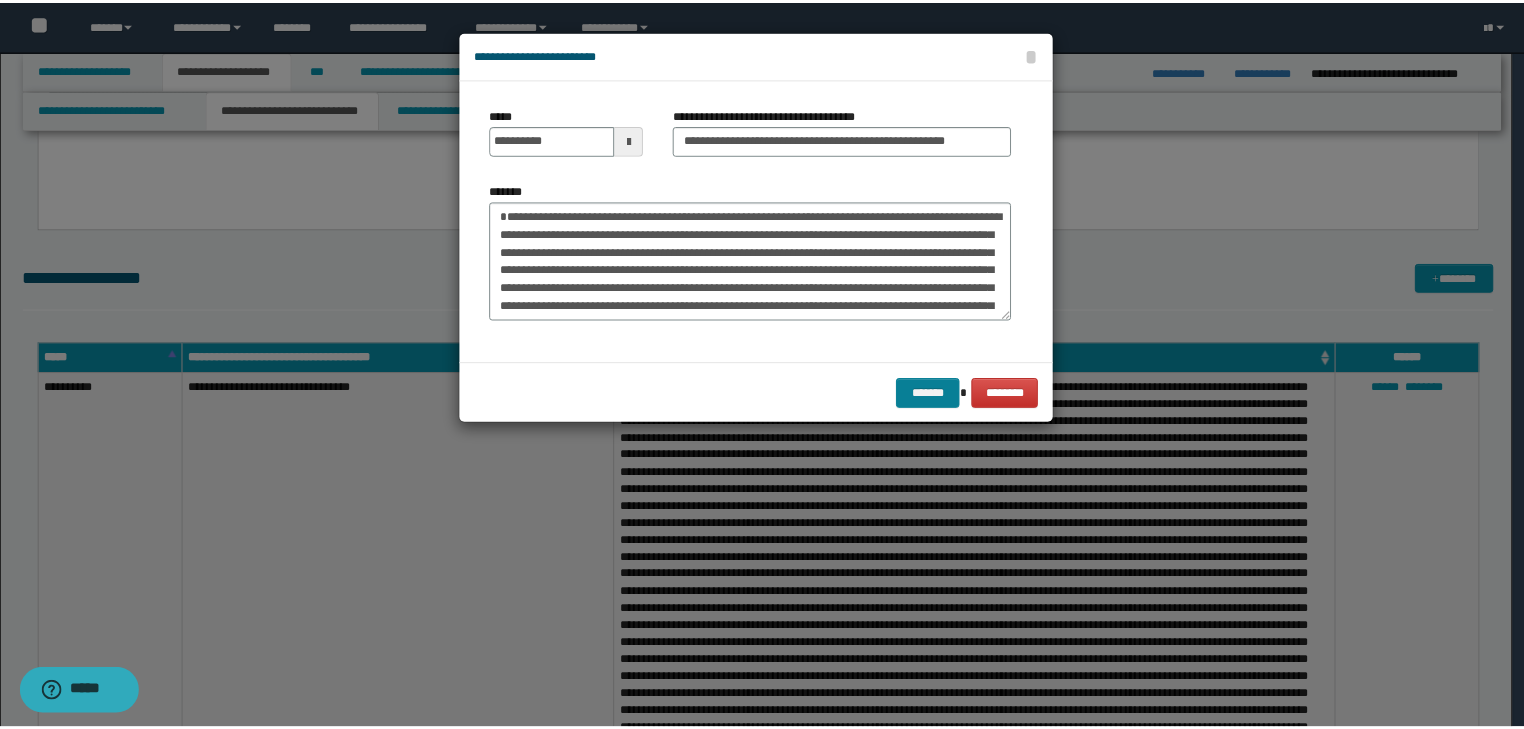 scroll, scrollTop: 0, scrollLeft: 0, axis: both 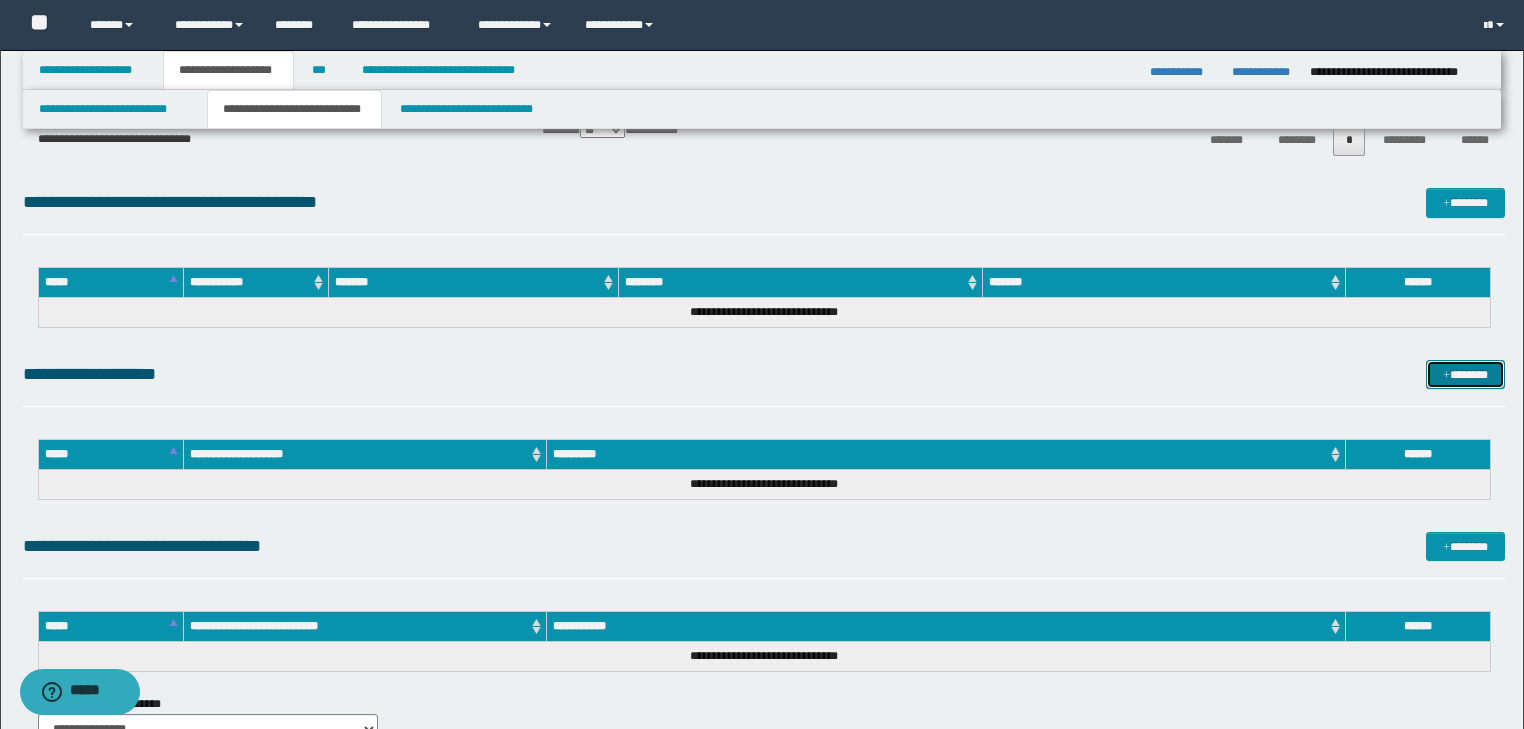 click at bounding box center (1446, 376) 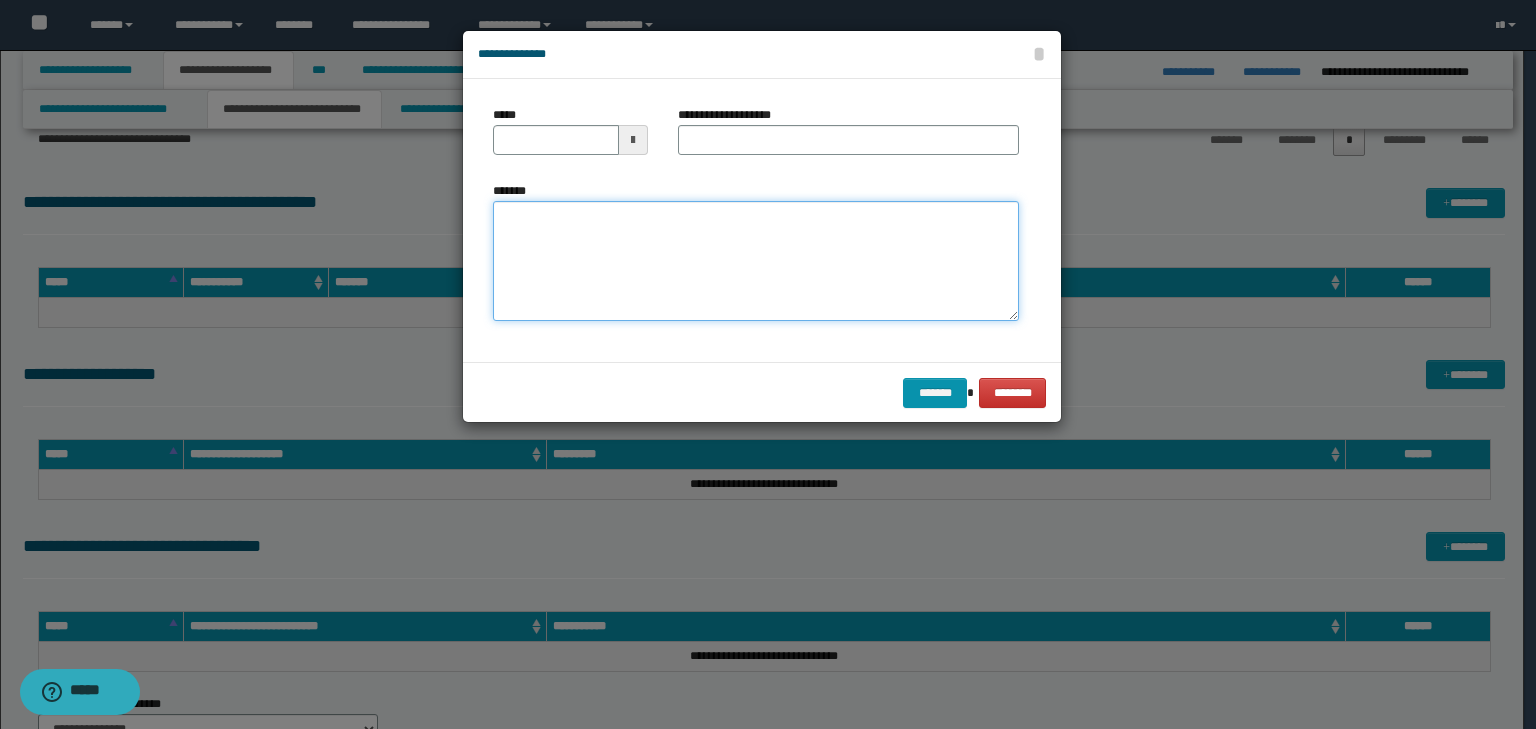 click on "*******" at bounding box center (756, 261) 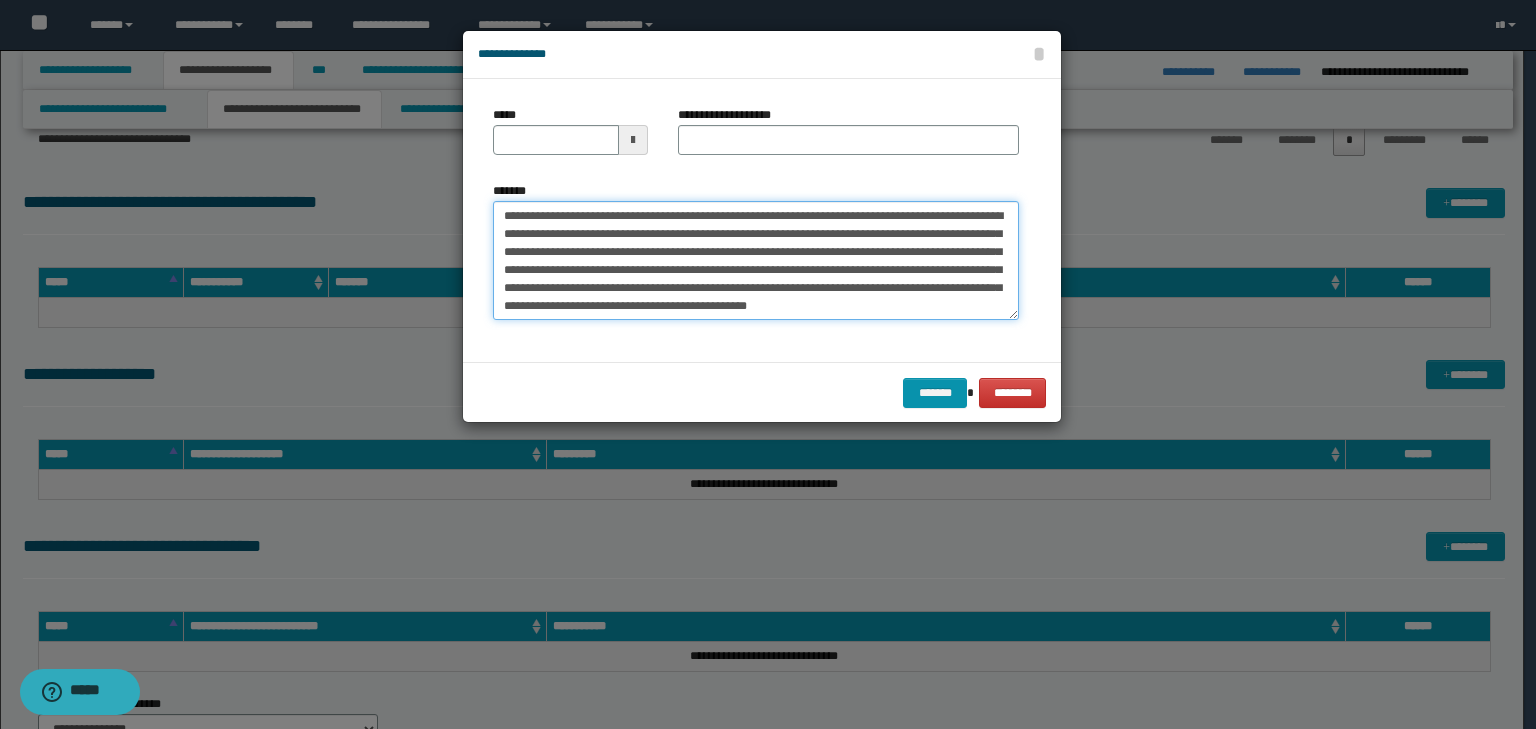 scroll, scrollTop: 0, scrollLeft: 0, axis: both 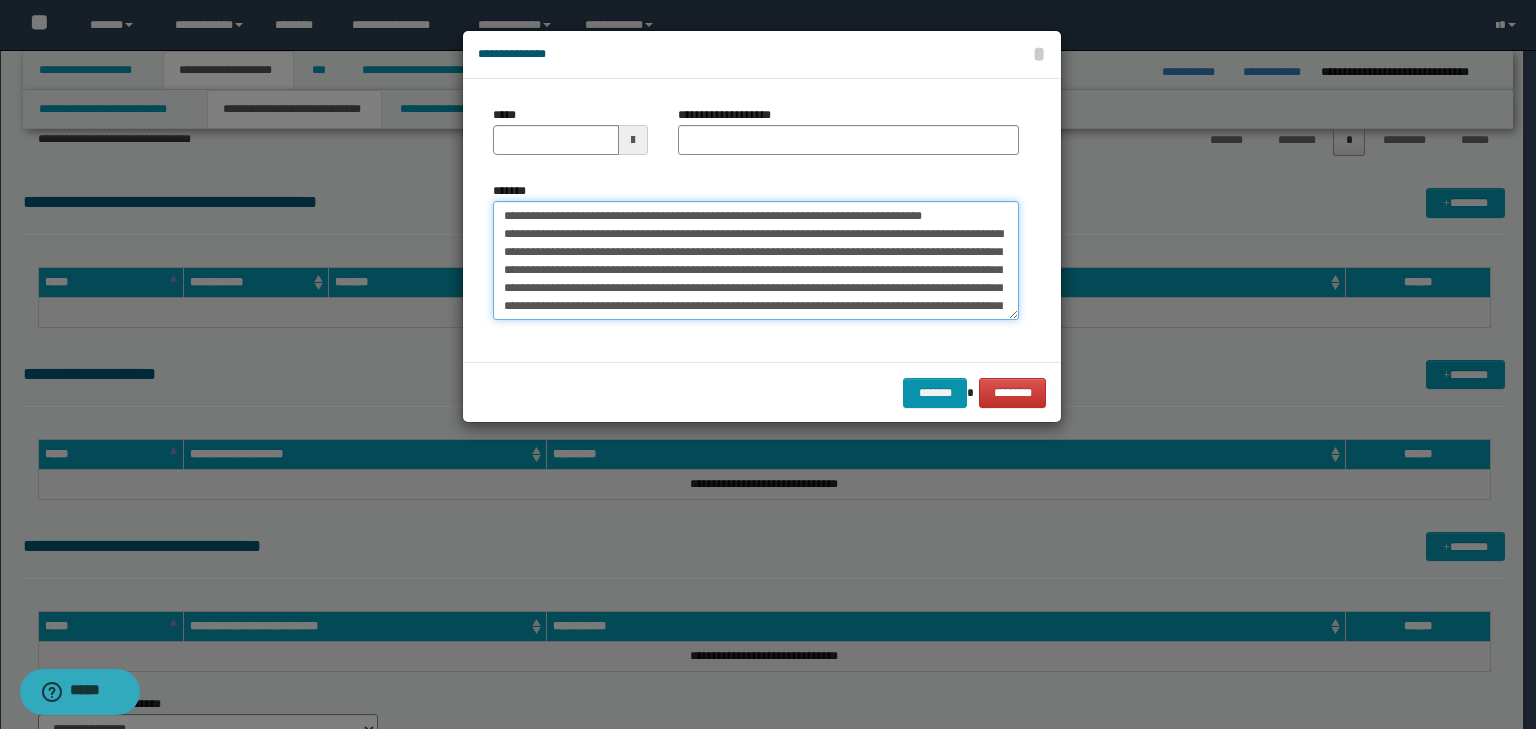 drag, startPoint x: 564, startPoint y: 215, endPoint x: 455, endPoint y: 203, distance: 109.65856 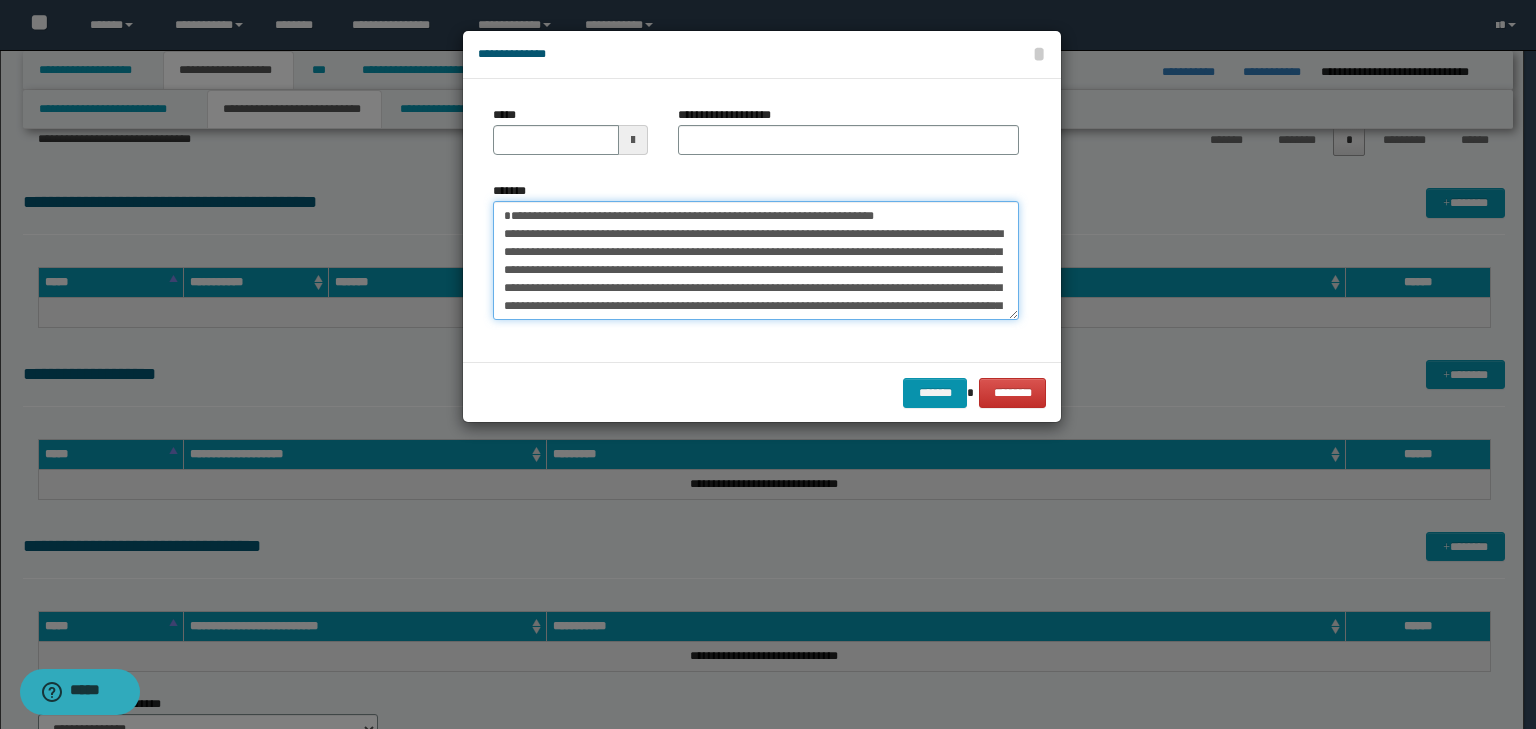 type 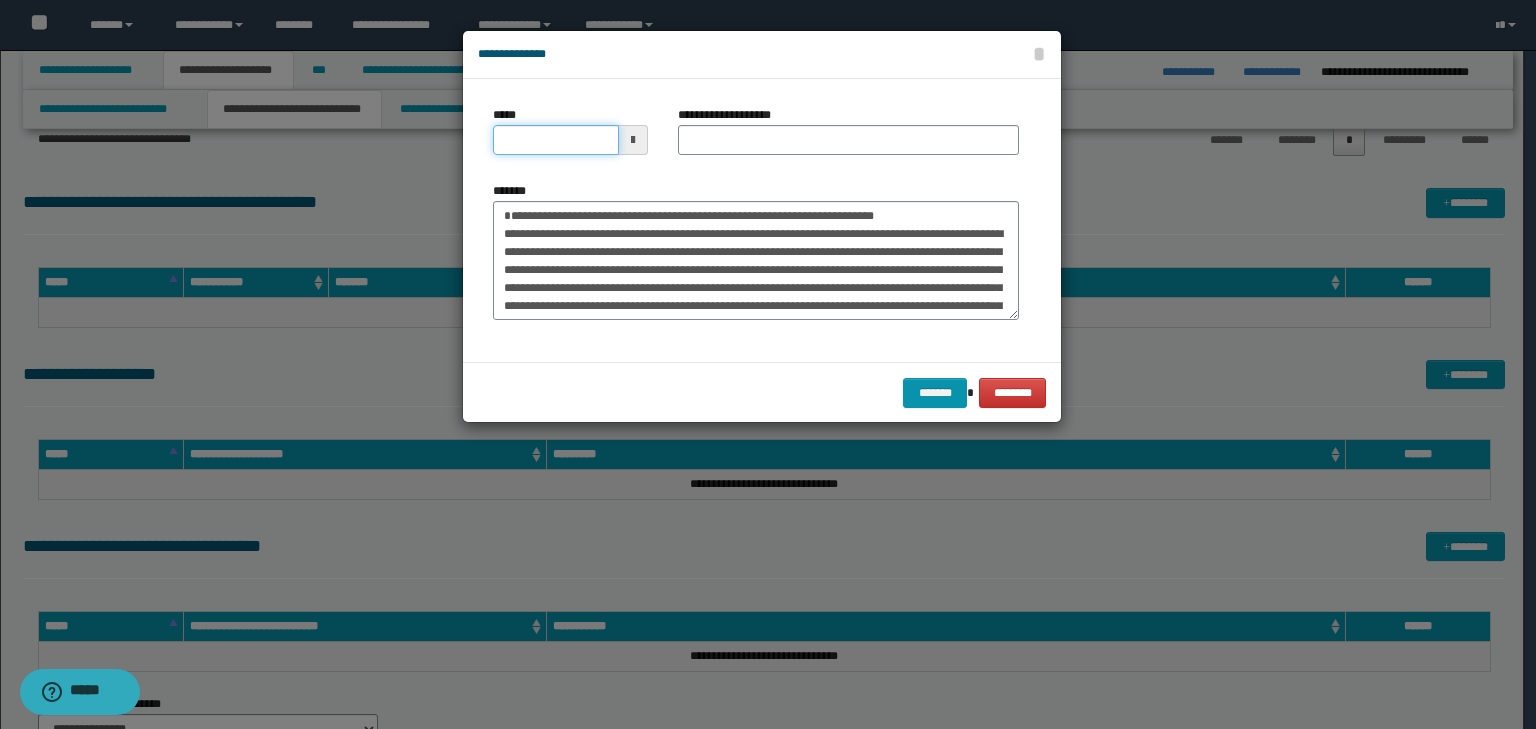 click on "*****" at bounding box center [556, 140] 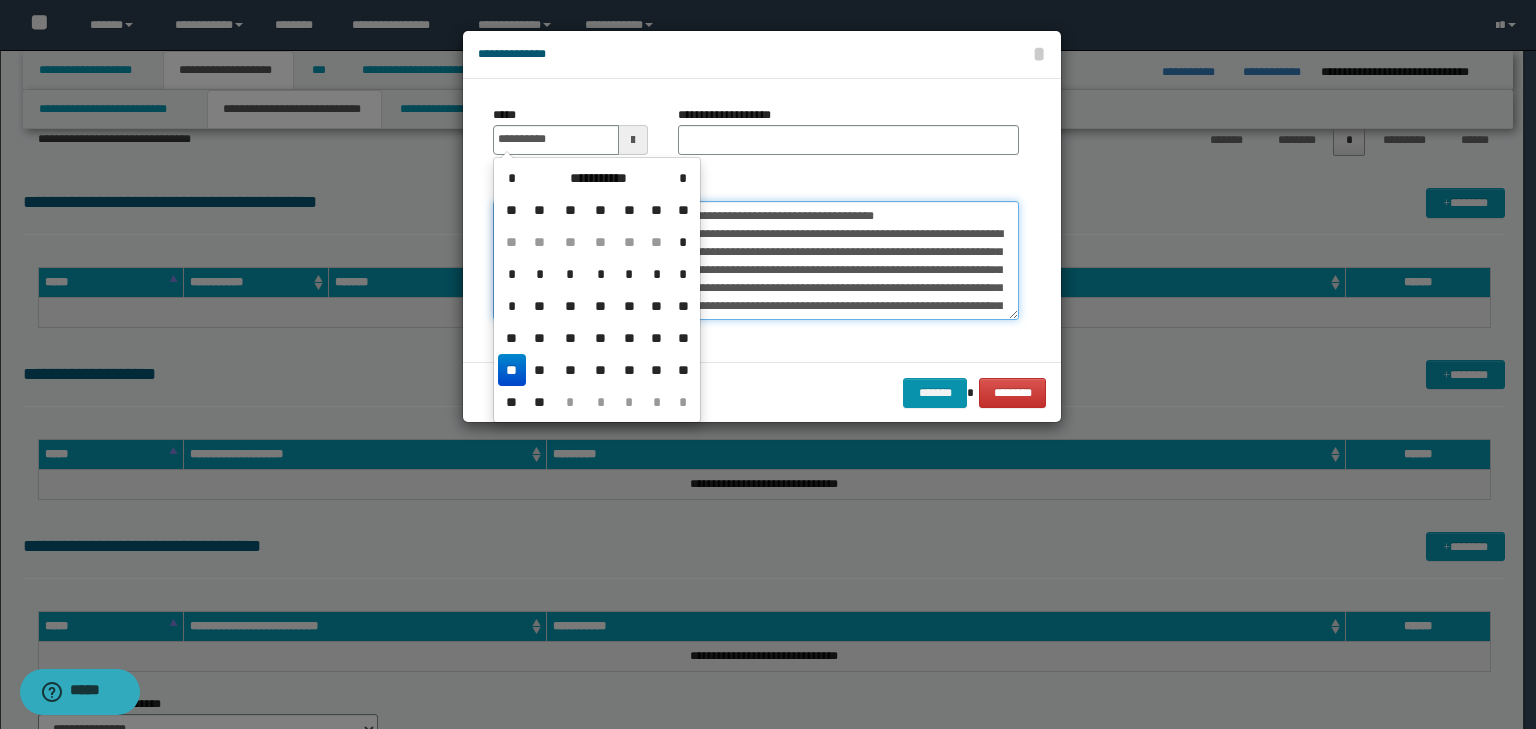 type on "**********" 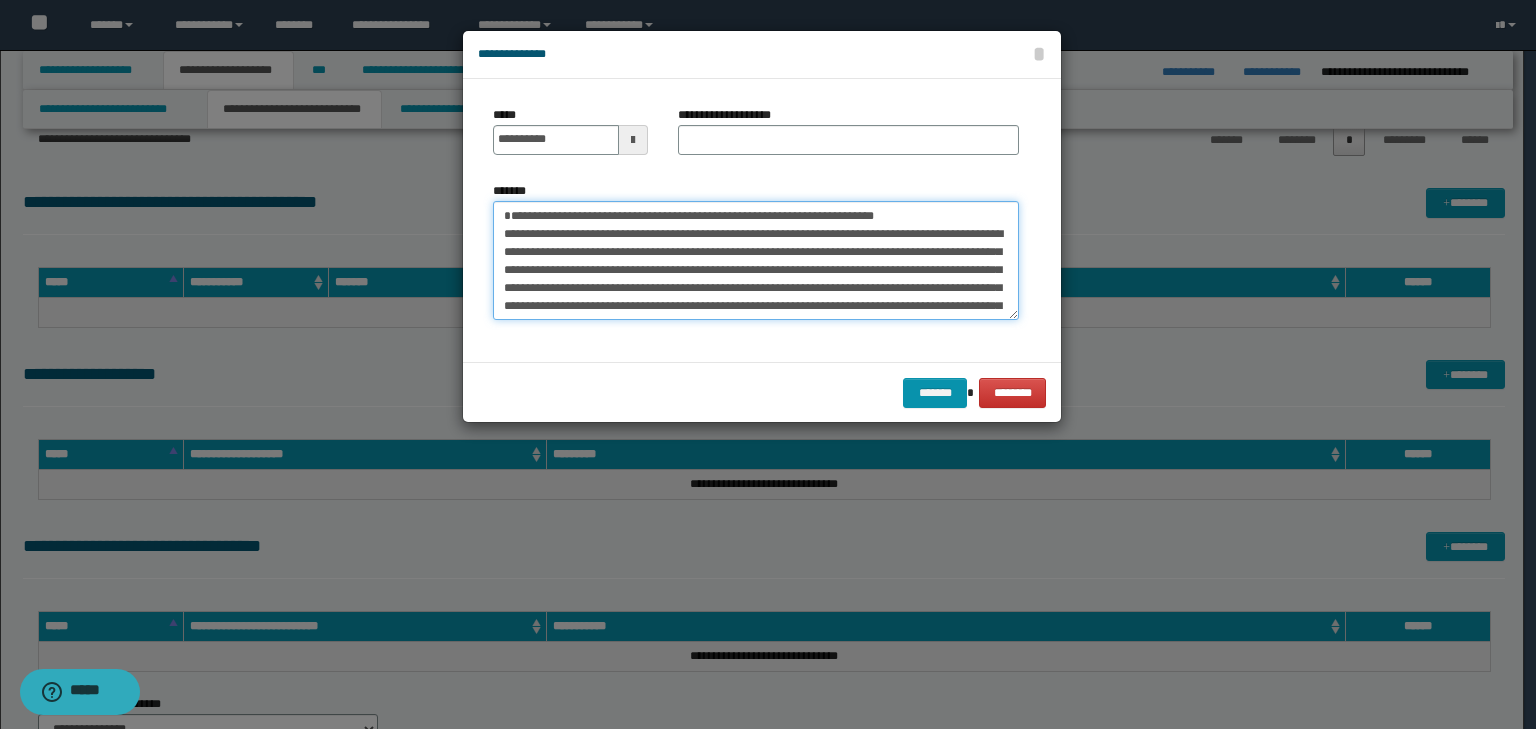 drag, startPoint x: 993, startPoint y: 213, endPoint x: 131, endPoint y: 185, distance: 862.45465 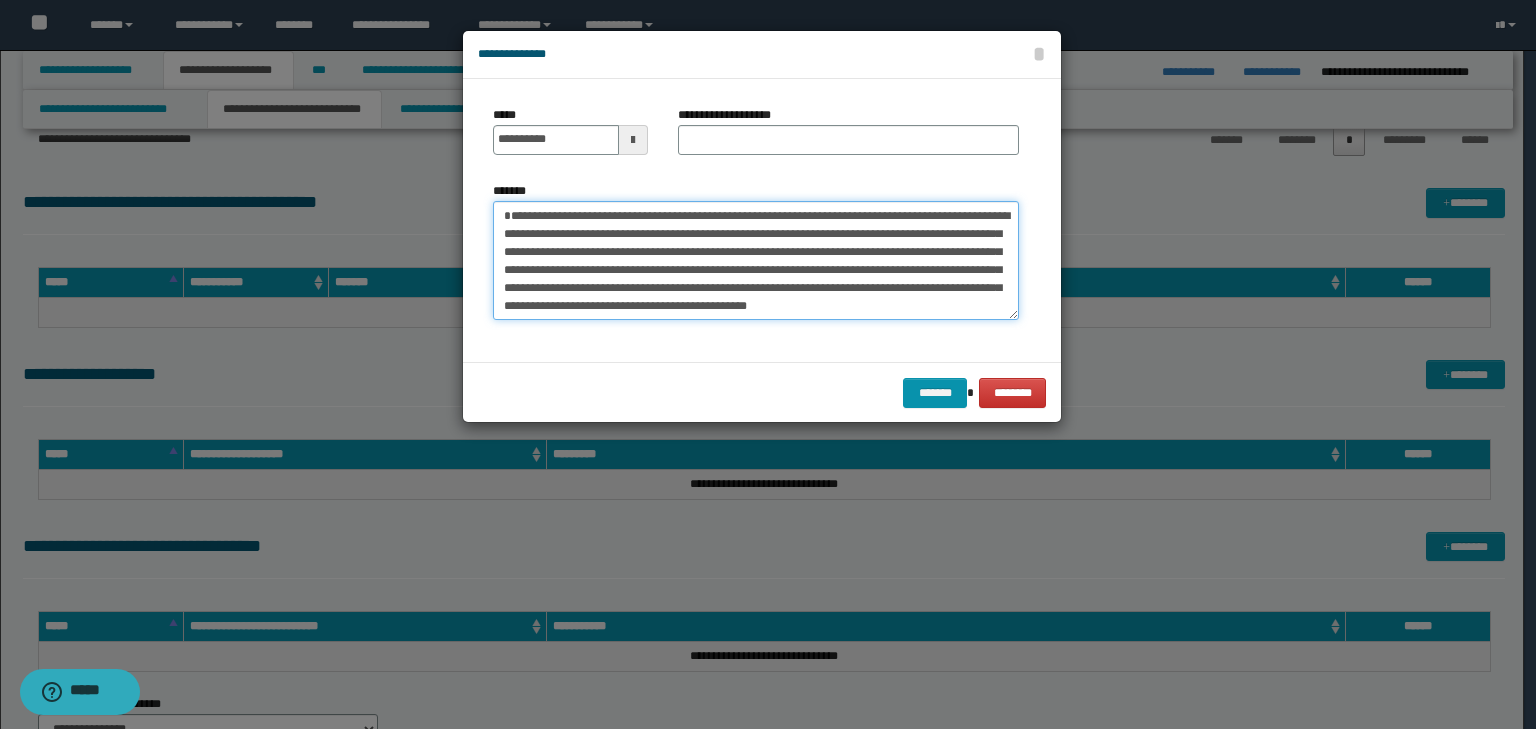 type on "**********" 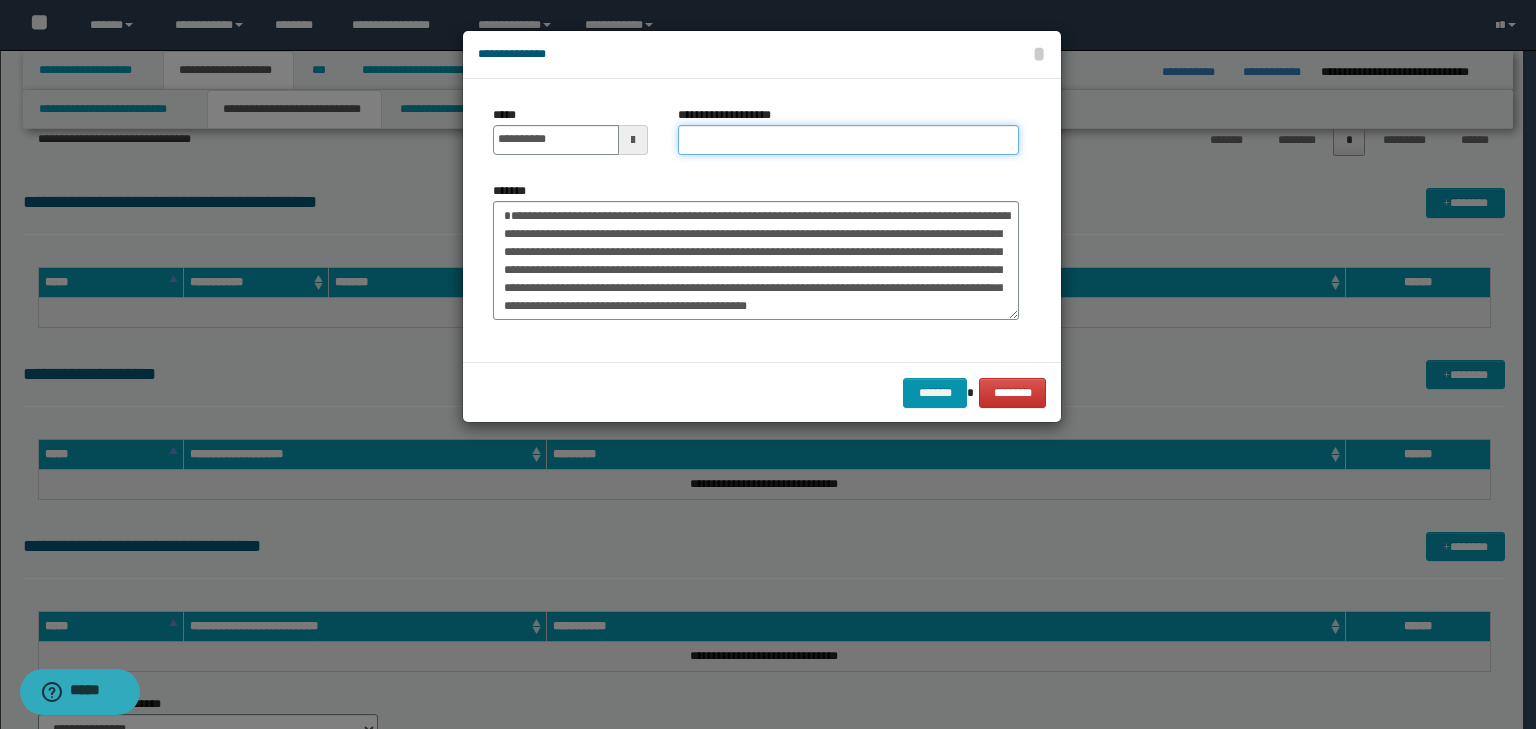 click on "**********" at bounding box center (848, 140) 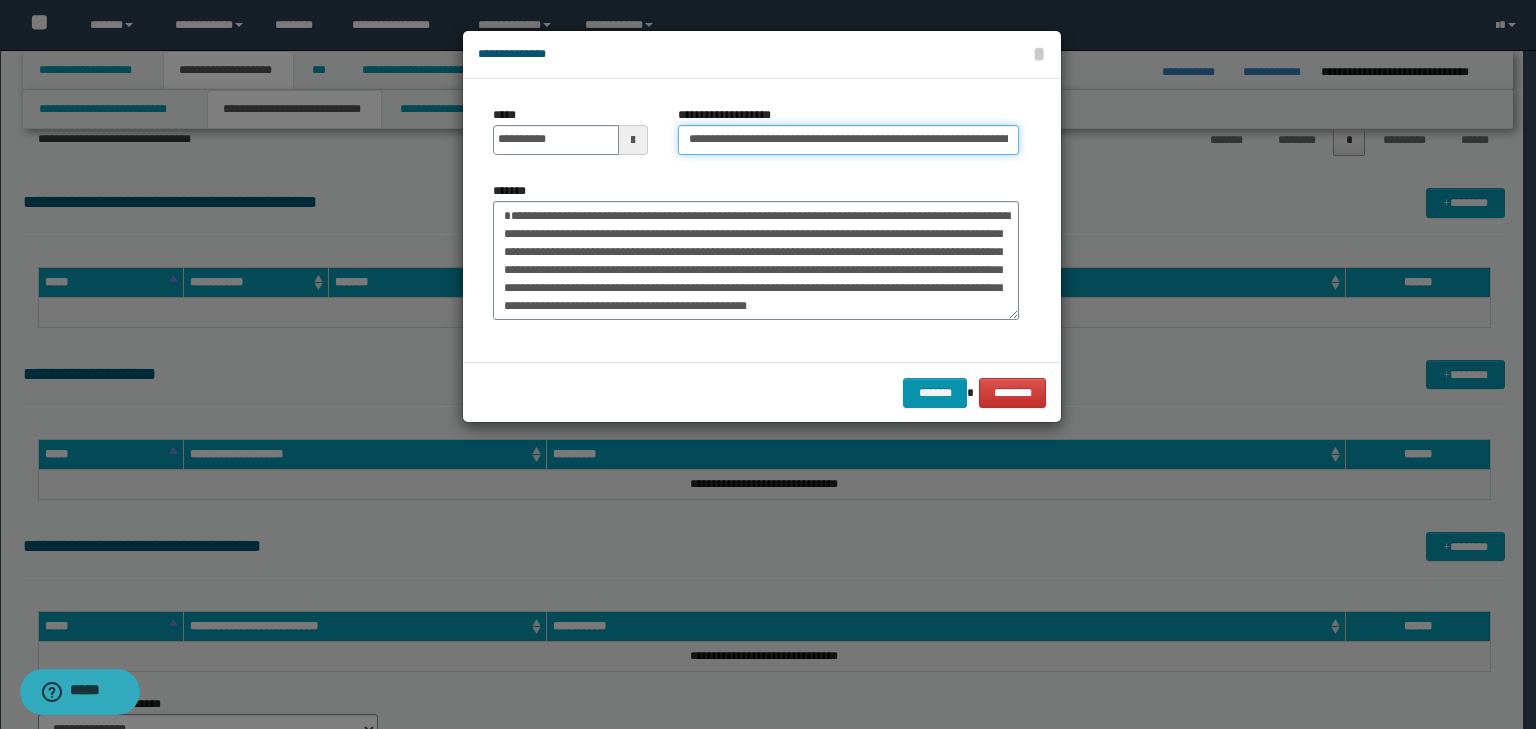 scroll, scrollTop: 0, scrollLeft: 153, axis: horizontal 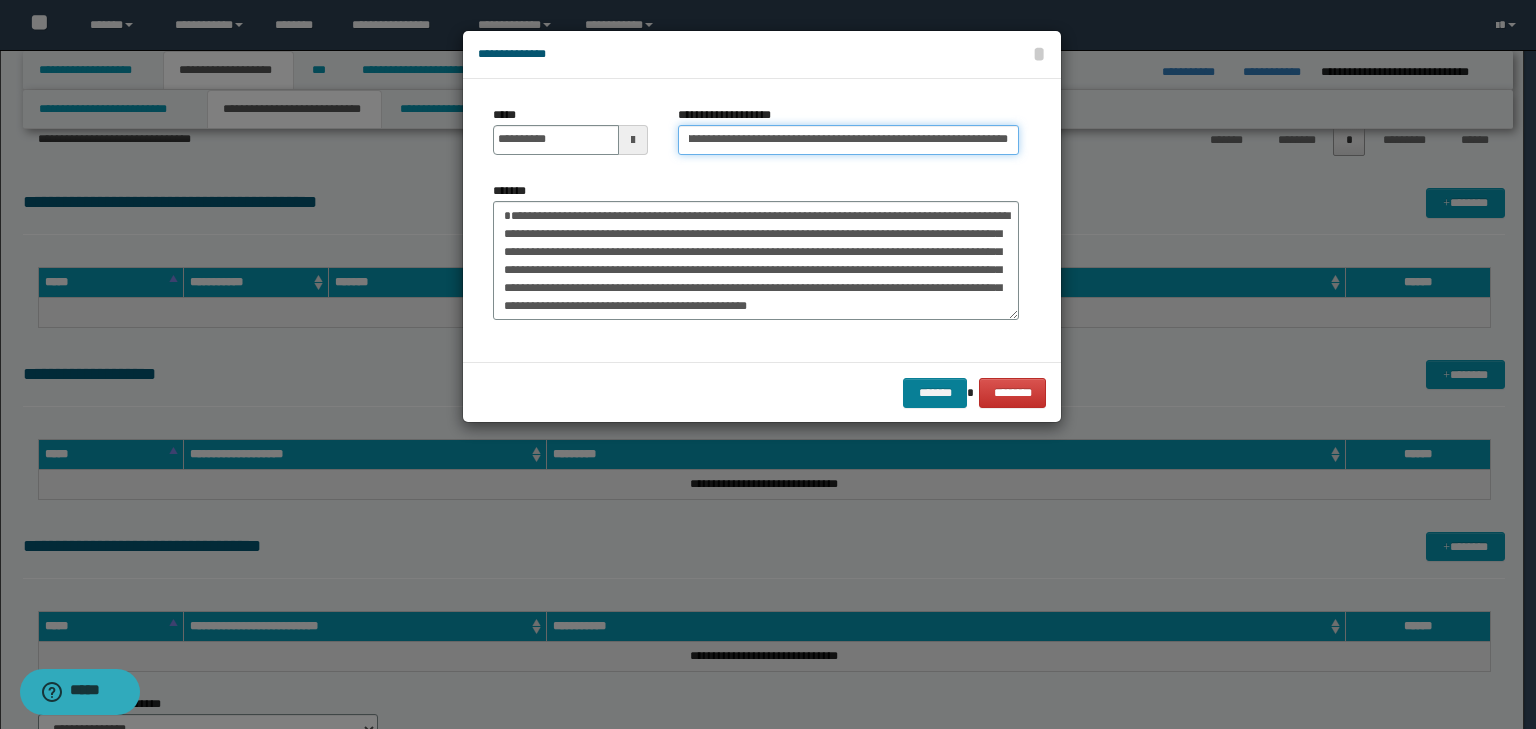 type on "**********" 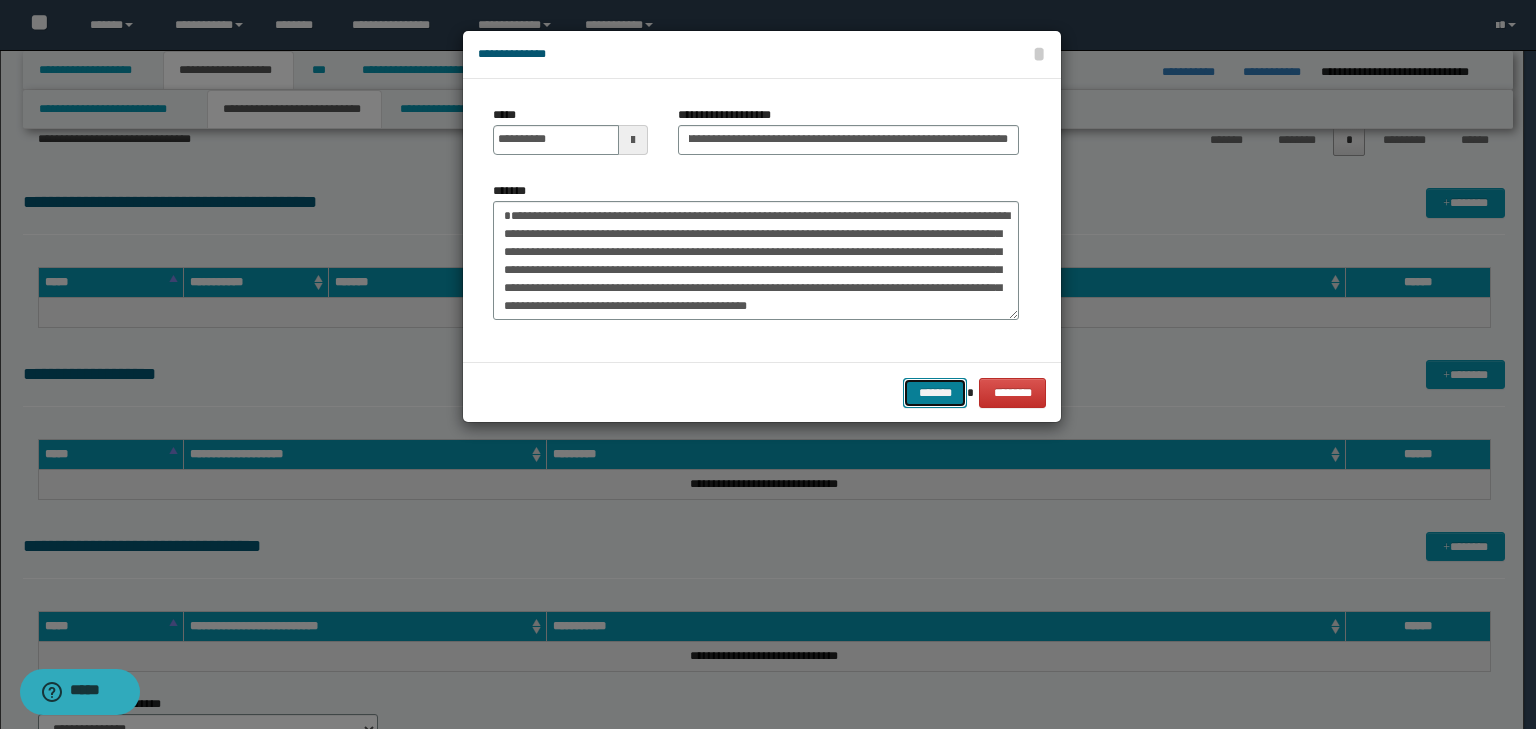 click on "*******" at bounding box center (935, 393) 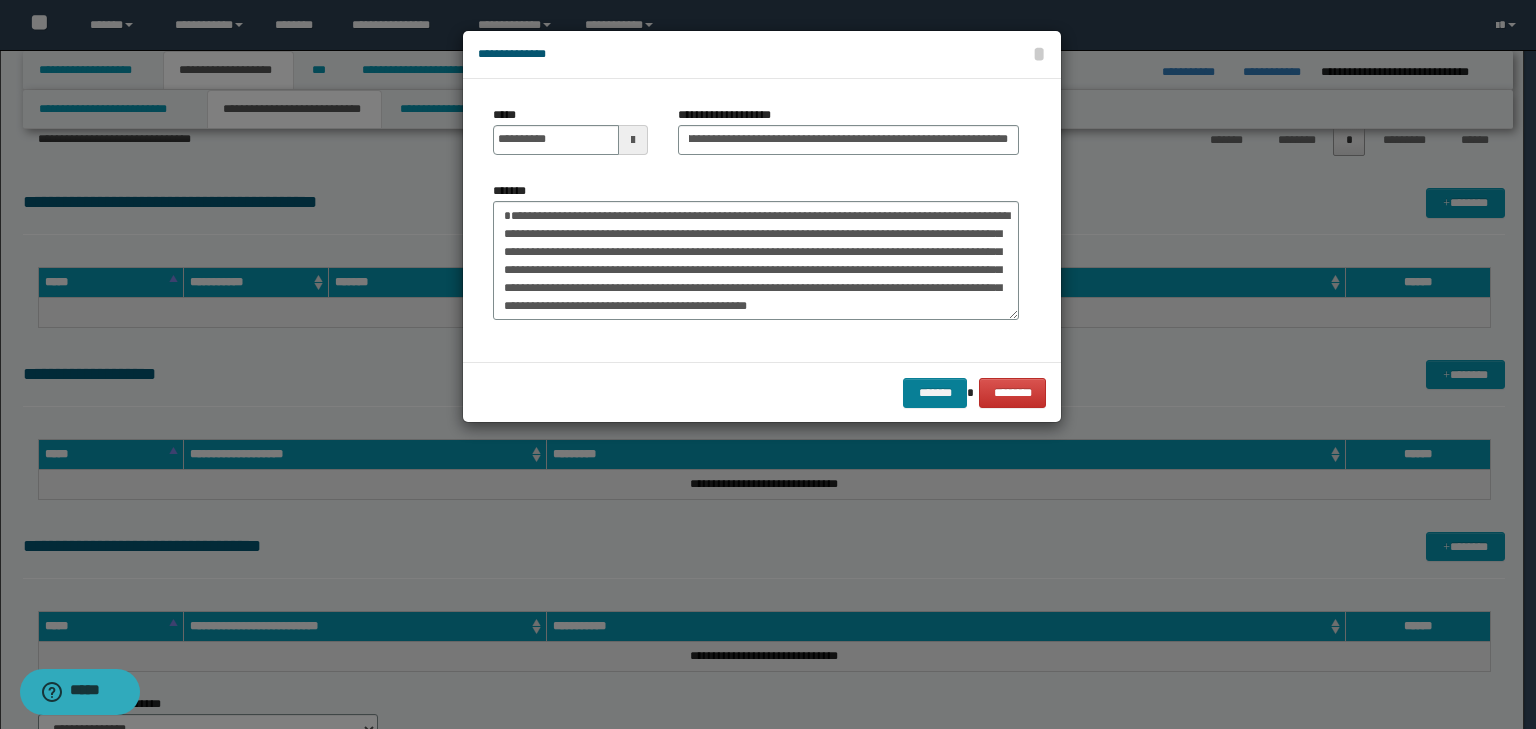 scroll, scrollTop: 0, scrollLeft: 0, axis: both 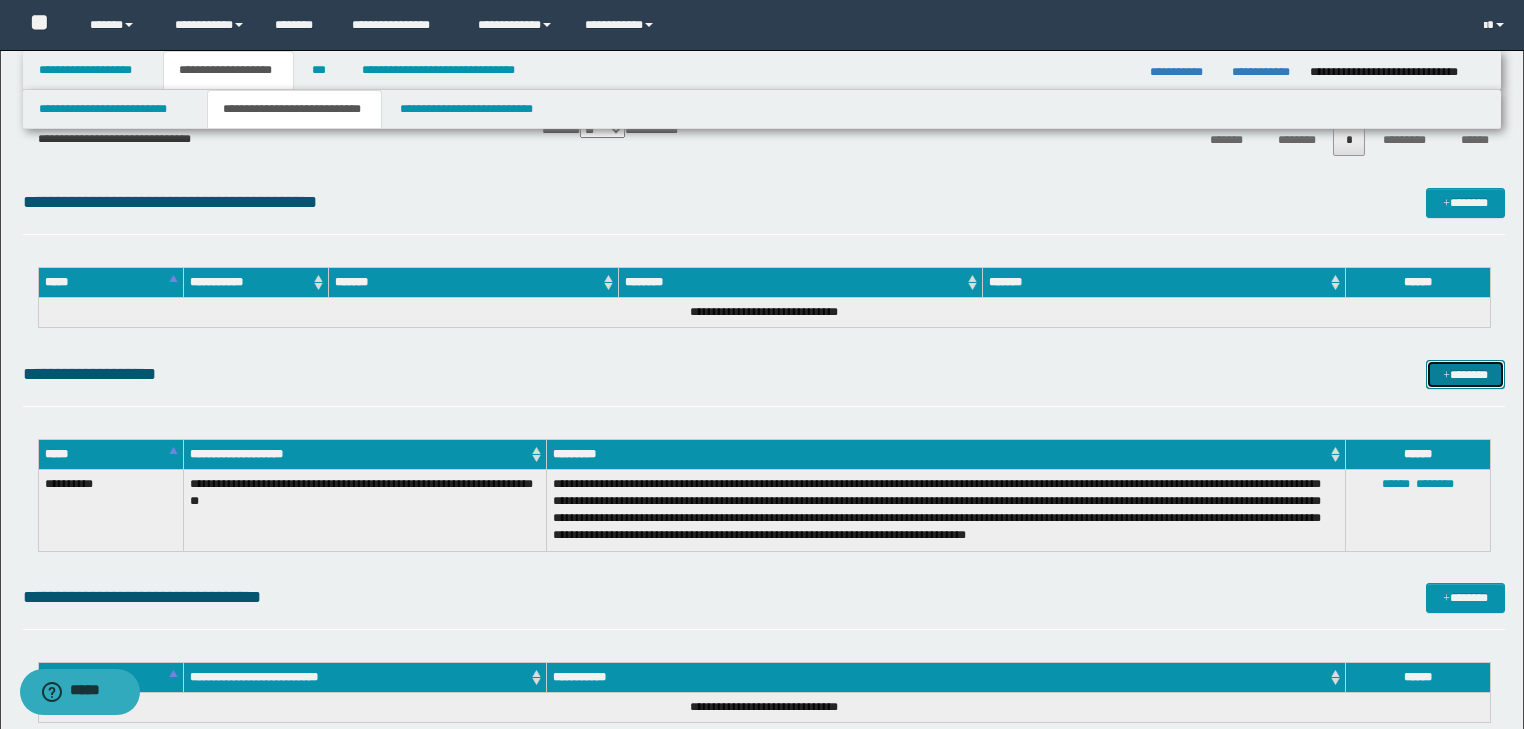 click on "*******" at bounding box center [1465, 375] 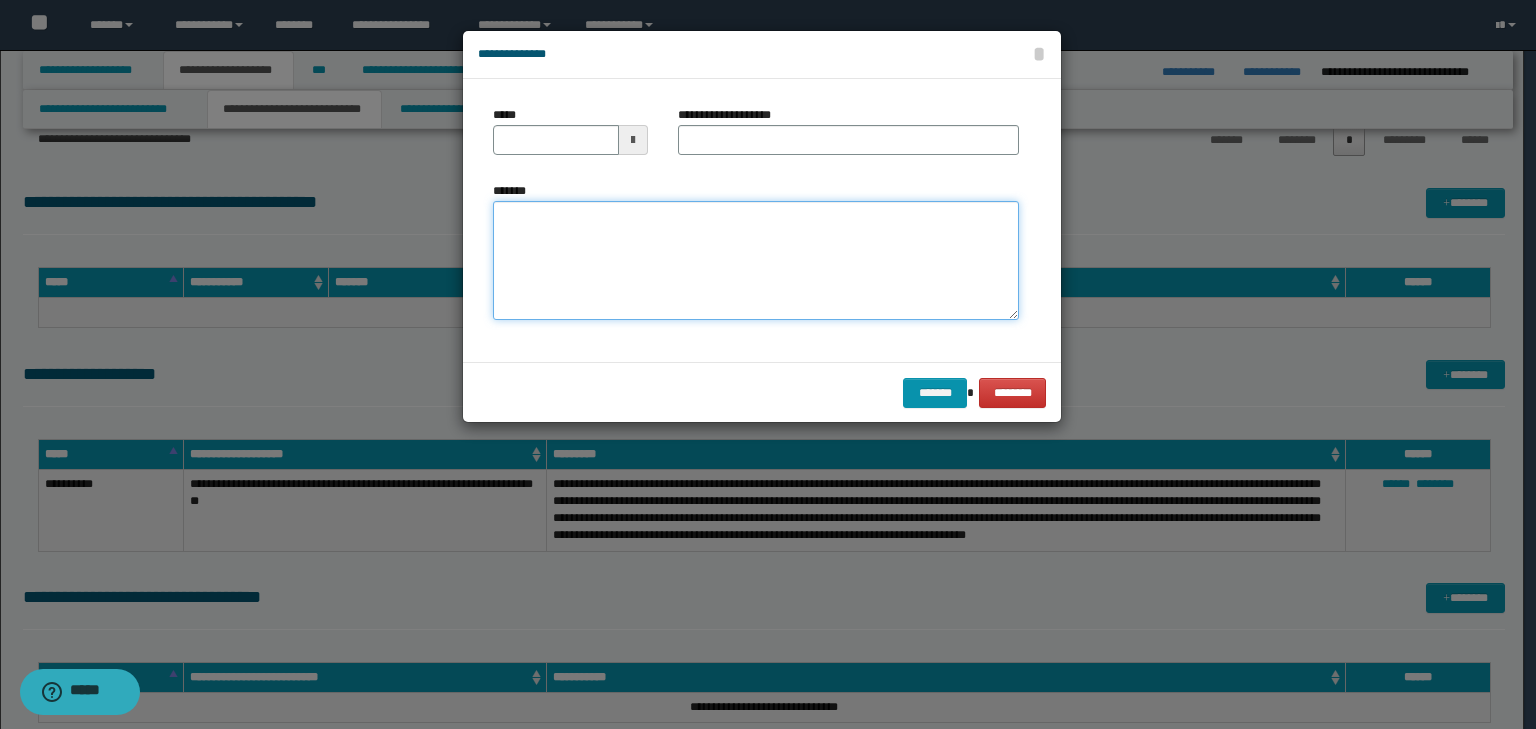 click on "*******" at bounding box center [756, 261] 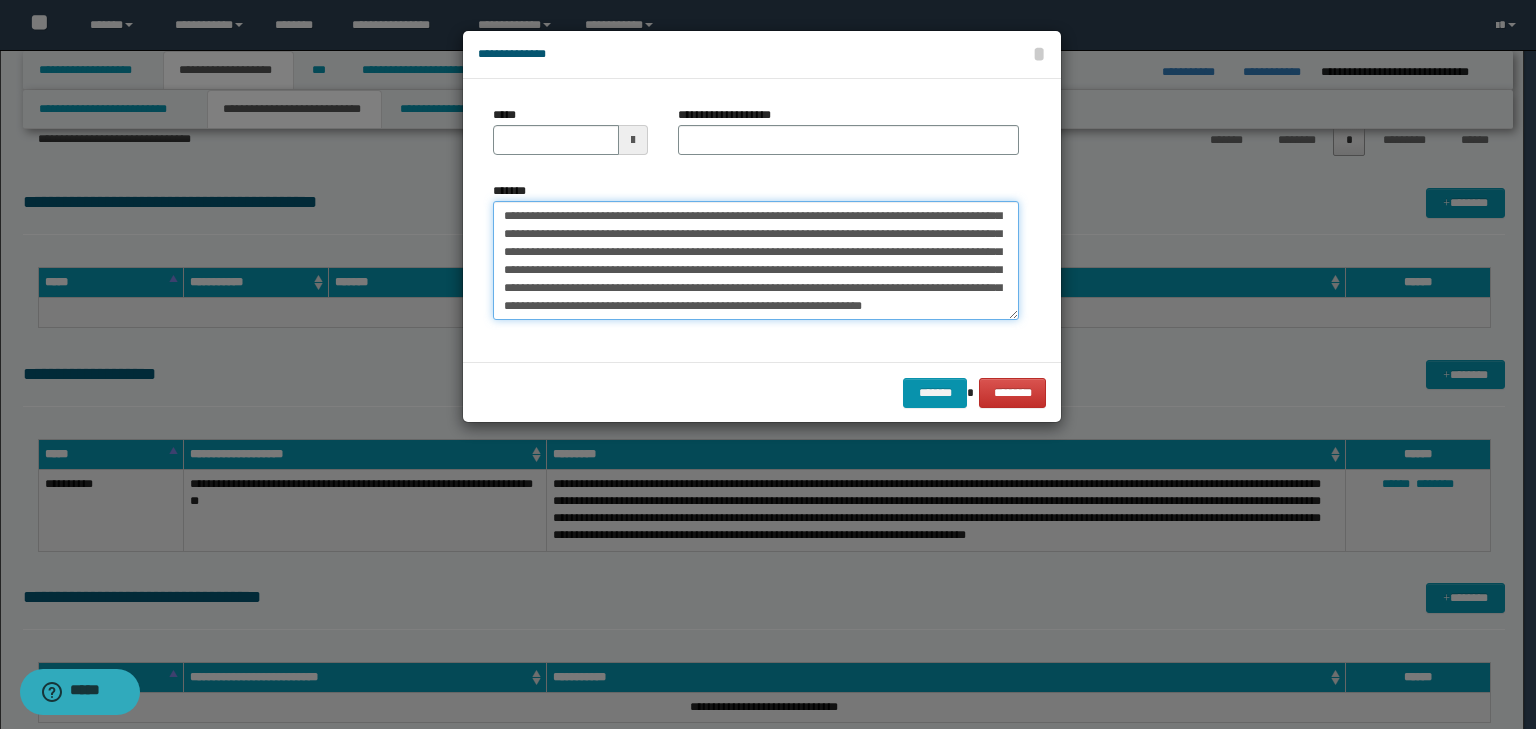 scroll, scrollTop: 0, scrollLeft: 0, axis: both 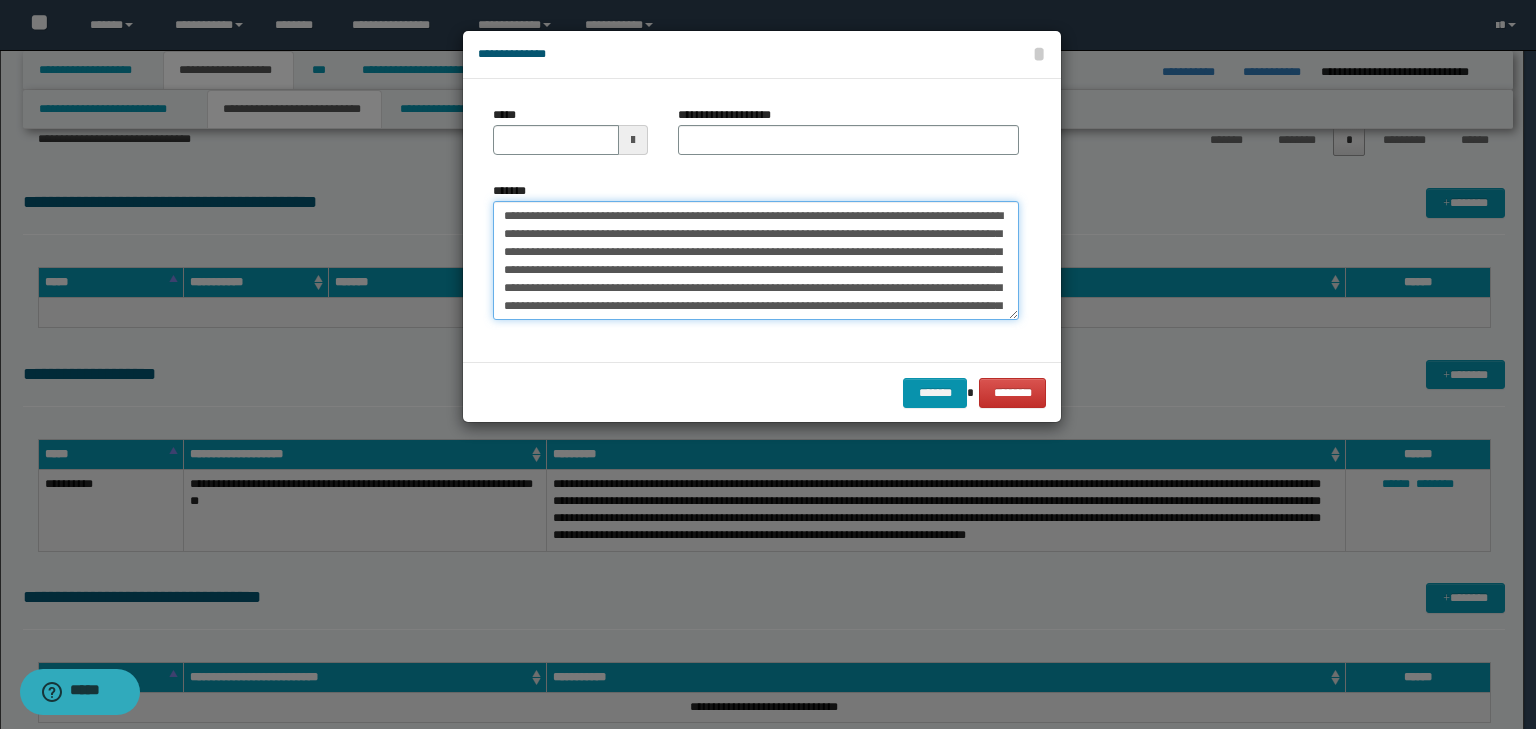 drag, startPoint x: 564, startPoint y: 214, endPoint x: 488, endPoint y: 207, distance: 76.321686 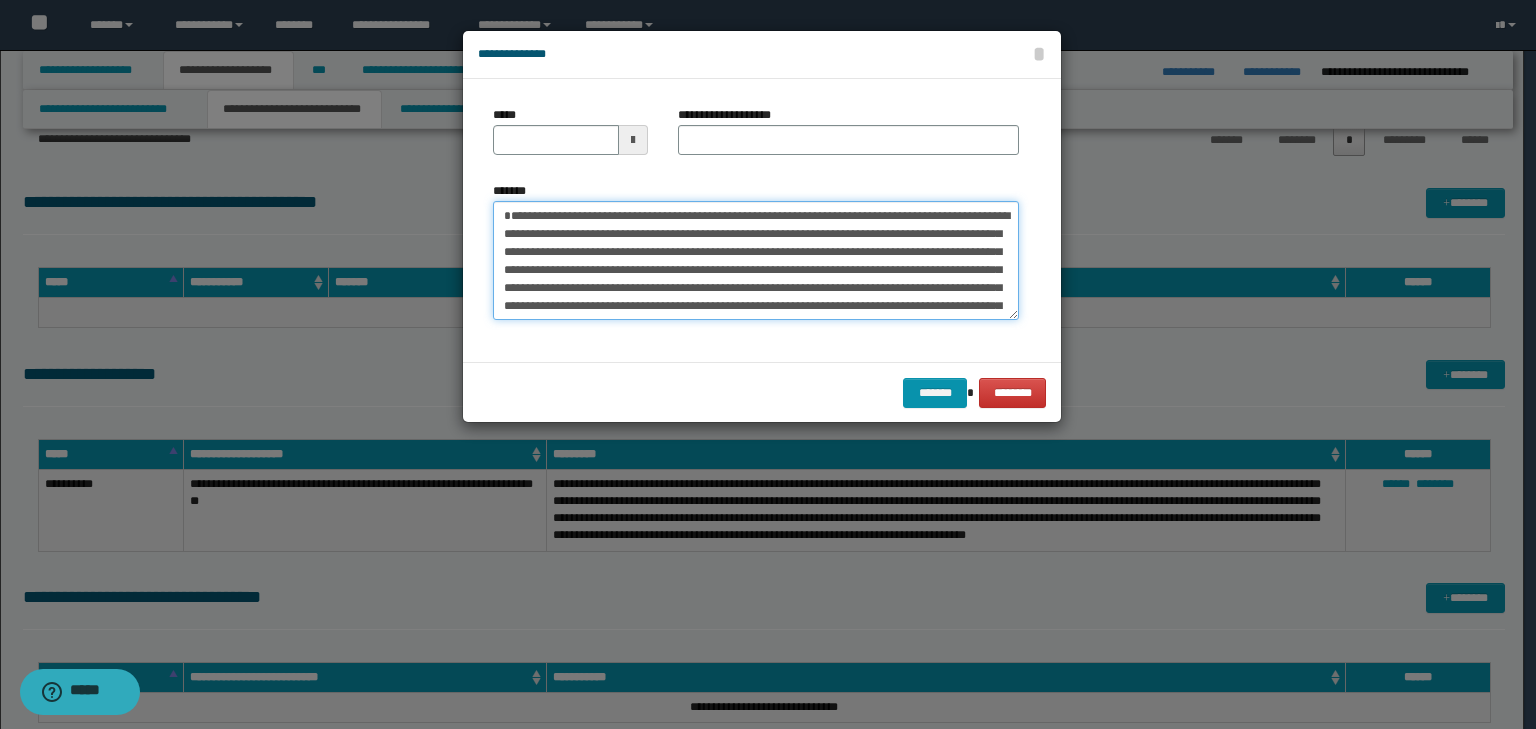 type 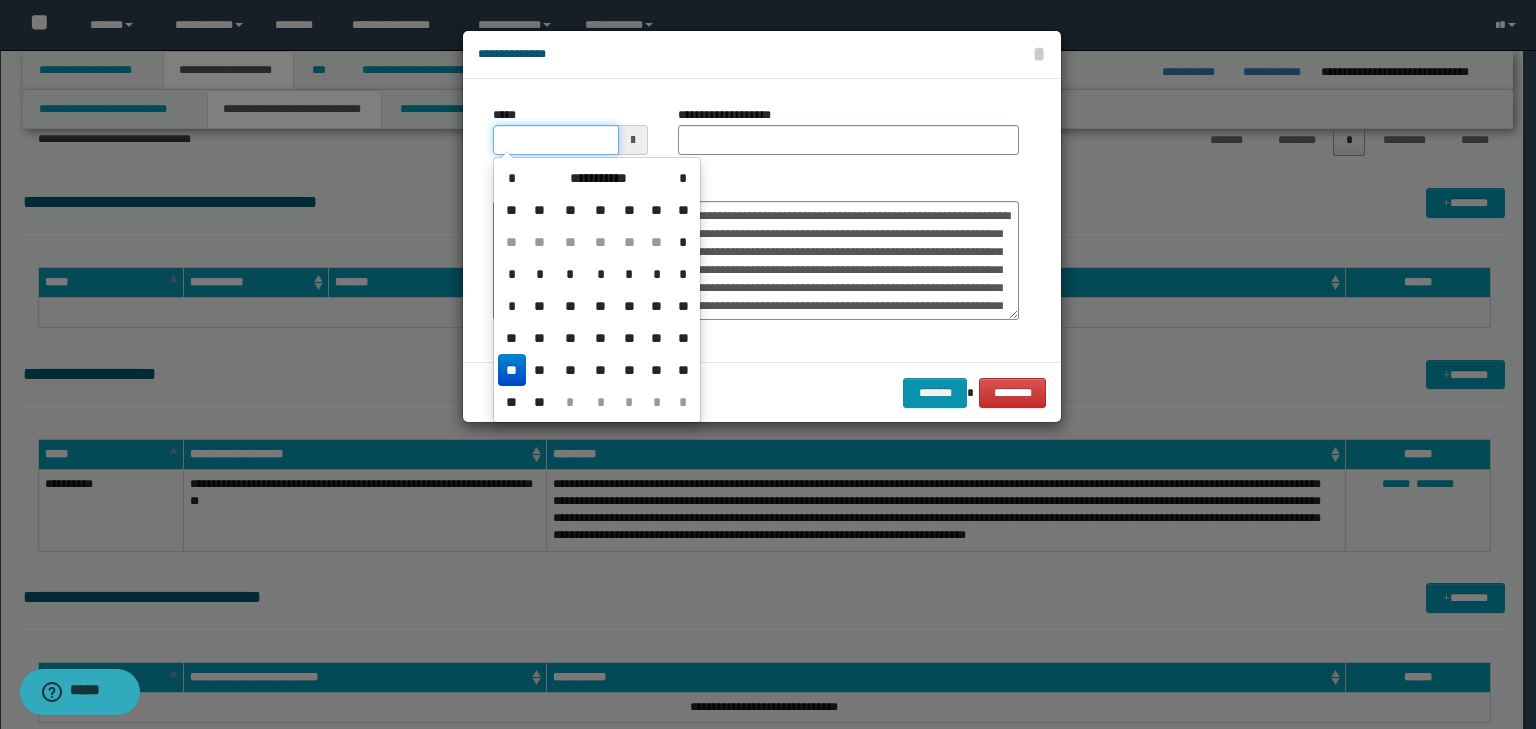 click on "*****" at bounding box center [556, 140] 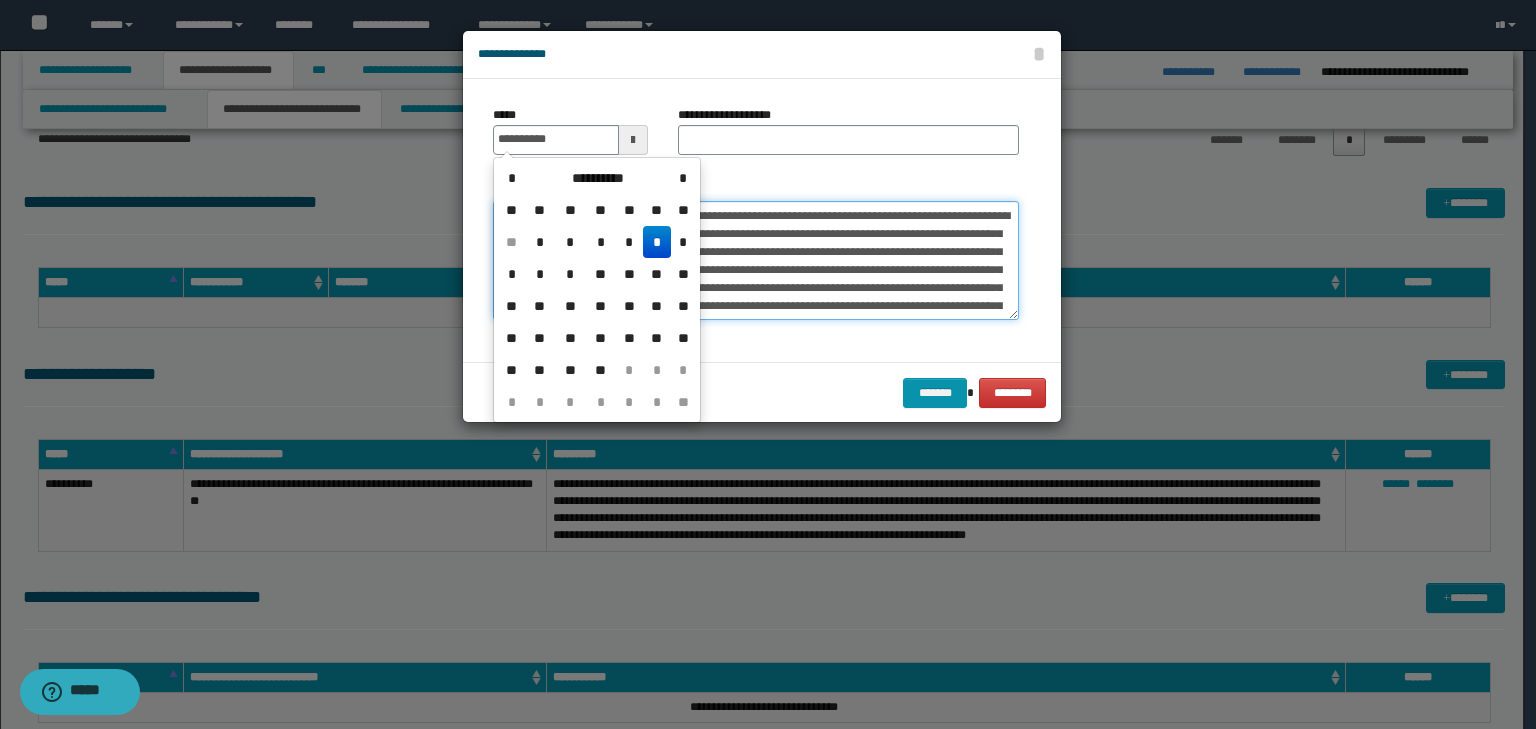 type on "**********" 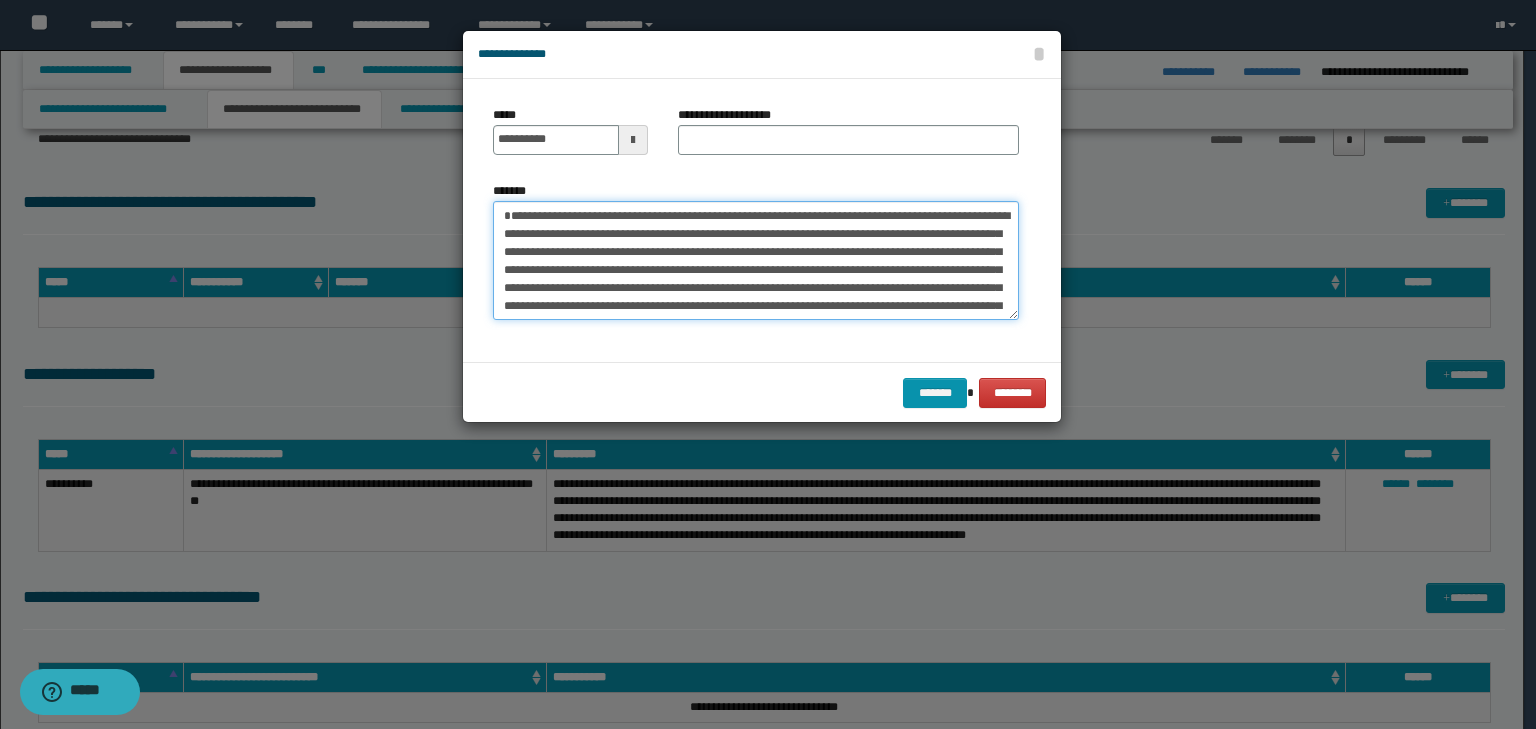 drag, startPoint x: 973, startPoint y: 209, endPoint x: 236, endPoint y: 223, distance: 737.13293 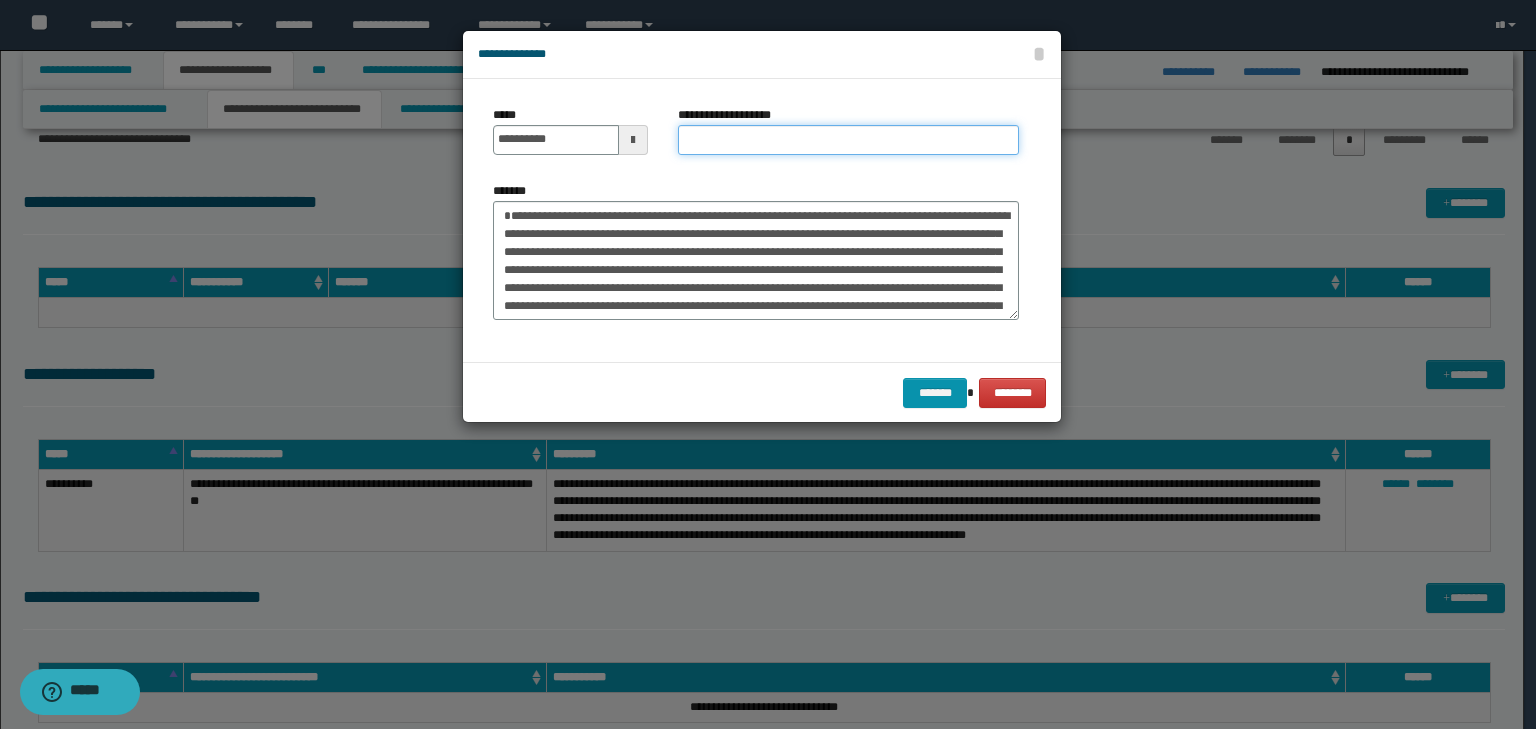 click on "**********" at bounding box center (848, 140) 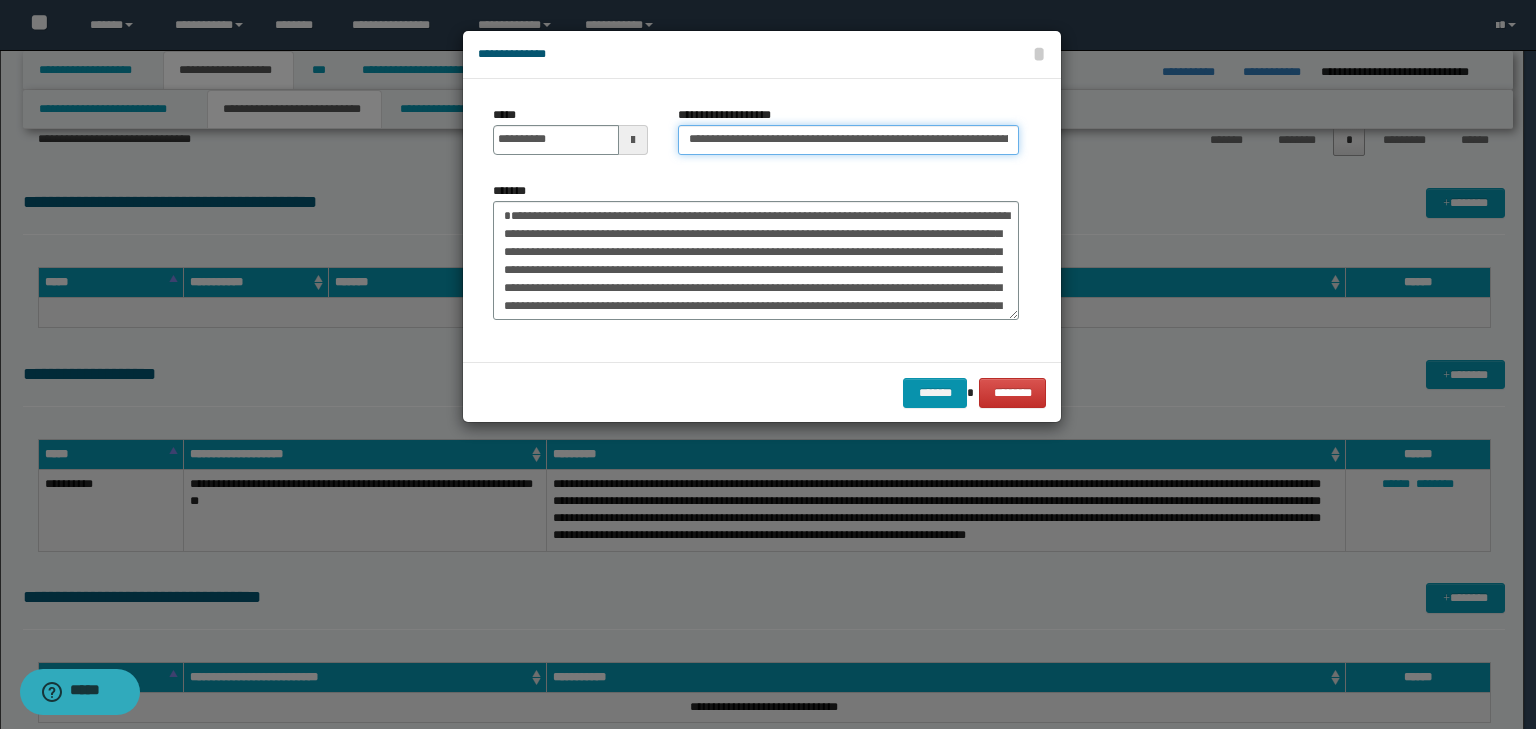 scroll, scrollTop: 0, scrollLeft: 150, axis: horizontal 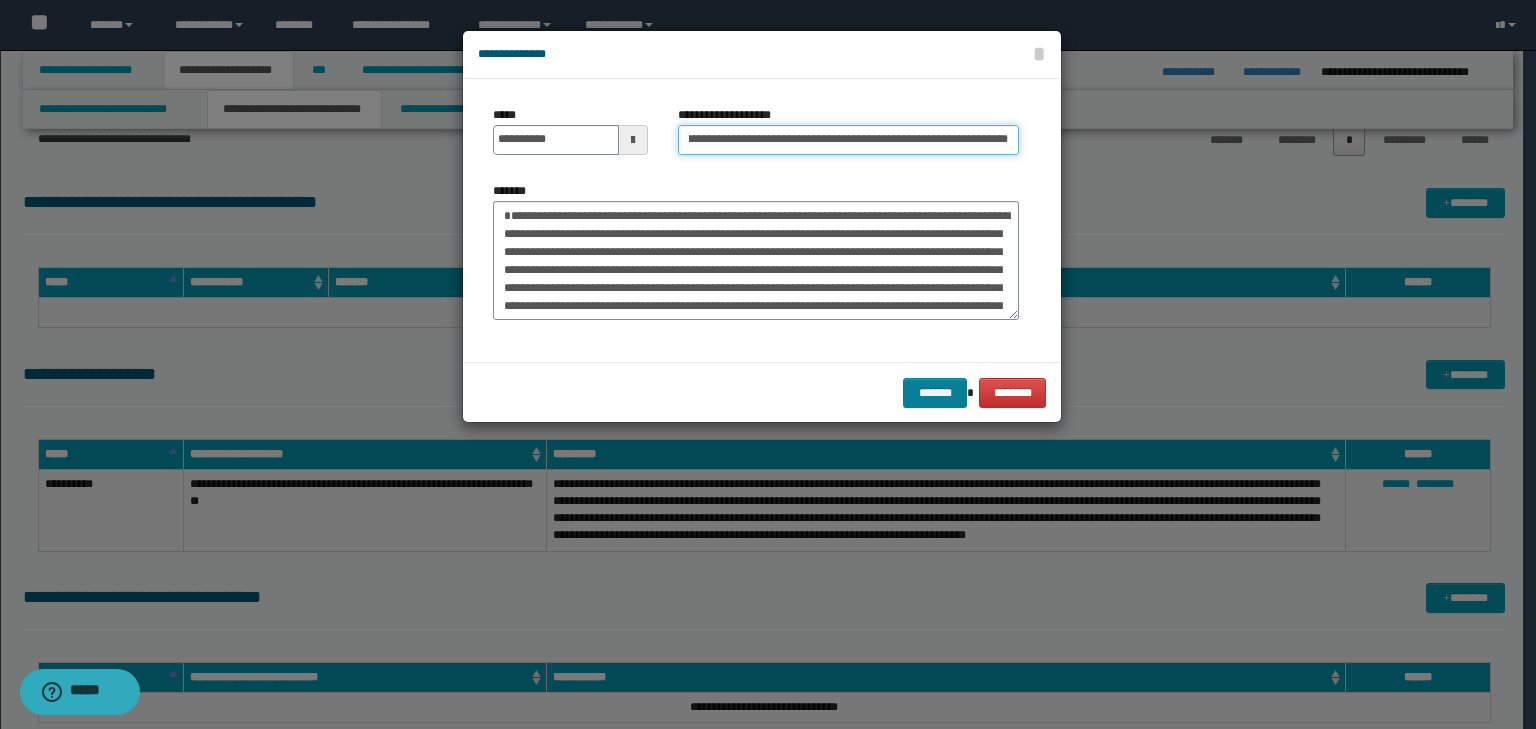 type on "**********" 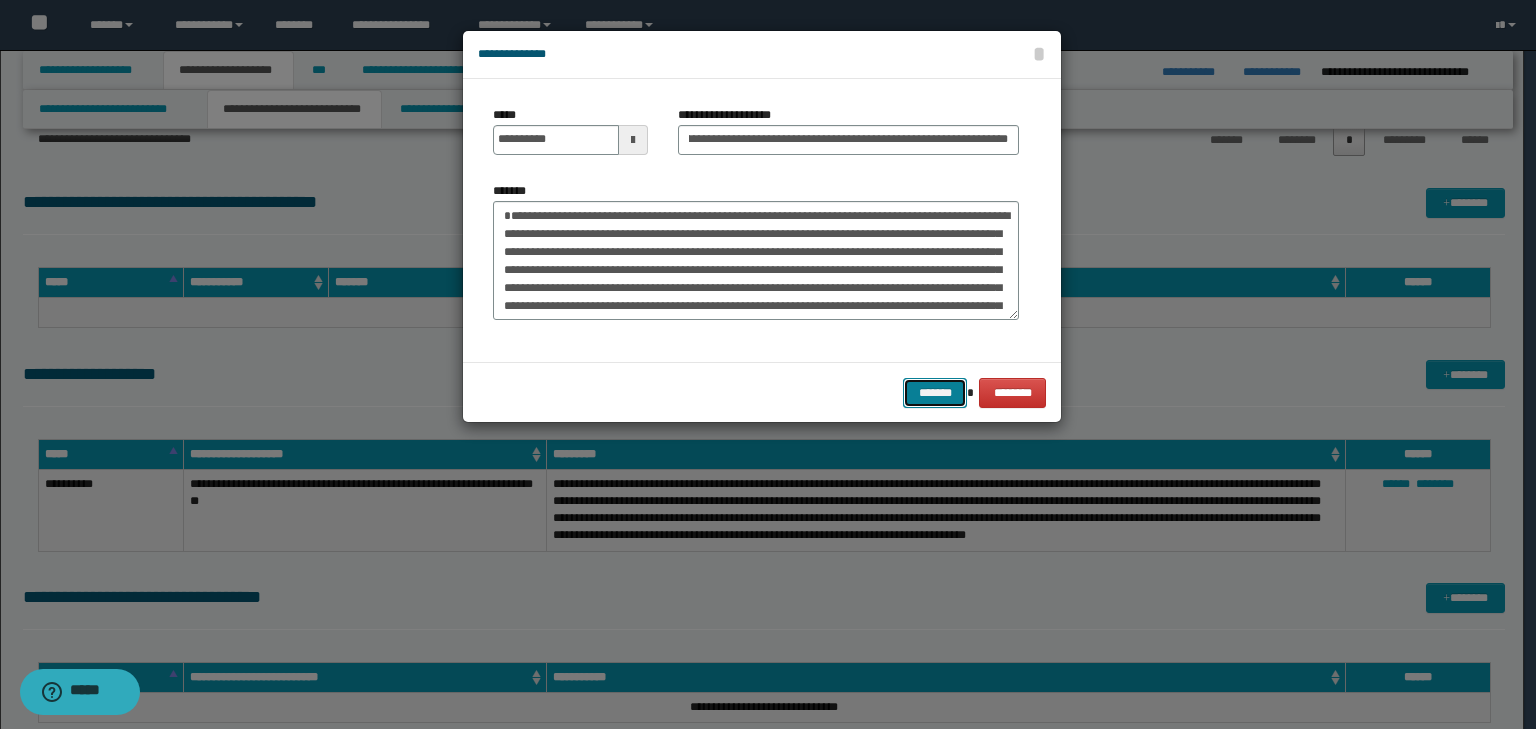click on "*******" at bounding box center (935, 393) 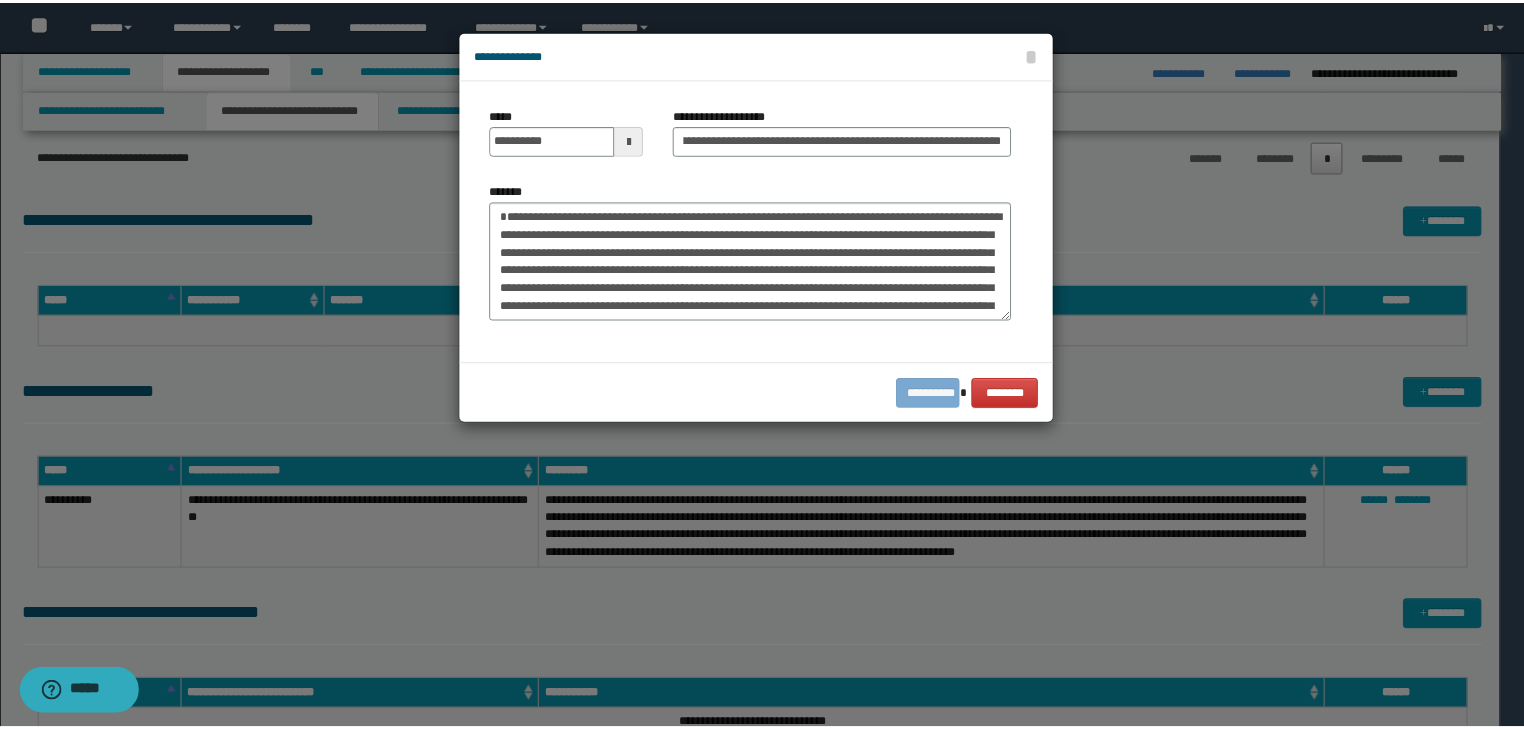 scroll, scrollTop: 0, scrollLeft: 0, axis: both 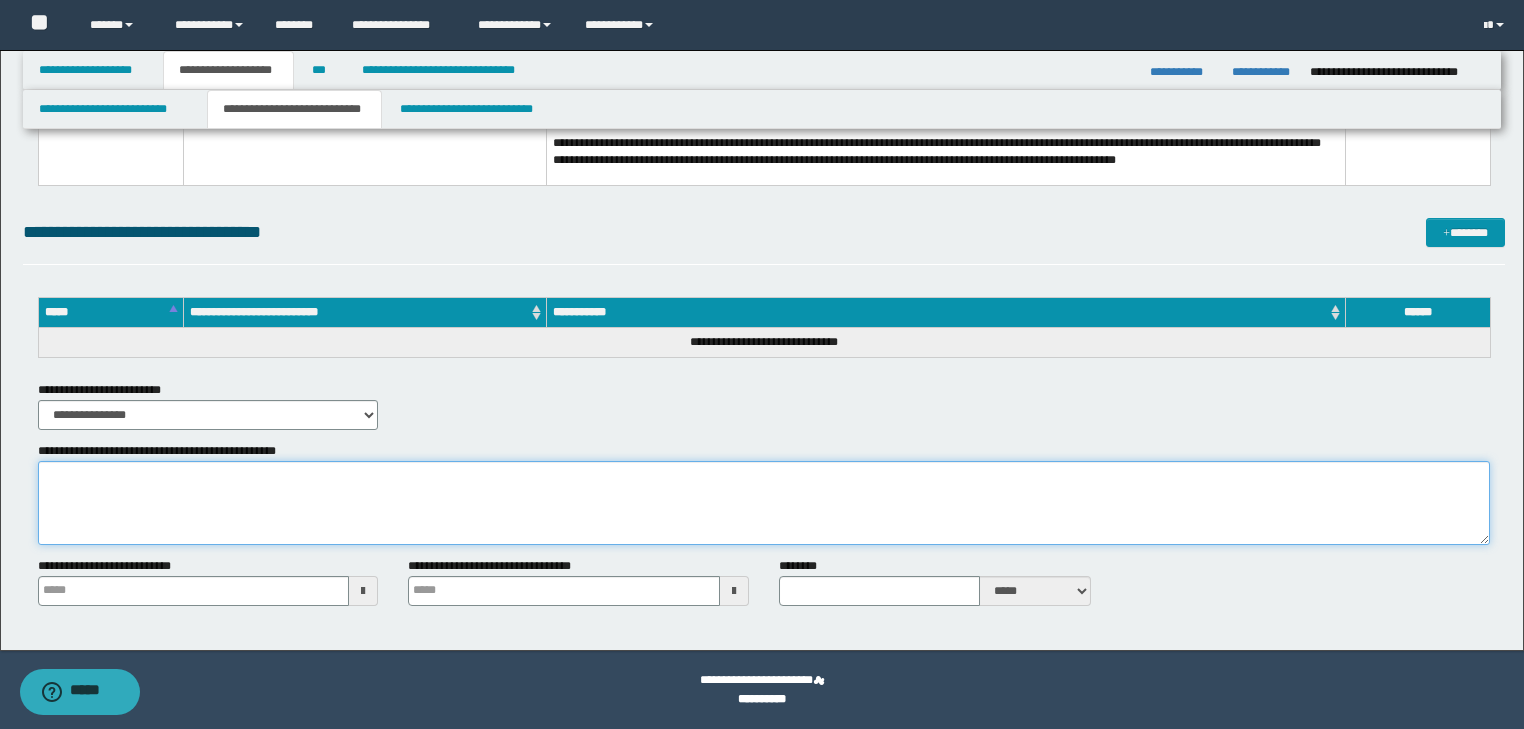 click on "**********" at bounding box center [764, 503] 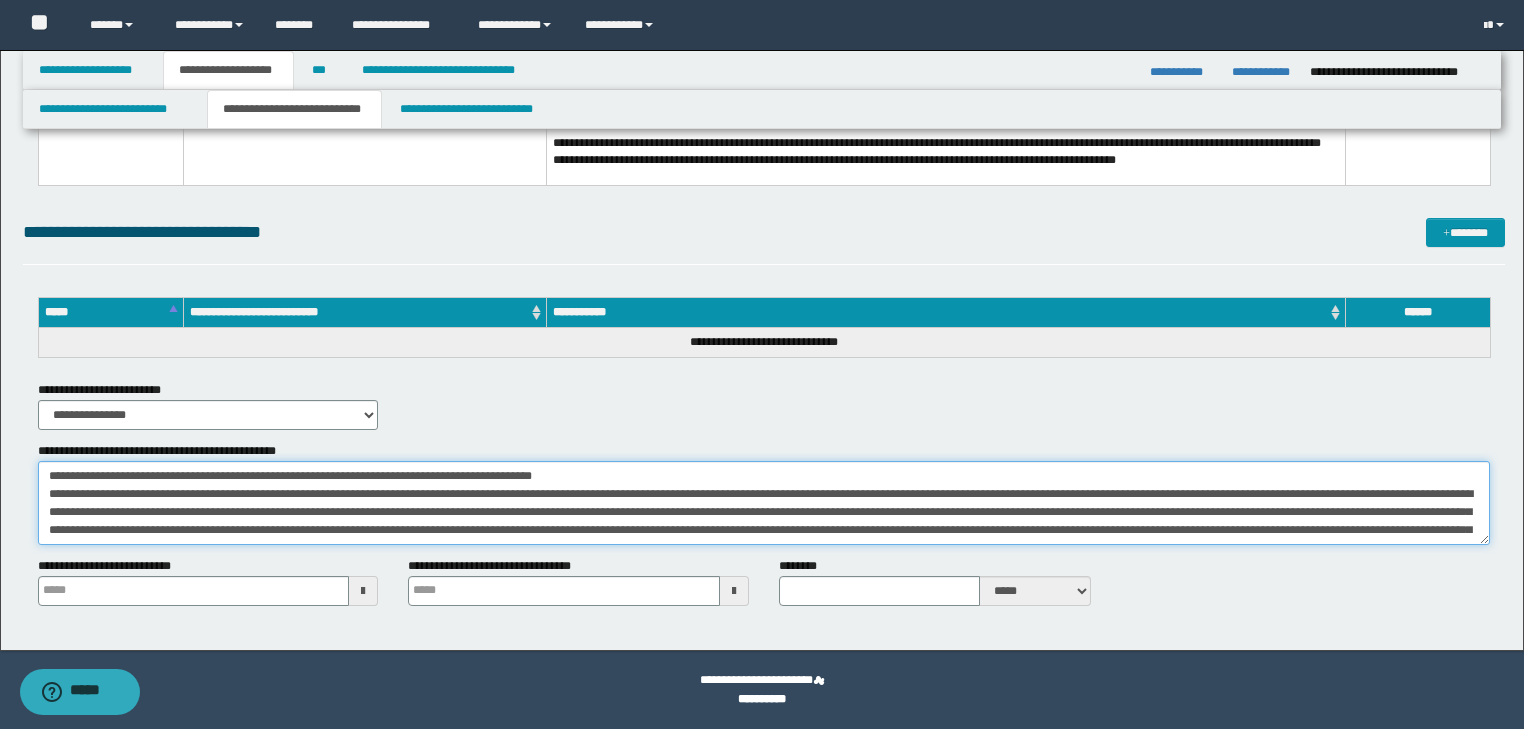 scroll, scrollTop: 102, scrollLeft: 0, axis: vertical 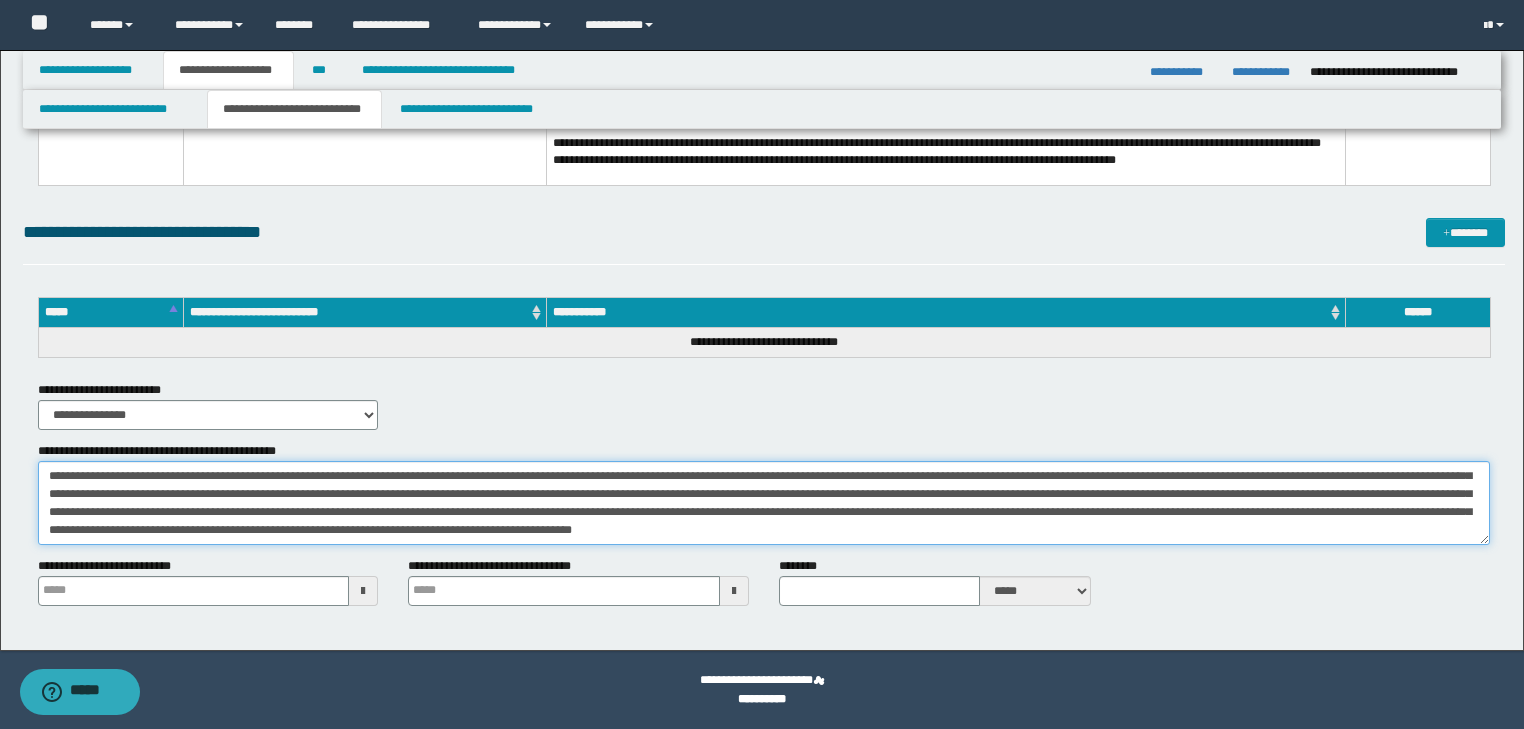 type on "**********" 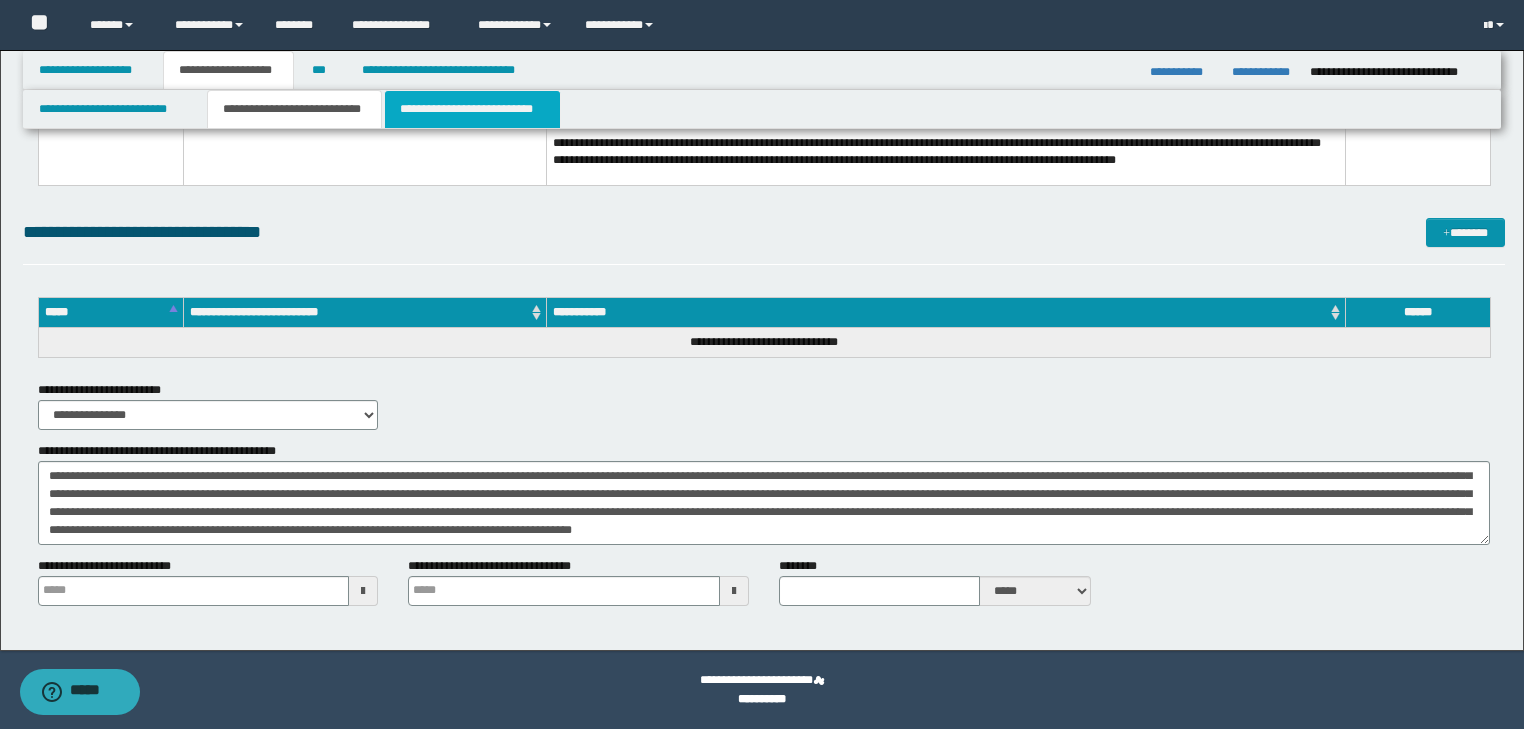 click on "**********" at bounding box center (472, 109) 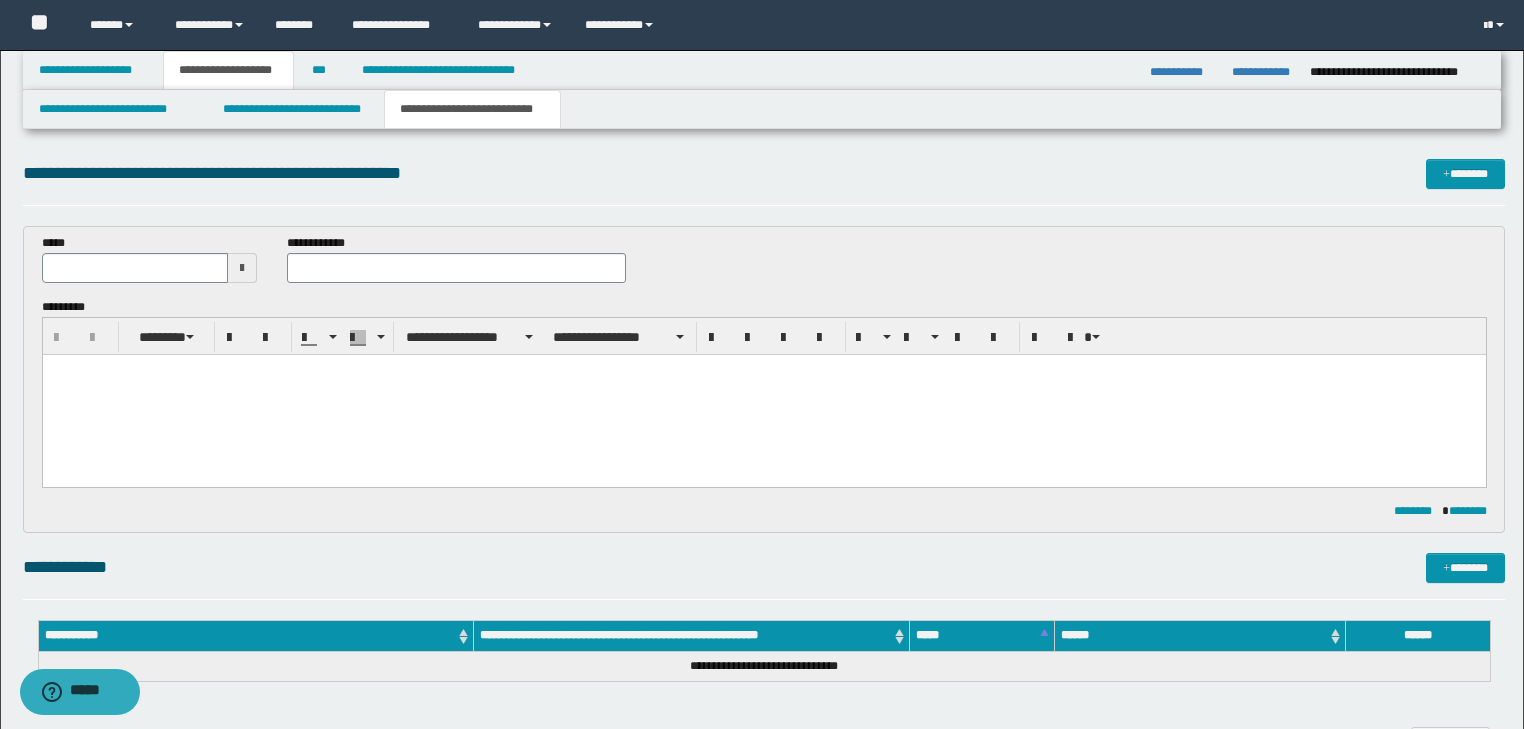 scroll, scrollTop: 0, scrollLeft: 0, axis: both 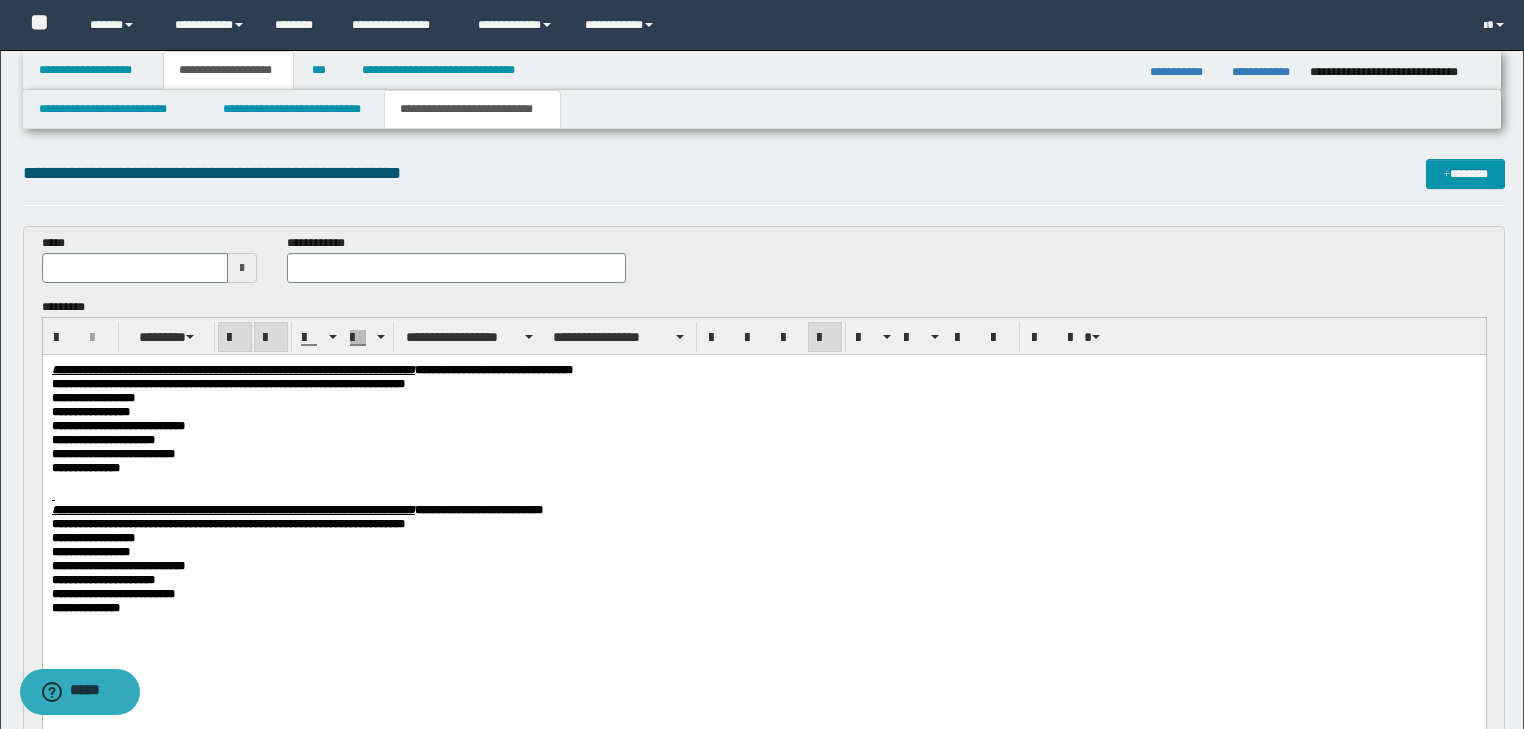 drag, startPoint x: 48, startPoint y: 368, endPoint x: 138, endPoint y: 429, distance: 108.72442 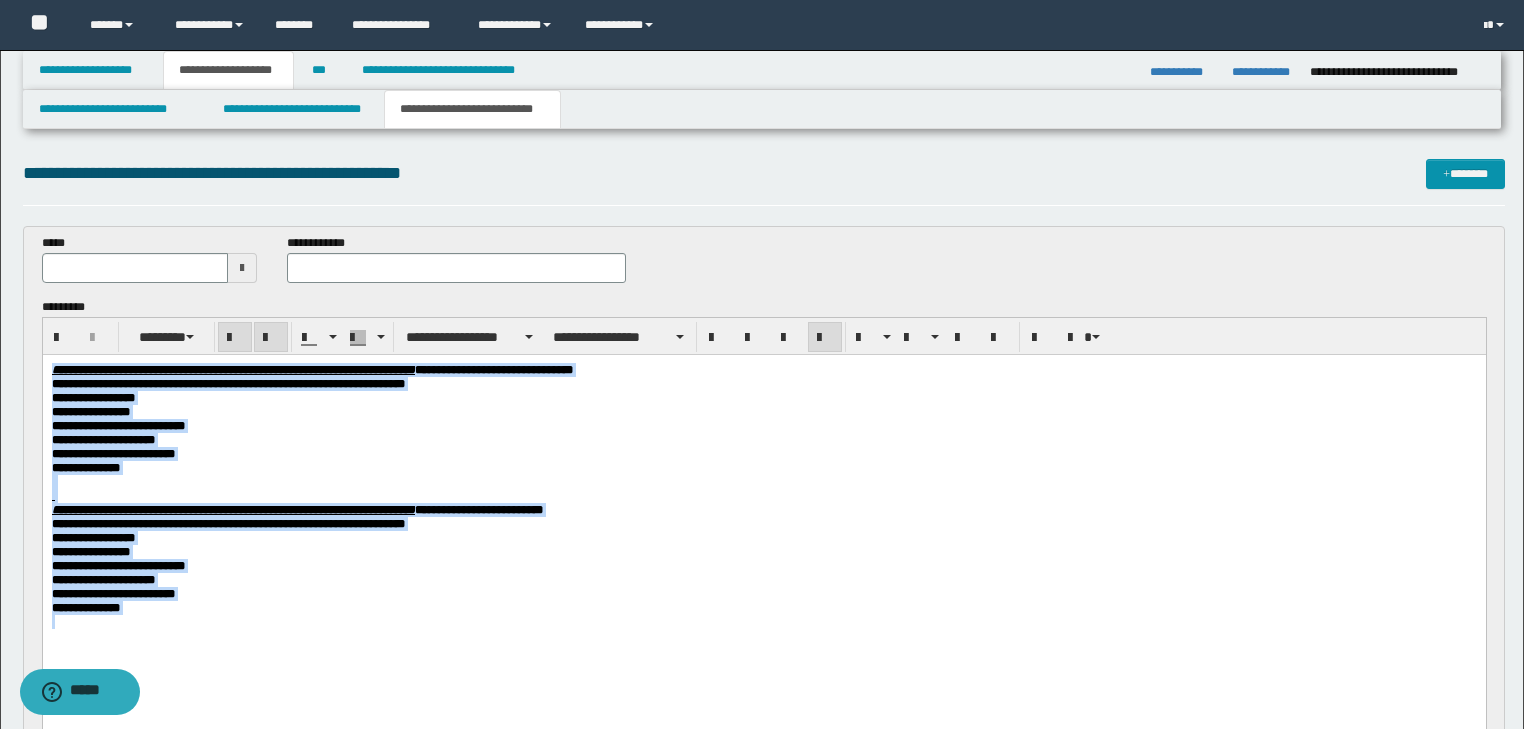 drag, startPoint x: 52, startPoint y: 365, endPoint x: 440, endPoint y: 629, distance: 469.29733 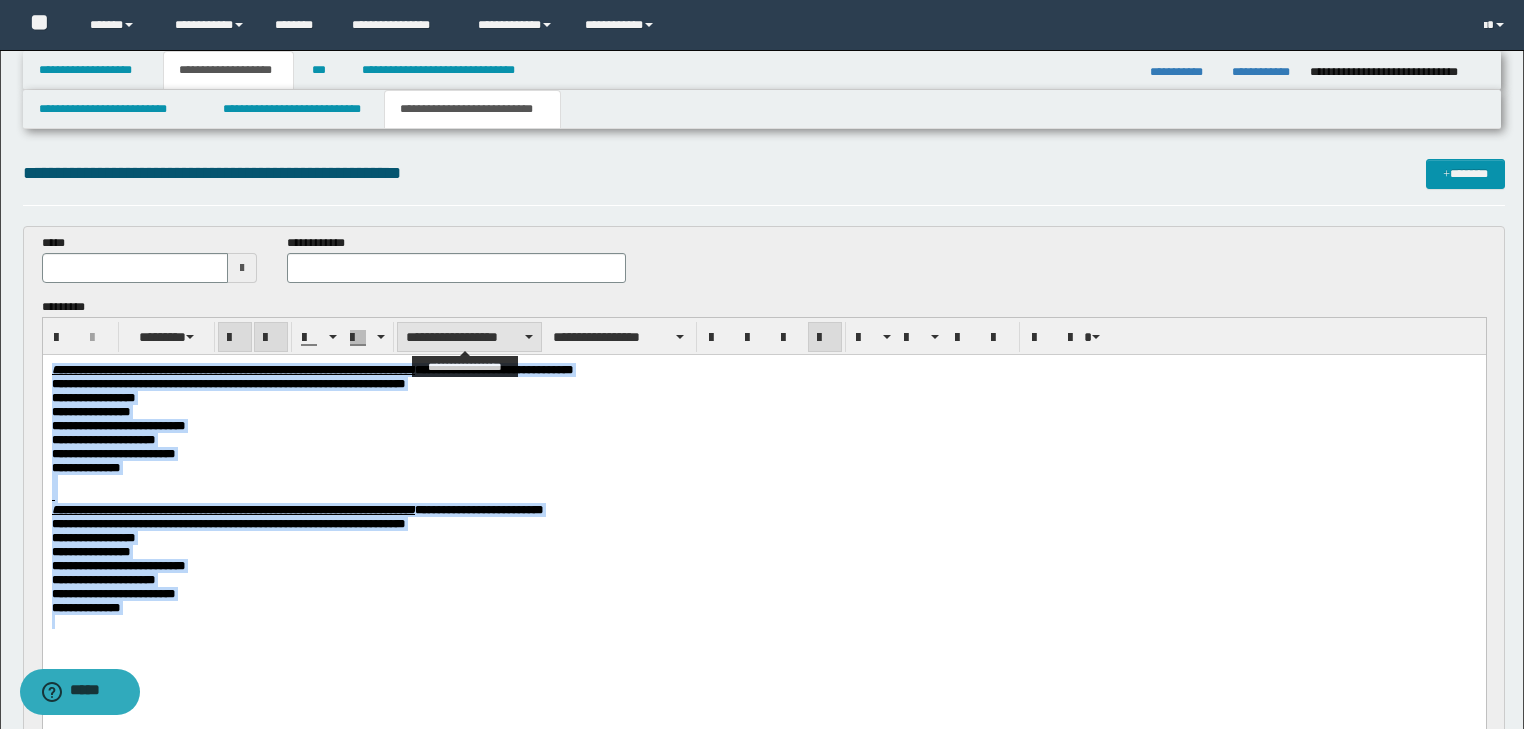 click on "**********" at bounding box center [469, 337] 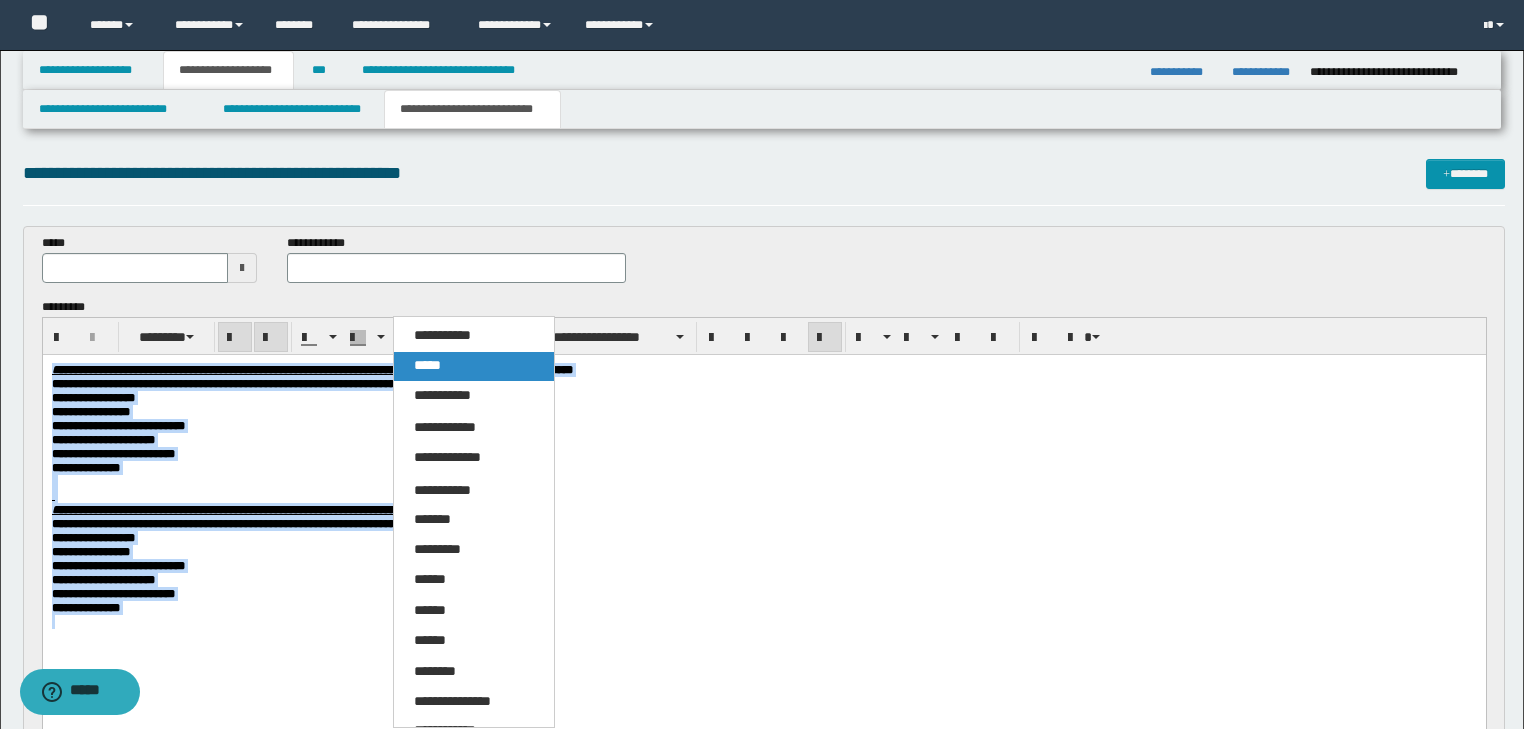 drag, startPoint x: 461, startPoint y: 362, endPoint x: 422, endPoint y: 5, distance: 359.12393 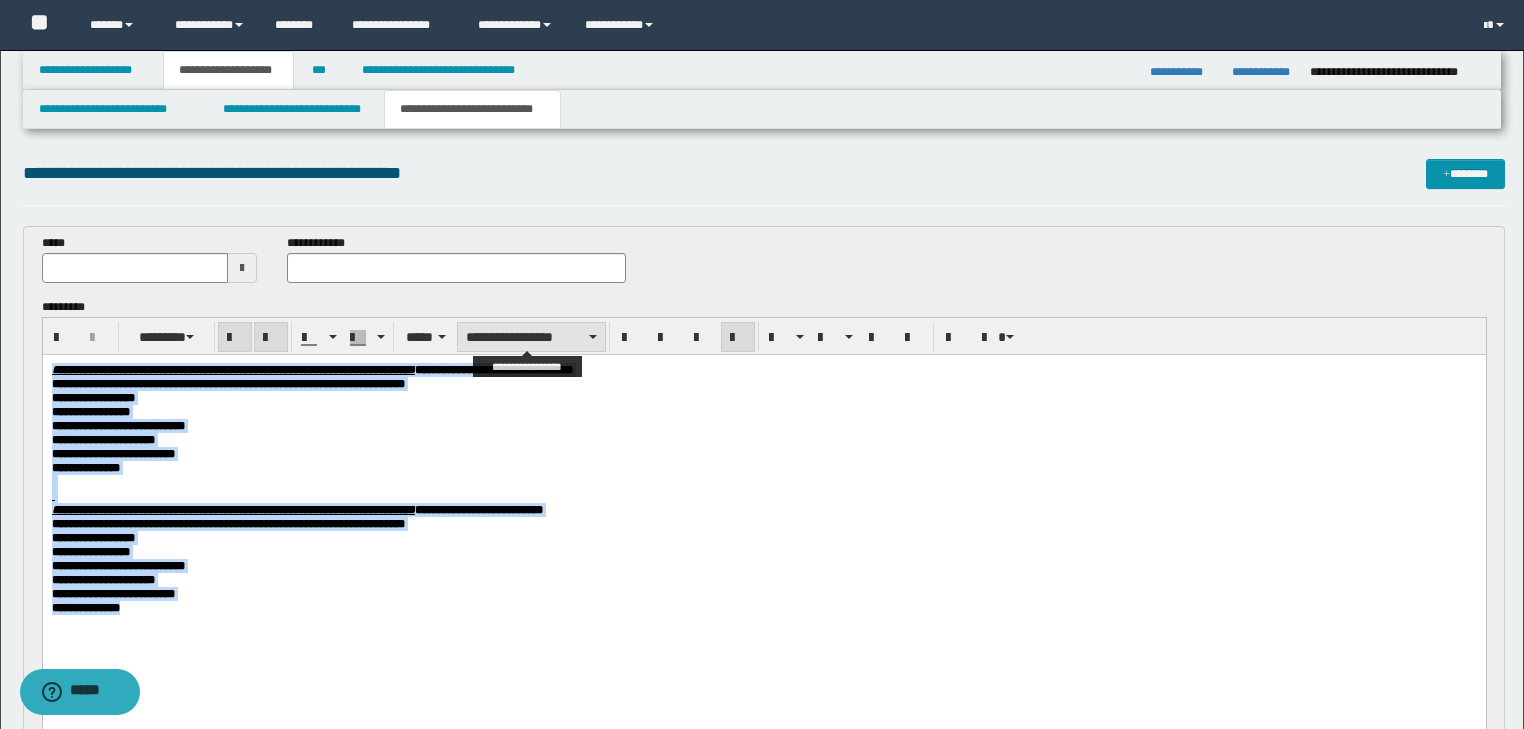 click on "**********" at bounding box center [531, 337] 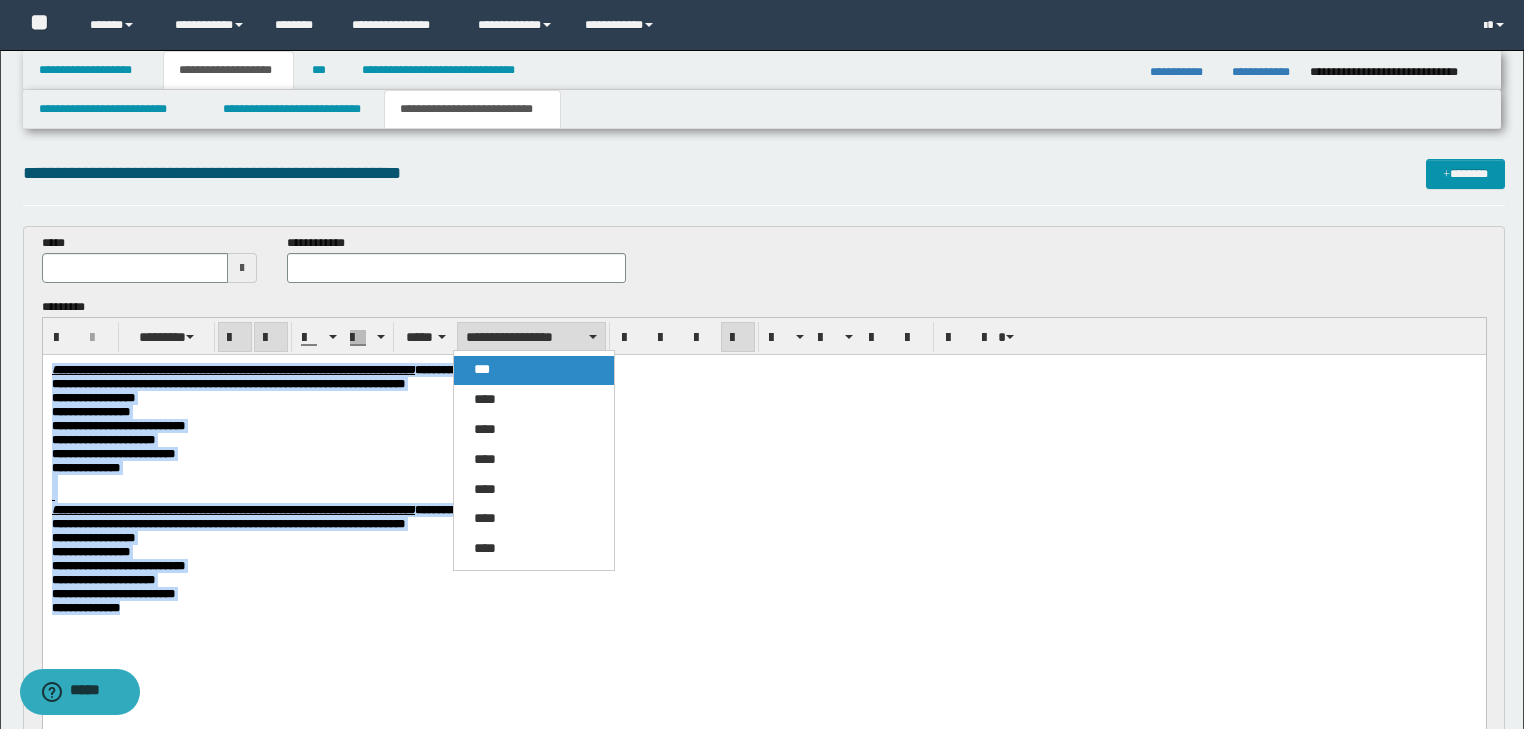drag, startPoint x: 491, startPoint y: 368, endPoint x: 508, endPoint y: 1, distance: 367.39352 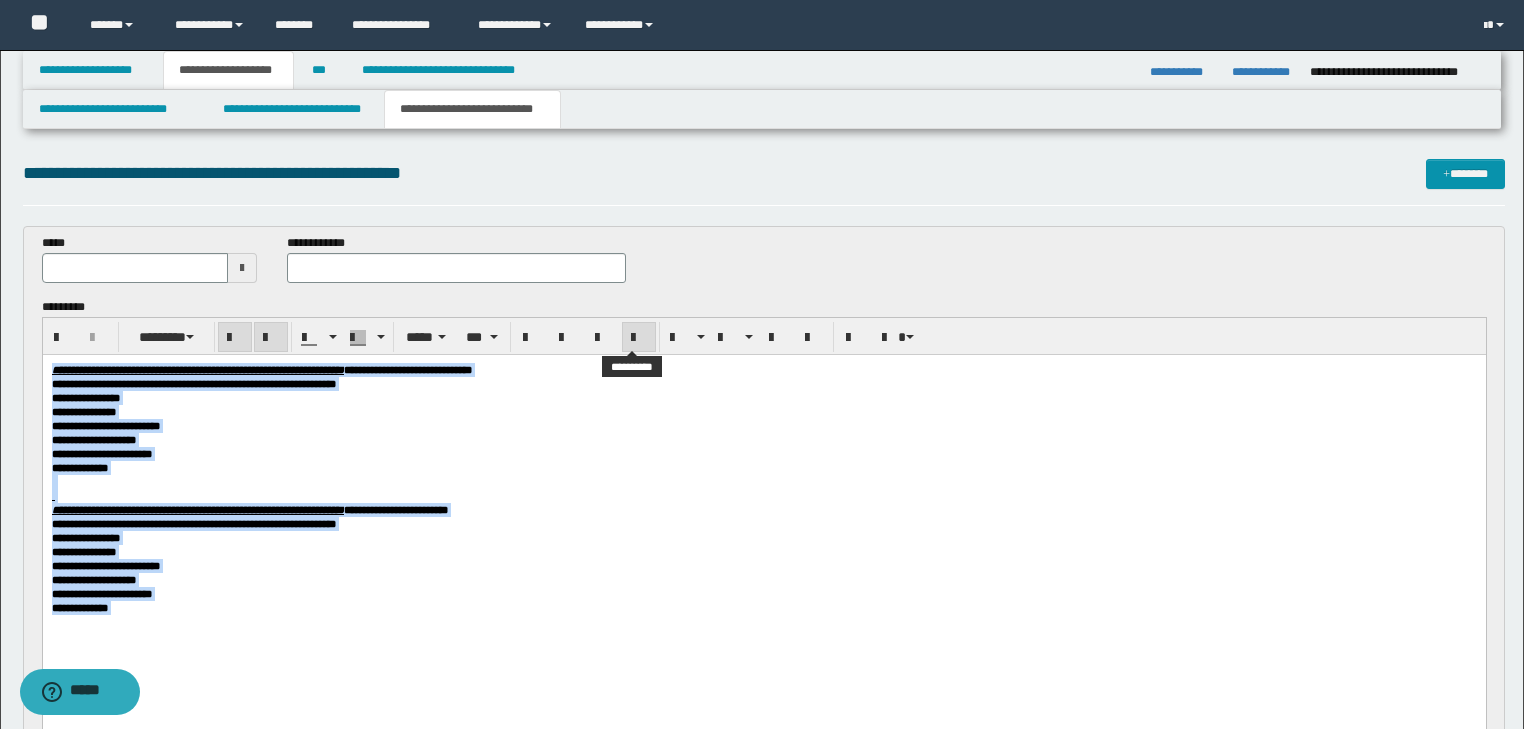 click at bounding box center [639, 338] 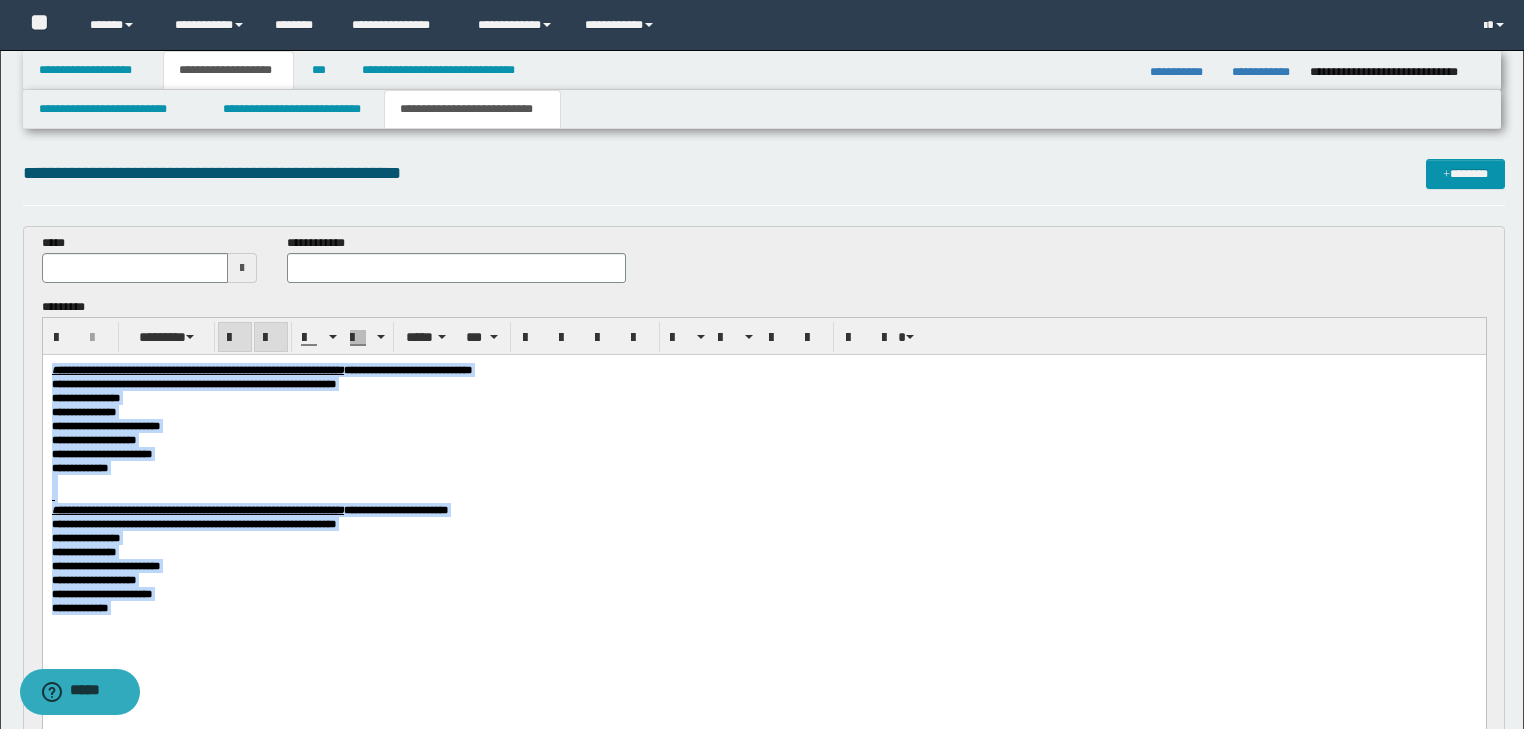 click on "**********" at bounding box center [763, 425] 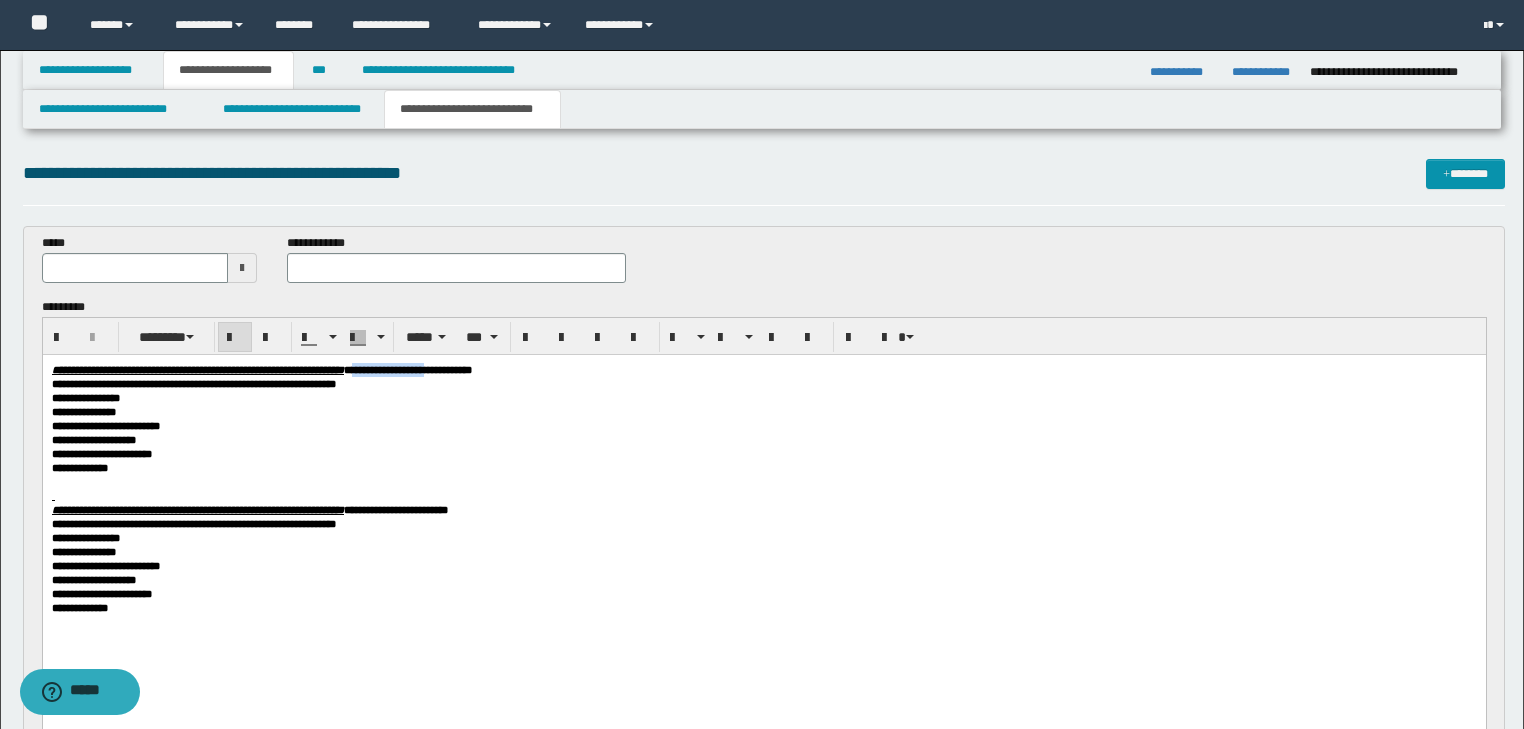 drag, startPoint x: 511, startPoint y: 373, endPoint x: 604, endPoint y: 368, distance: 93.13431 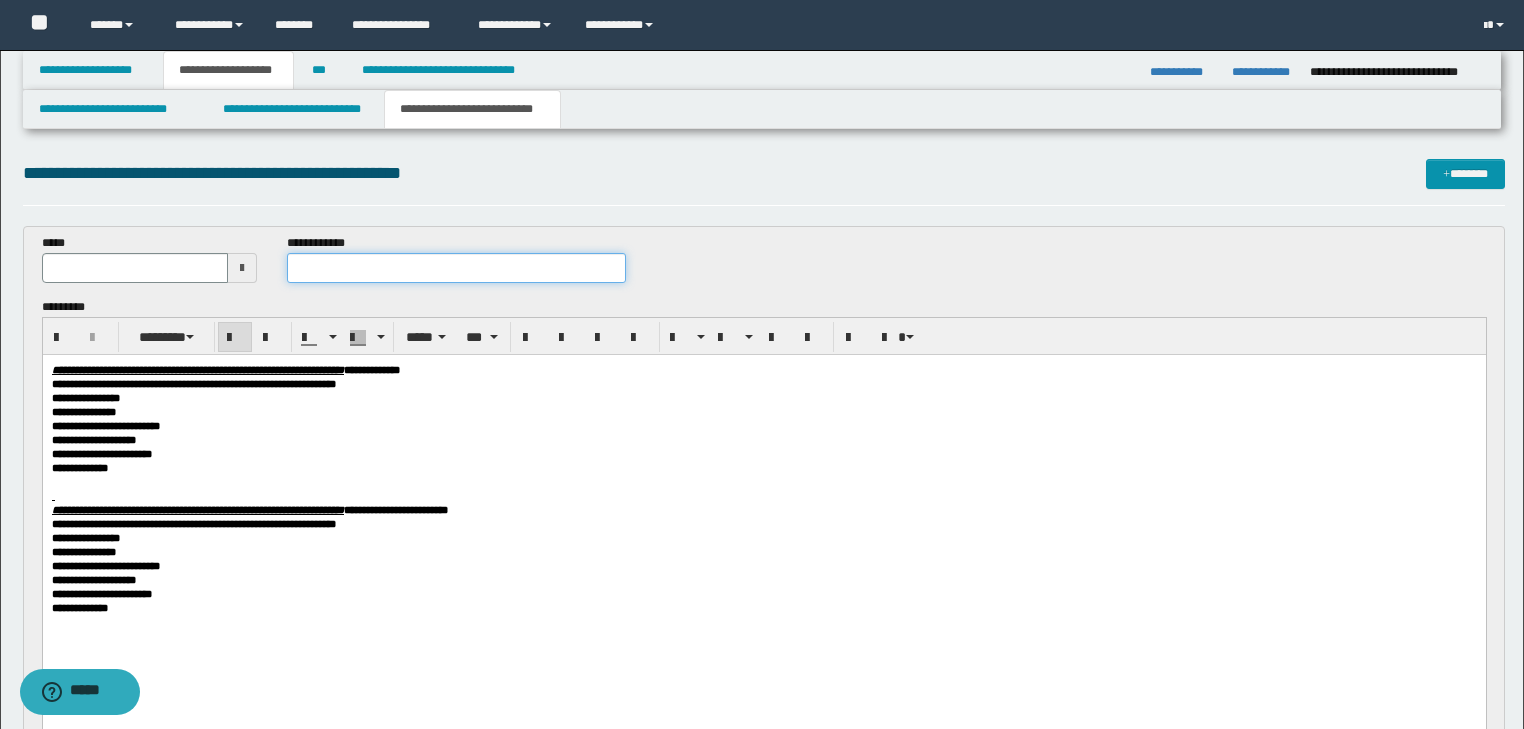 click at bounding box center (456, 268) 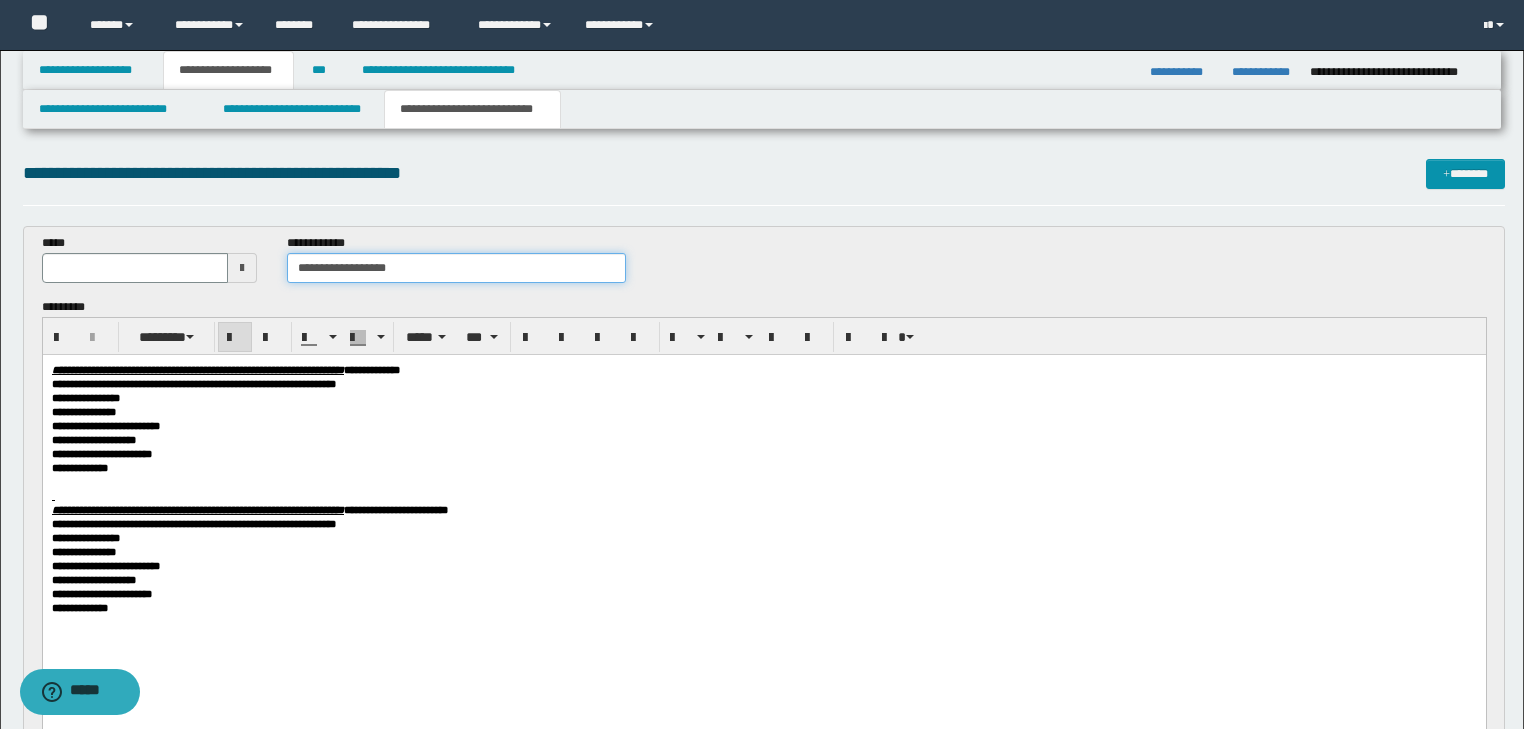 type on "**********" 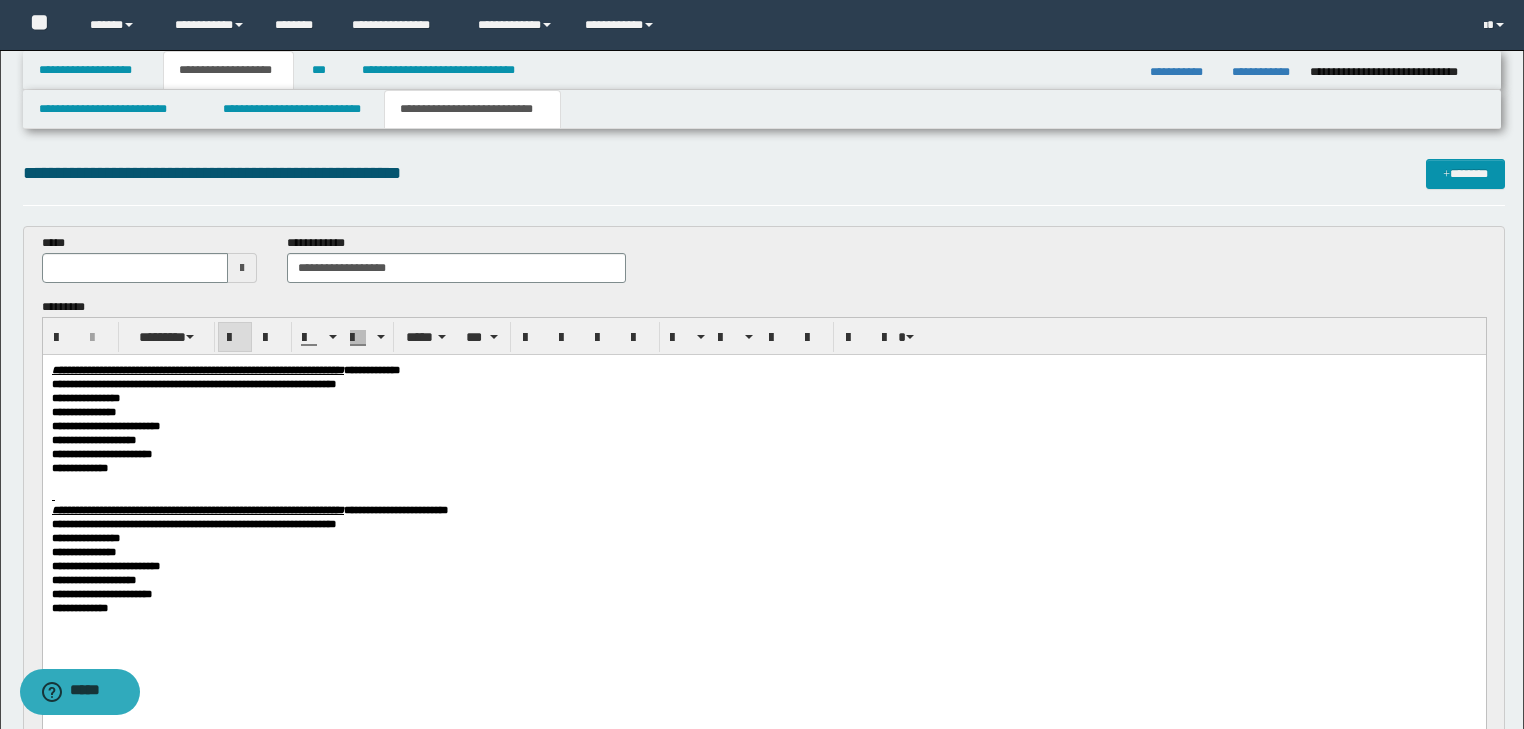click on "**********" at bounding box center [763, 425] 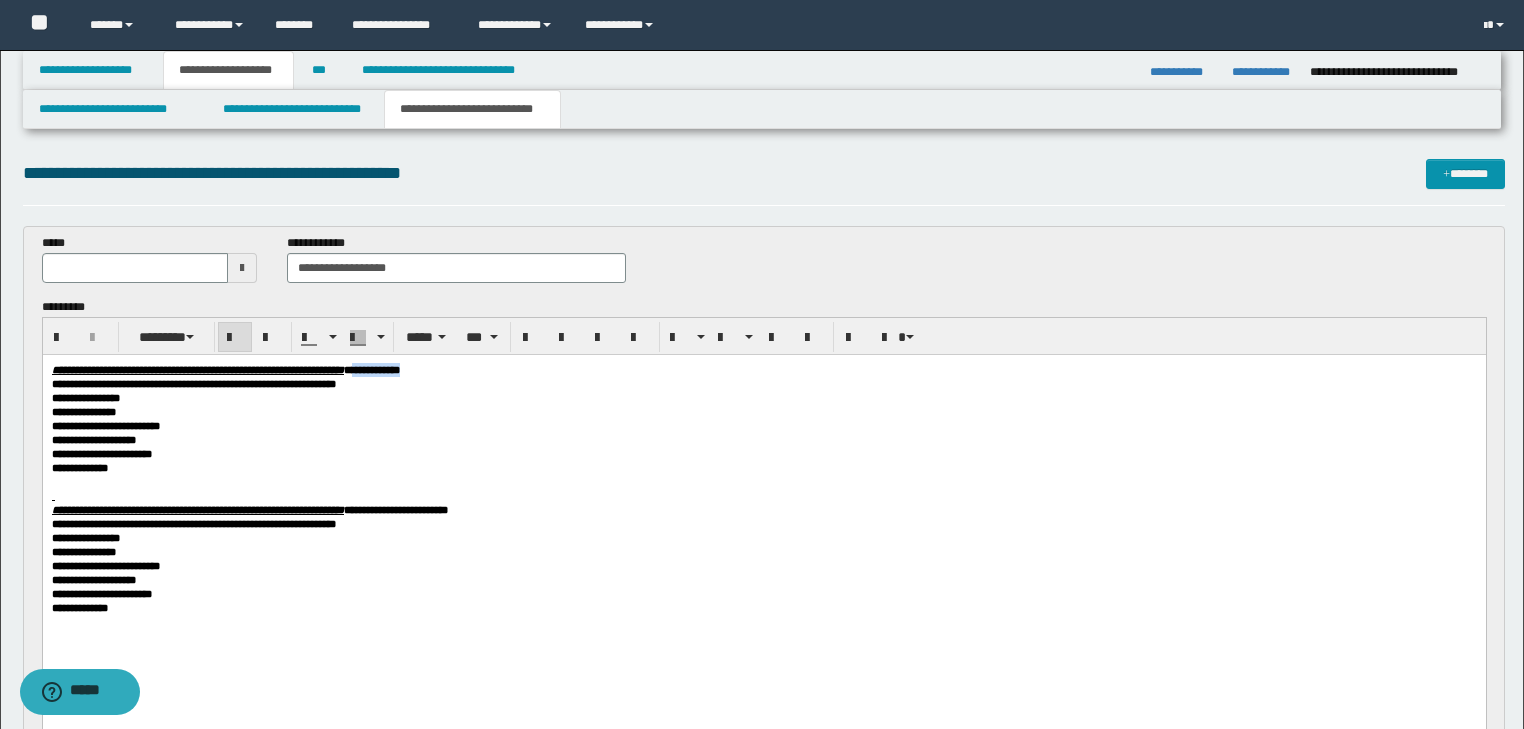 drag, startPoint x: 510, startPoint y: 369, endPoint x: 598, endPoint y: 377, distance: 88.362885 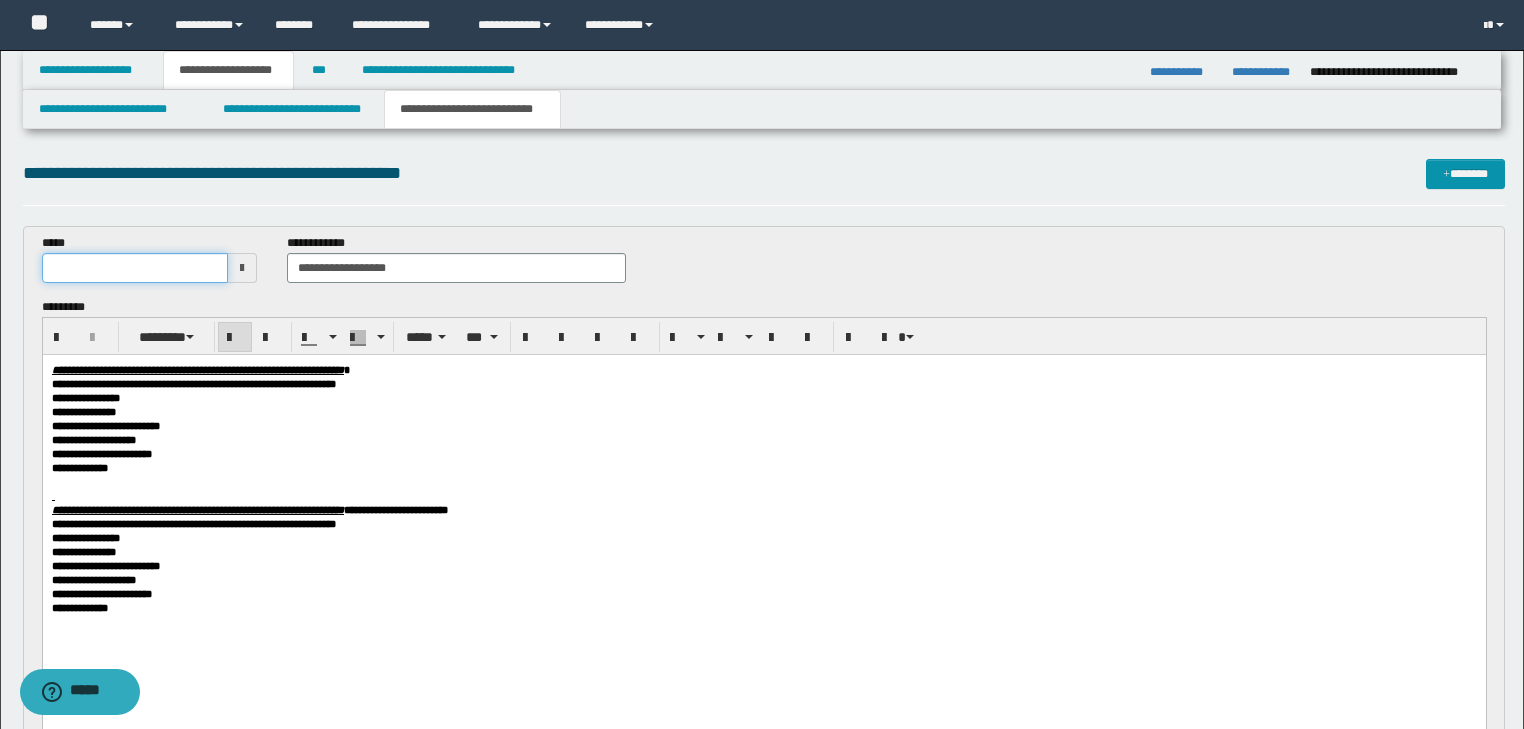 click at bounding box center [135, 268] 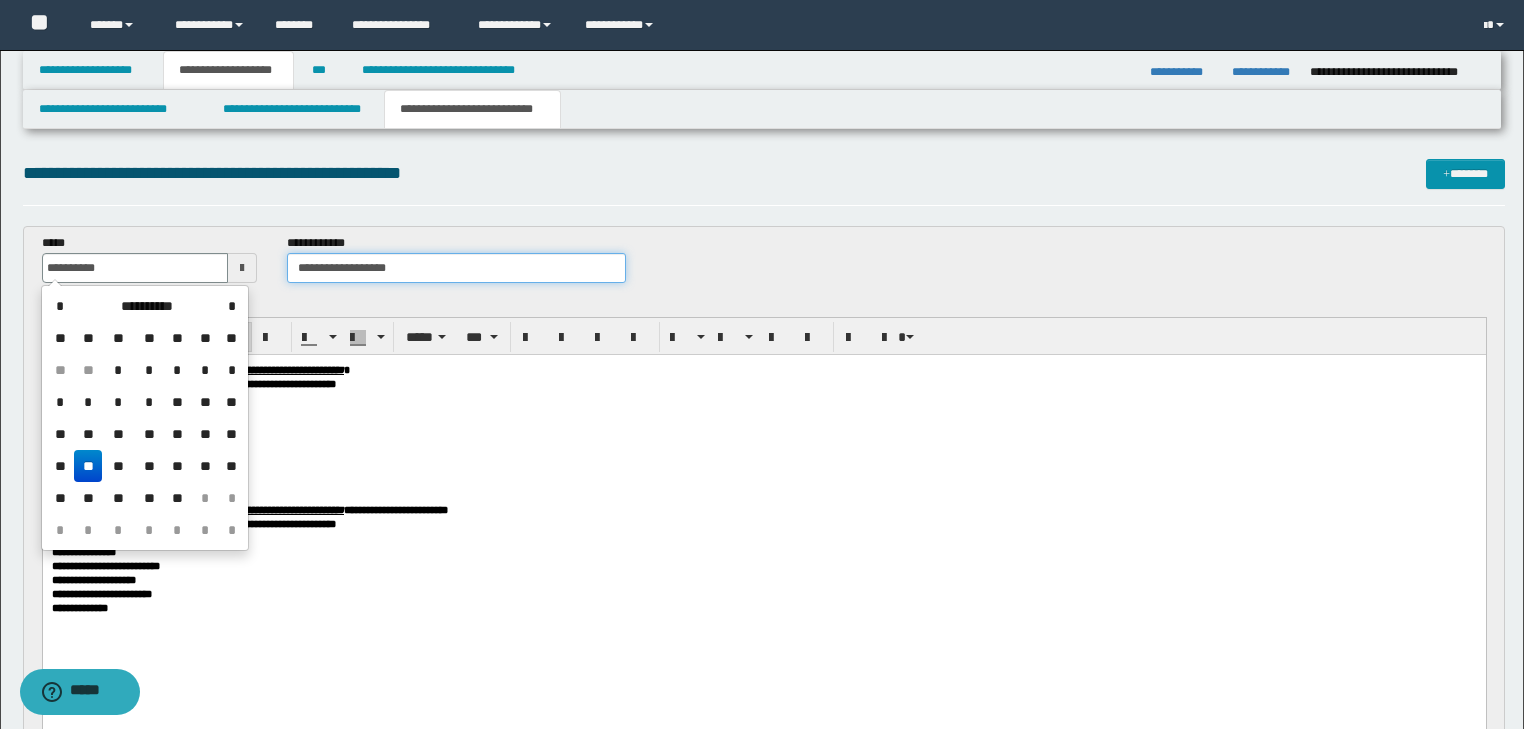 type on "**********" 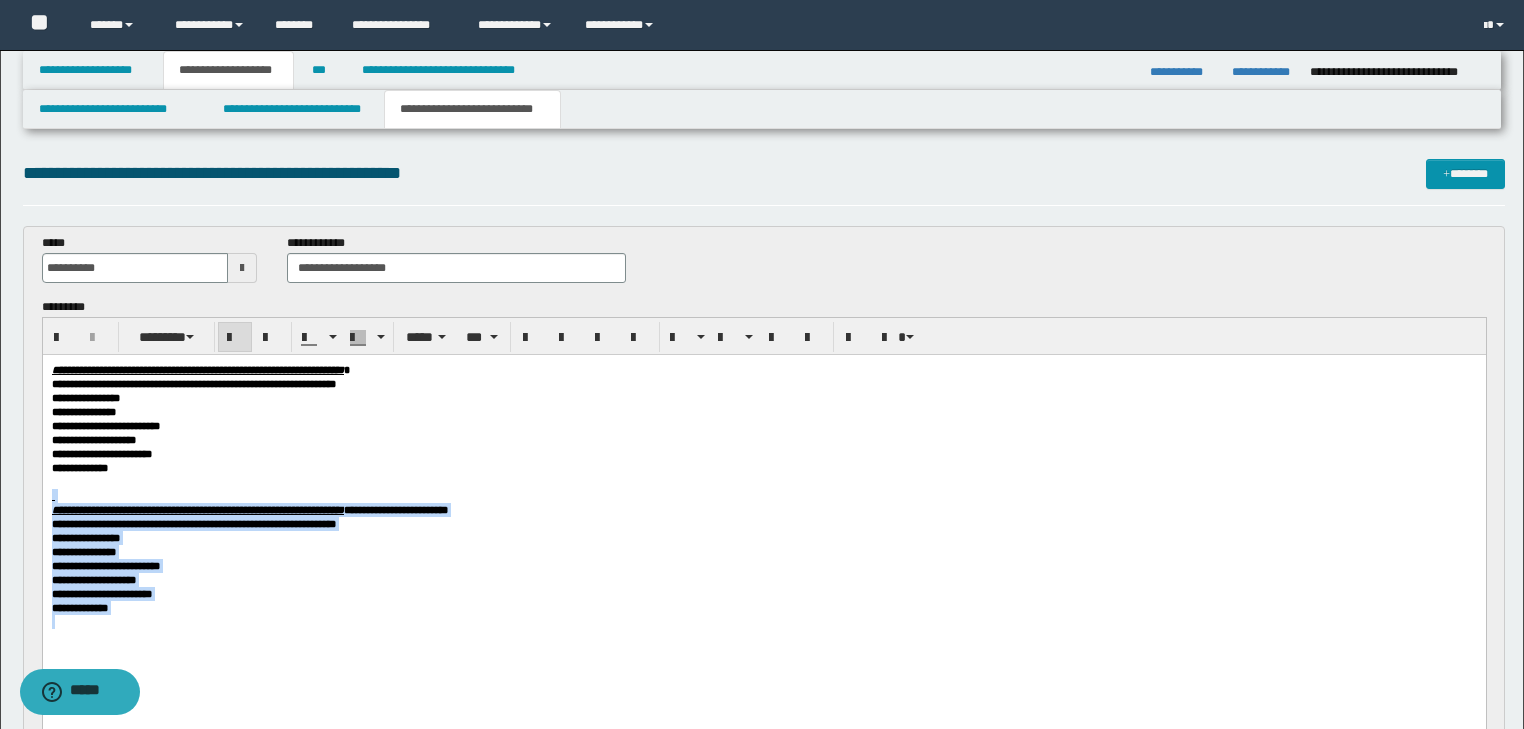 drag, startPoint x: 180, startPoint y: 556, endPoint x: 244, endPoint y: 687, distance: 145.7978 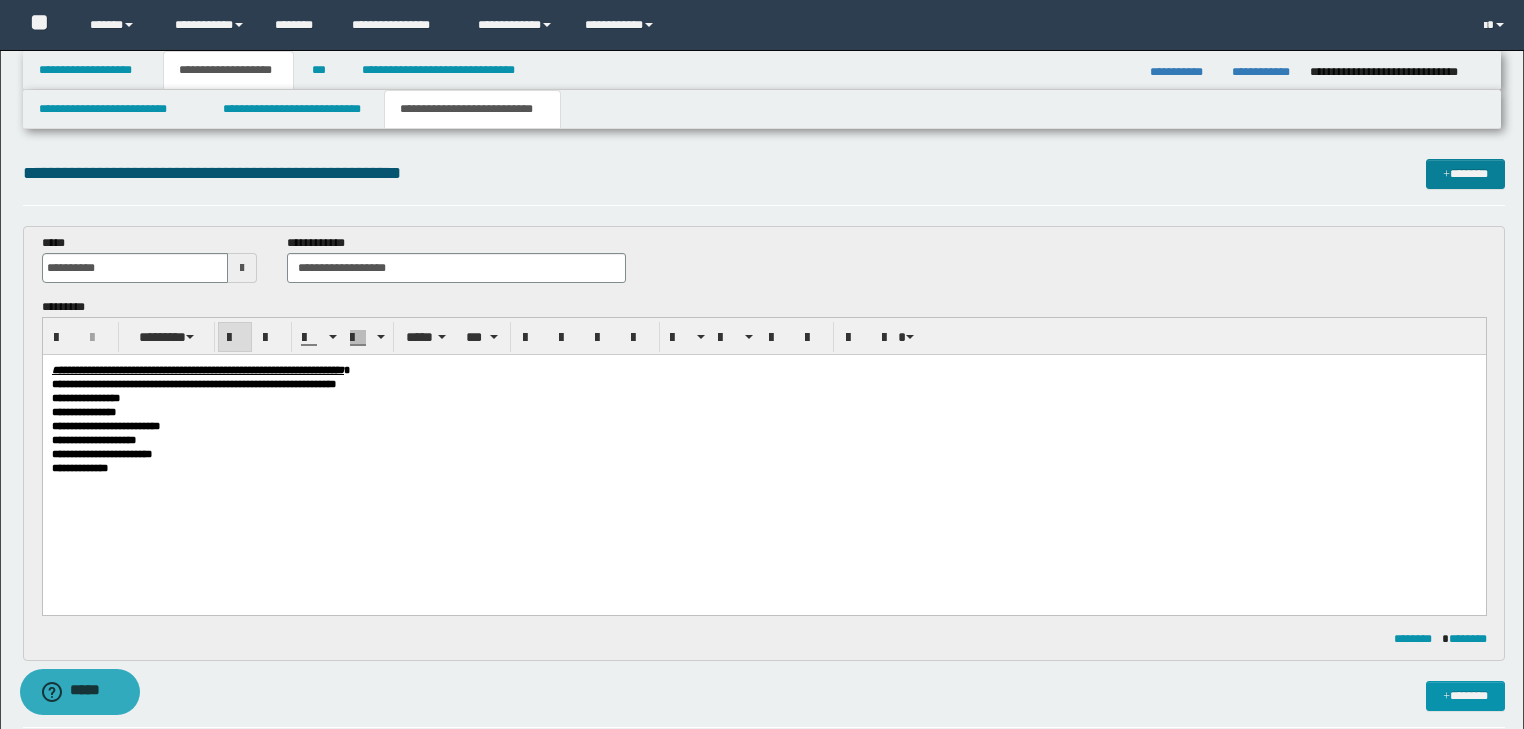 click on "*******" at bounding box center [1465, 174] 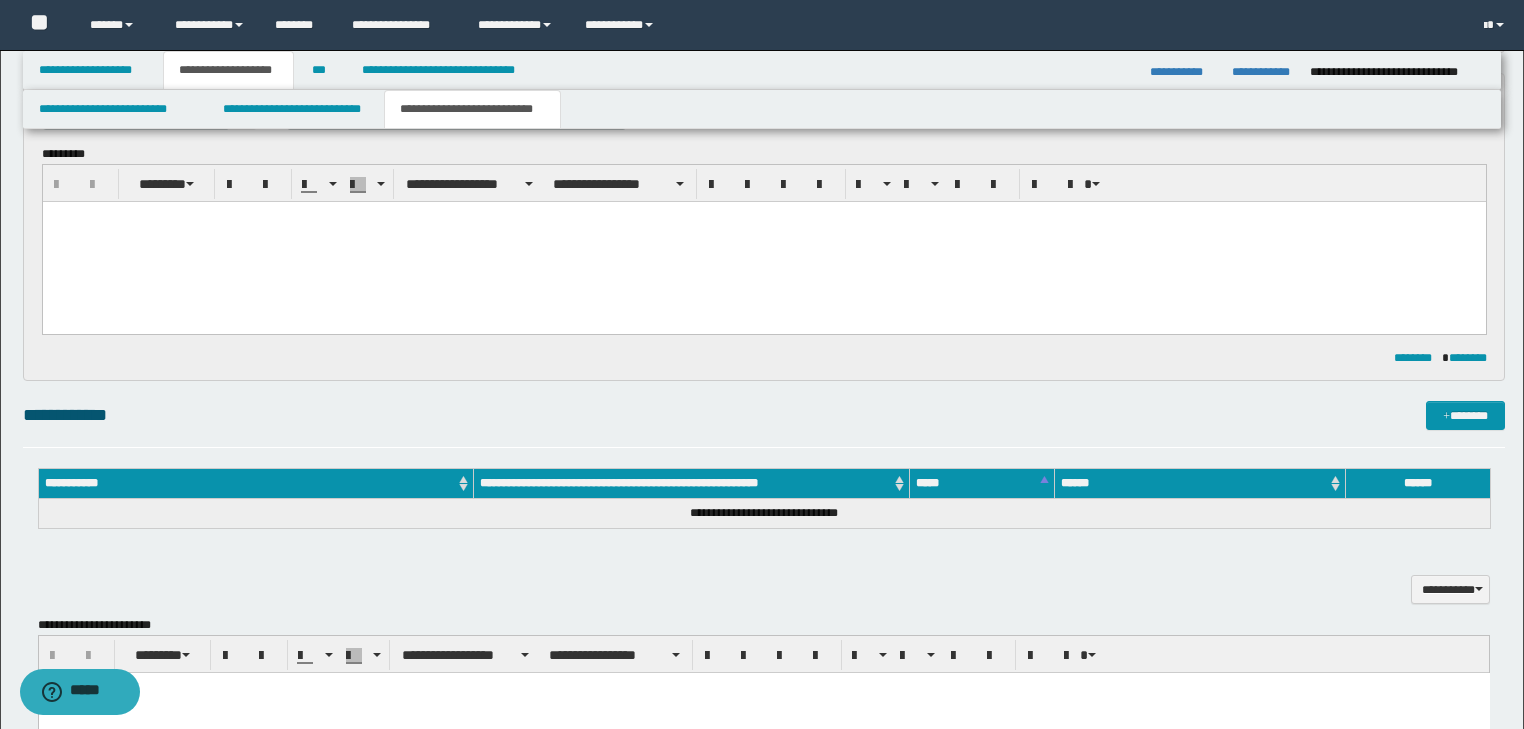 scroll, scrollTop: 0, scrollLeft: 0, axis: both 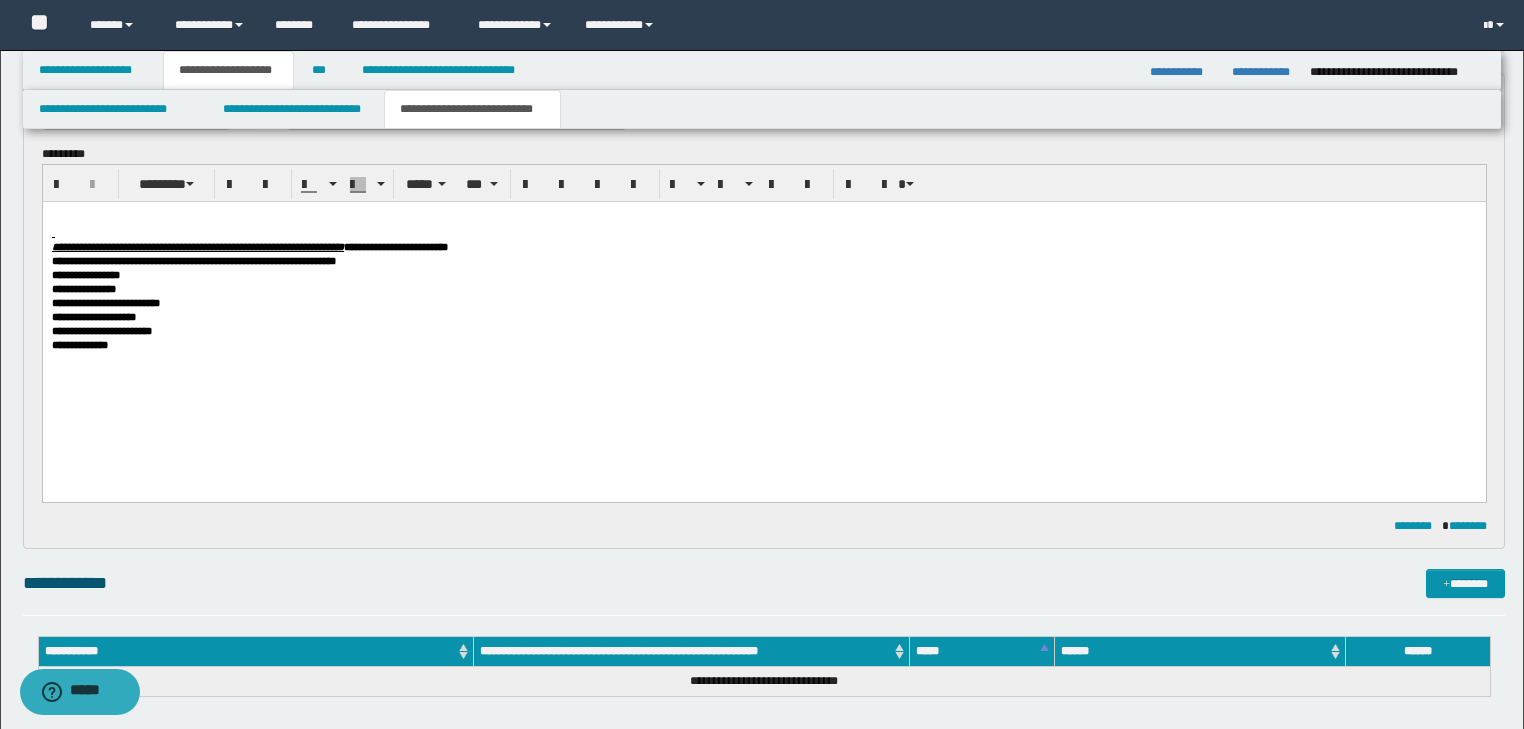 click at bounding box center [764, 218] 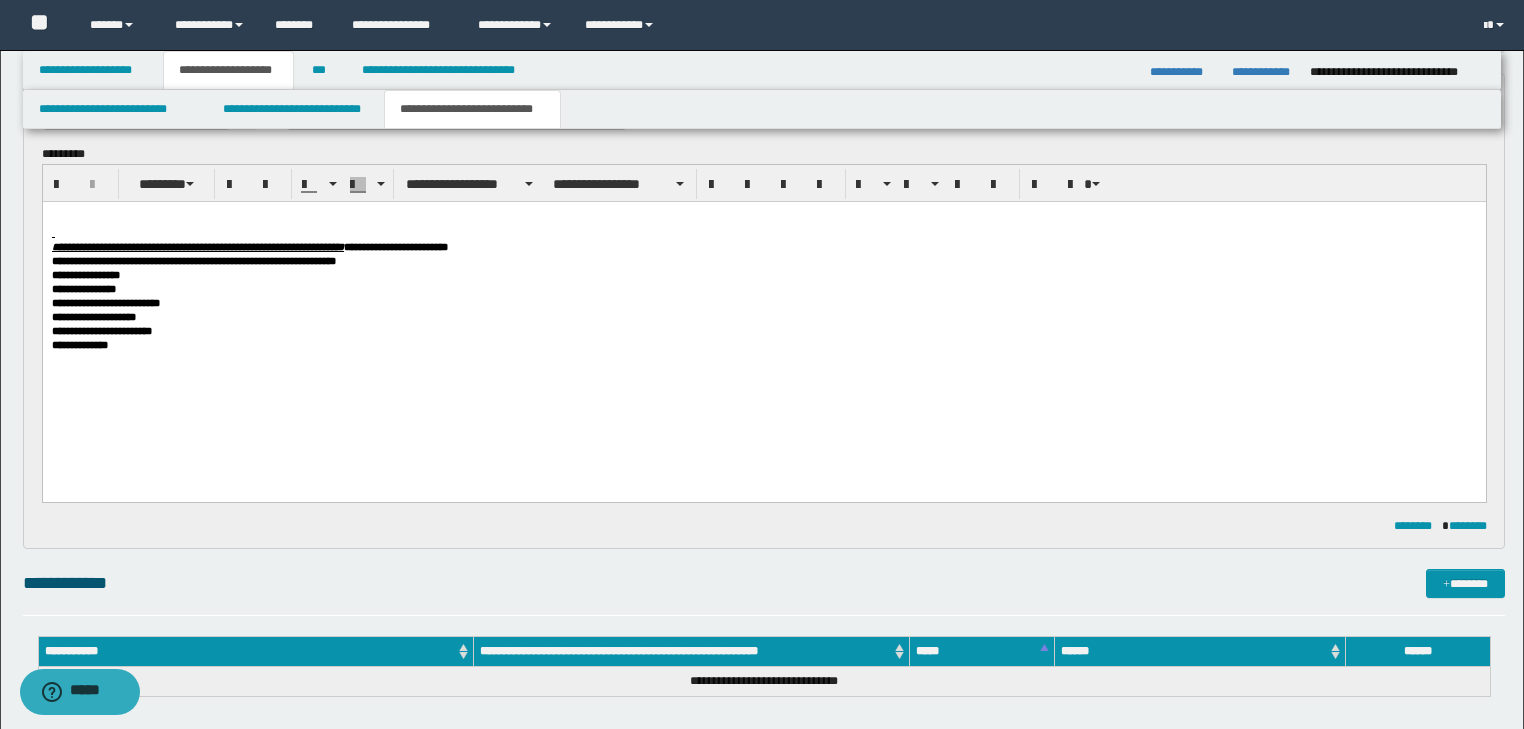 click at bounding box center (763, 233) 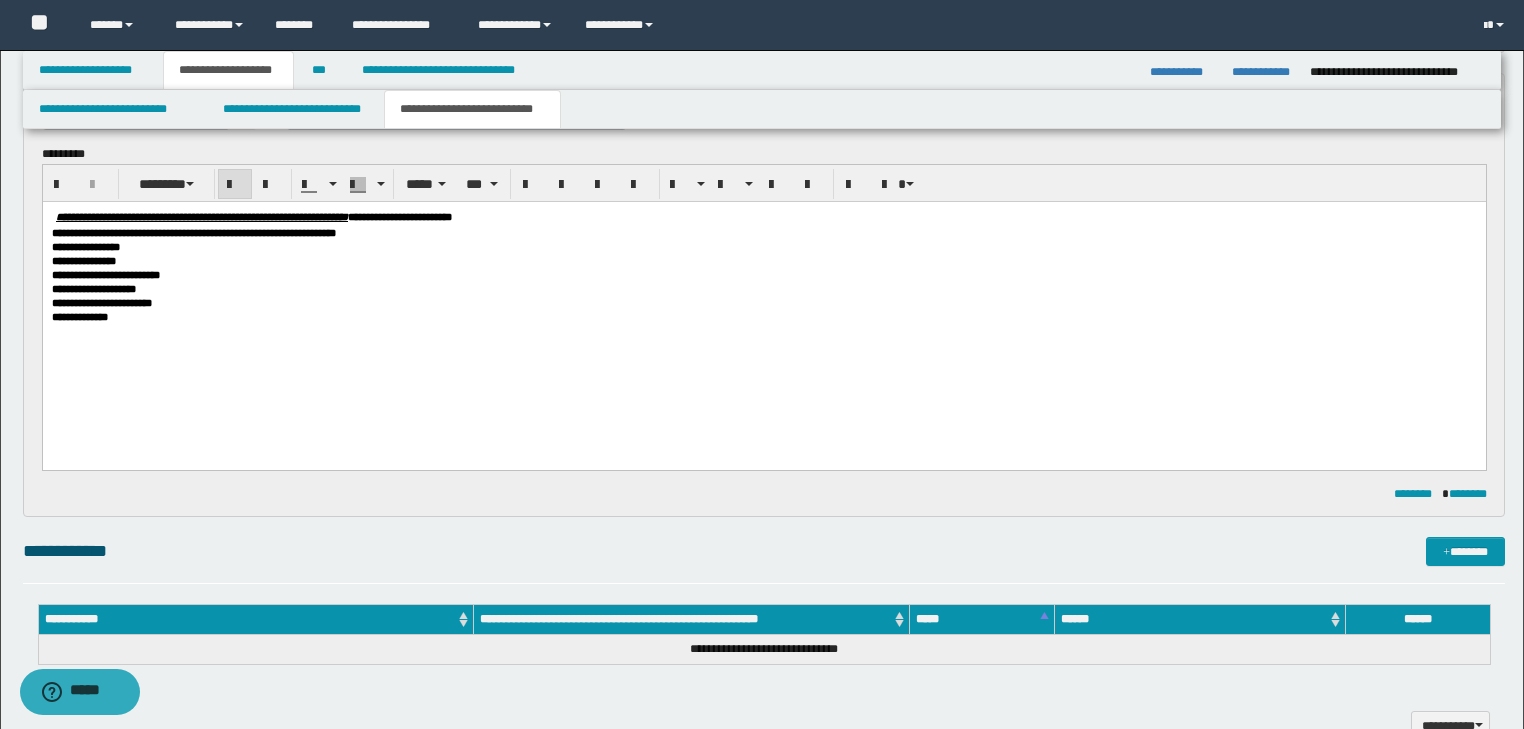 click on "**********" at bounding box center [399, 217] 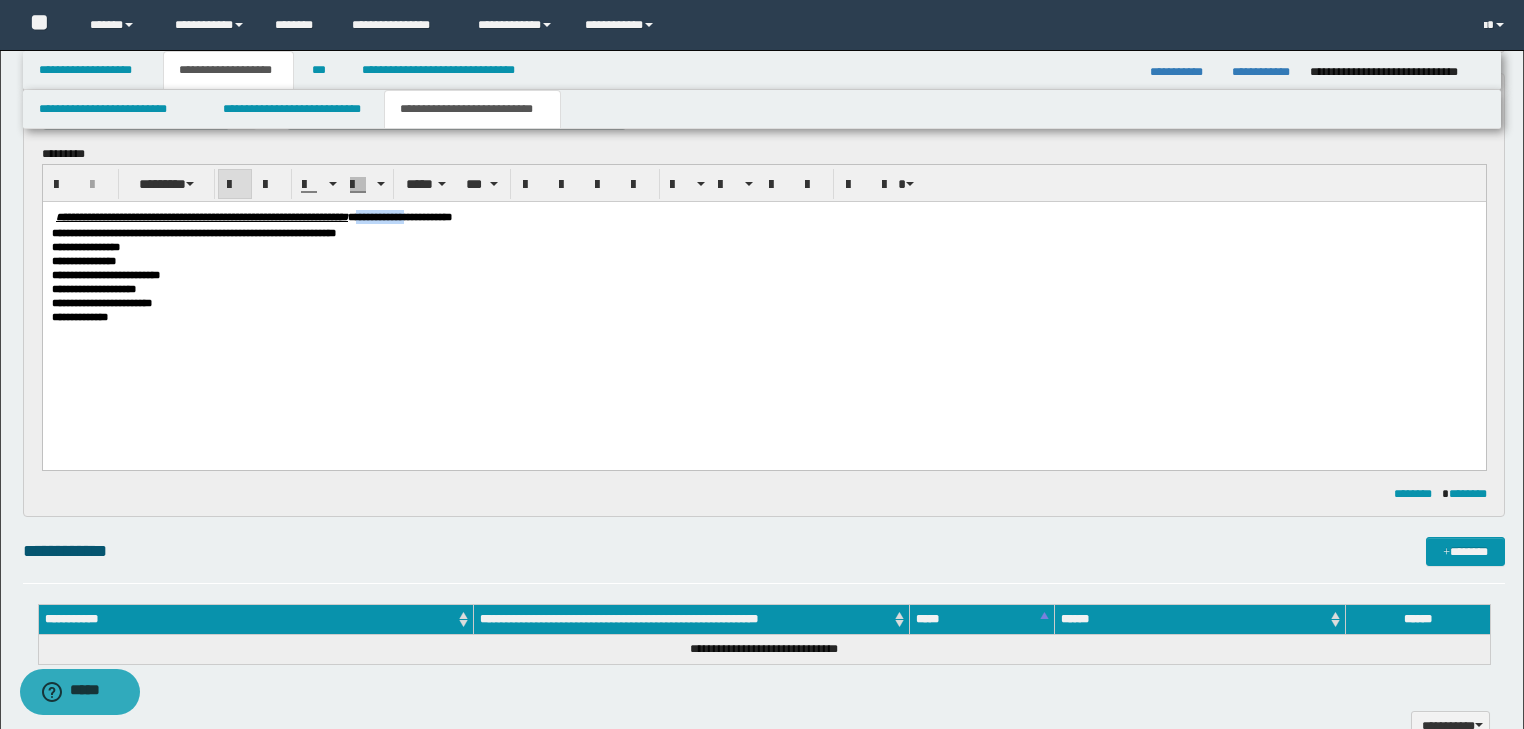 click on "**********" at bounding box center [399, 217] 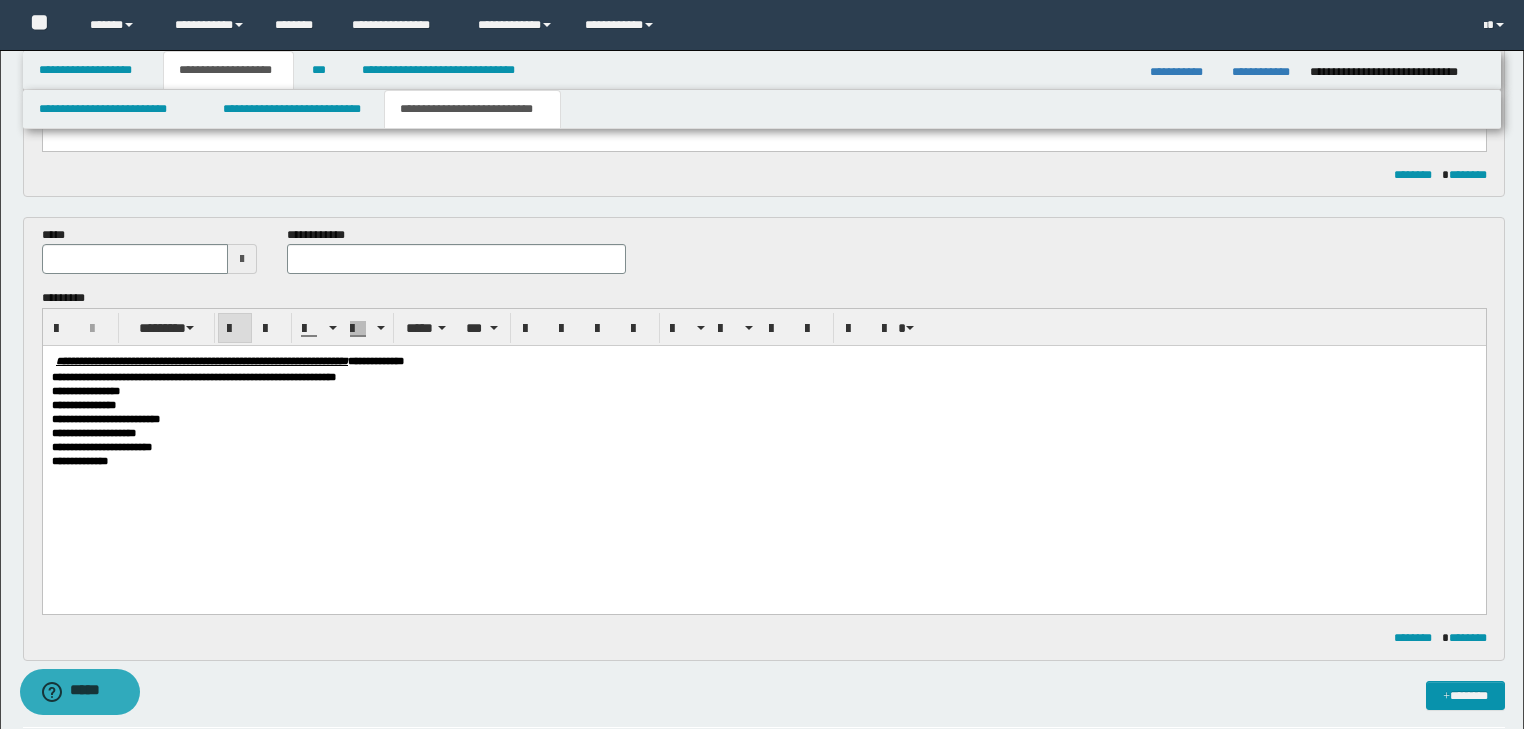 scroll, scrollTop: 448, scrollLeft: 0, axis: vertical 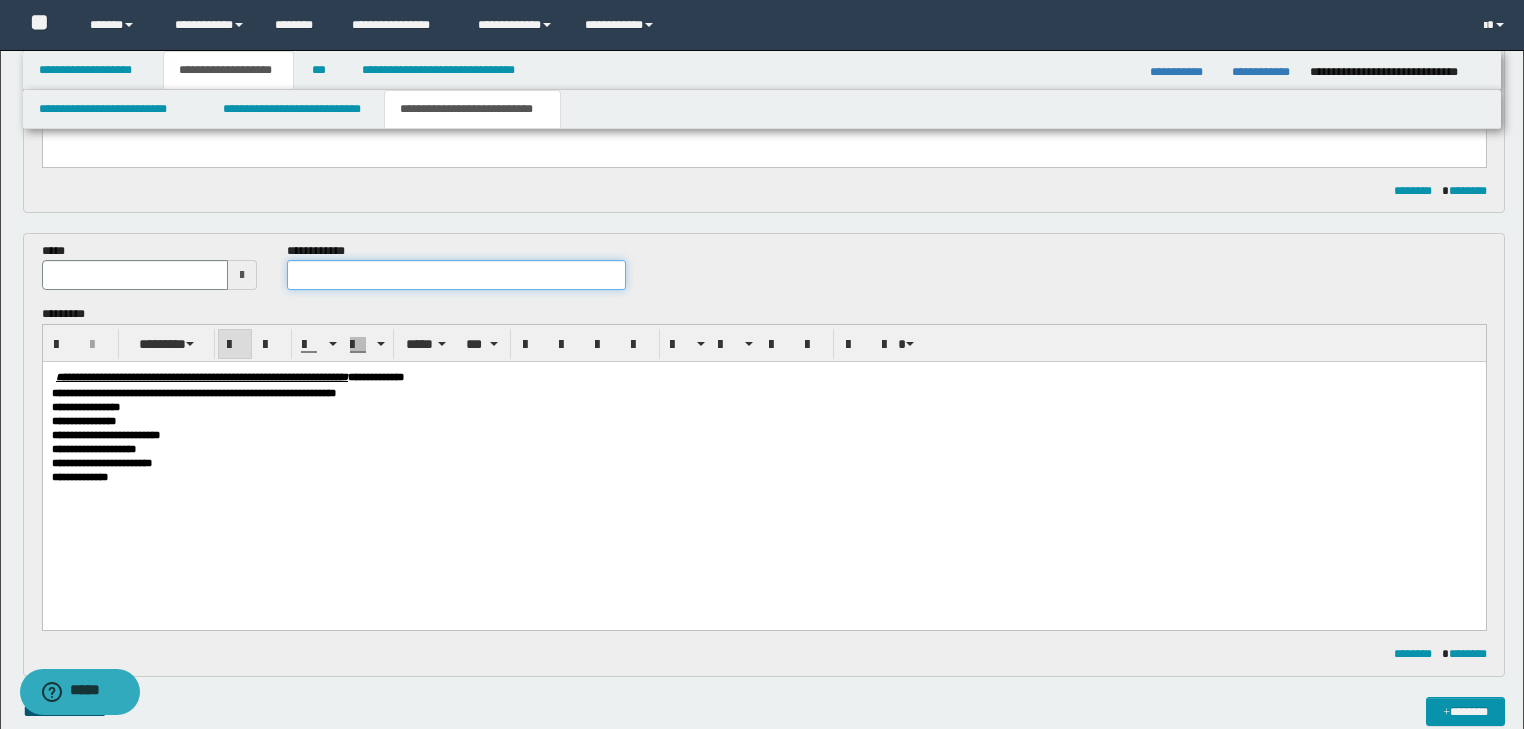click at bounding box center (456, 275) 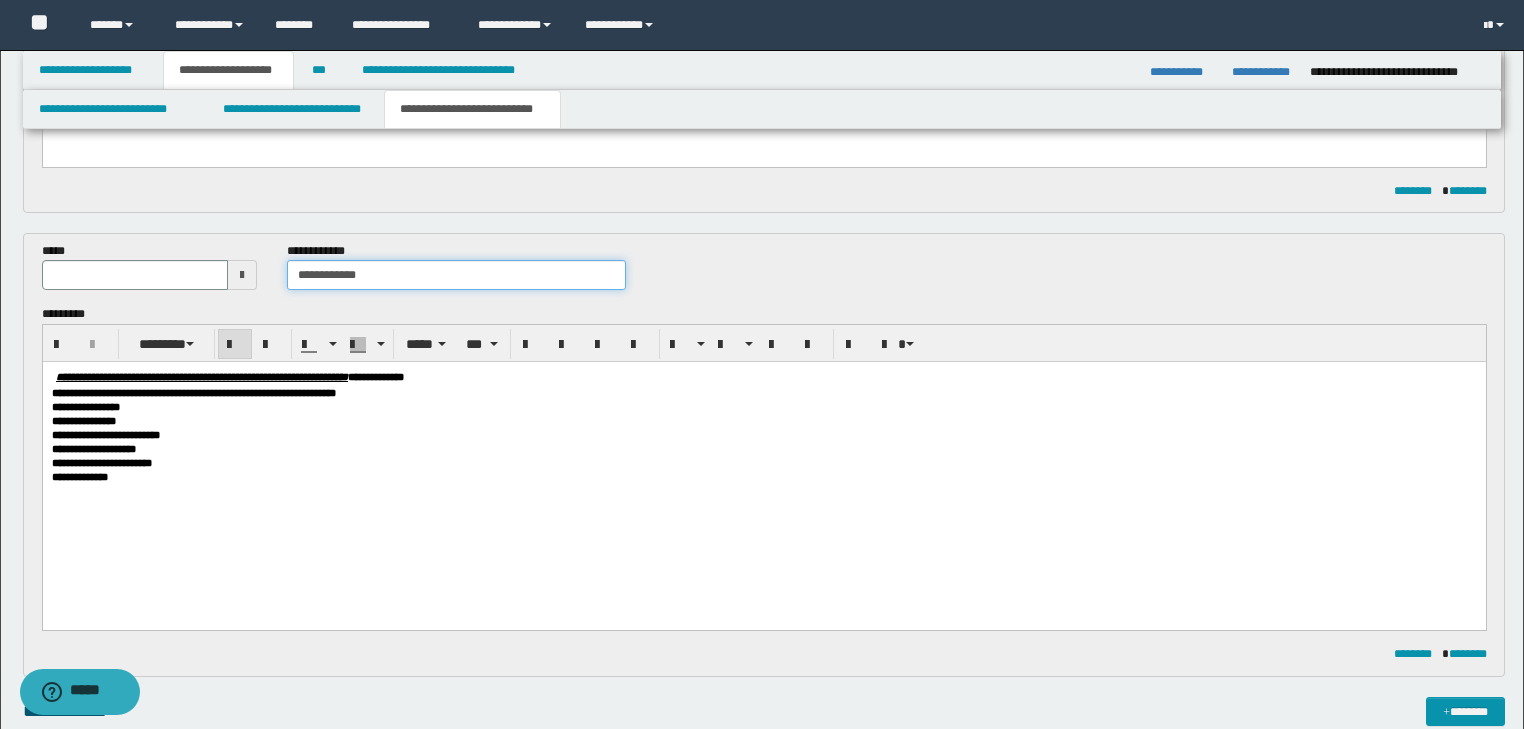 type on "**********" 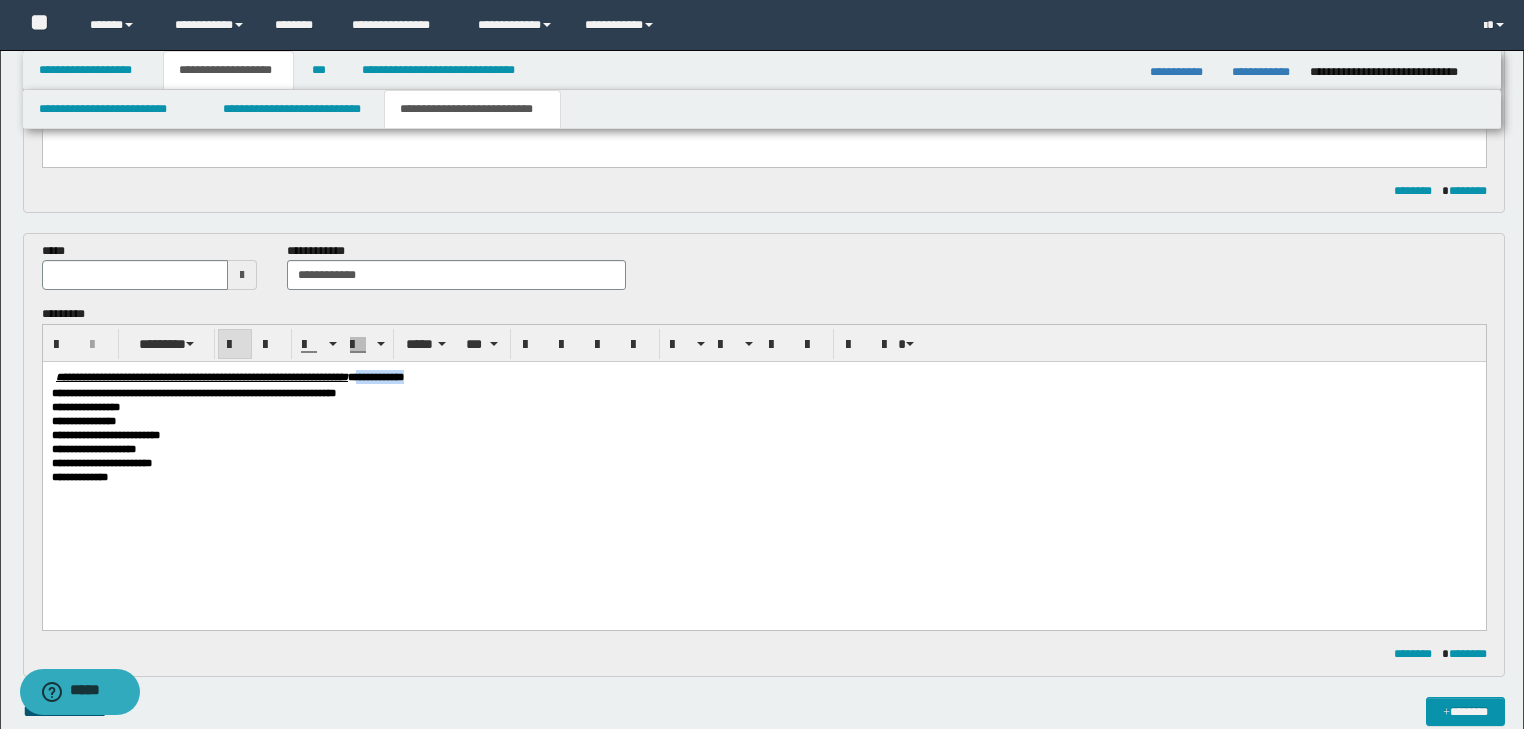 drag, startPoint x: 513, startPoint y: 375, endPoint x: 615, endPoint y: 376, distance: 102.0049 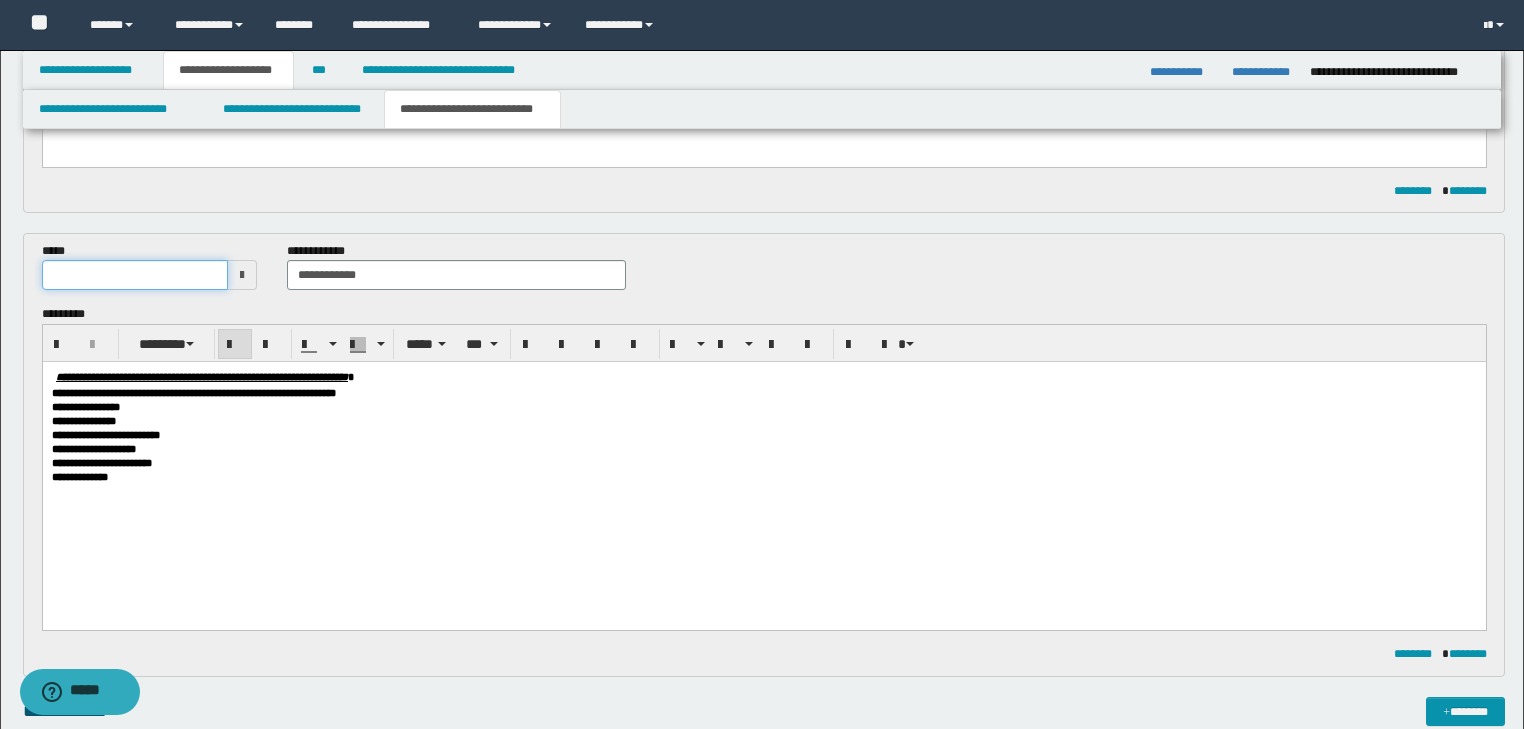 click at bounding box center [135, 275] 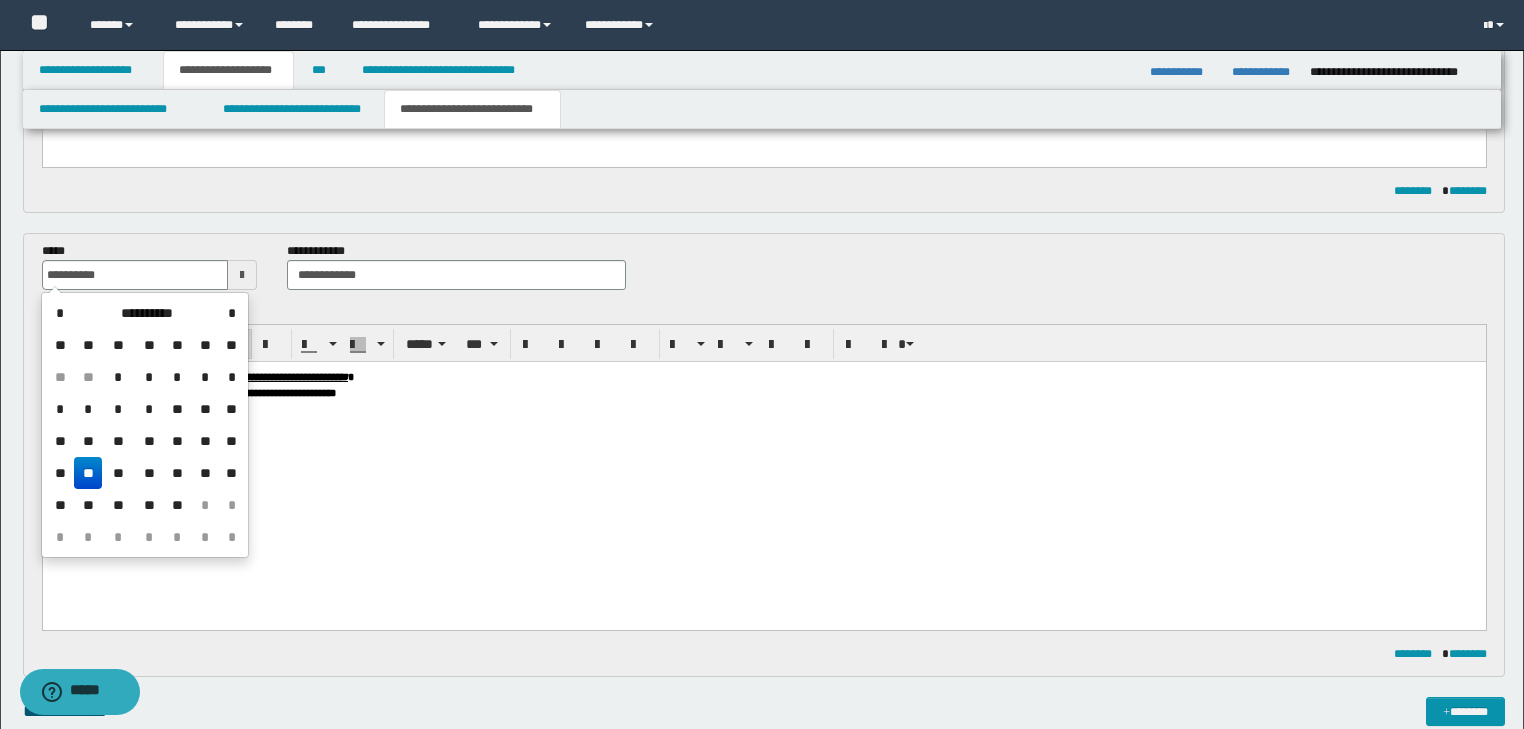 click at bounding box center (763, 491) 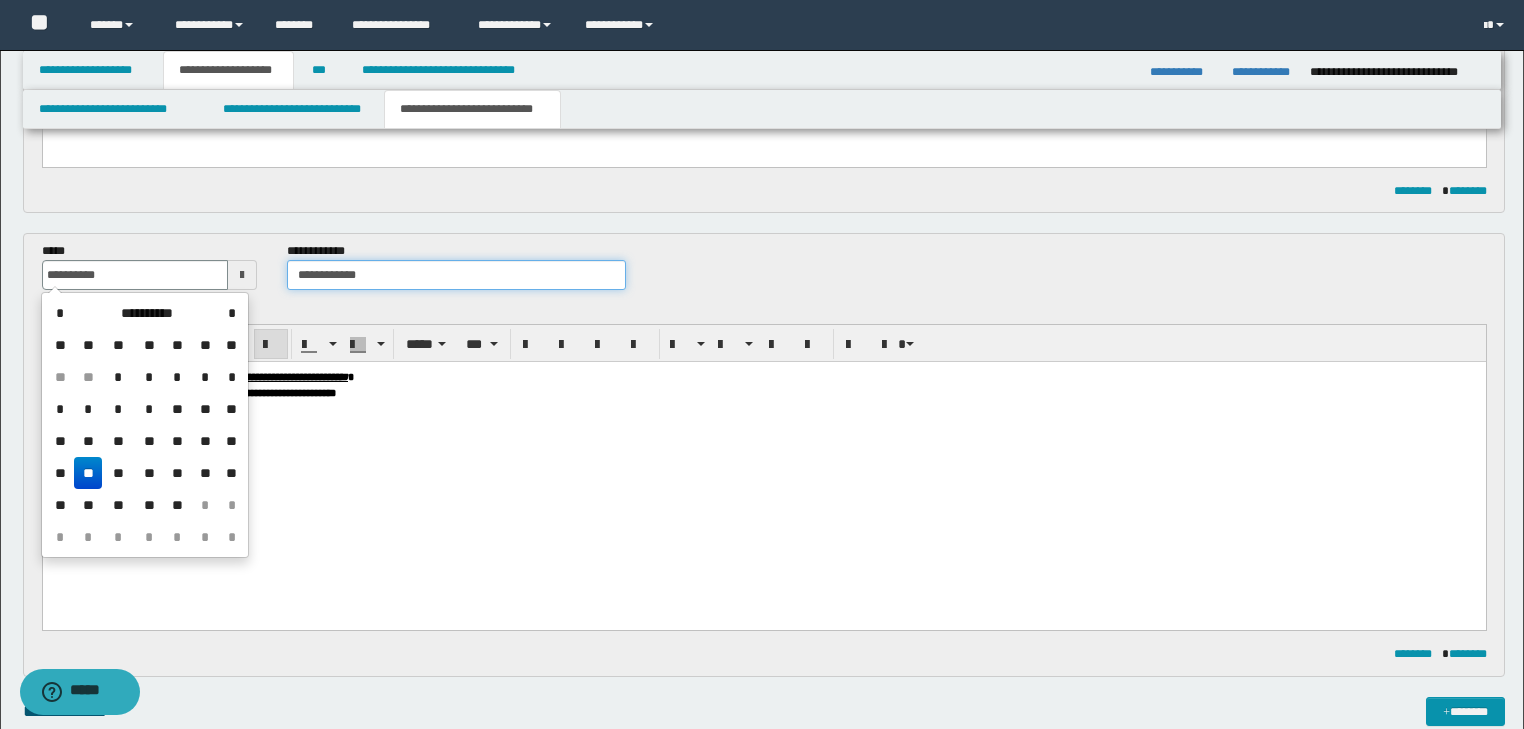 type on "**********" 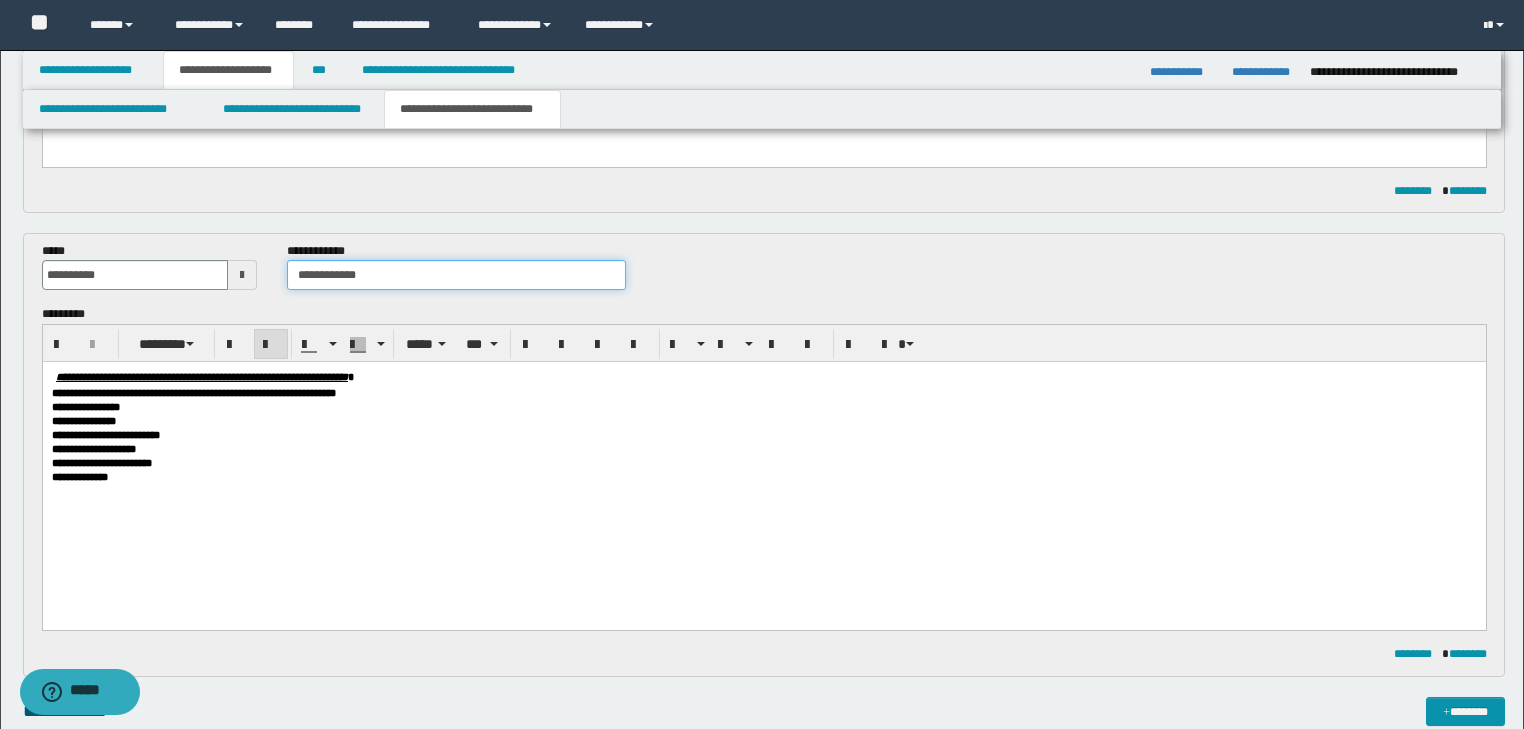 click on "**********" at bounding box center (456, 275) 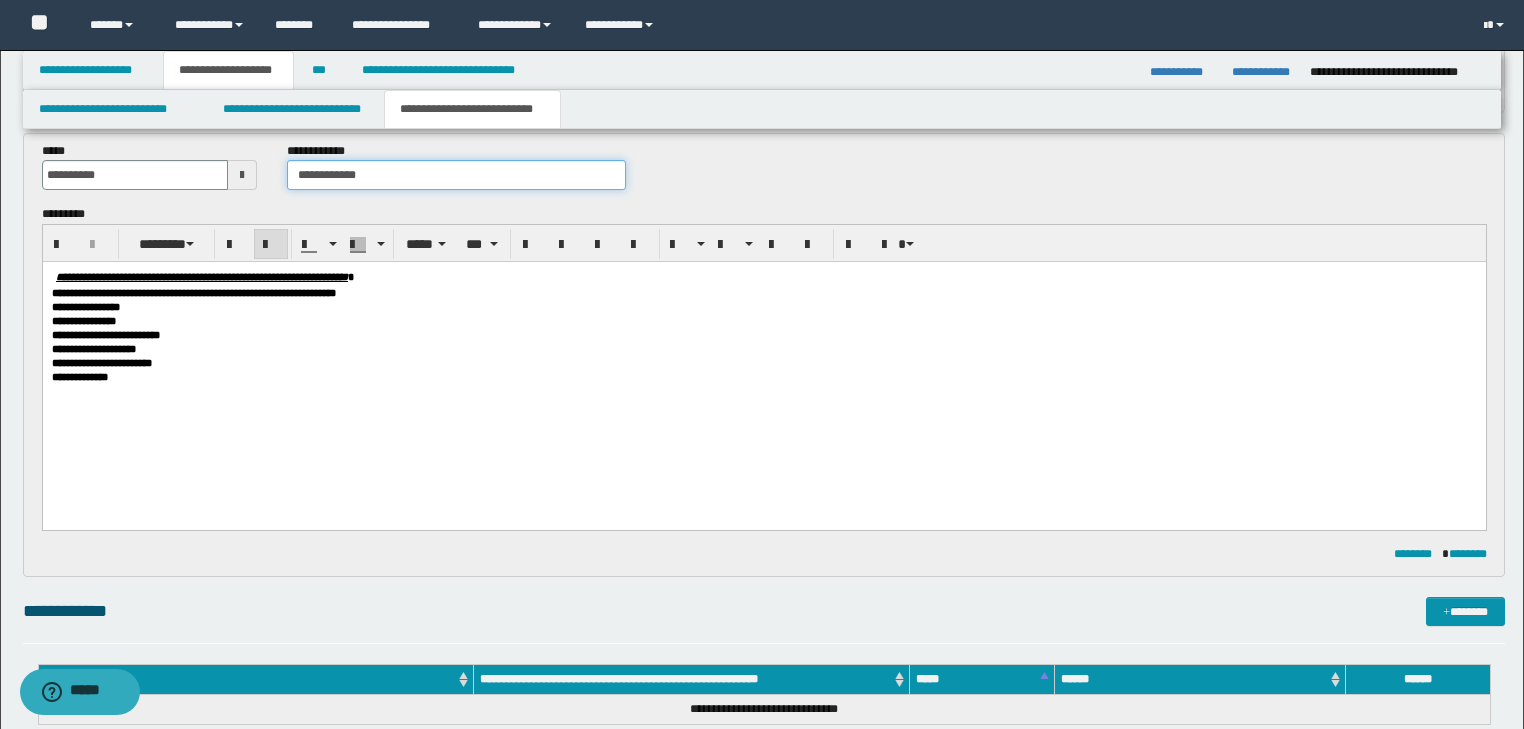 scroll, scrollTop: 608, scrollLeft: 0, axis: vertical 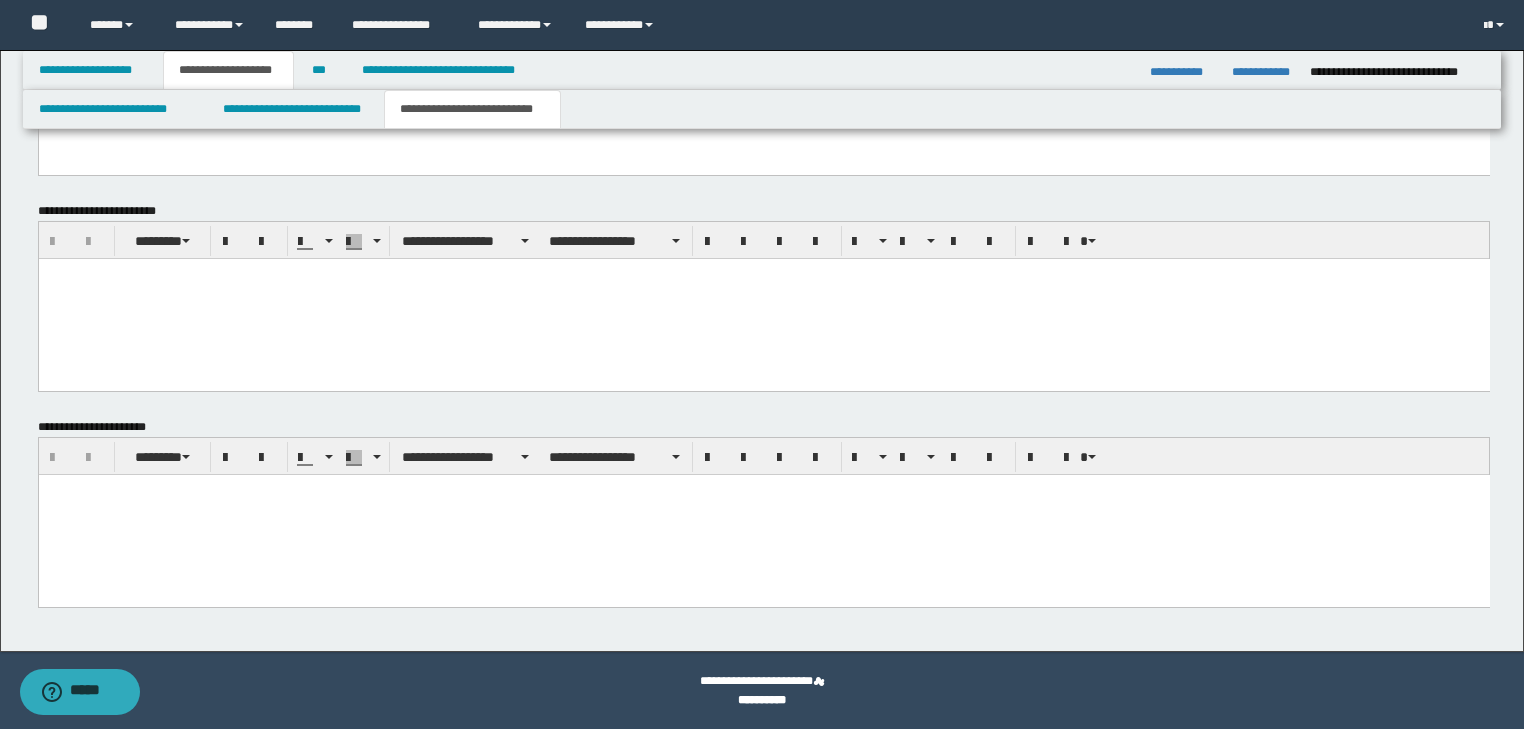 click at bounding box center [763, 514] 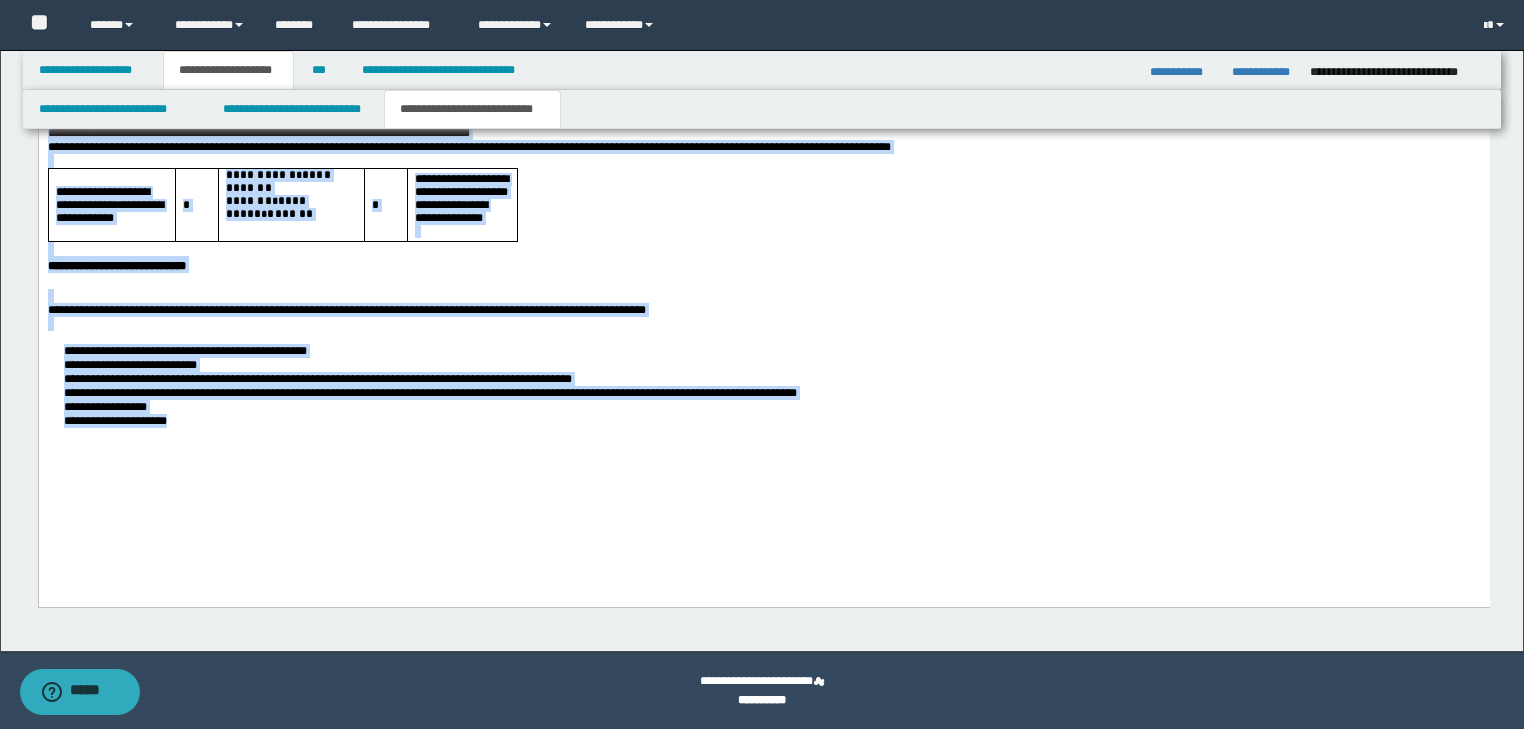 drag, startPoint x: 48, startPoint y: -138, endPoint x: 678, endPoint y: 741, distance: 1081.4532 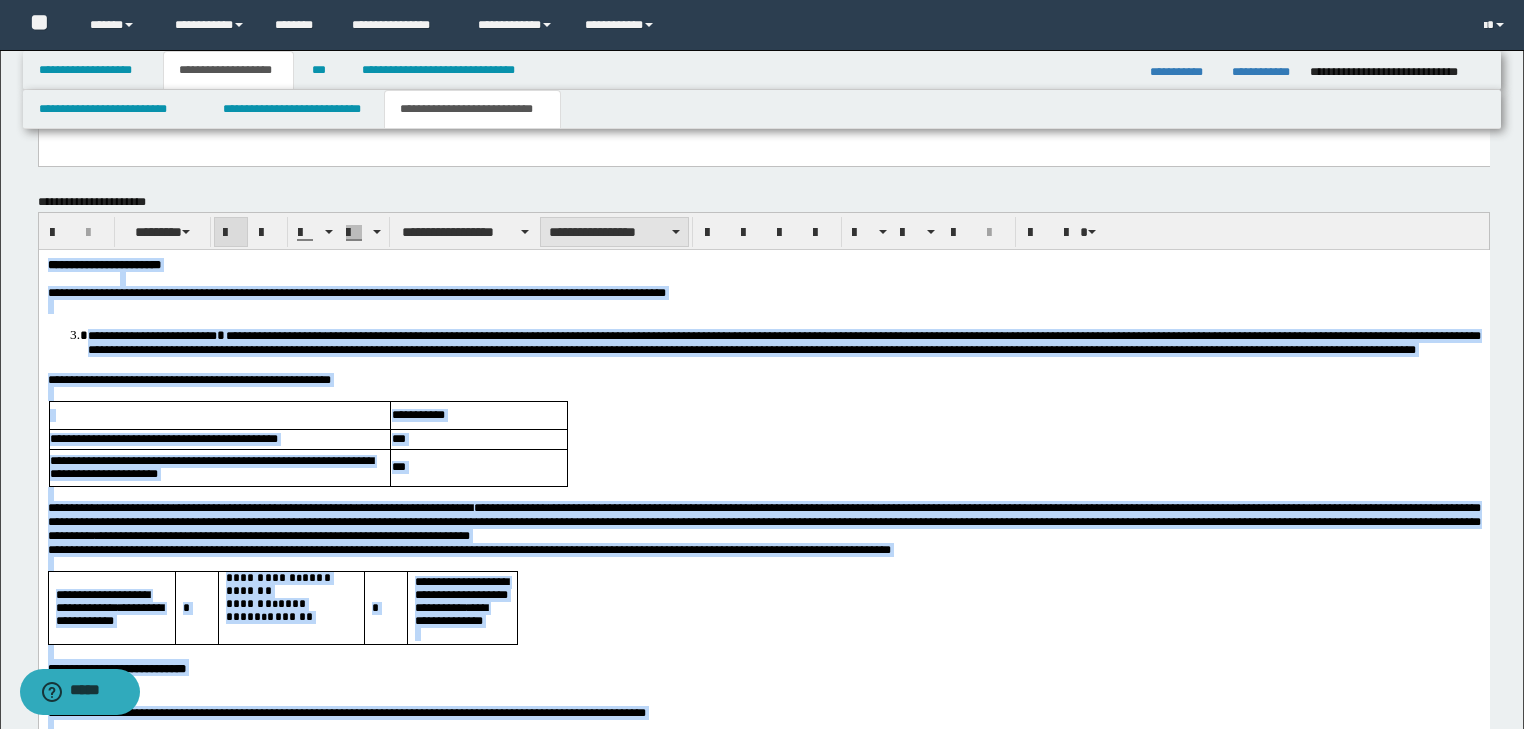 scroll, scrollTop: 1522, scrollLeft: 0, axis: vertical 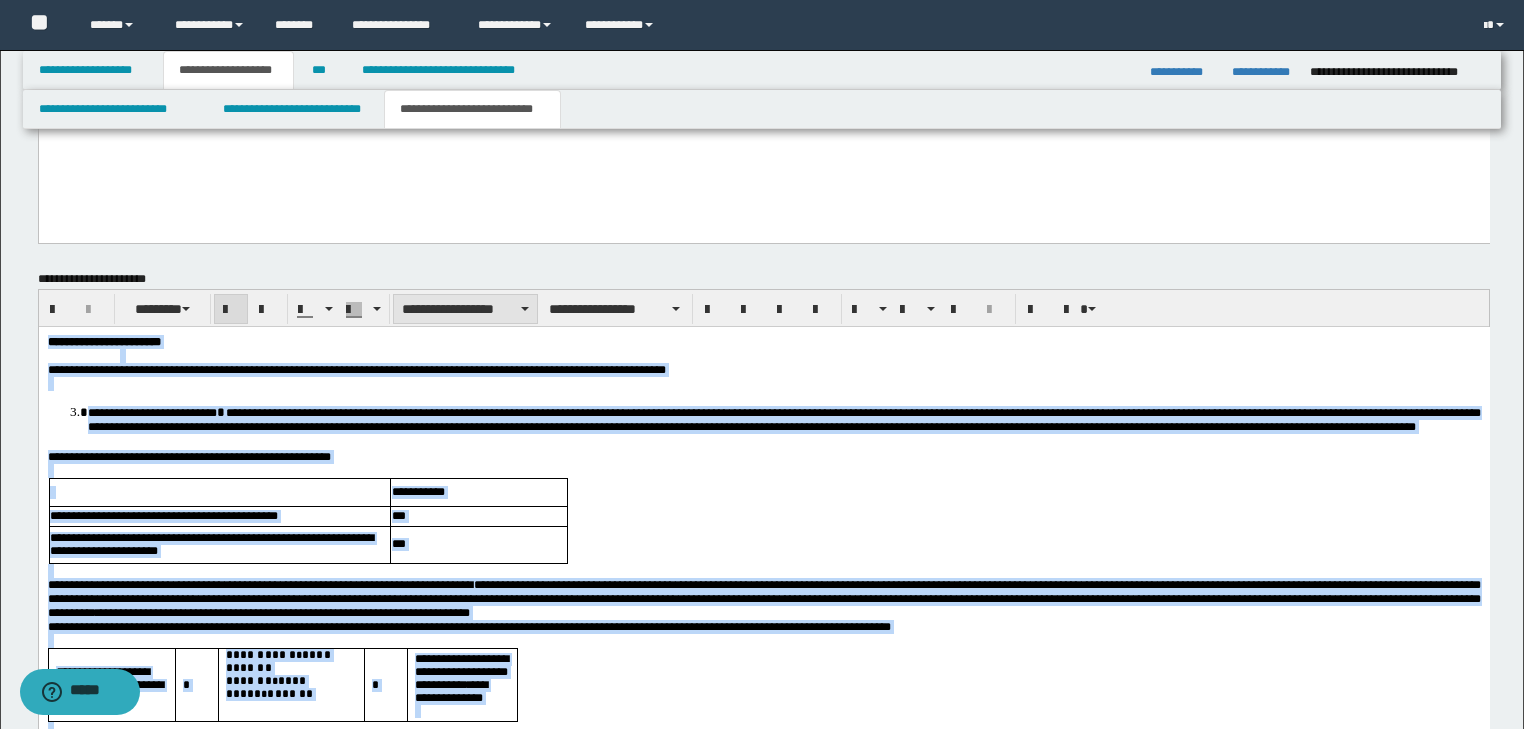 click on "**********" at bounding box center [465, 309] 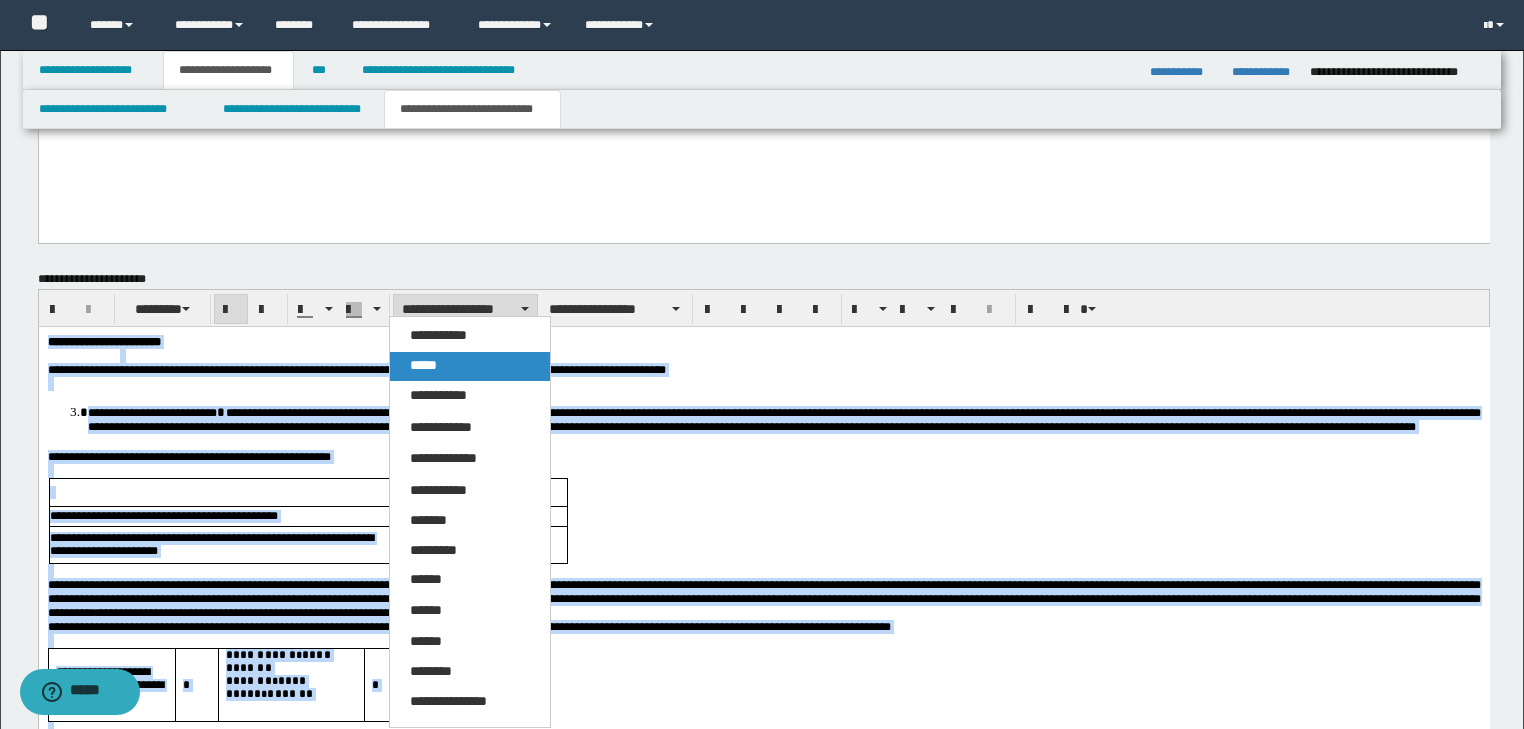 click on "*****" at bounding box center (423, 365) 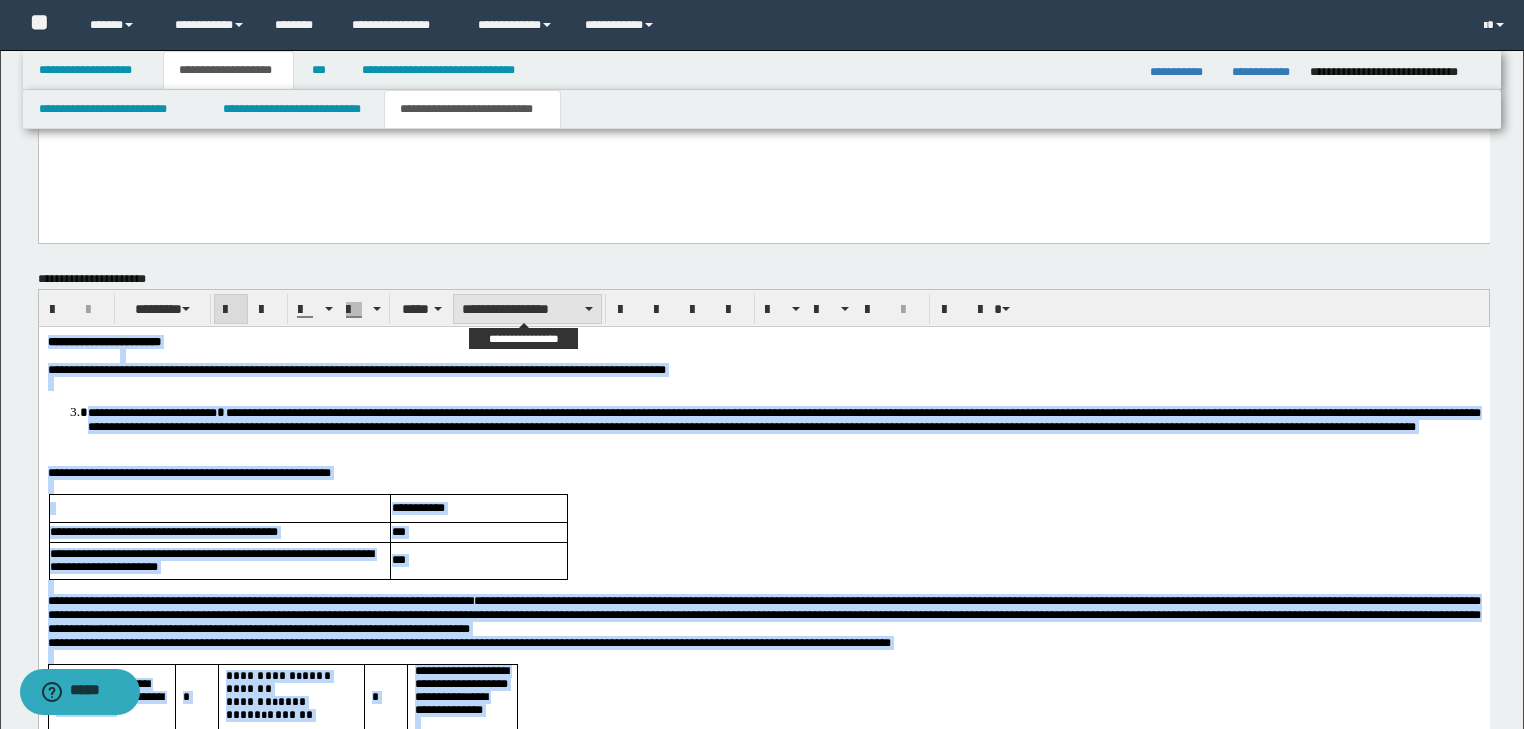click on "**********" at bounding box center (527, 309) 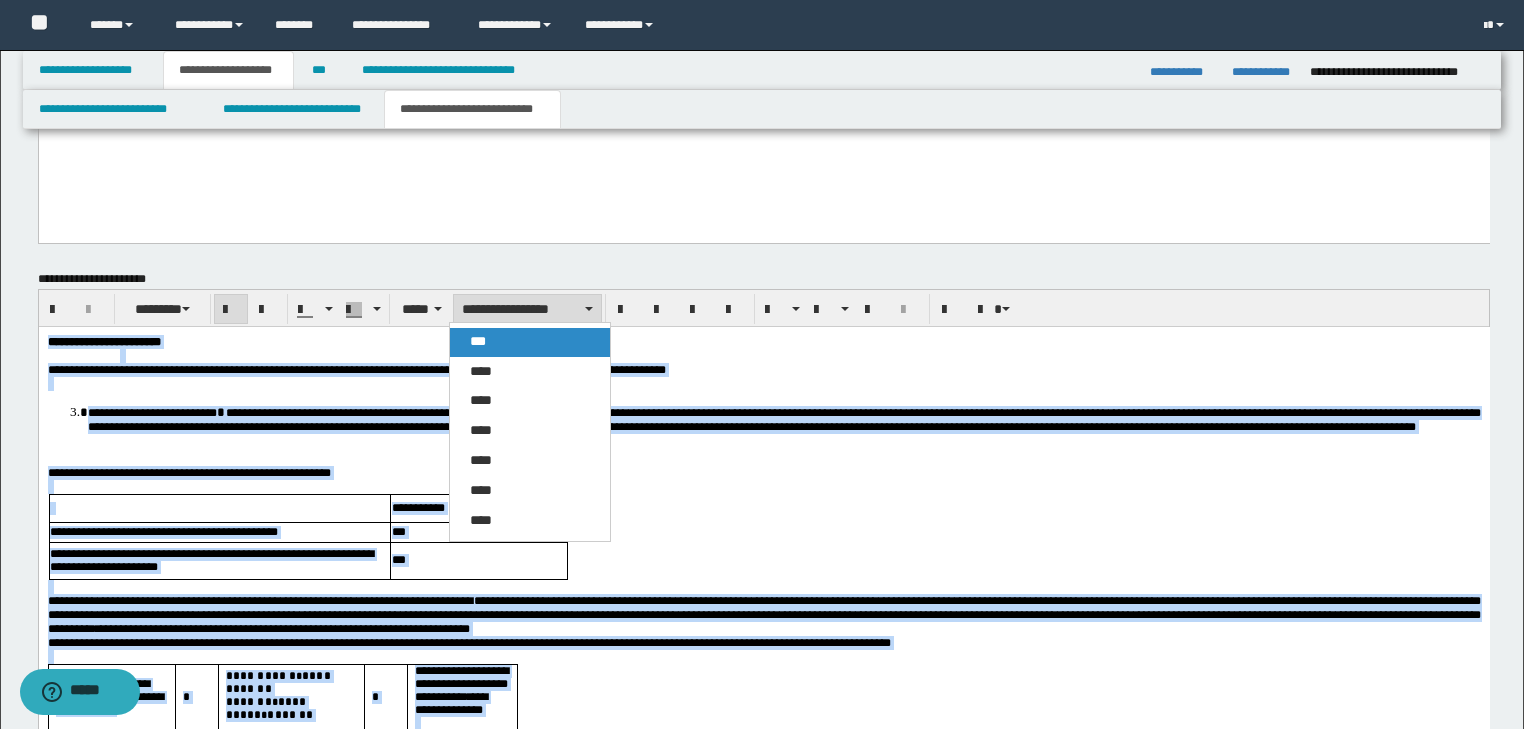 drag, startPoint x: 484, startPoint y: 336, endPoint x: 509, endPoint y: 0, distance: 336.92877 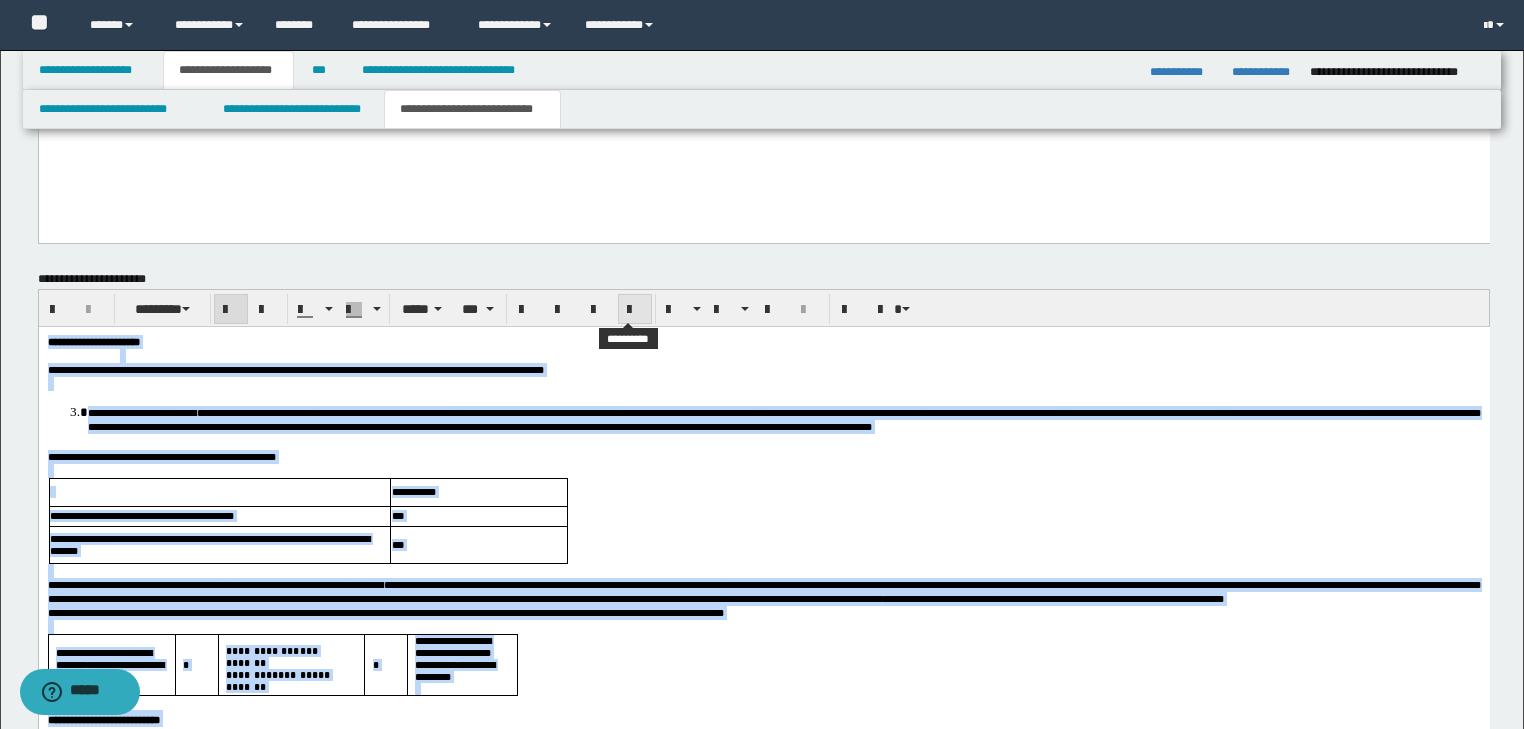 click at bounding box center [635, 310] 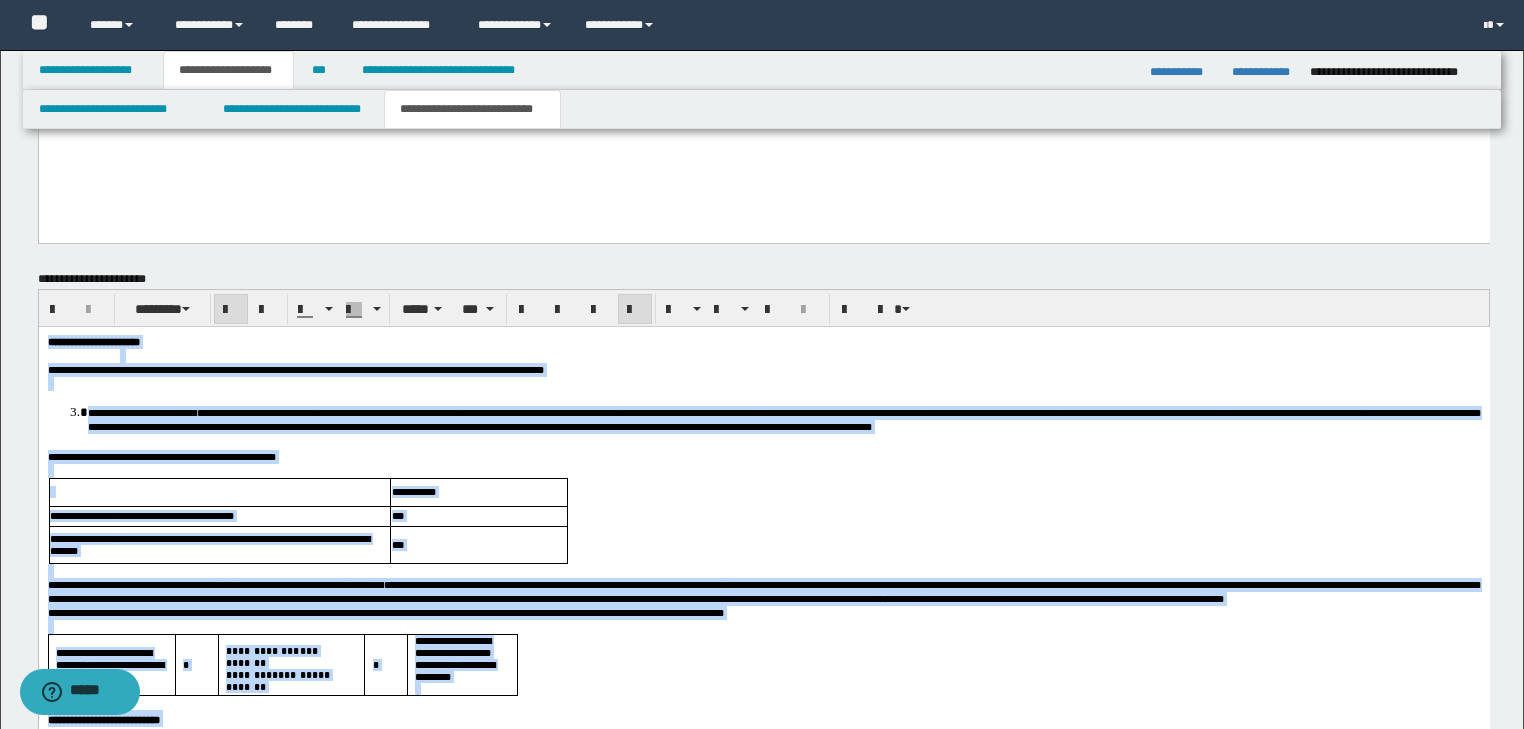 click on "**********" at bounding box center [763, 639] 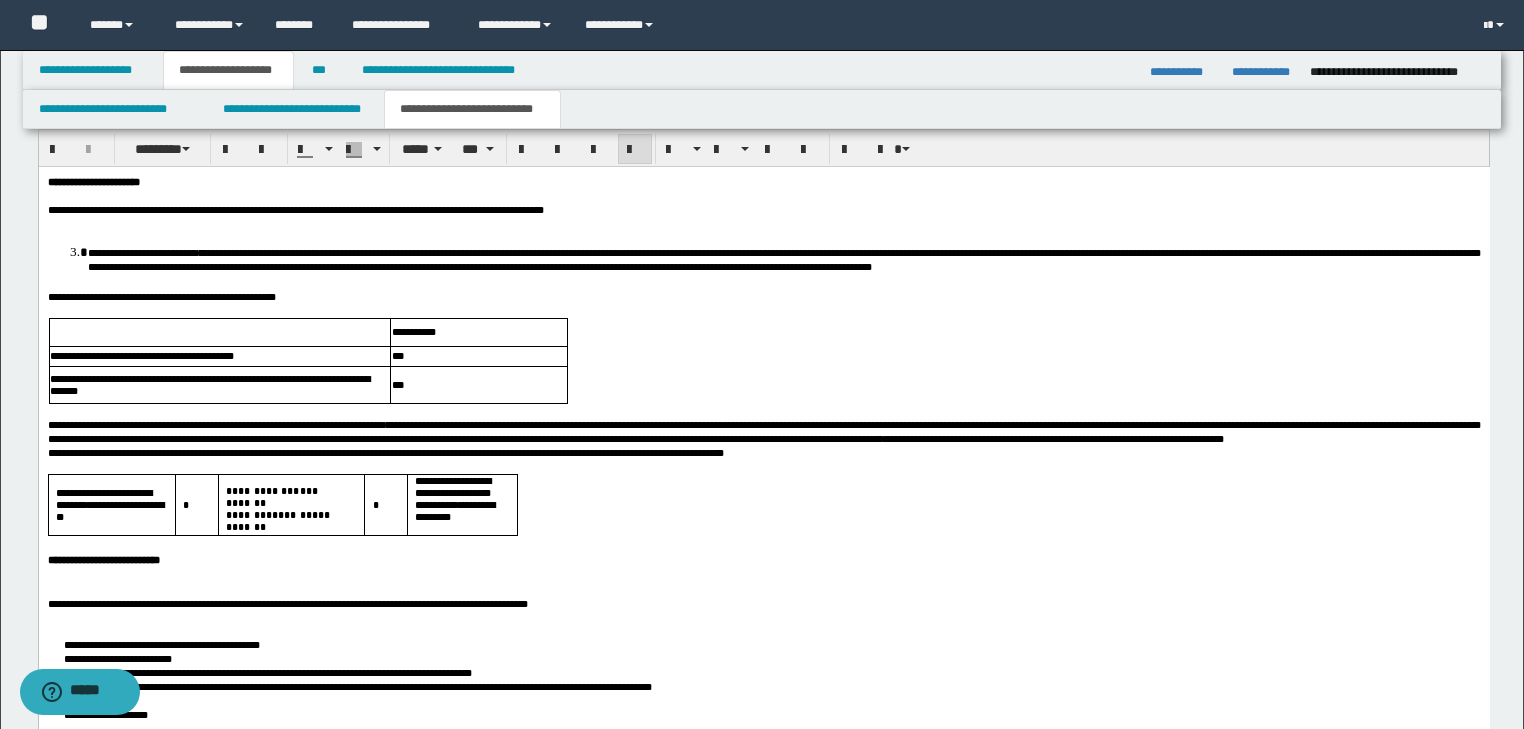 scroll, scrollTop: 1762, scrollLeft: 0, axis: vertical 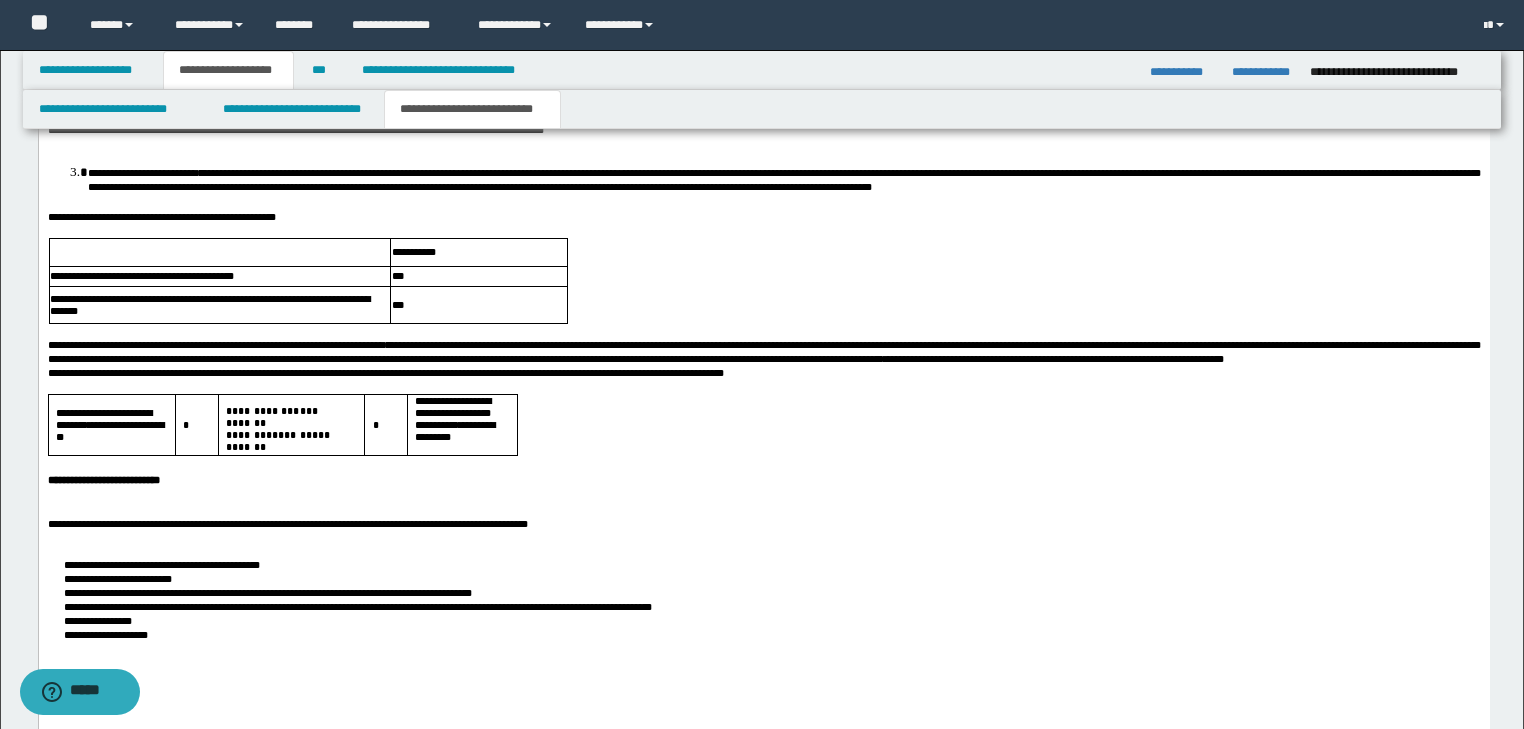 click on "**********" at bounding box center (763, 477) 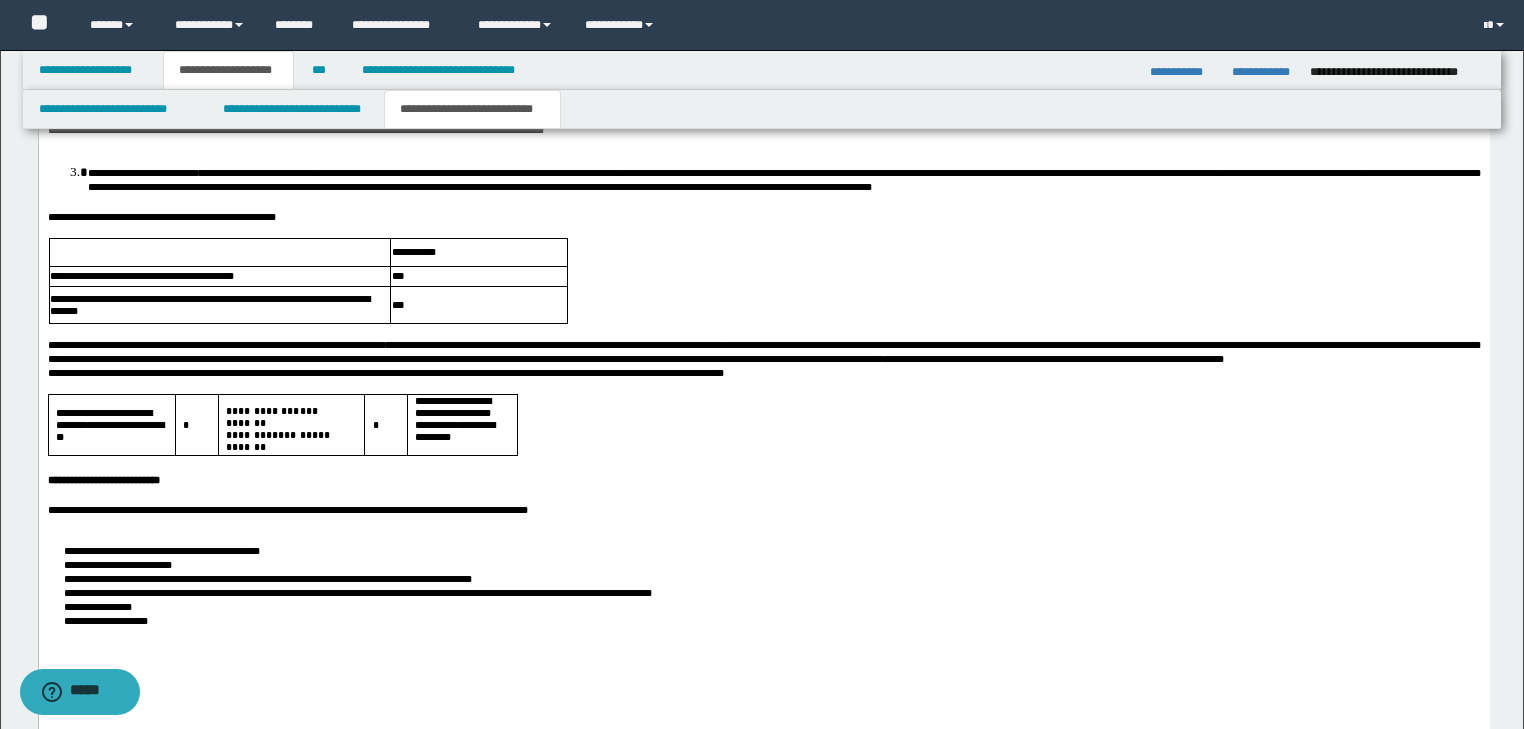 click on "**********" at bounding box center (763, 509) 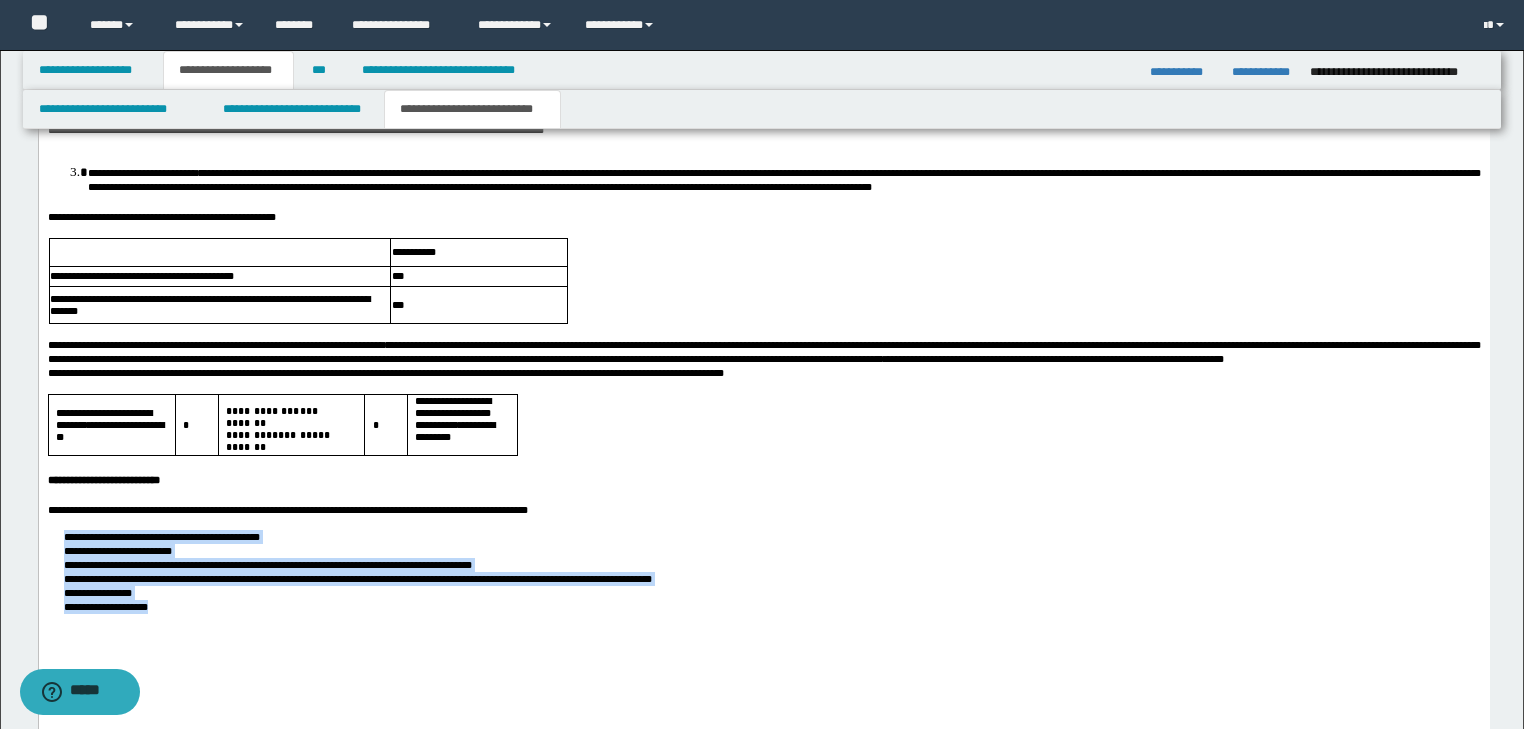 drag, startPoint x: 133, startPoint y: 621, endPoint x: 223, endPoint y: 676, distance: 105.47511 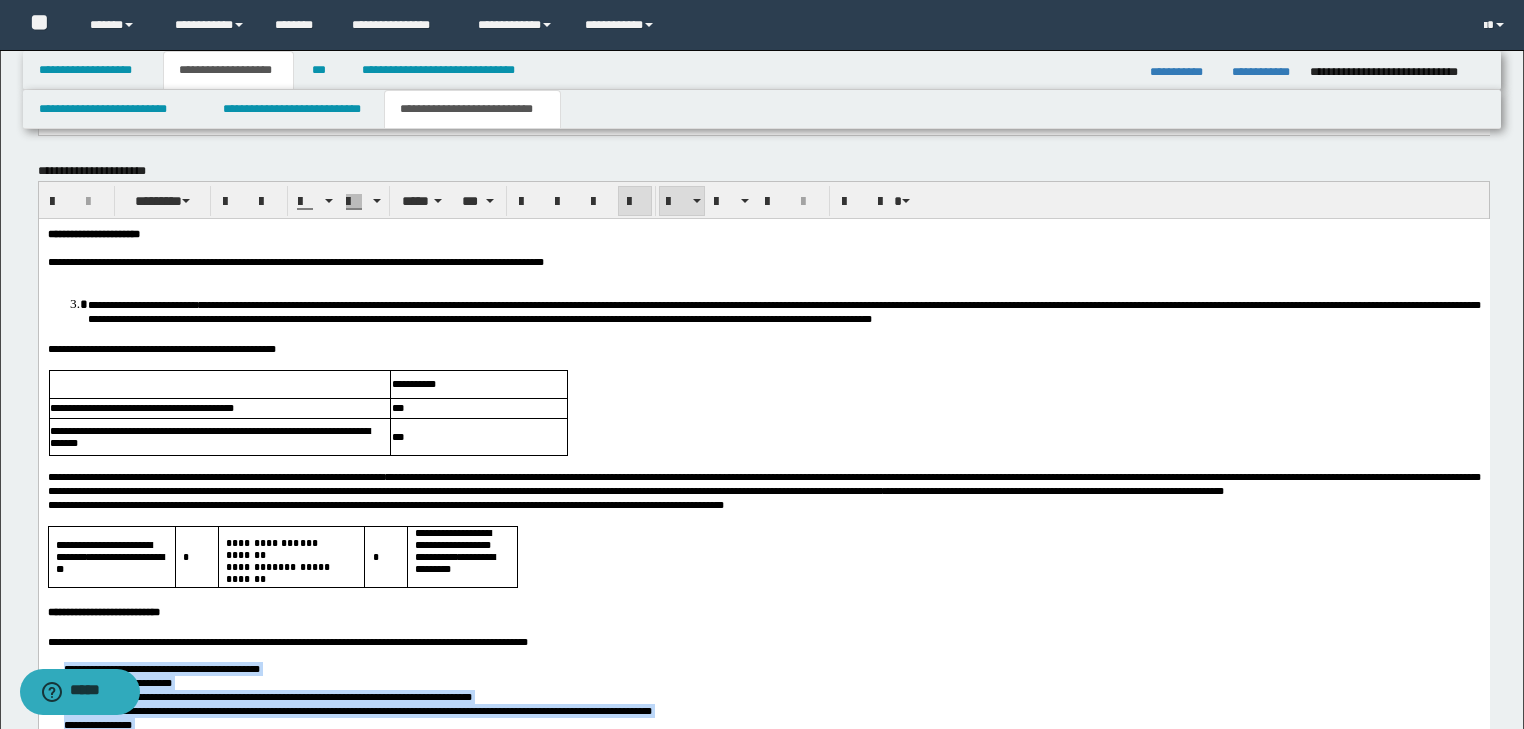 scroll, scrollTop: 1522, scrollLeft: 0, axis: vertical 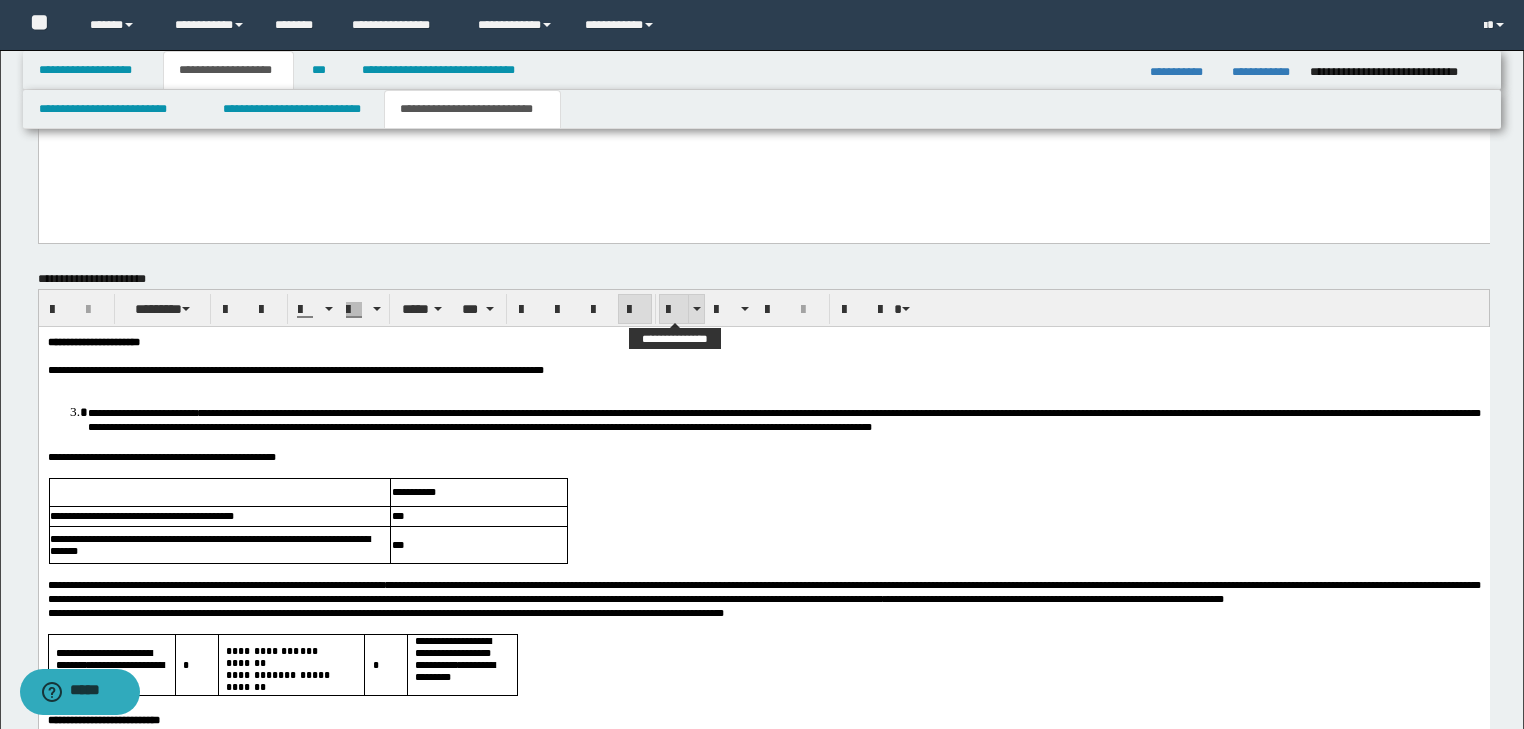 click at bounding box center [674, 310] 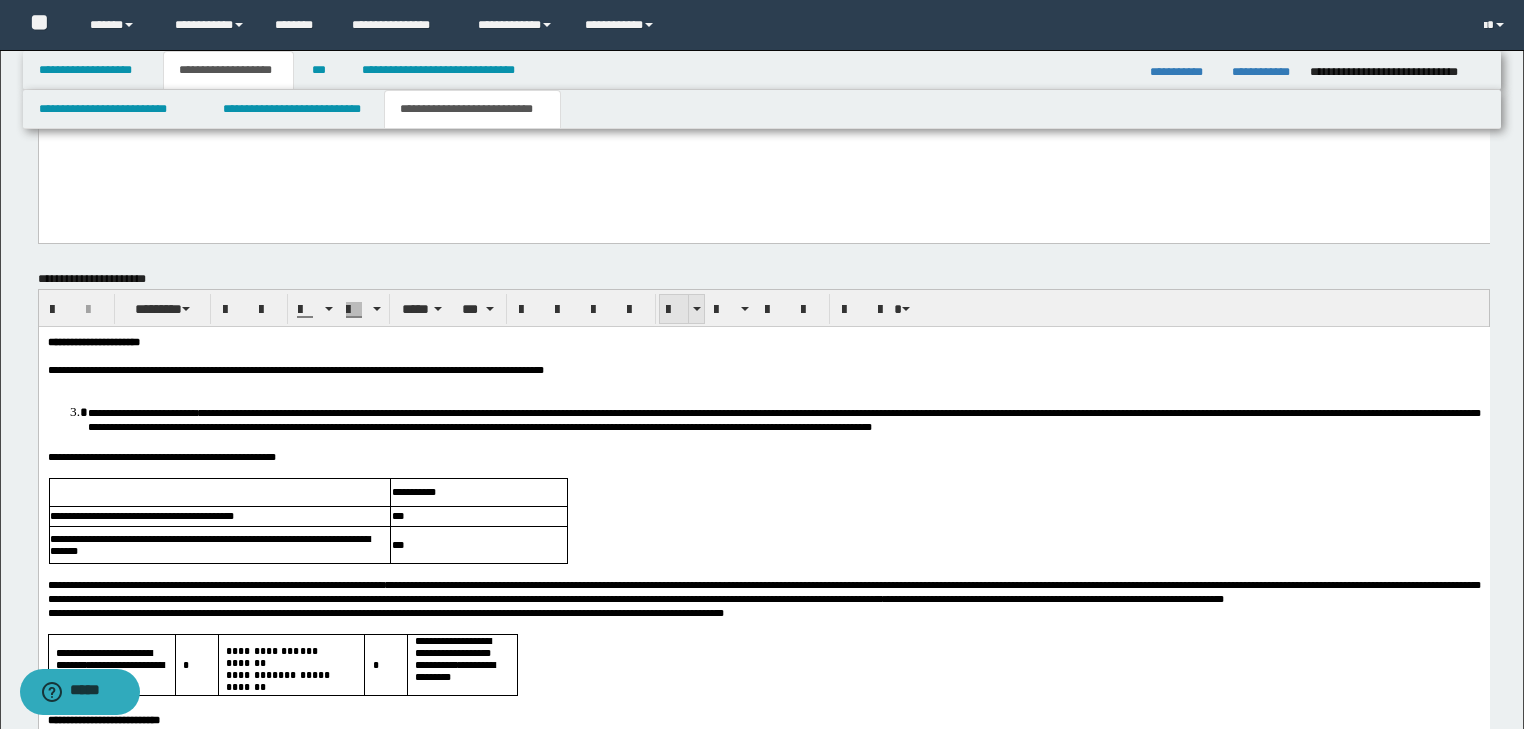 click at bounding box center (674, 310) 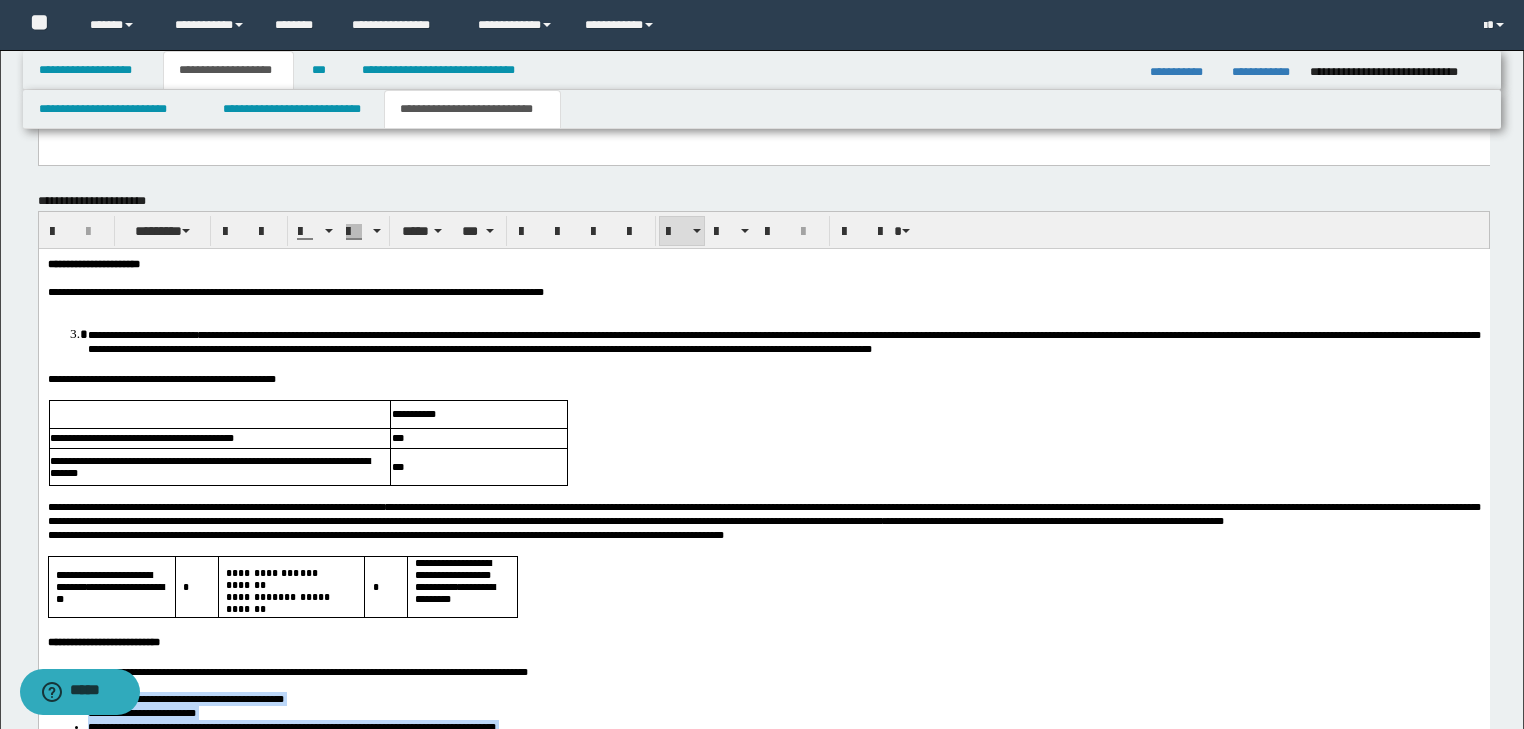 scroll, scrollTop: 1682, scrollLeft: 0, axis: vertical 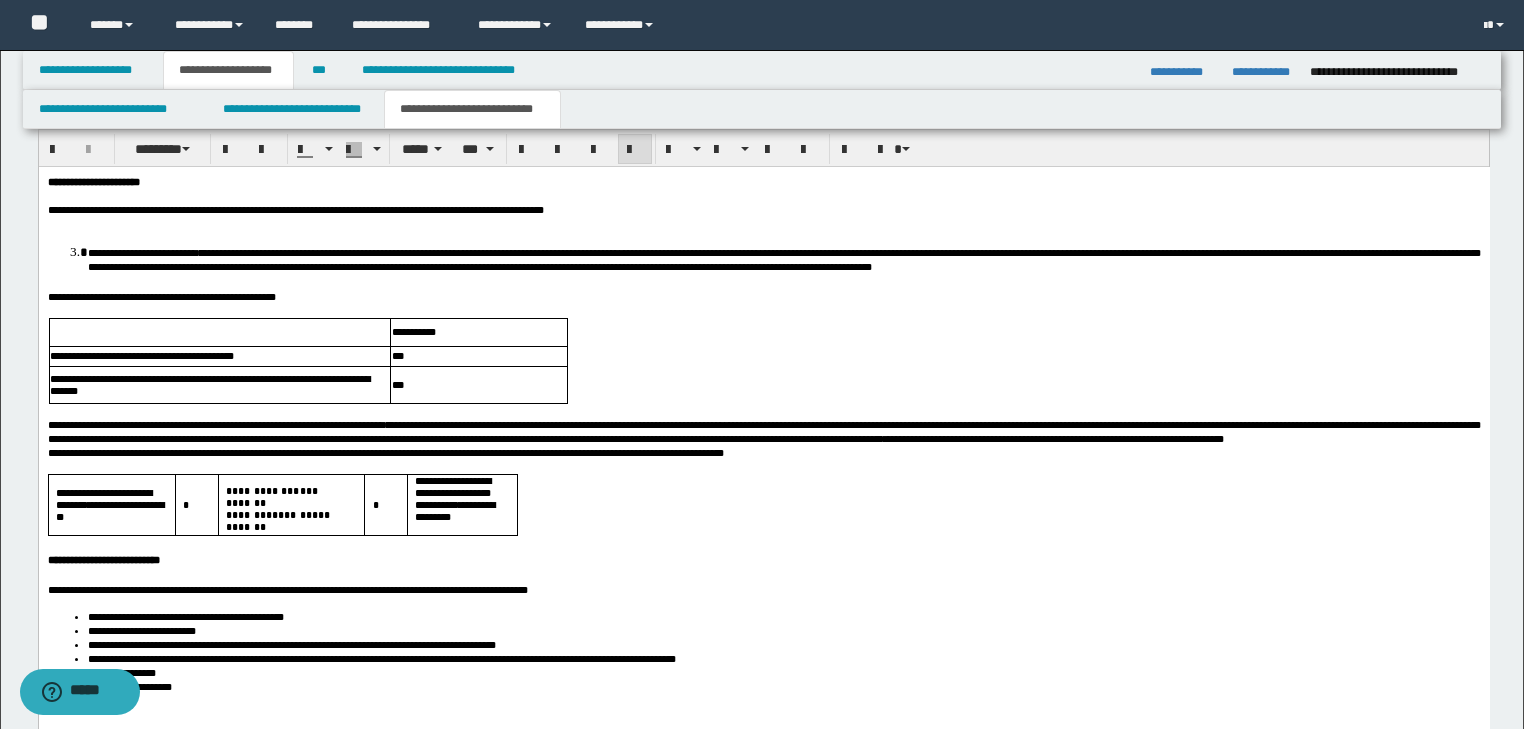 click at bounding box center (763, 542) 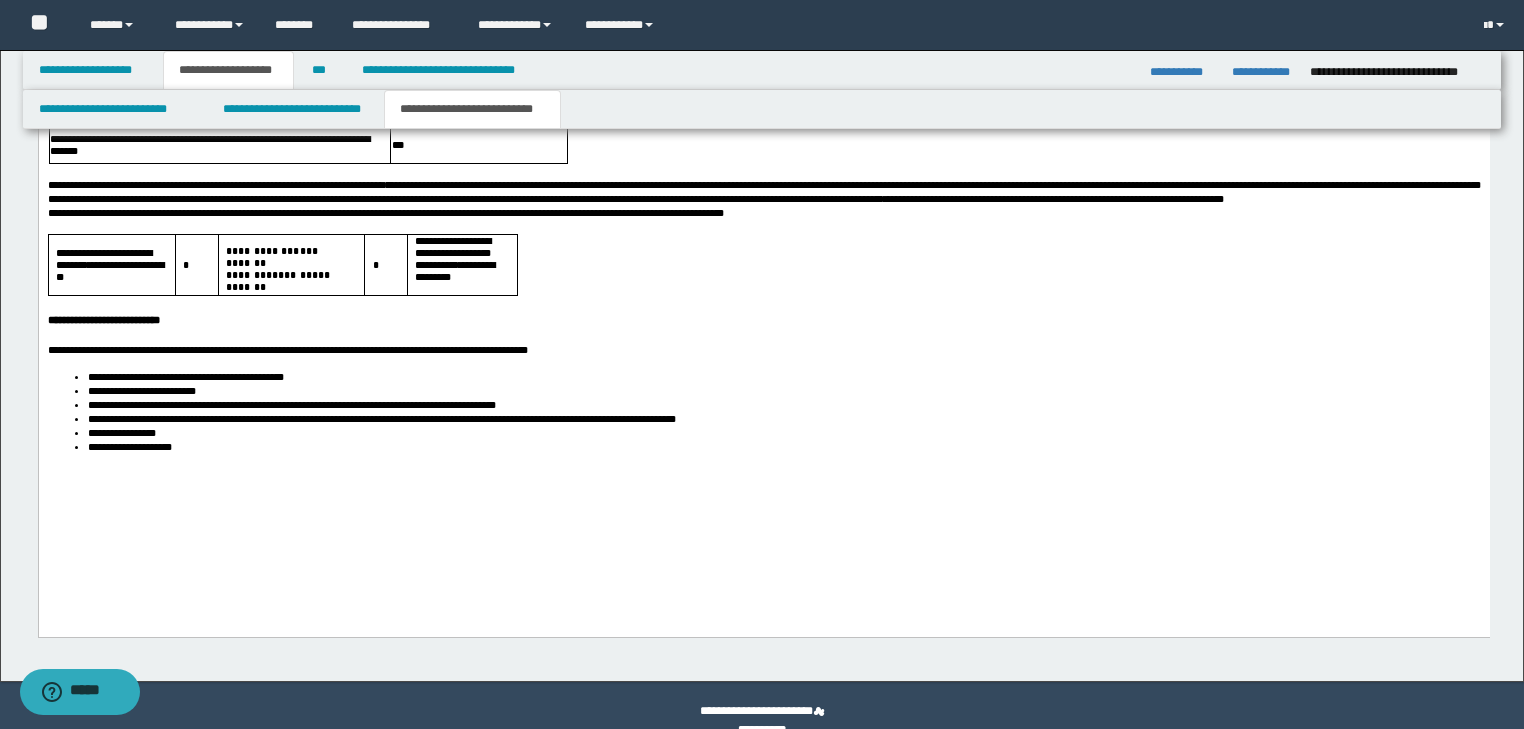 click on "**********" at bounding box center (783, 447) 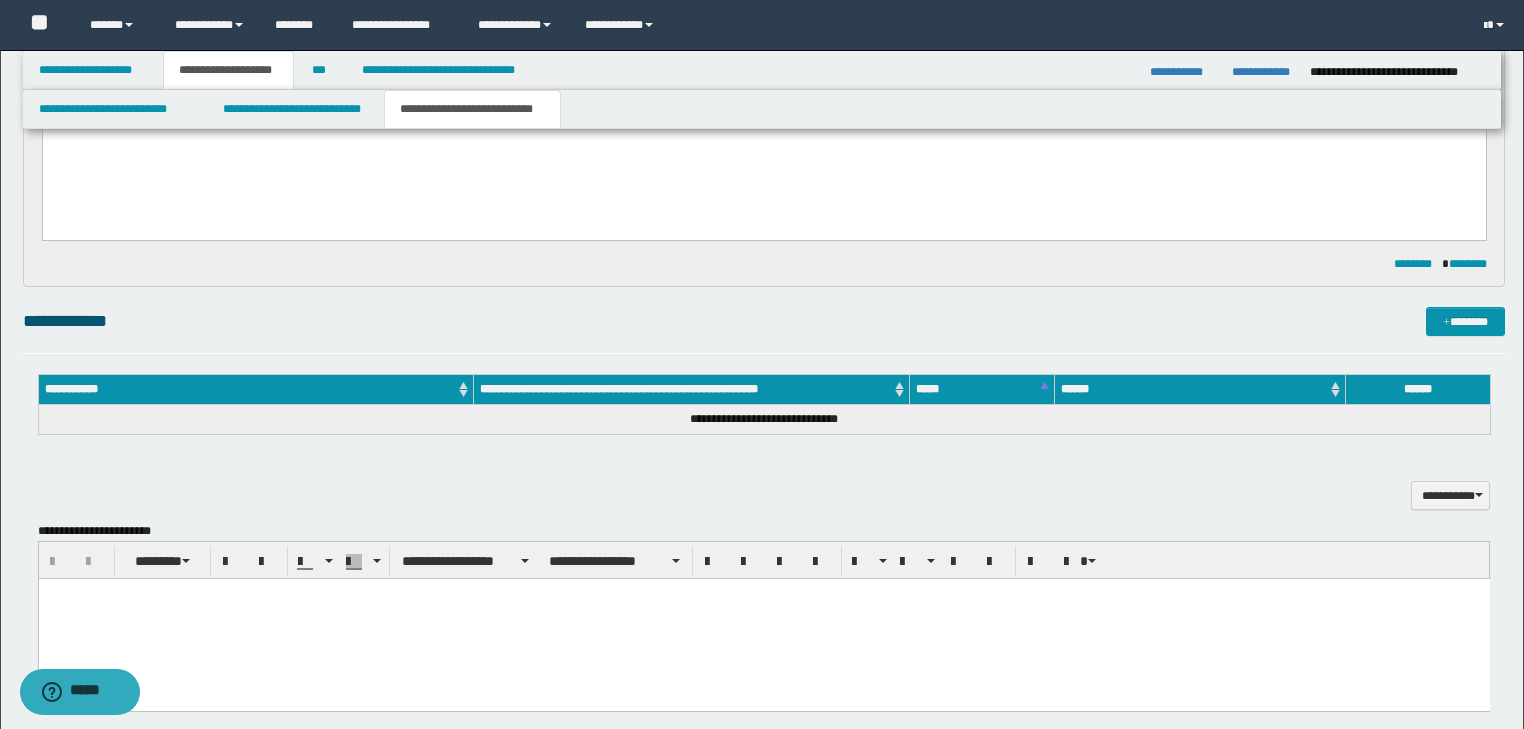 scroll, scrollTop: 832, scrollLeft: 0, axis: vertical 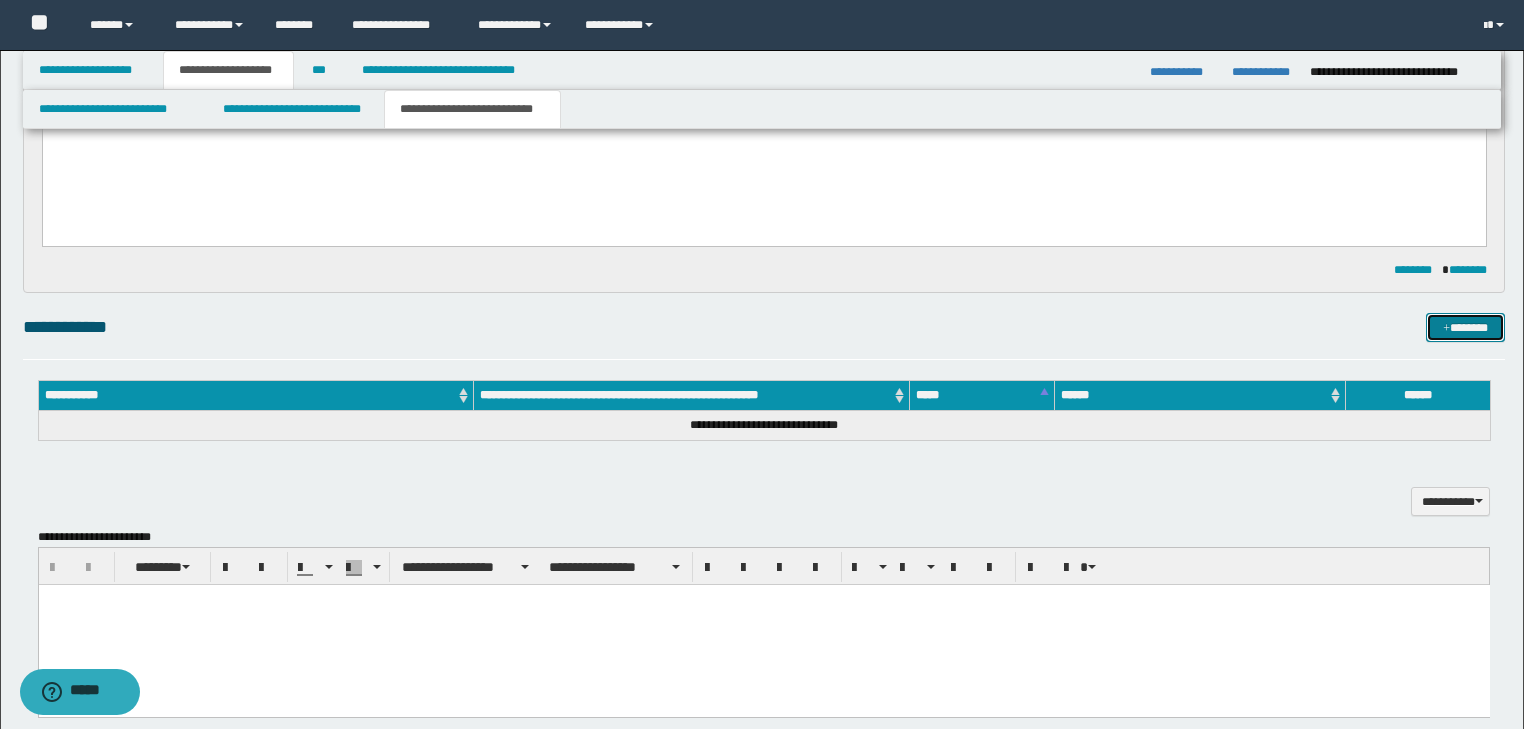 click on "*******" at bounding box center [1465, 328] 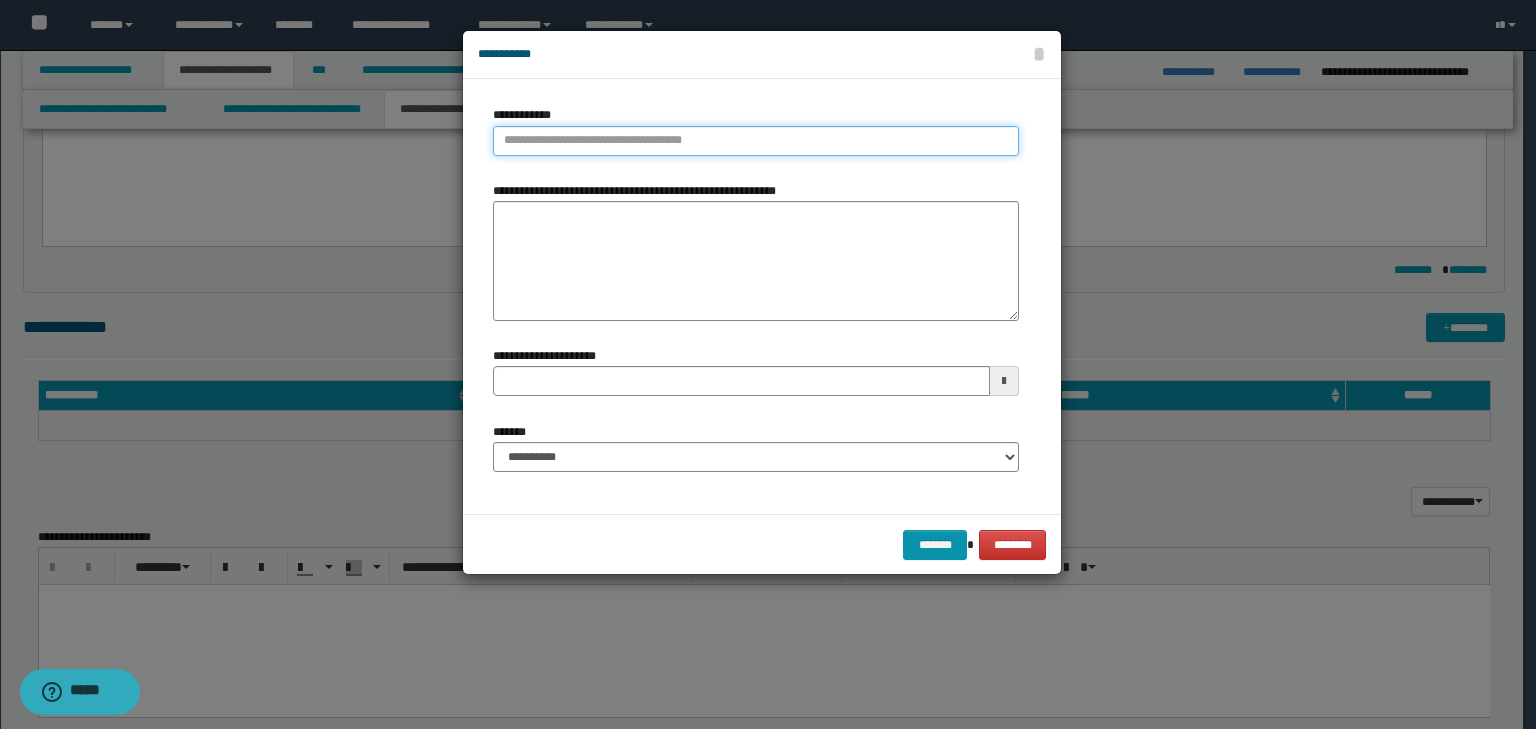 click on "**********" at bounding box center (756, 141) 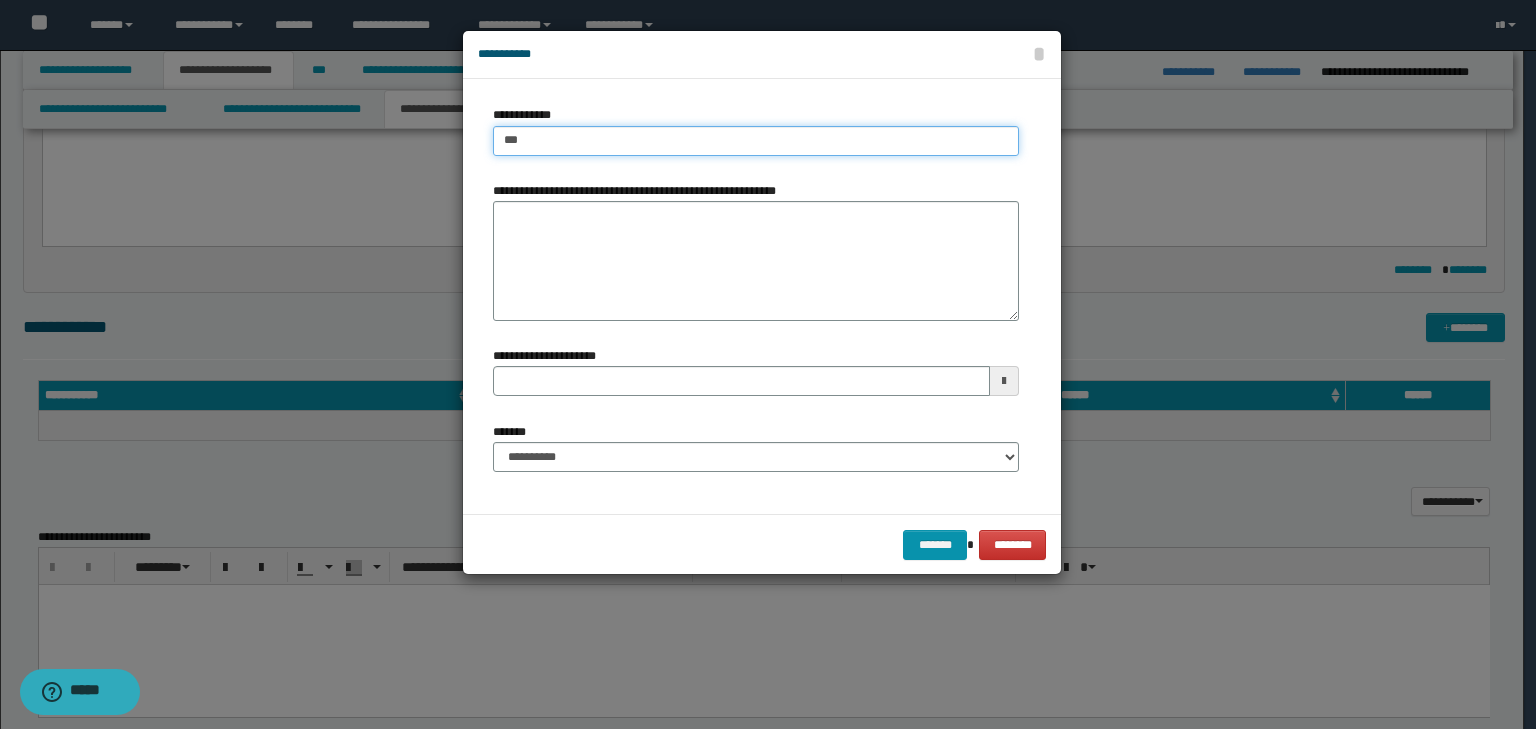 type on "****" 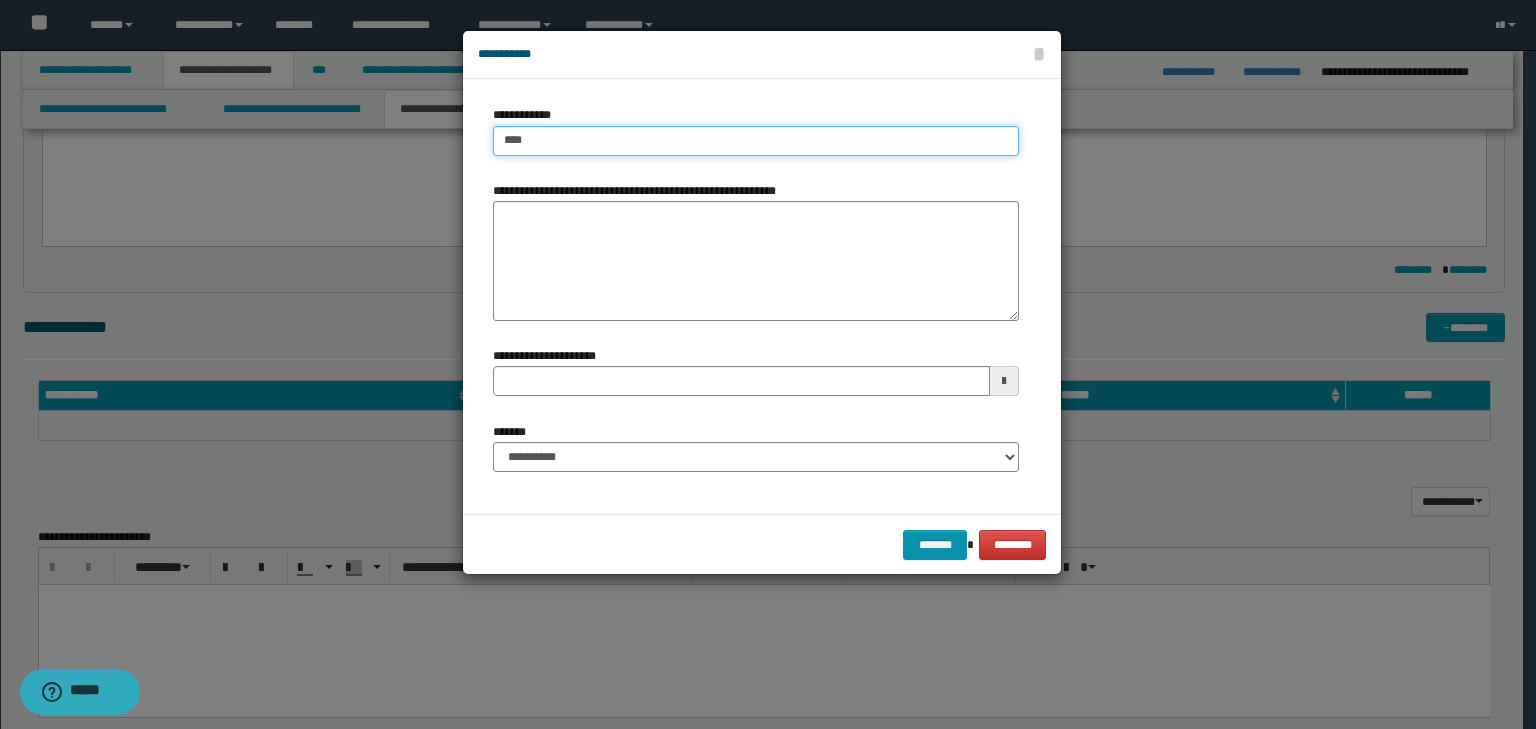 type on "****" 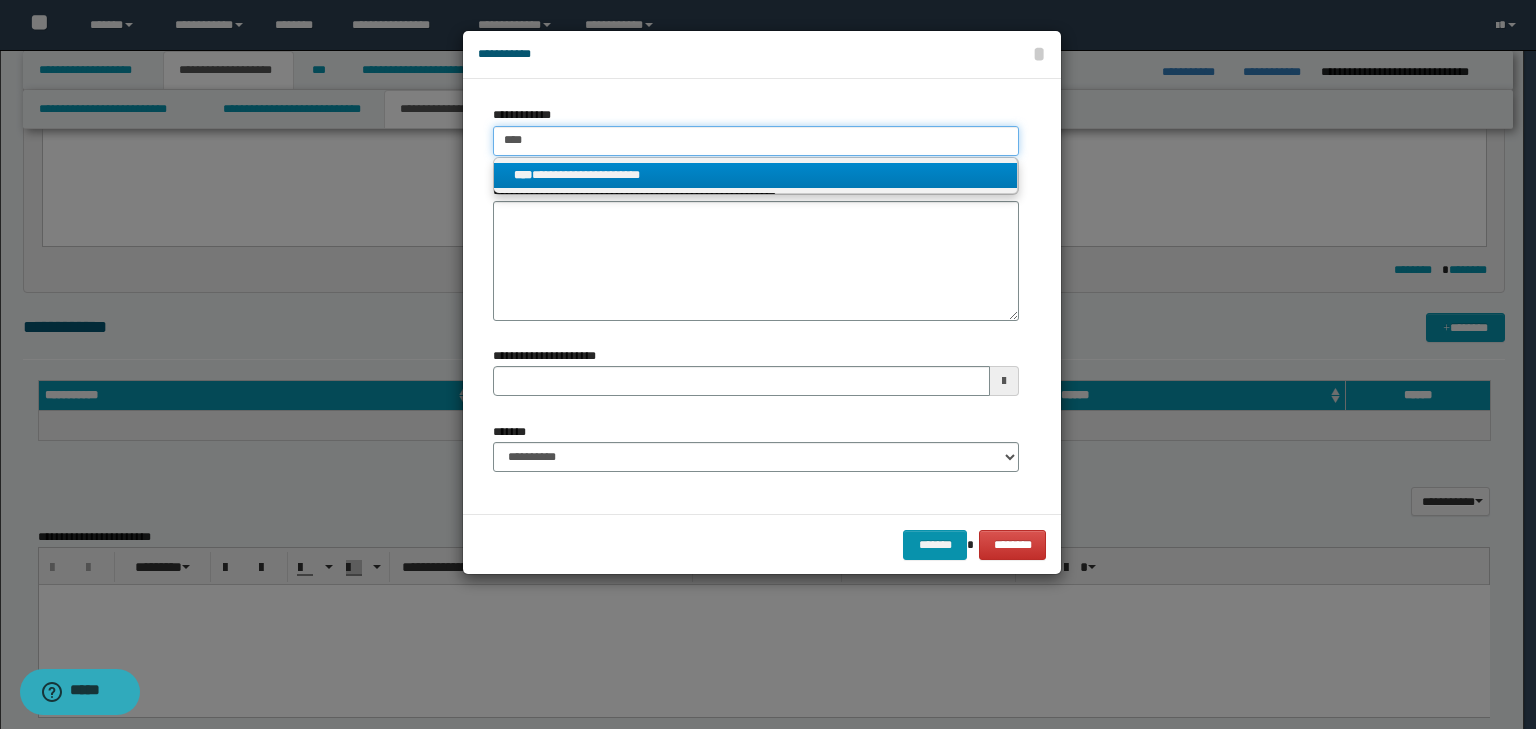 type on "****" 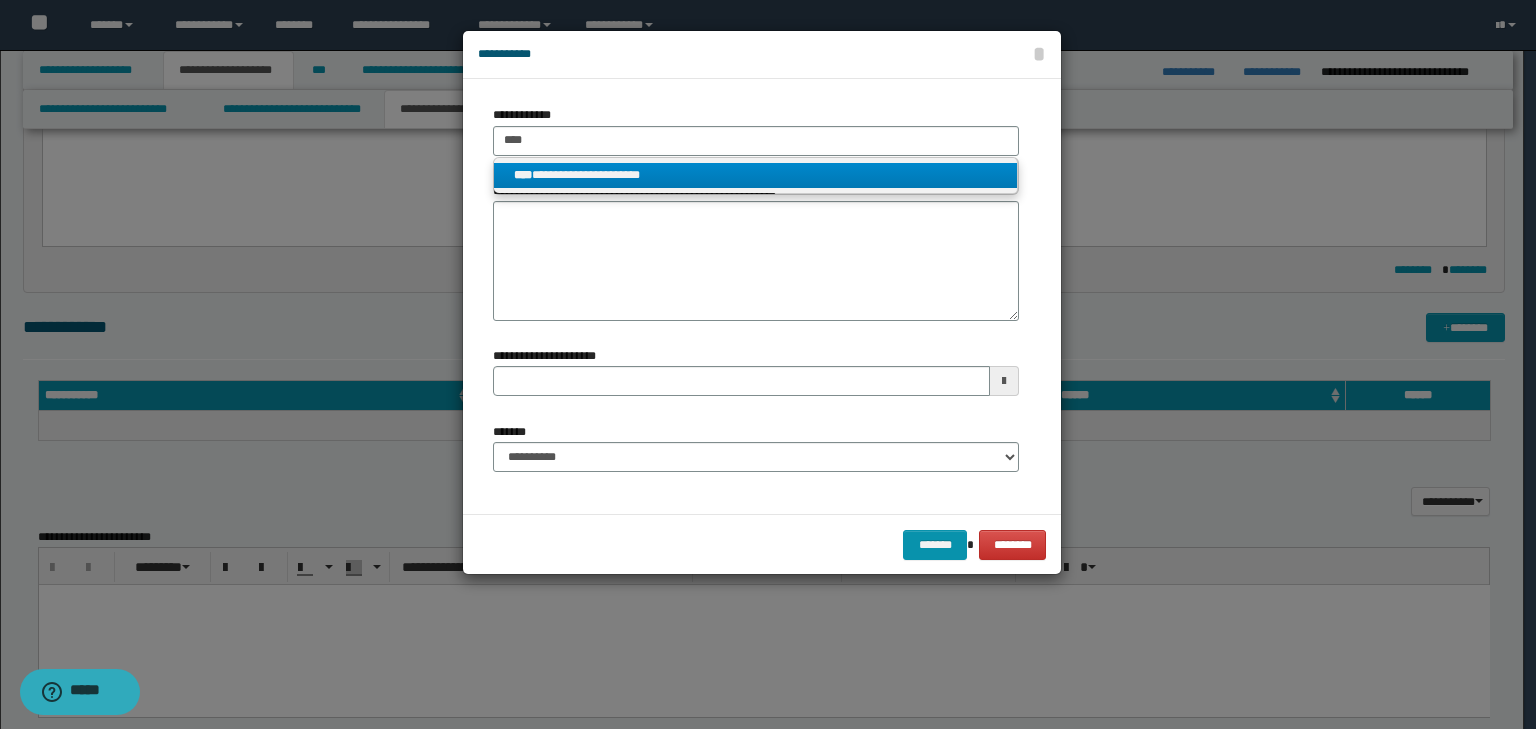 click on "**********" at bounding box center (756, 175) 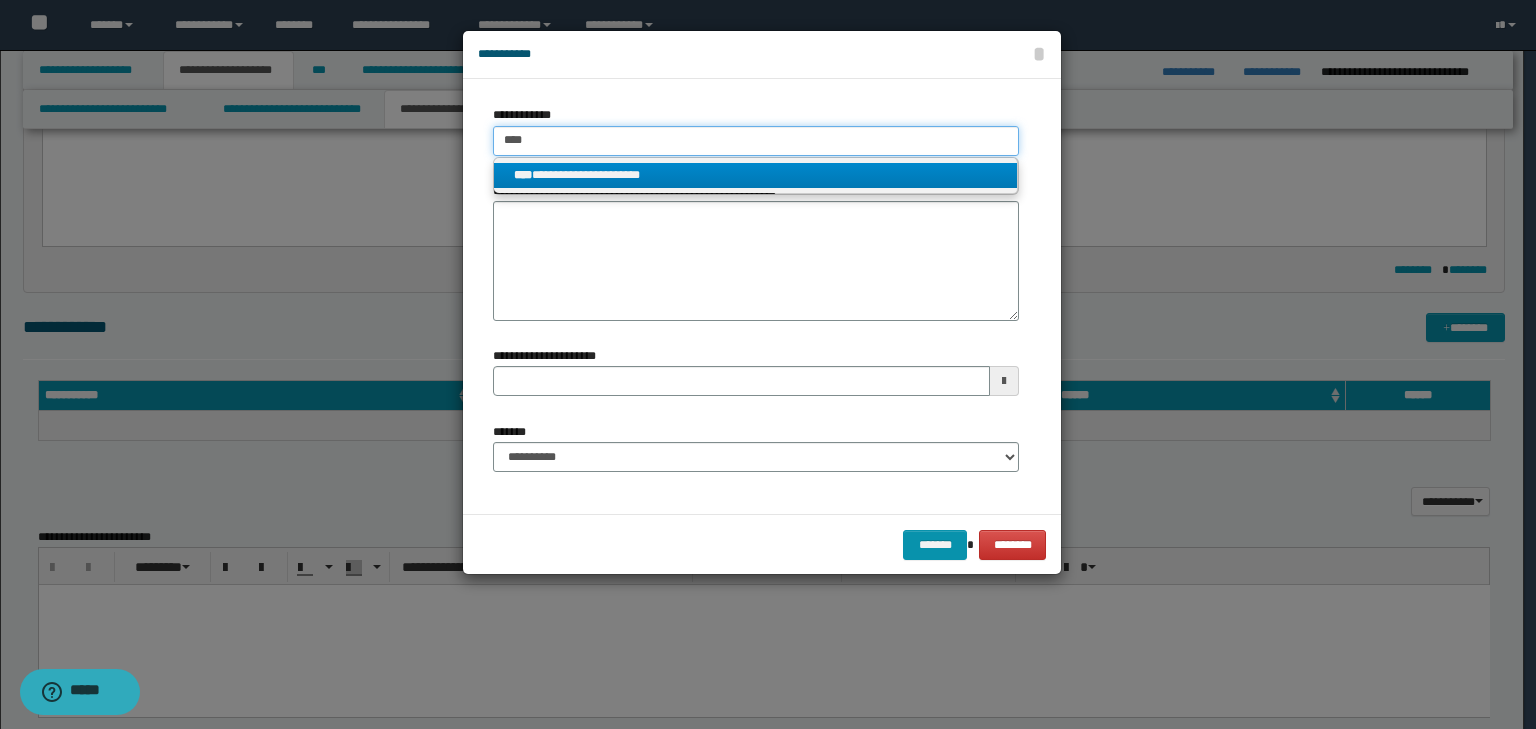 type 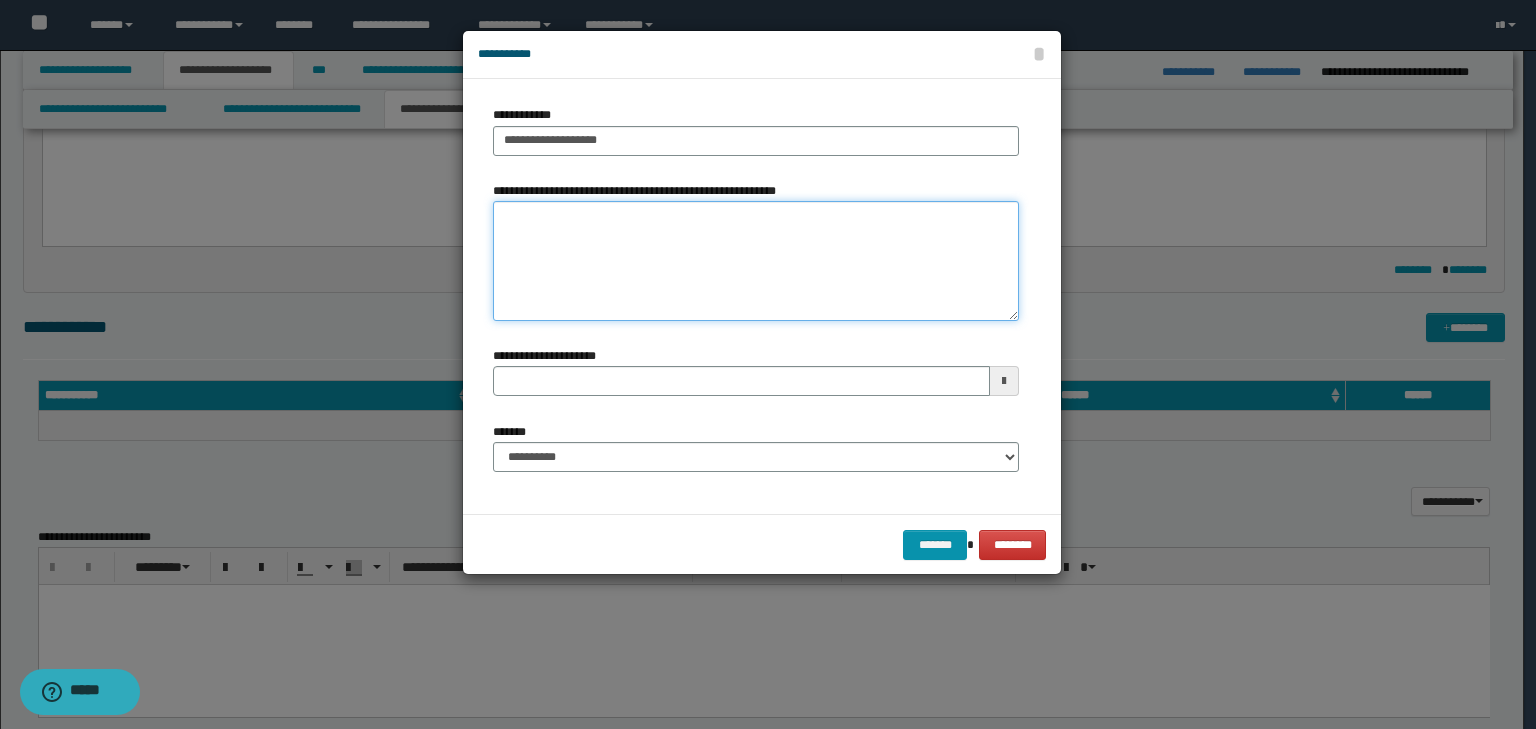 type 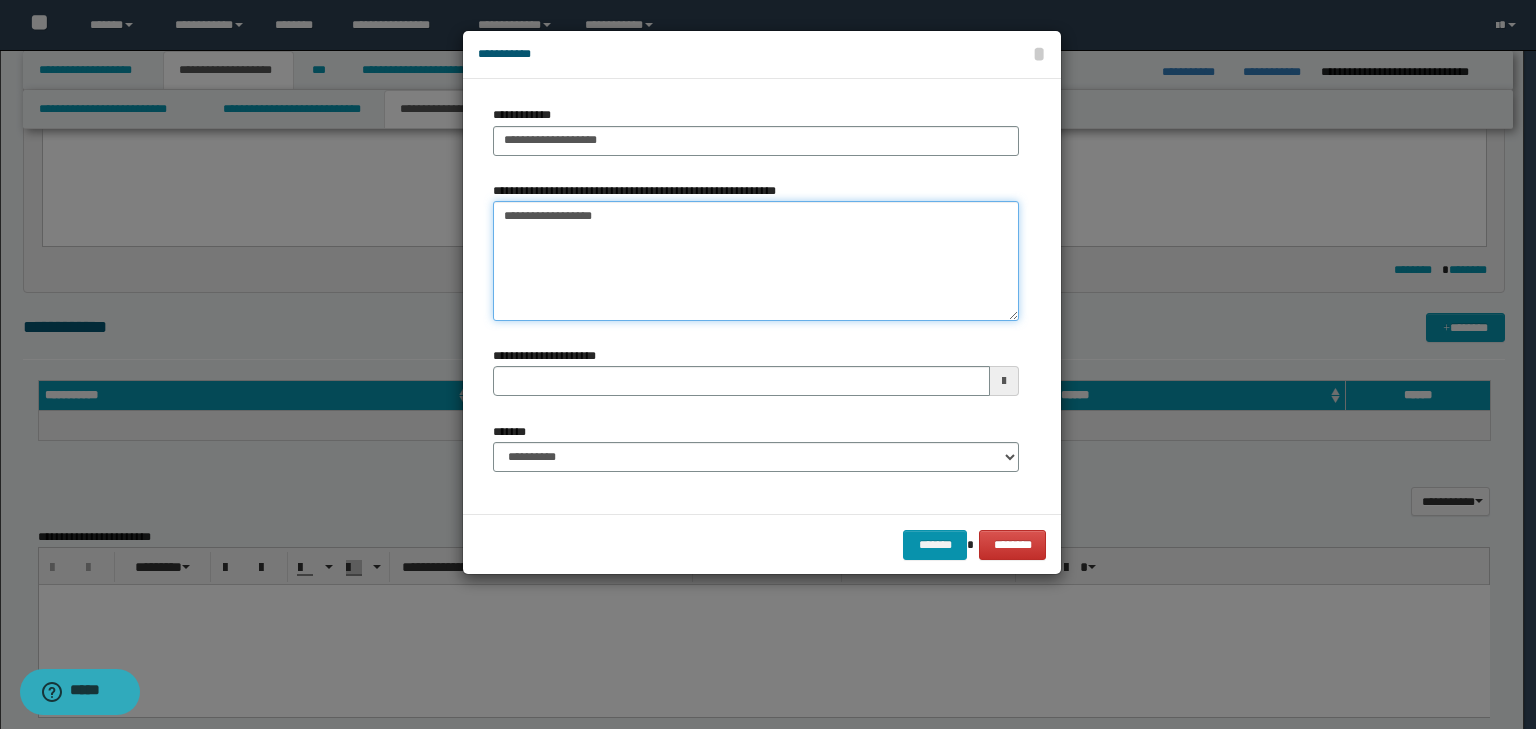type on "**********" 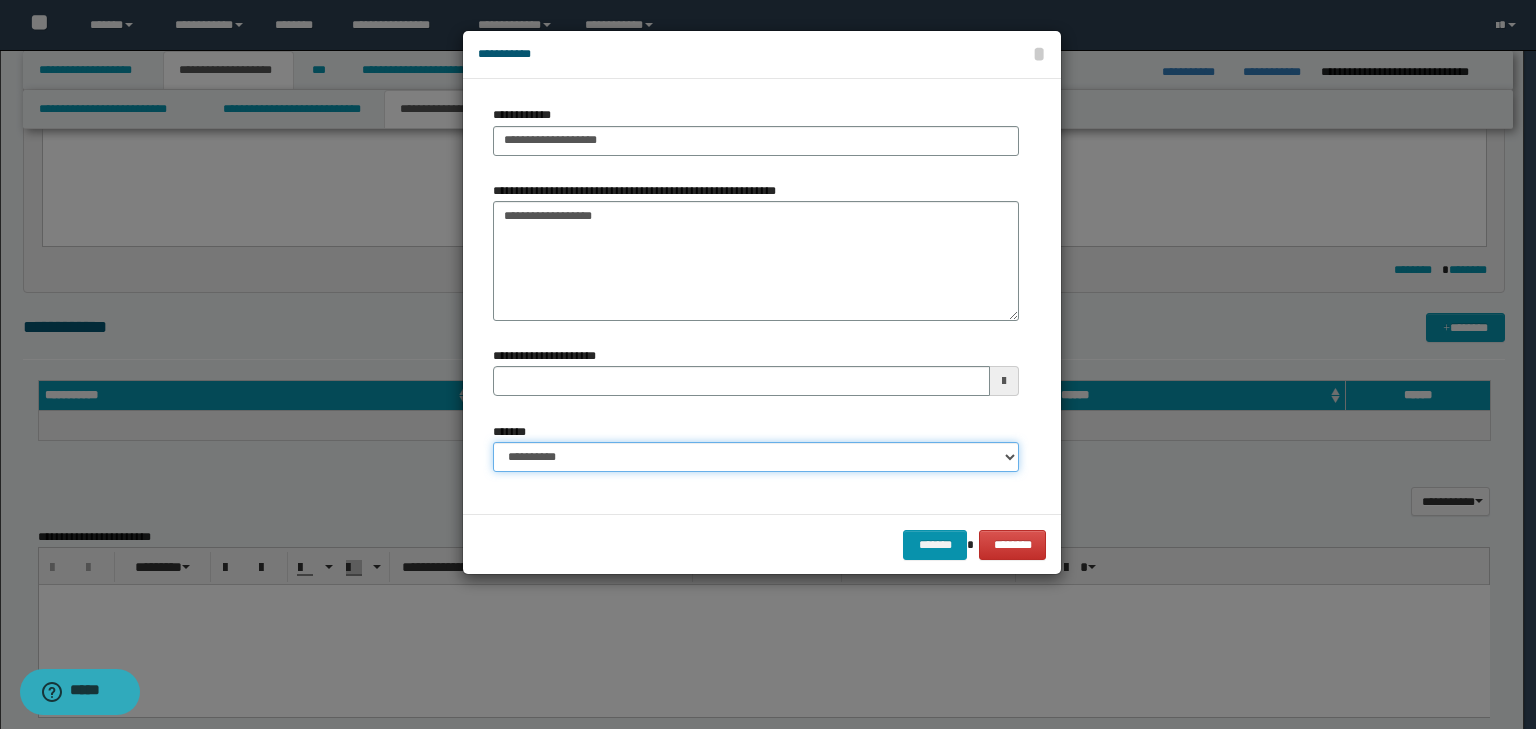 click on "**********" at bounding box center [756, 457] 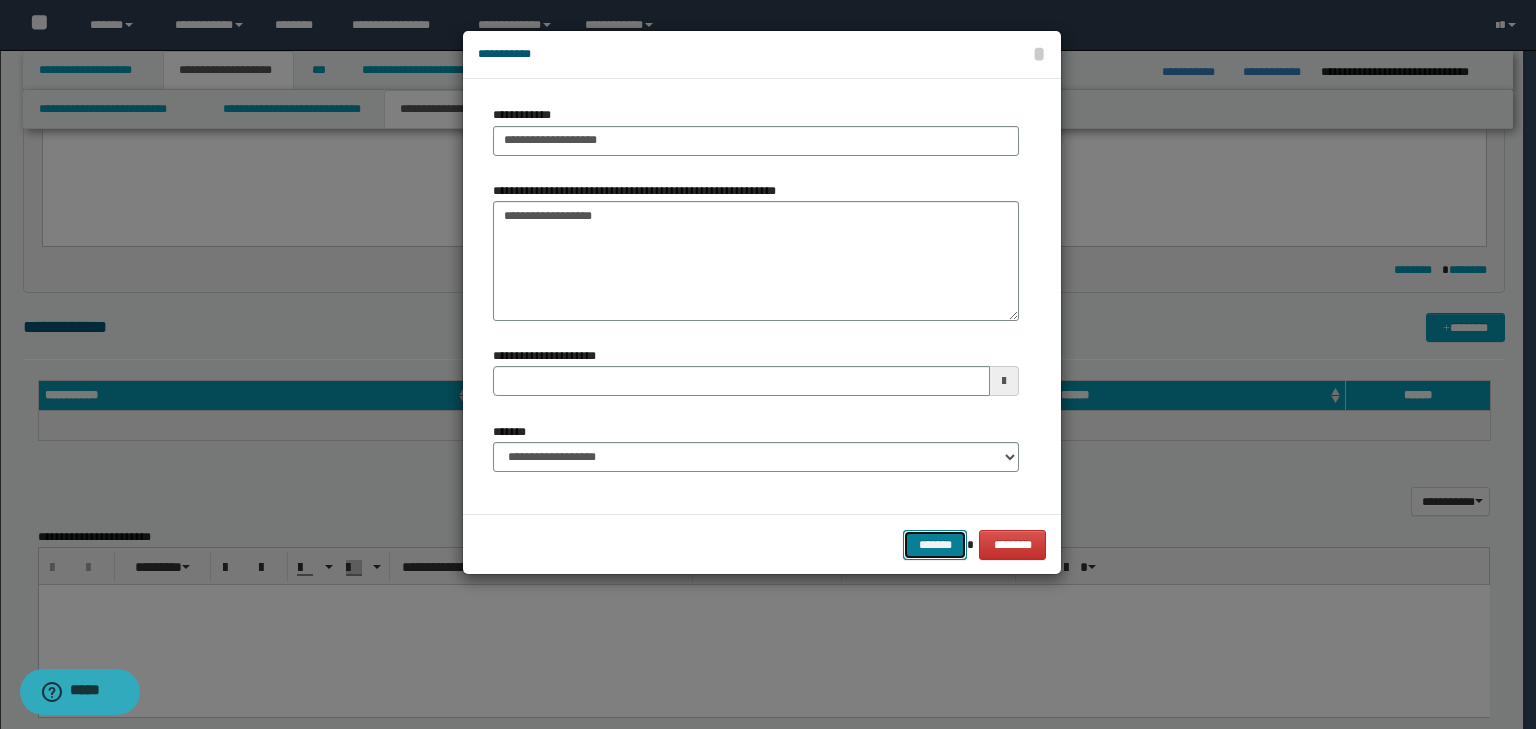 click on "*******" at bounding box center [935, 545] 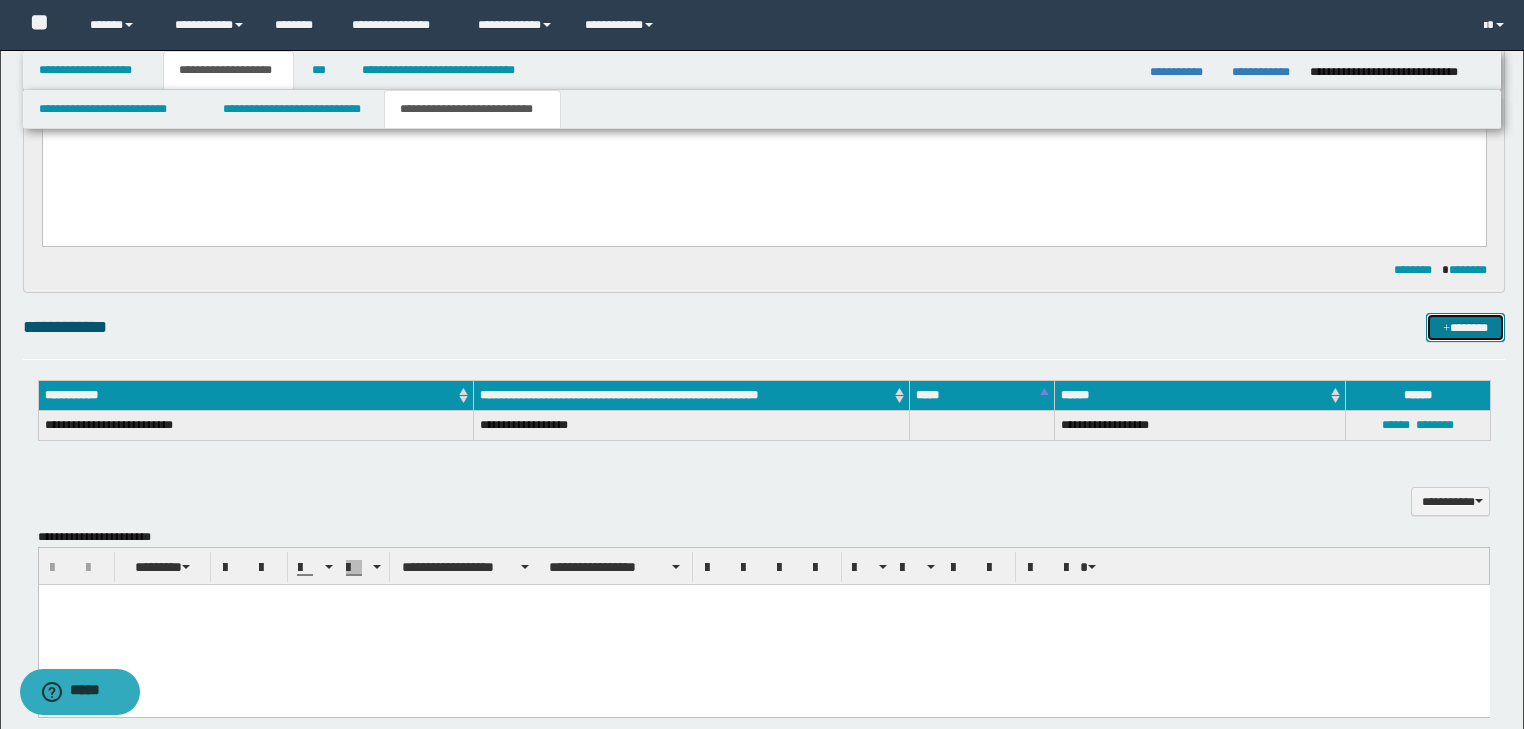 type 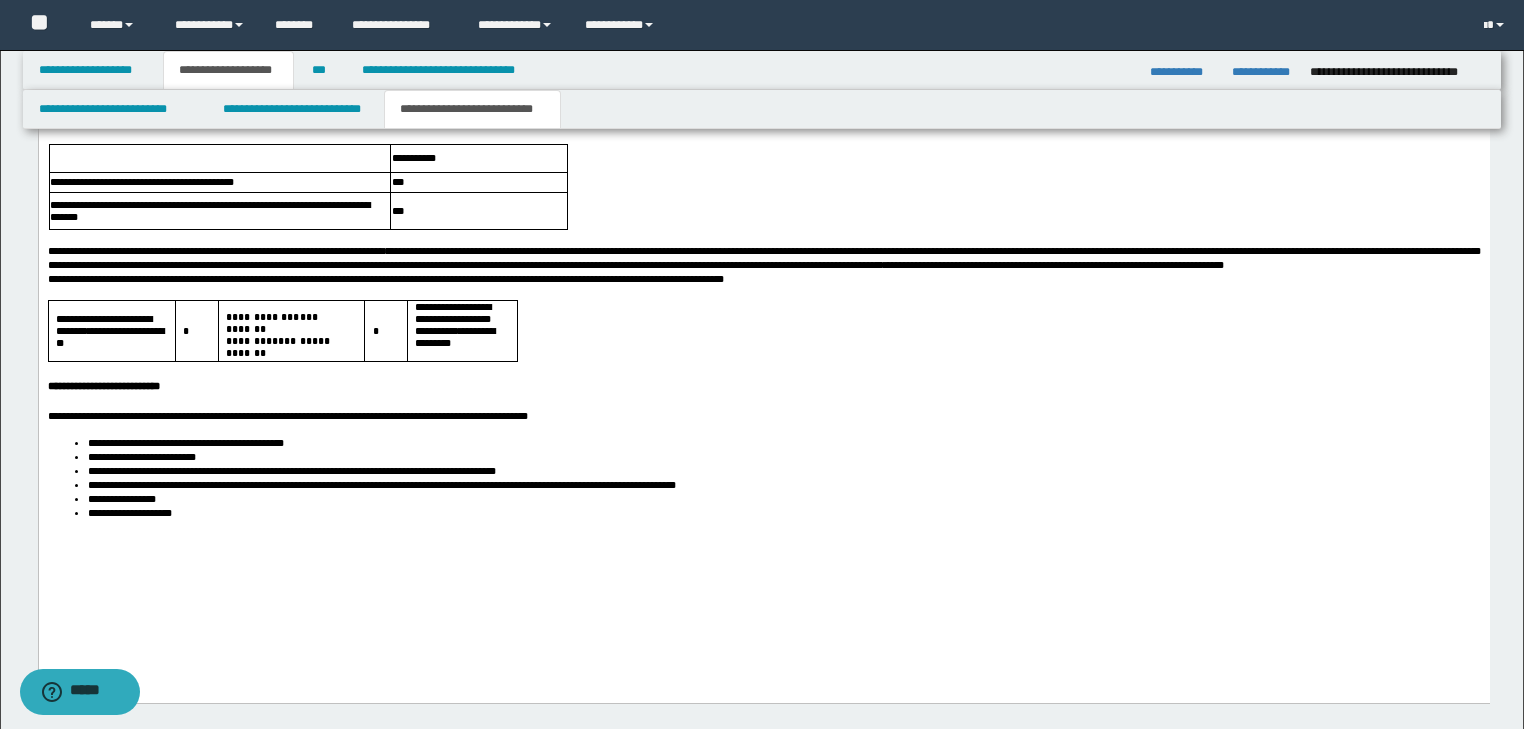 scroll, scrollTop: 1952, scrollLeft: 0, axis: vertical 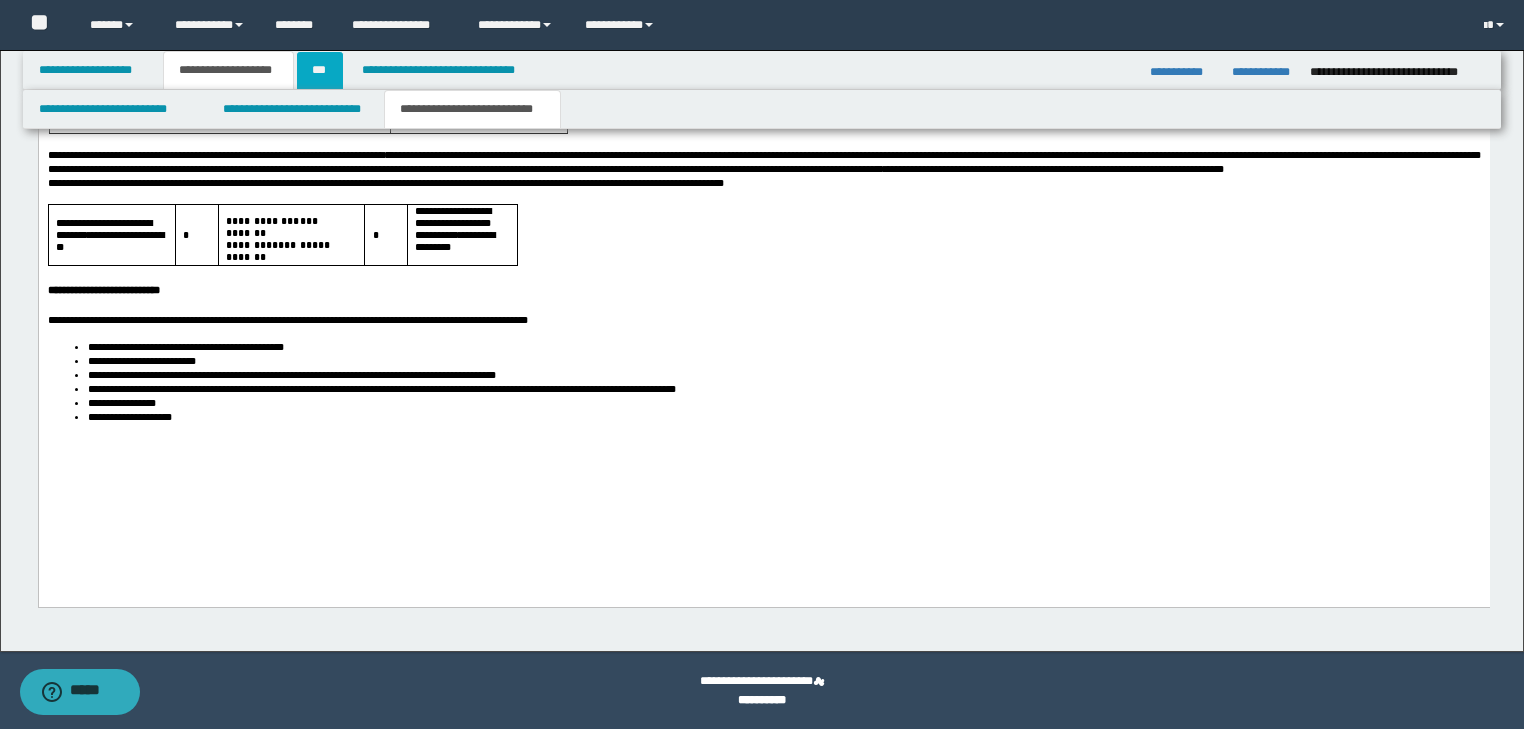 click on "***" at bounding box center (320, 70) 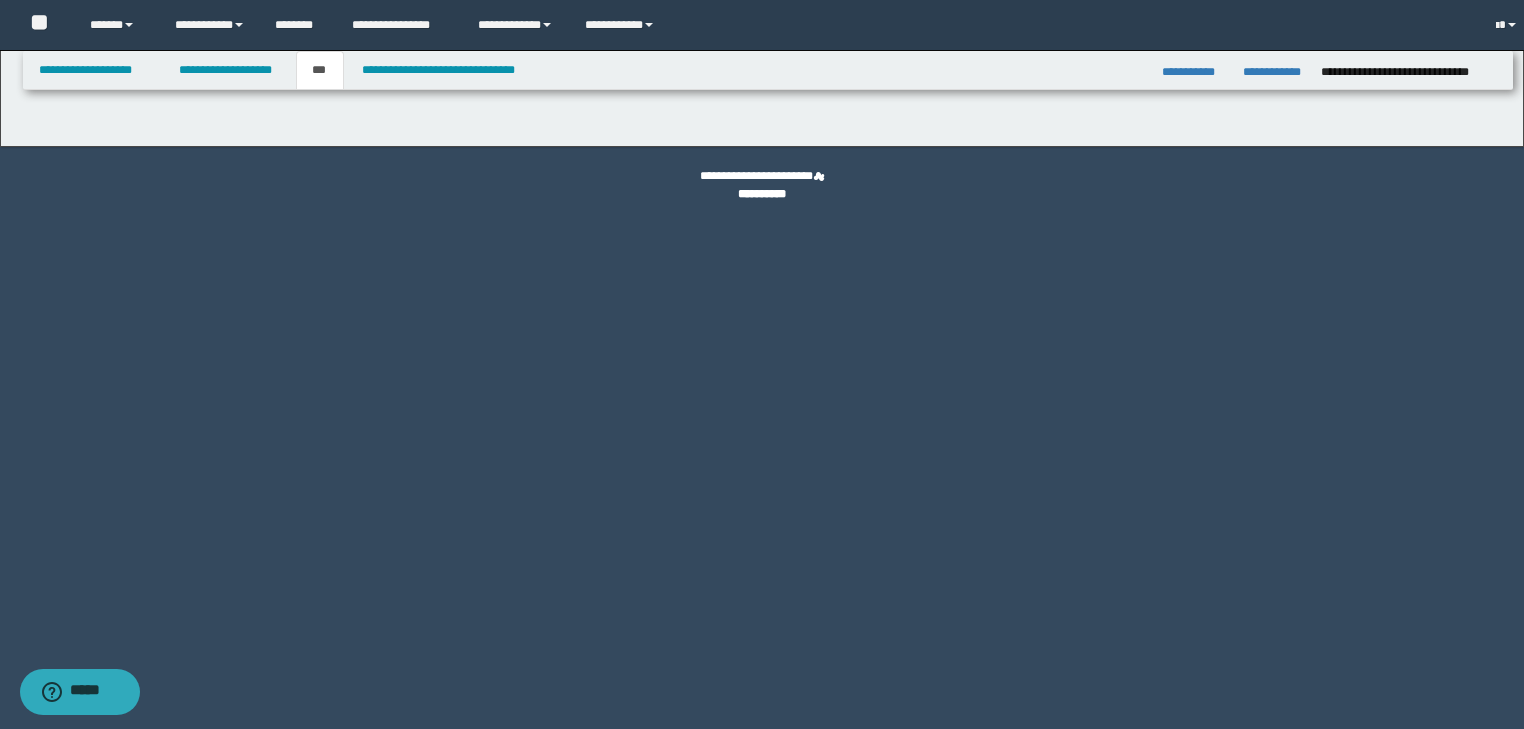 scroll, scrollTop: 0, scrollLeft: 0, axis: both 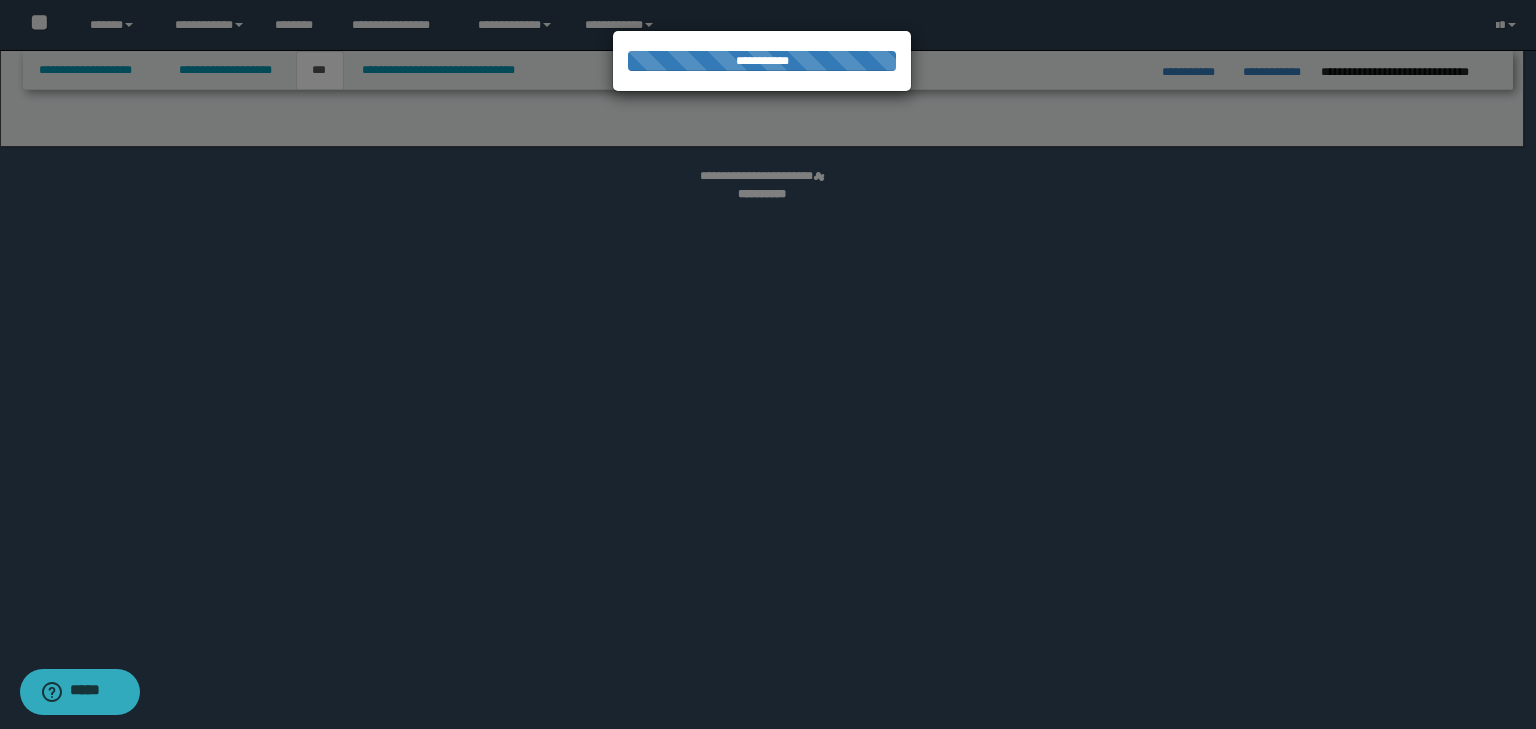 select on "*" 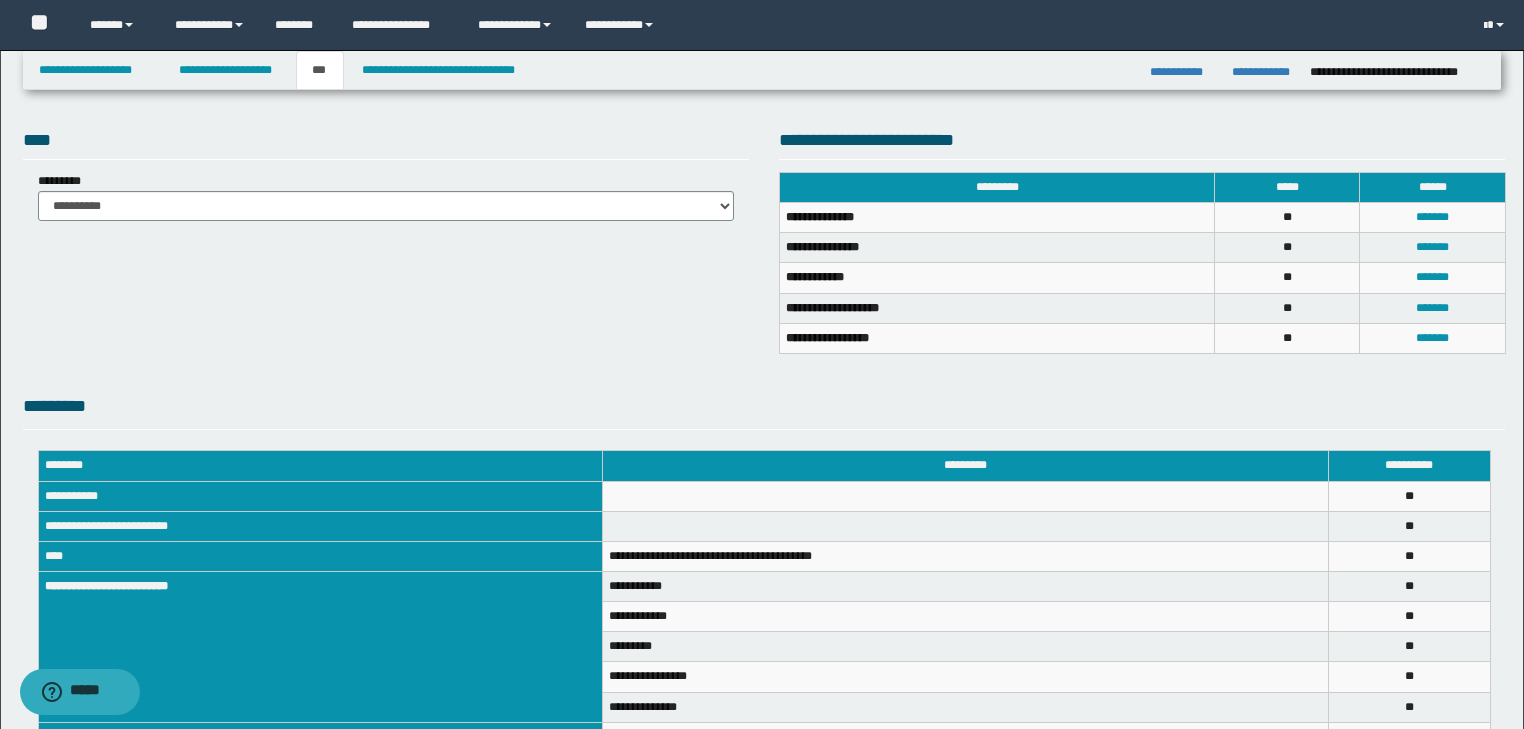 scroll, scrollTop: 160, scrollLeft: 0, axis: vertical 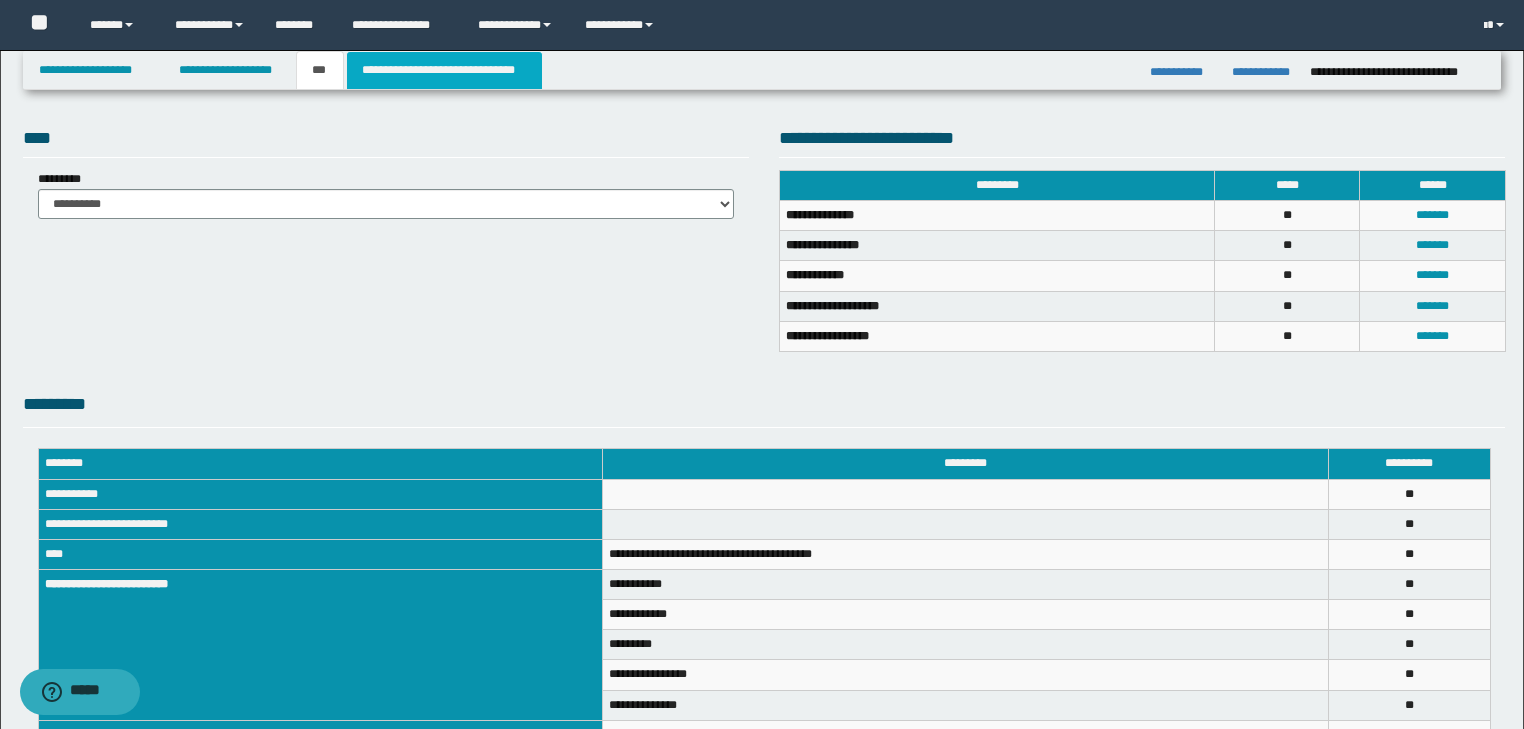 click on "**********" at bounding box center (444, 70) 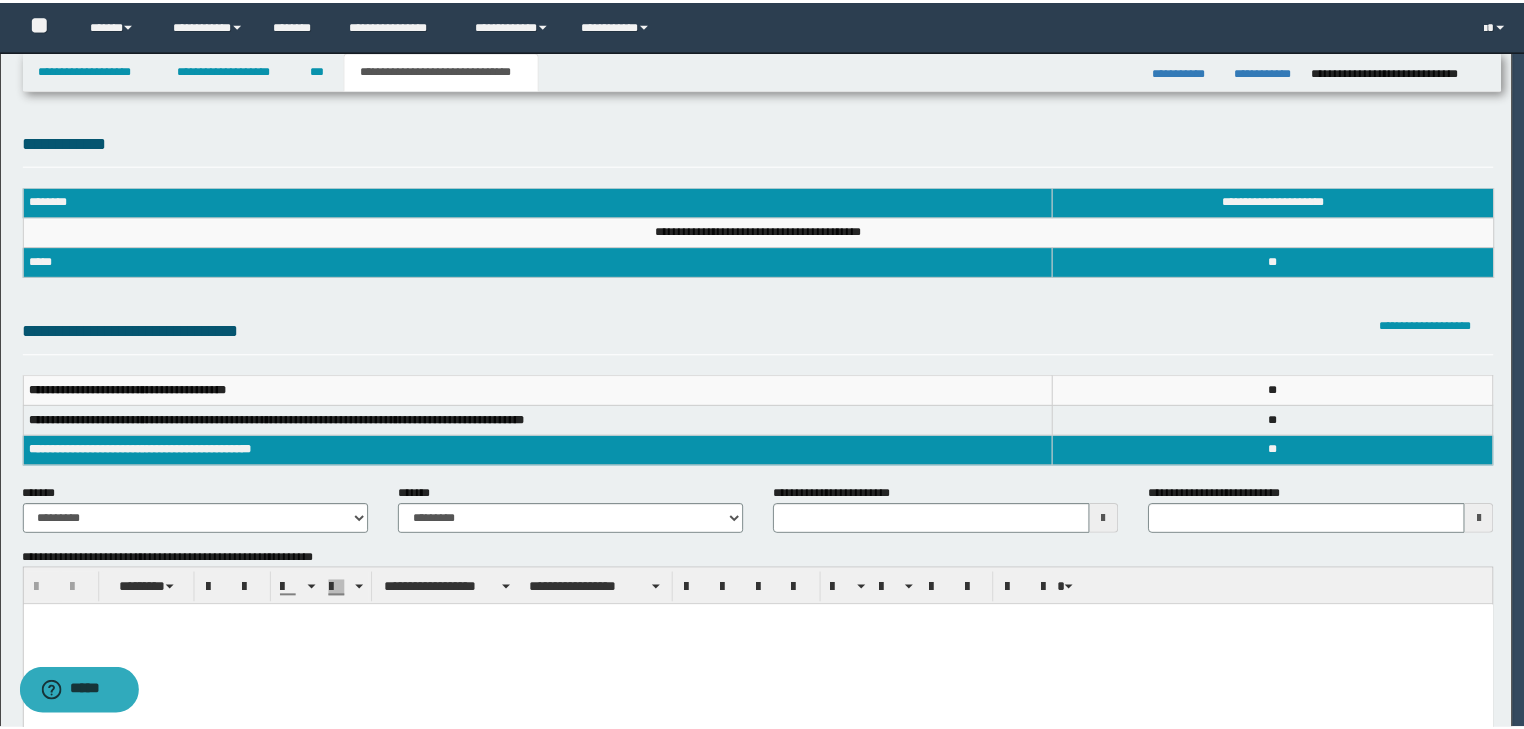 scroll, scrollTop: 0, scrollLeft: 0, axis: both 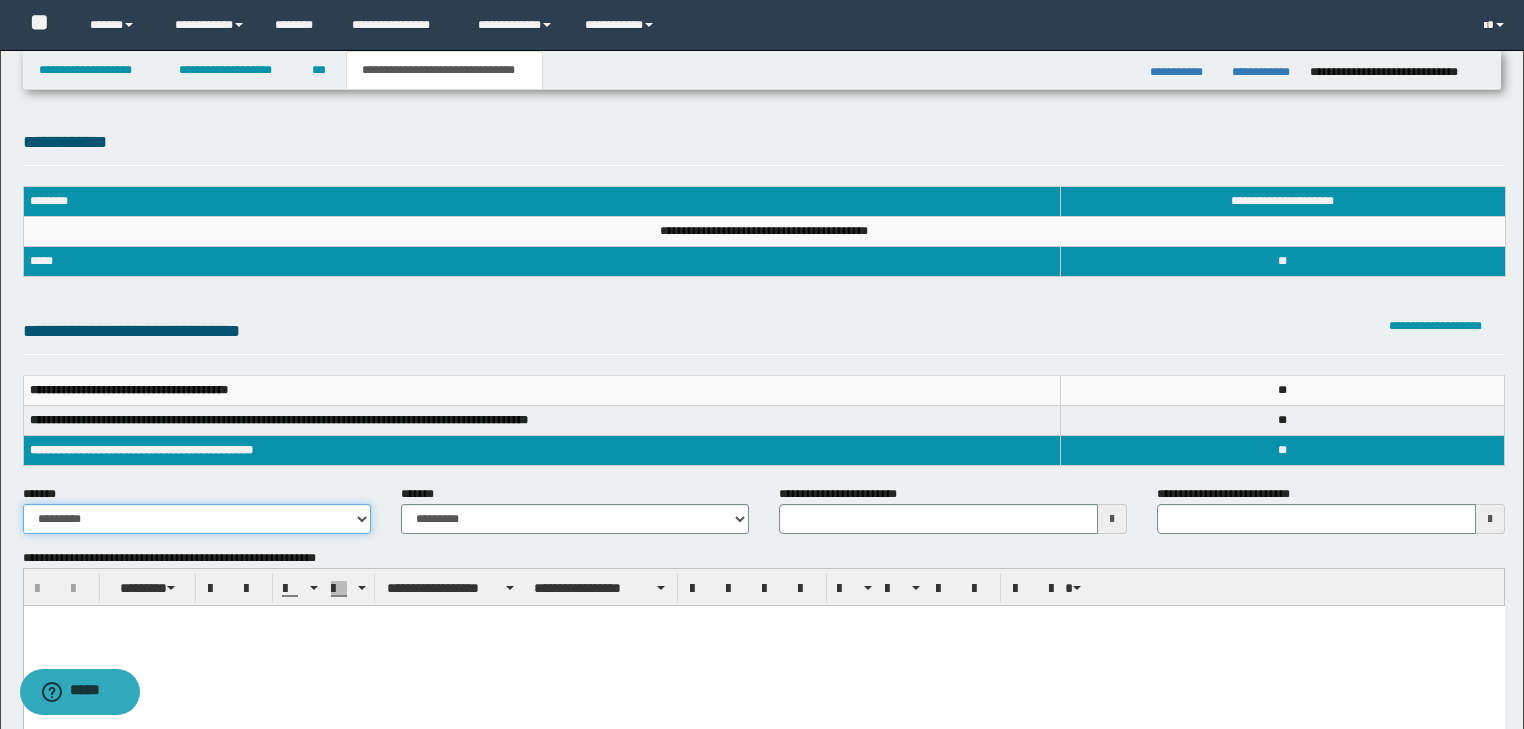click on "**********" at bounding box center [197, 519] 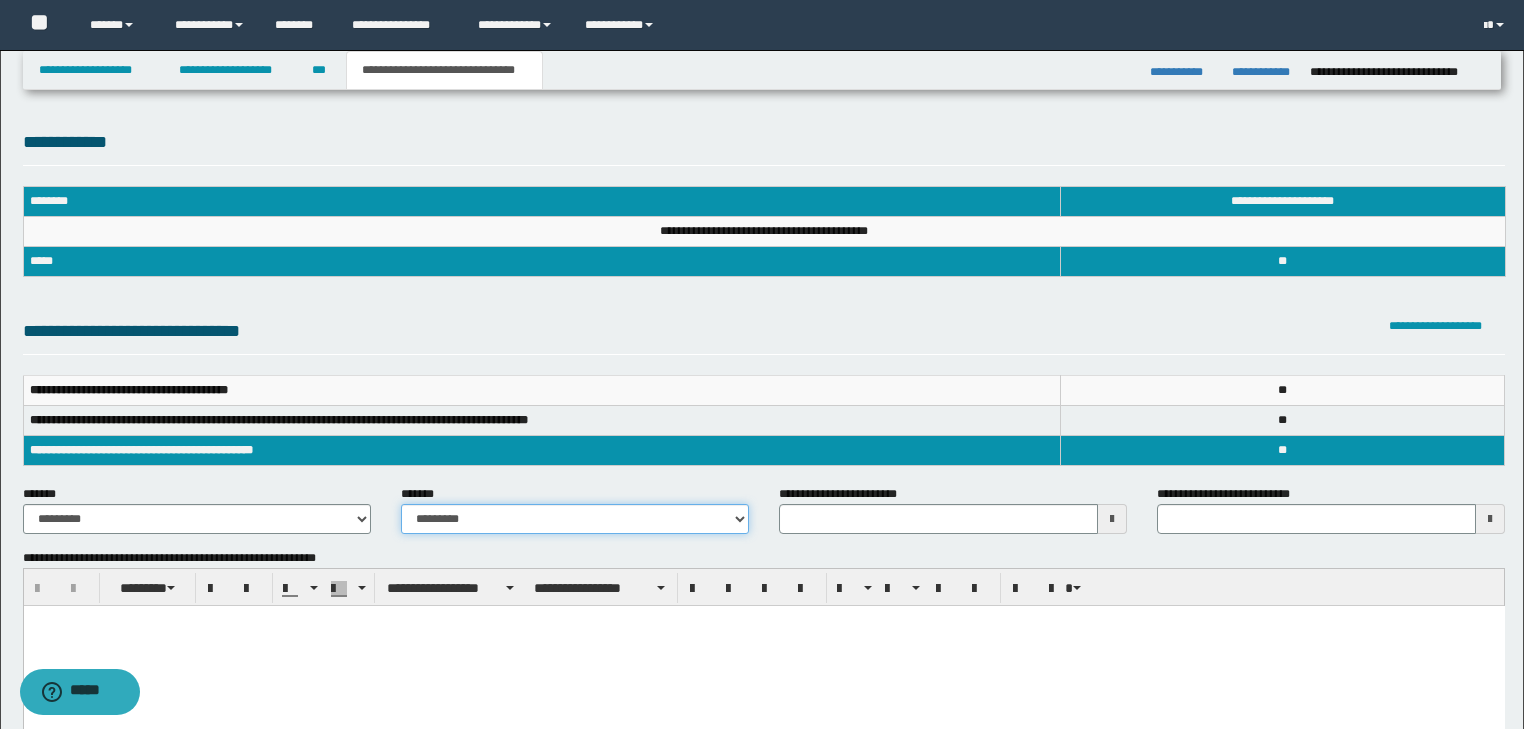 drag, startPoint x: 427, startPoint y: 510, endPoint x: 436, endPoint y: 539, distance: 30.364452 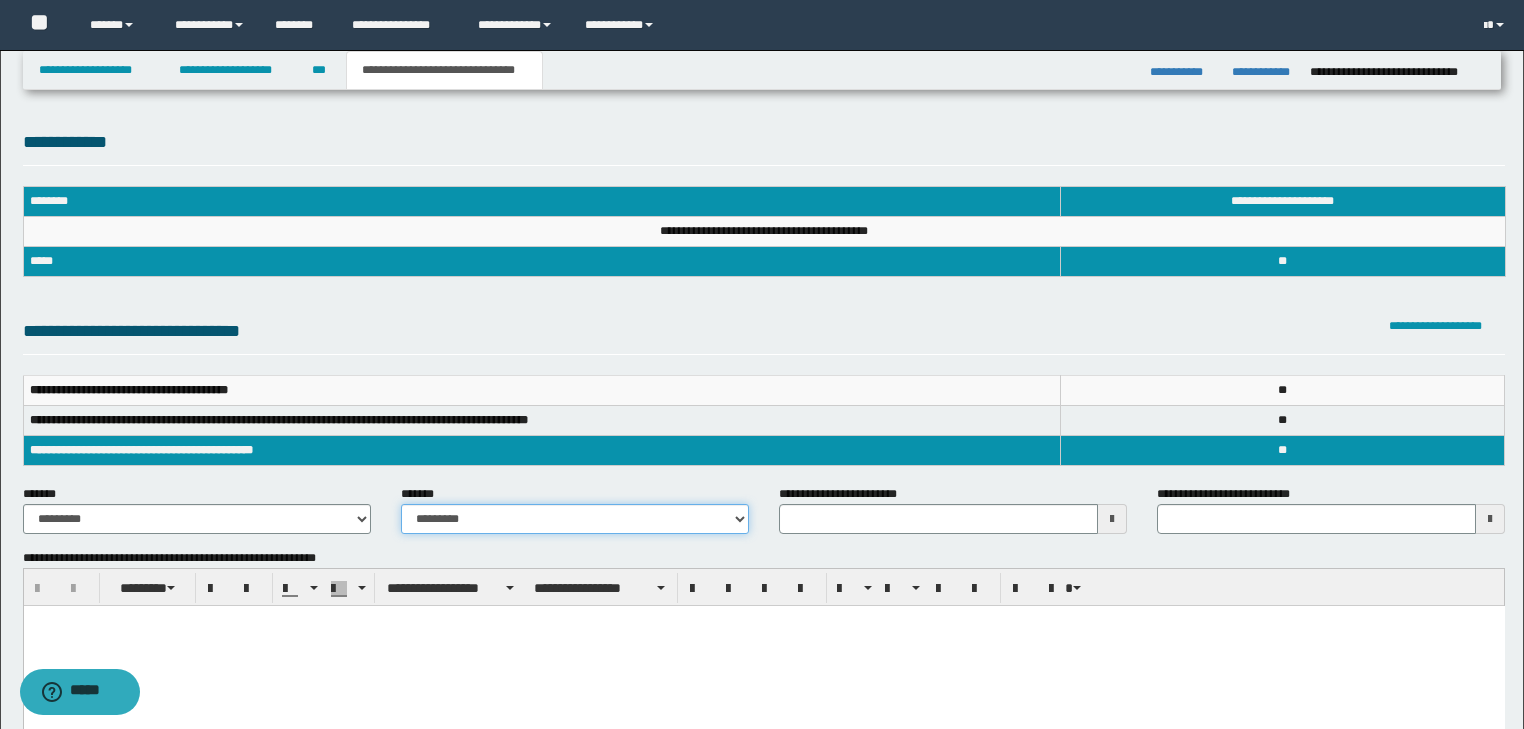 select on "*" 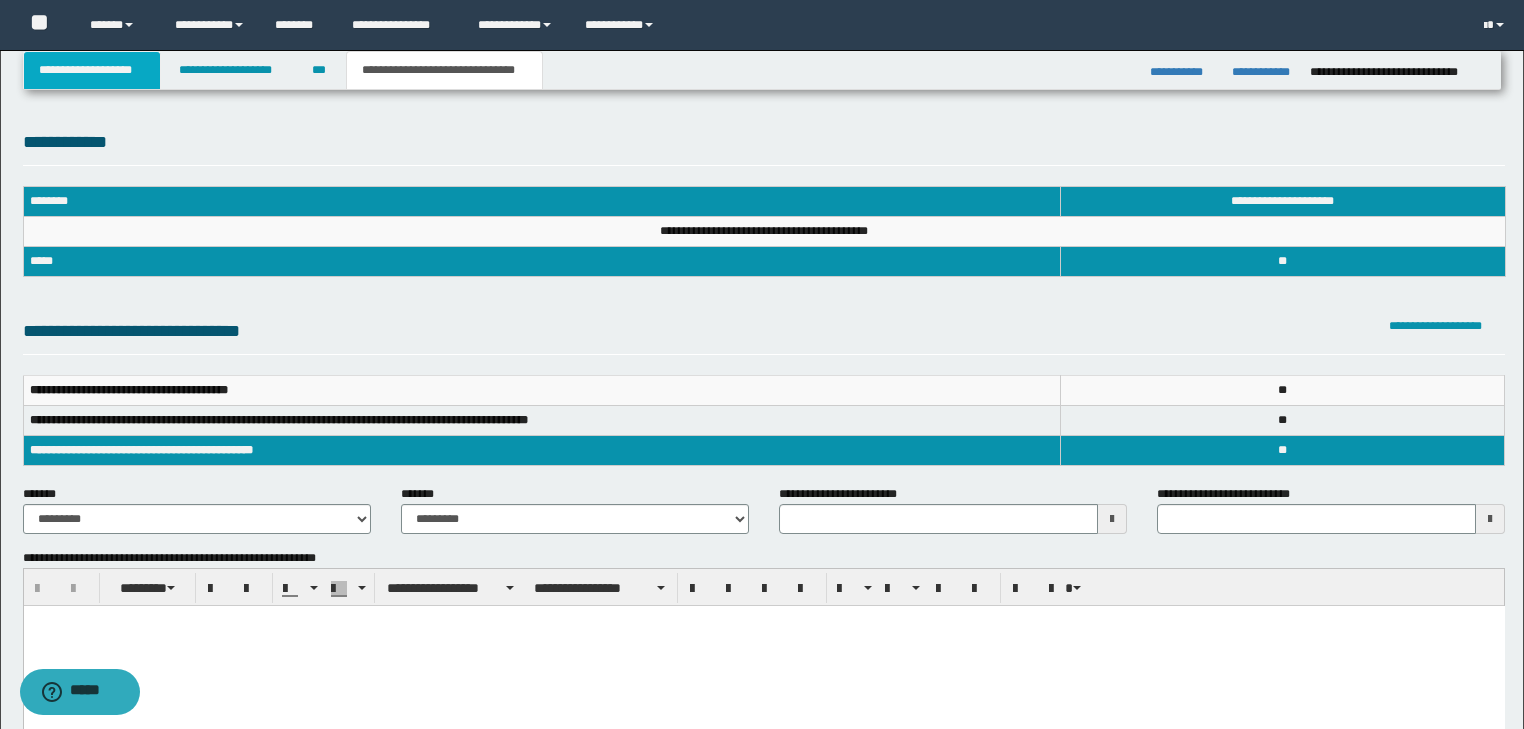 click on "**********" at bounding box center [92, 70] 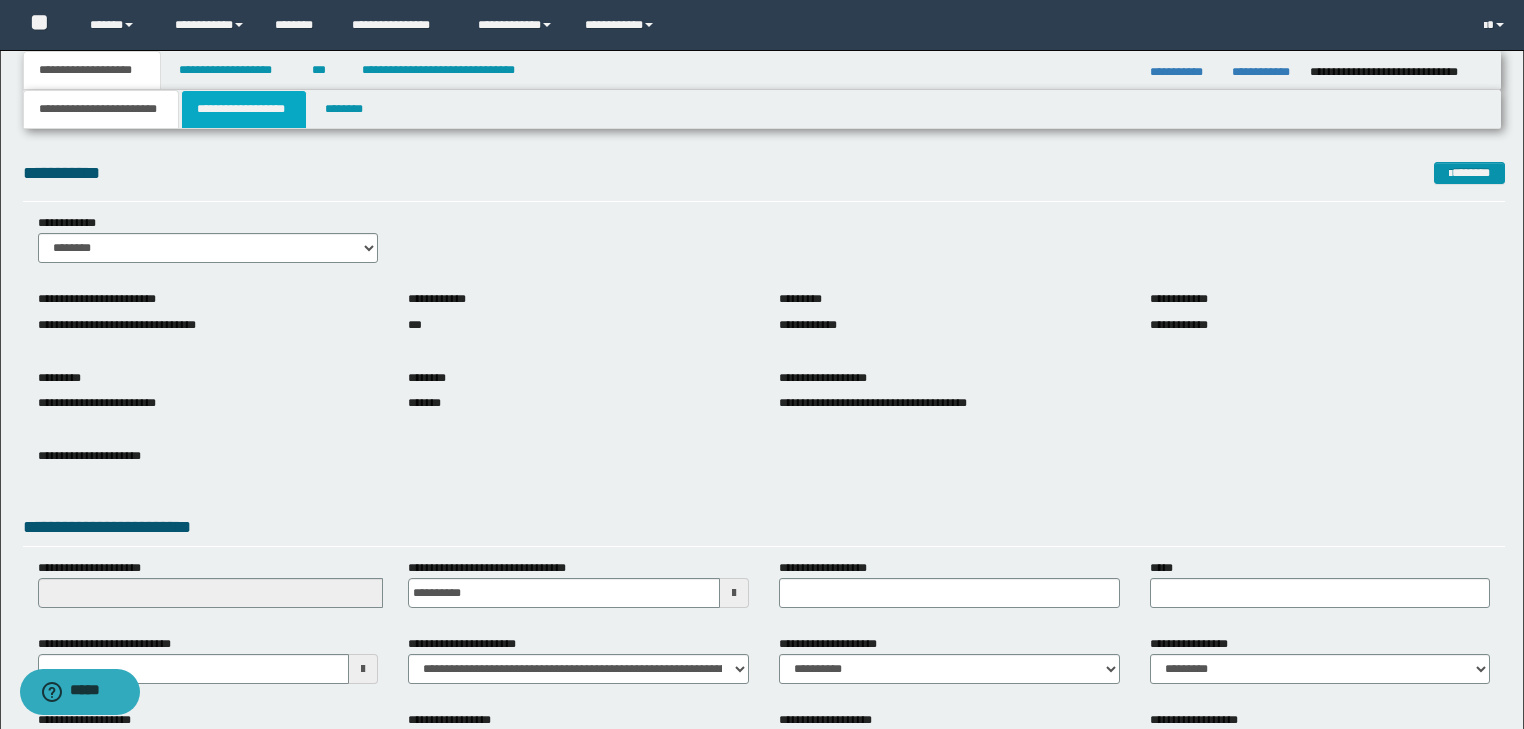 click on "**********" at bounding box center [244, 109] 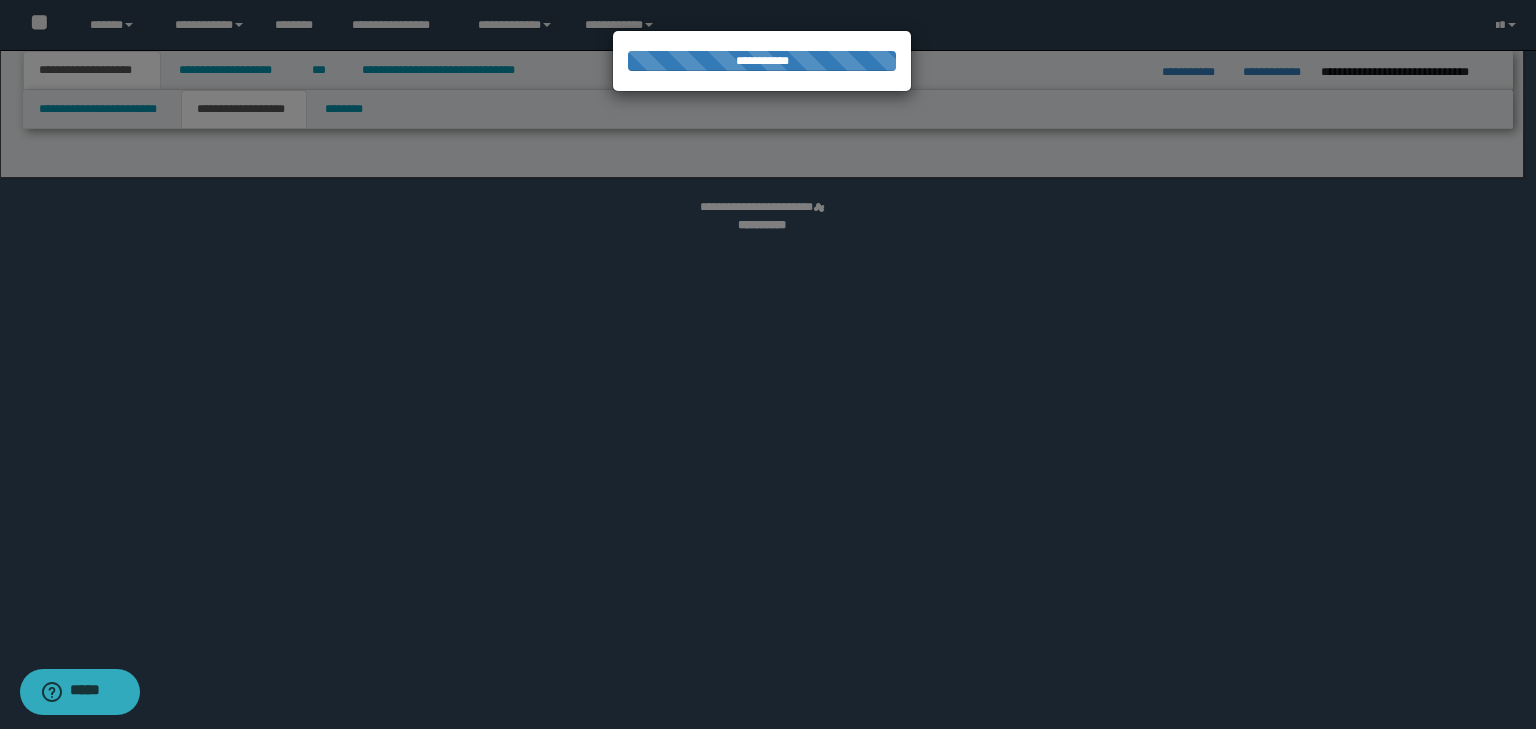 select on "*" 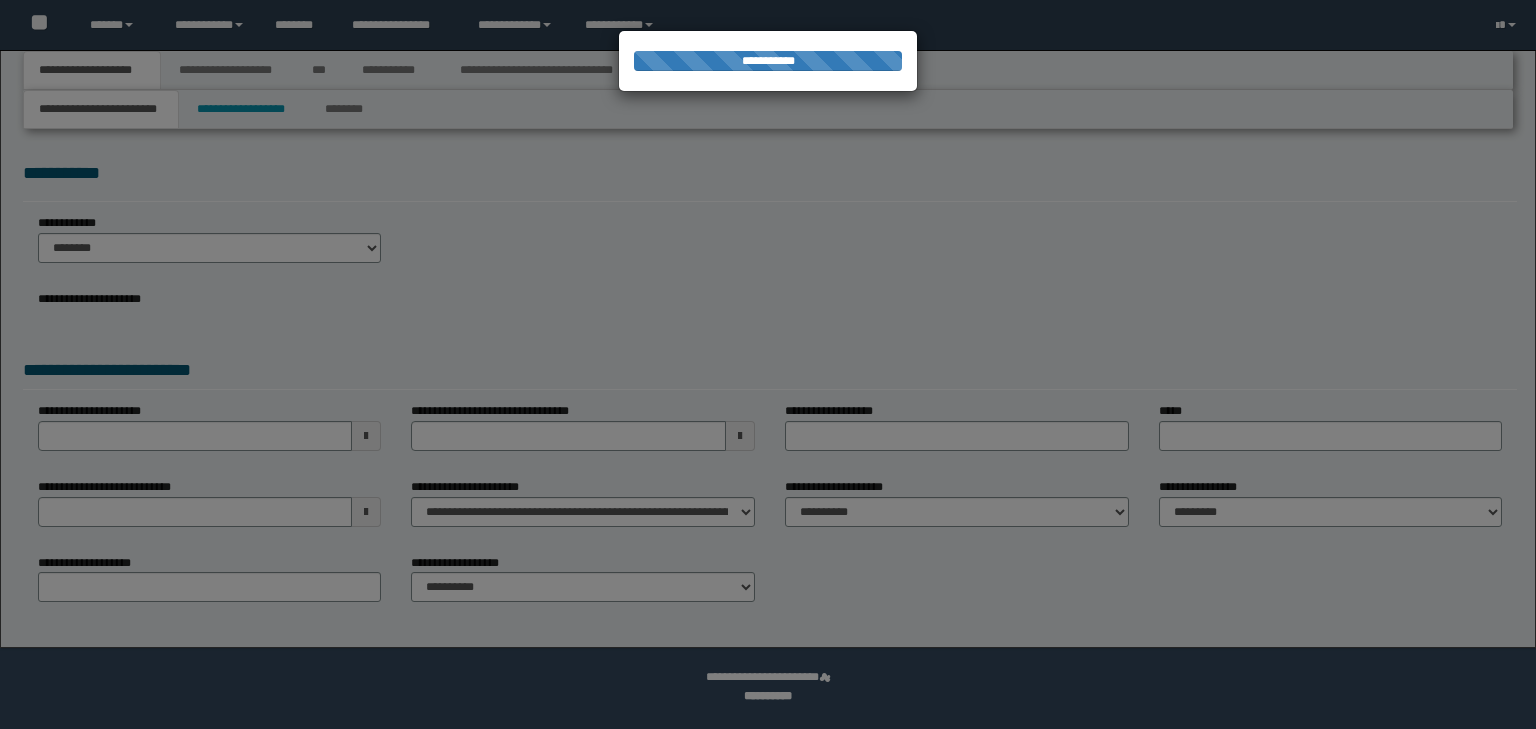 scroll, scrollTop: 0, scrollLeft: 0, axis: both 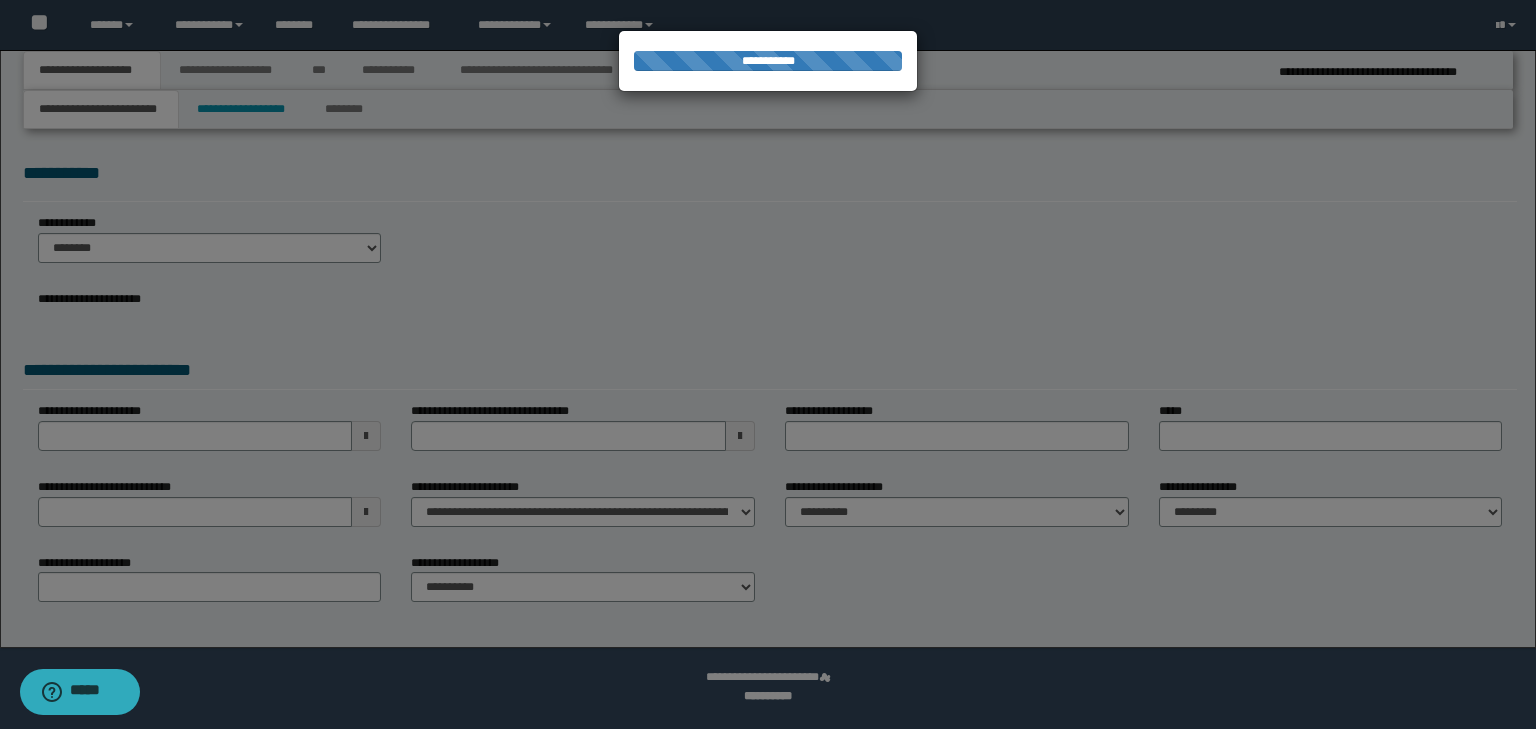 select on "*" 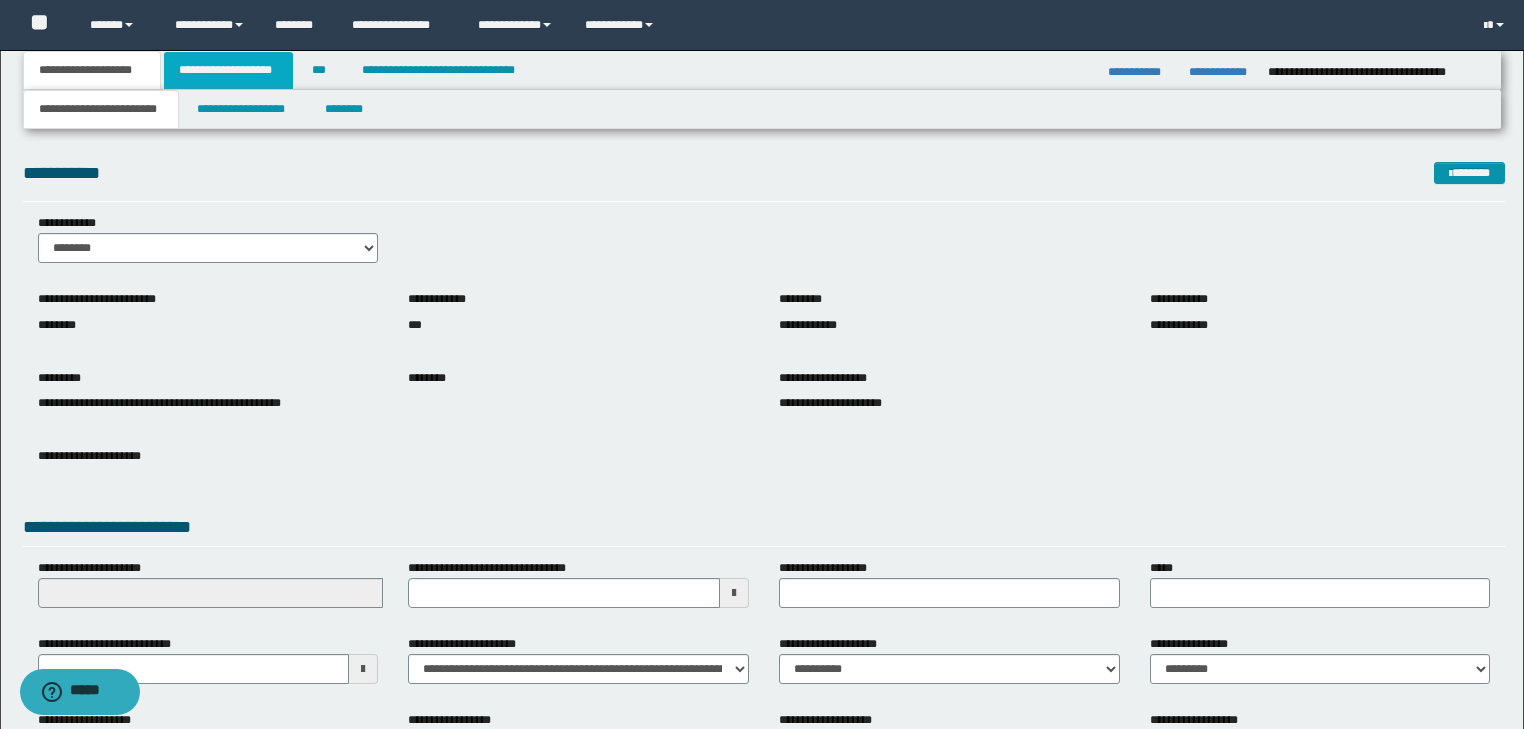 click on "**********" at bounding box center (228, 70) 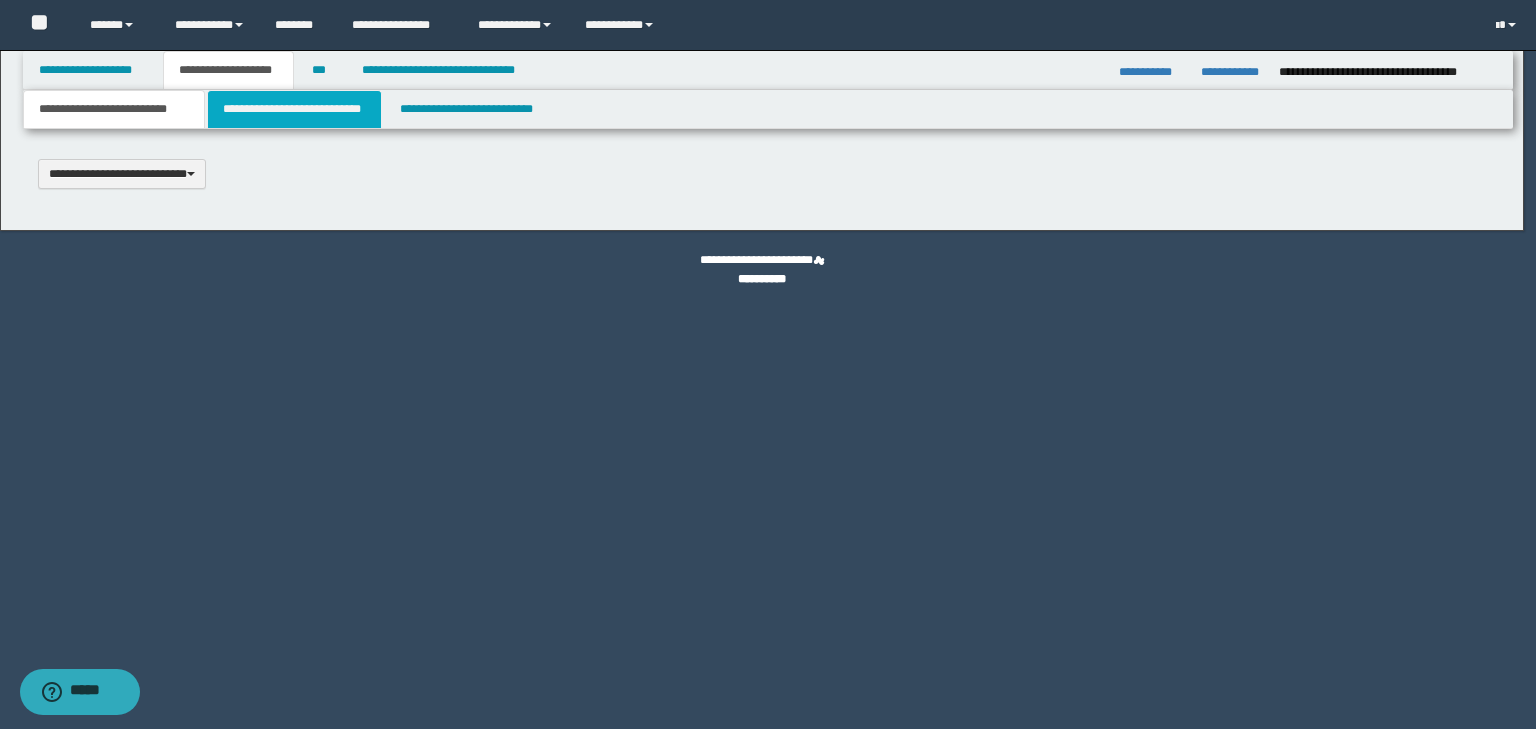 type 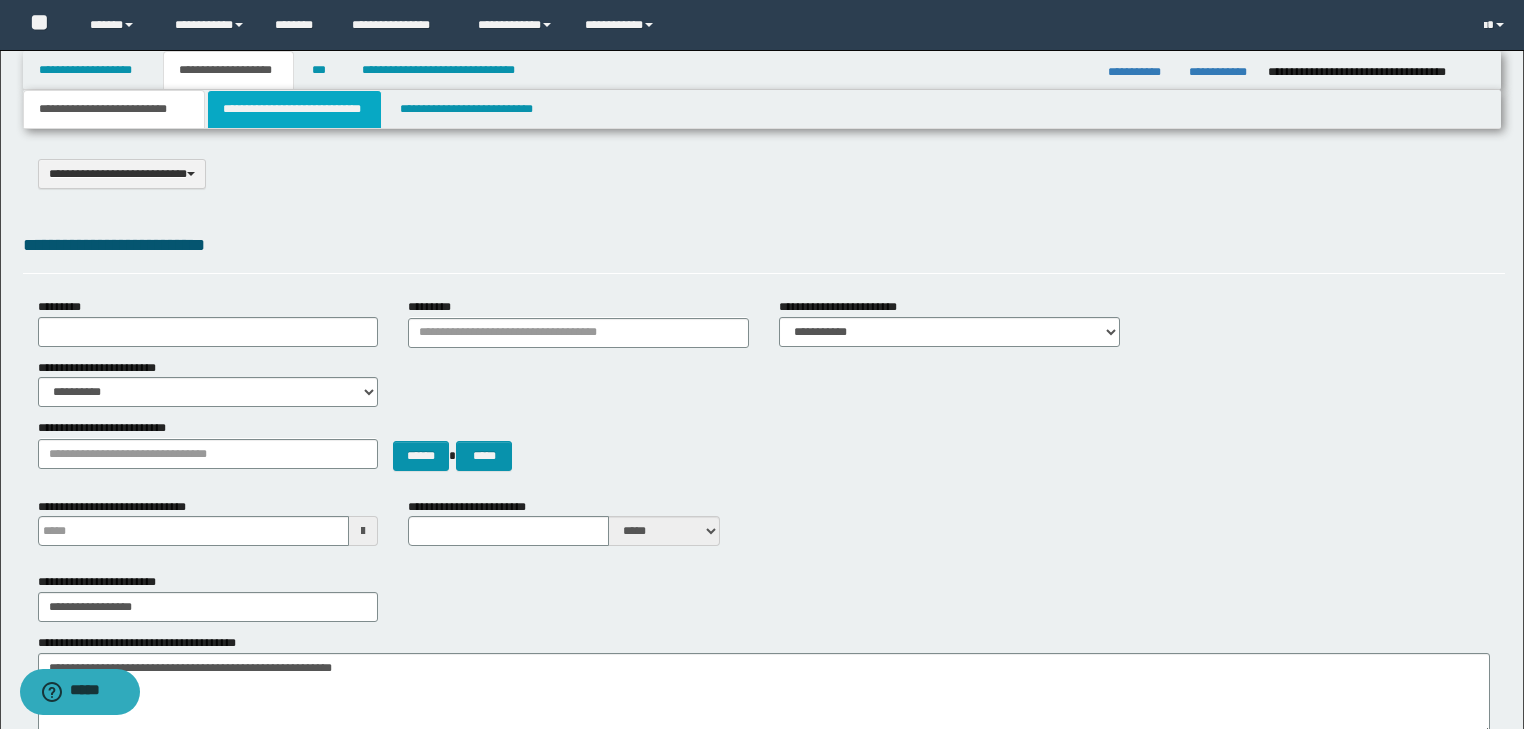 click on "**********" at bounding box center [294, 109] 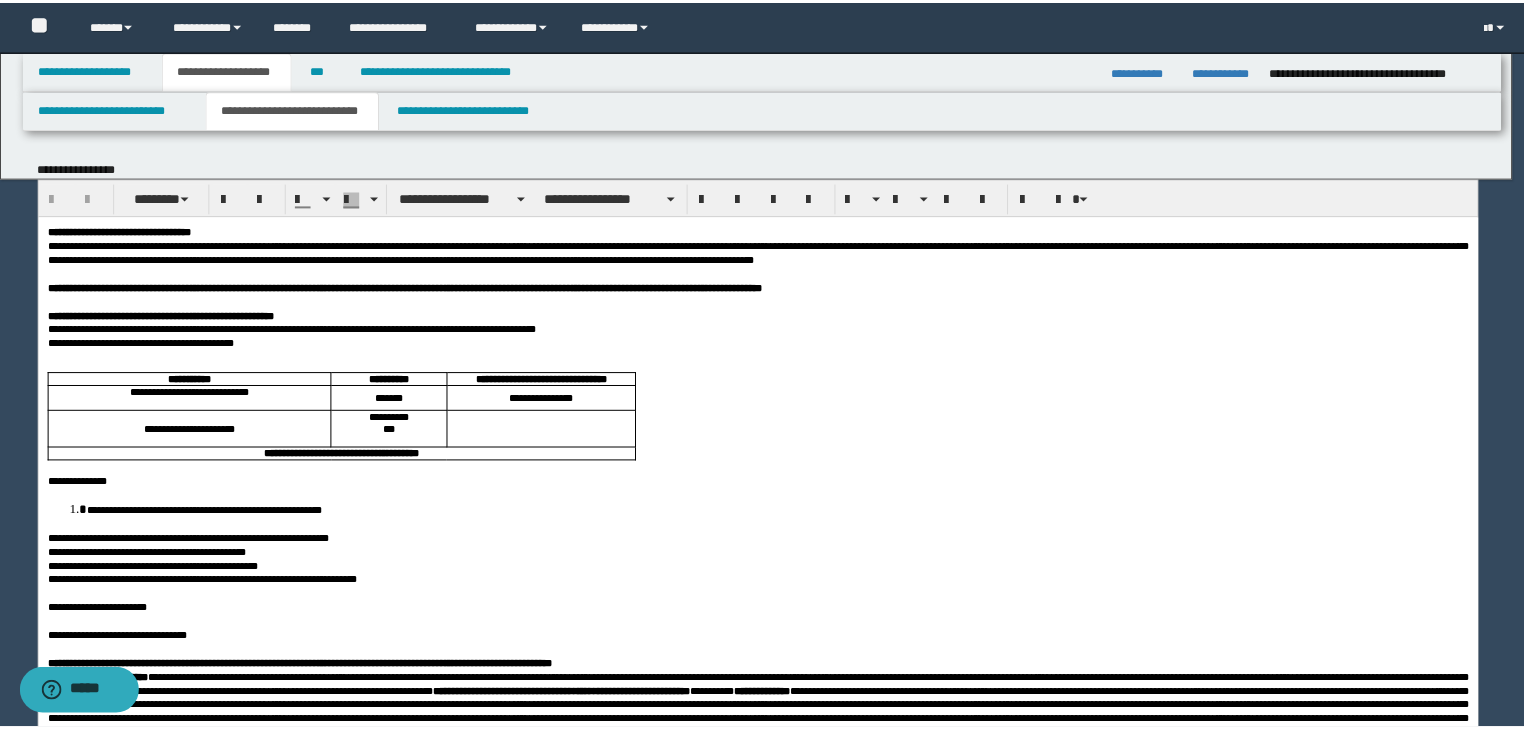 scroll, scrollTop: 0, scrollLeft: 0, axis: both 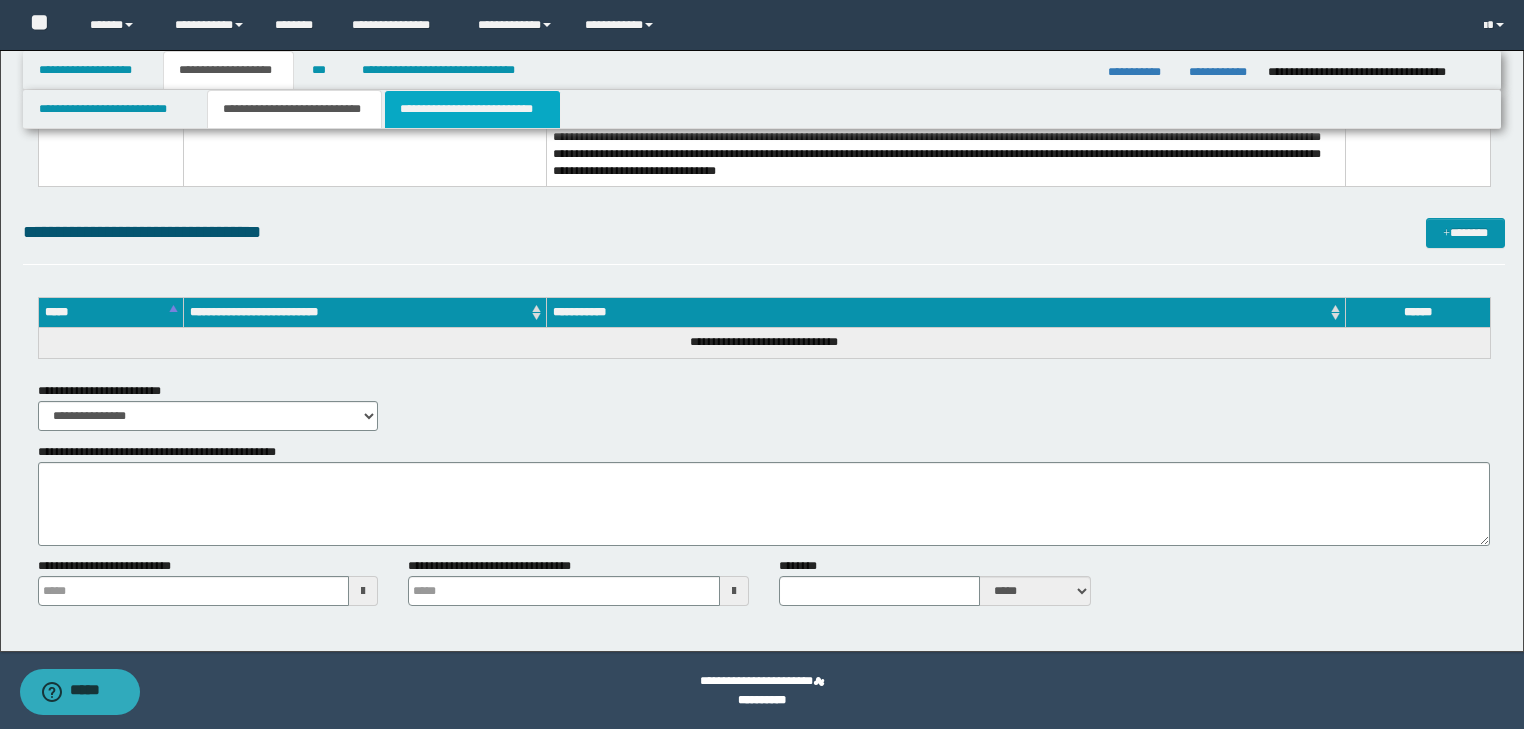 click on "**********" at bounding box center (472, 109) 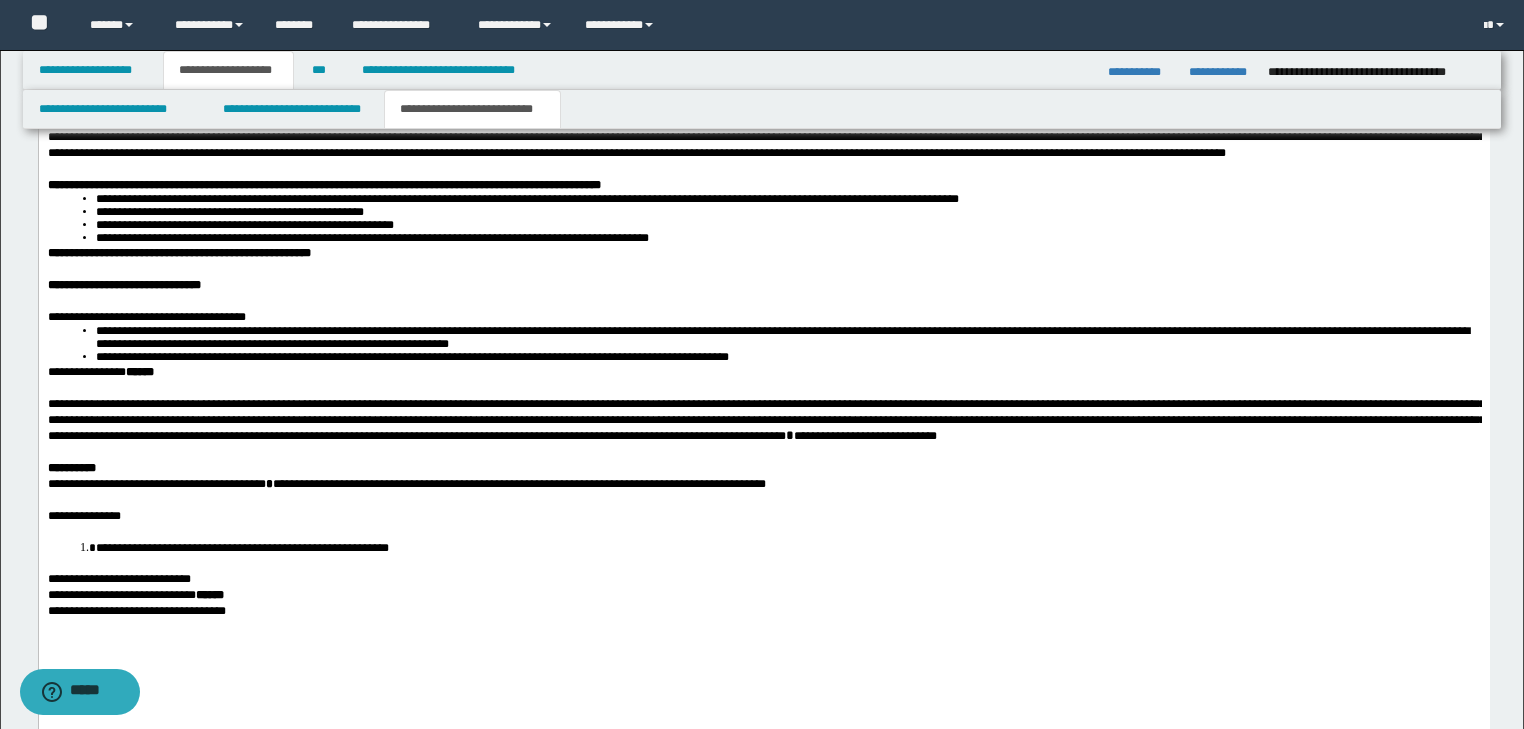 scroll, scrollTop: 3280, scrollLeft: 0, axis: vertical 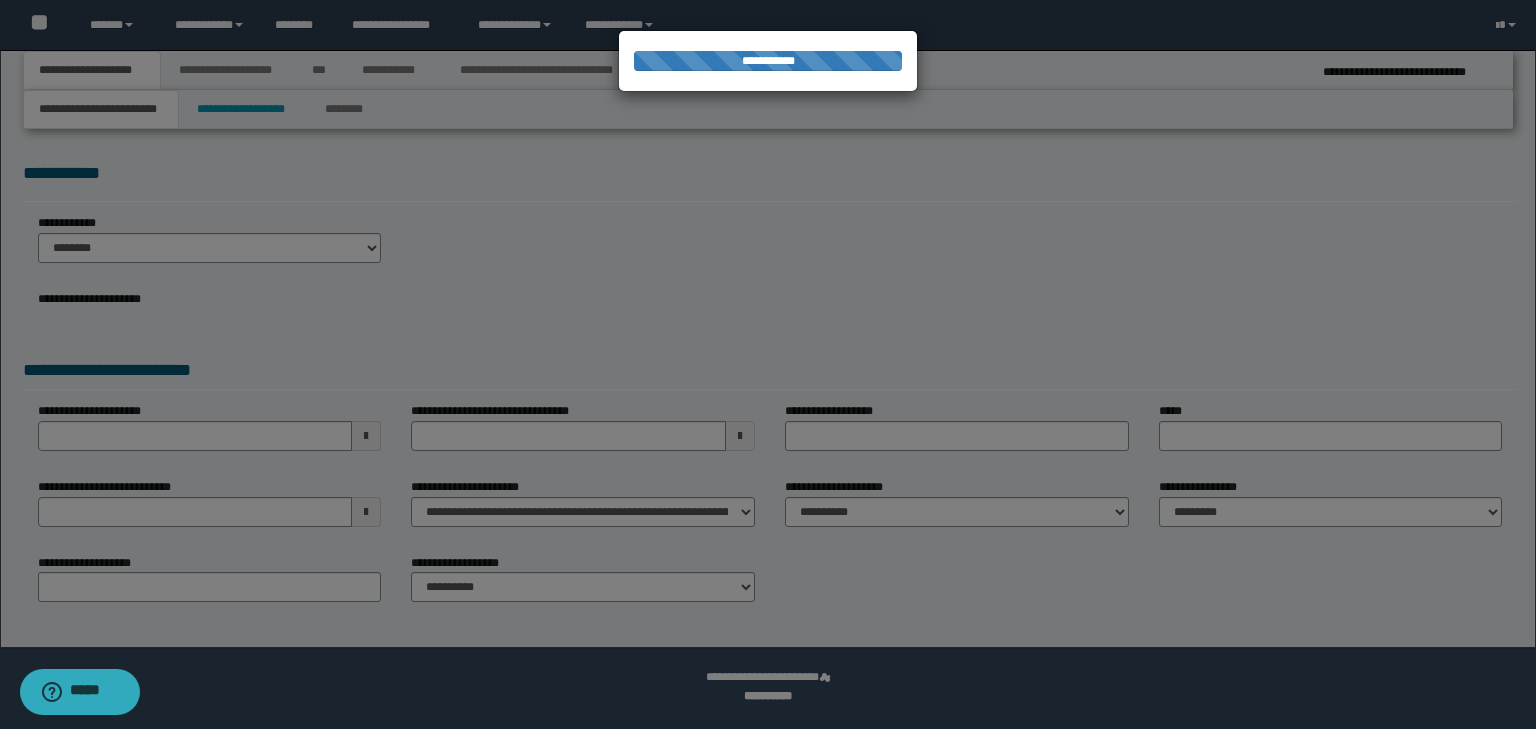select on "*" 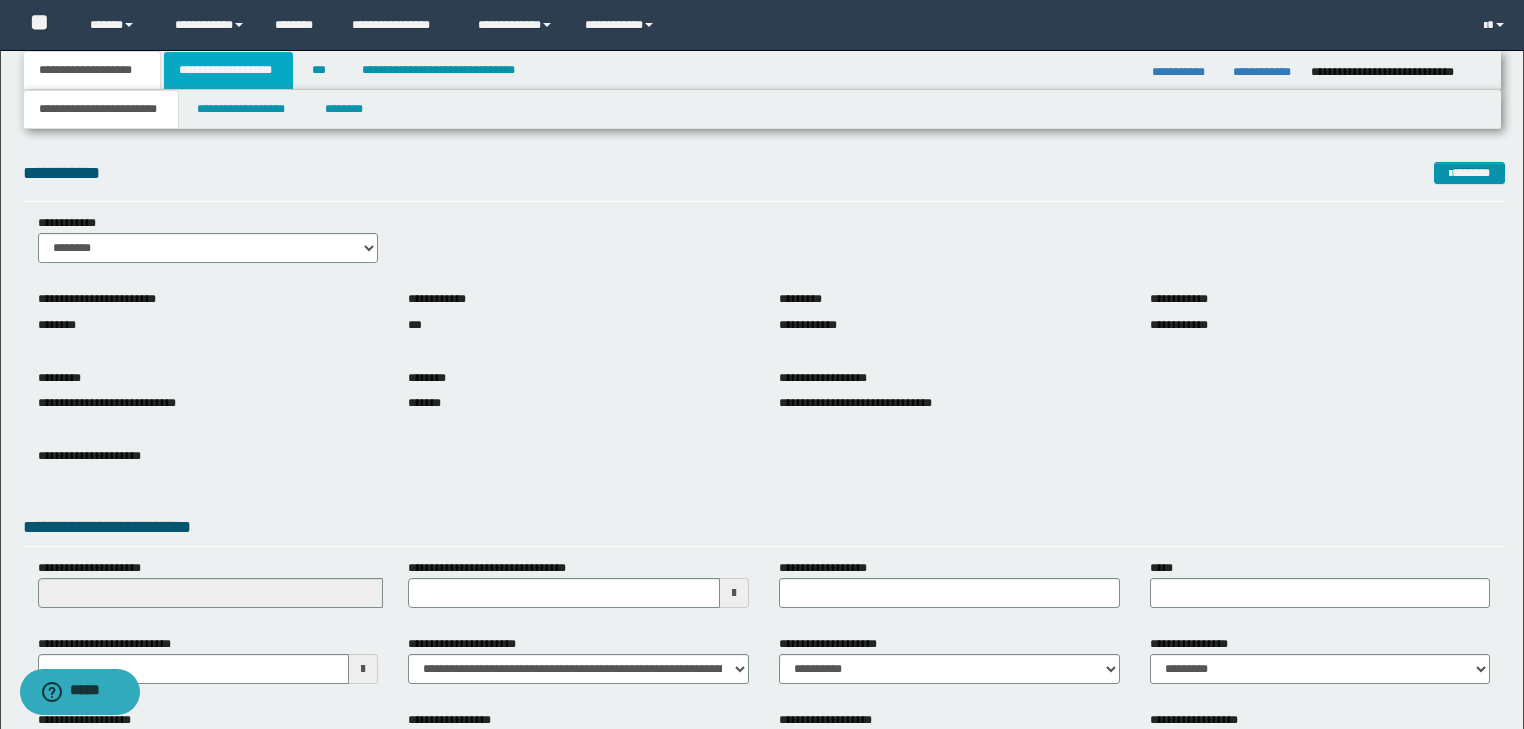 click on "**********" at bounding box center (228, 70) 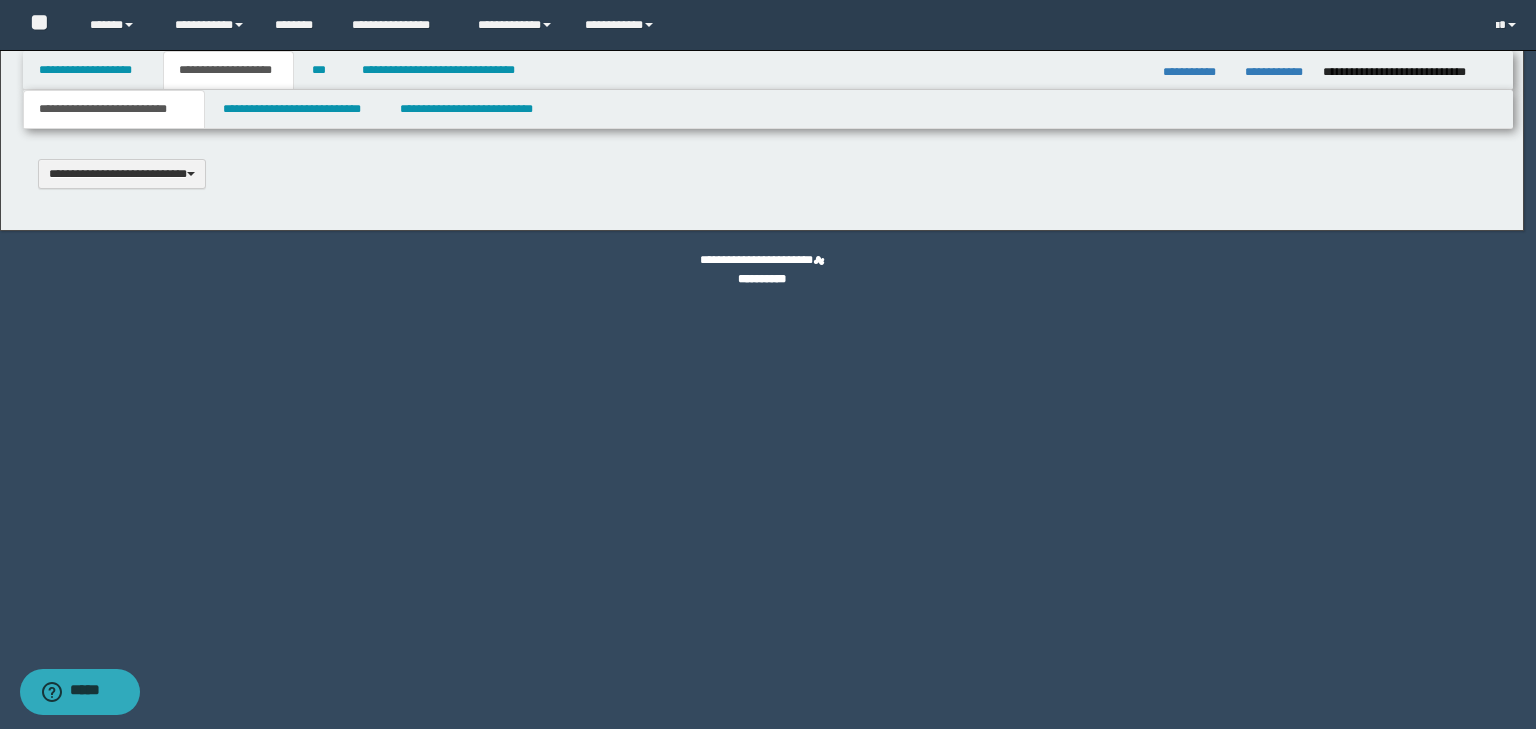 type 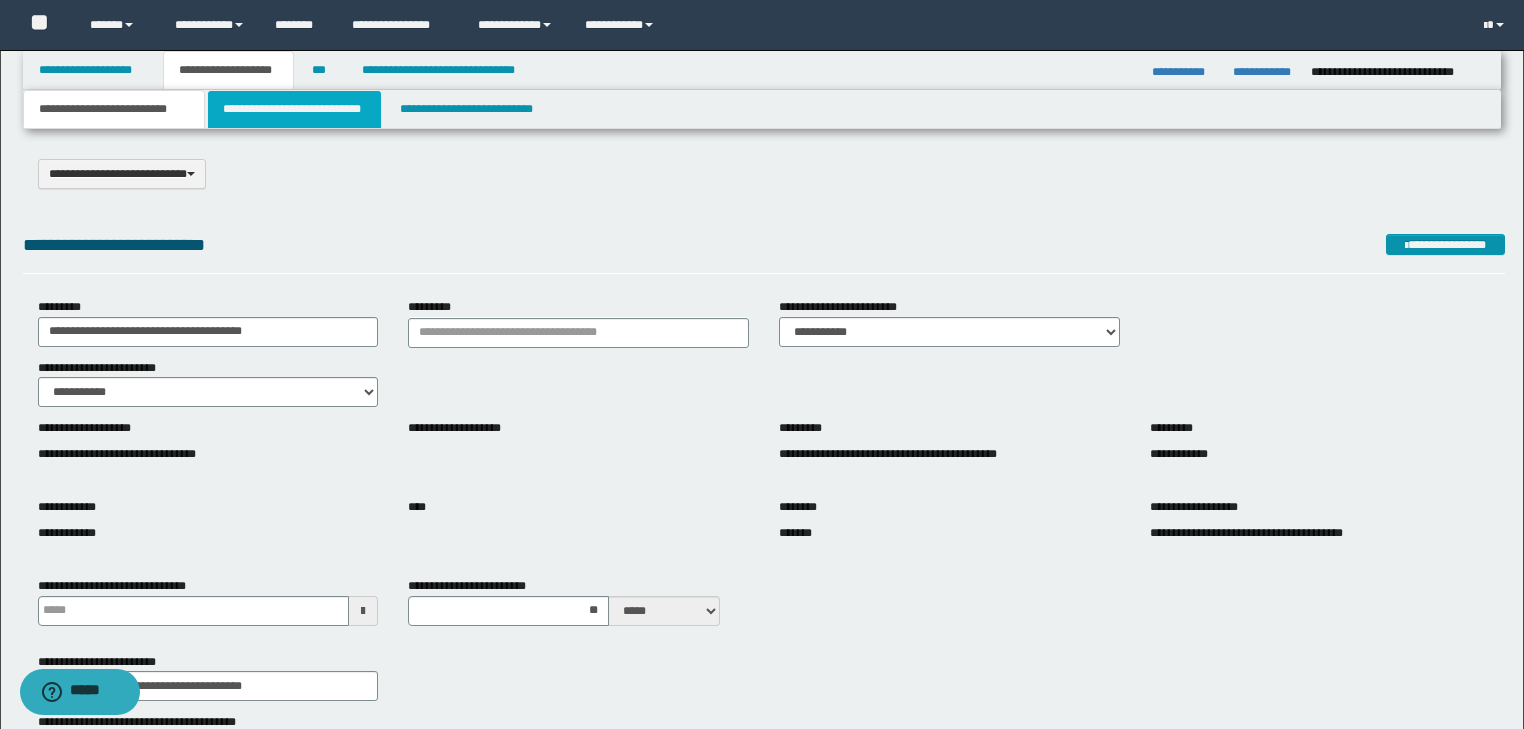 click on "**********" at bounding box center [294, 109] 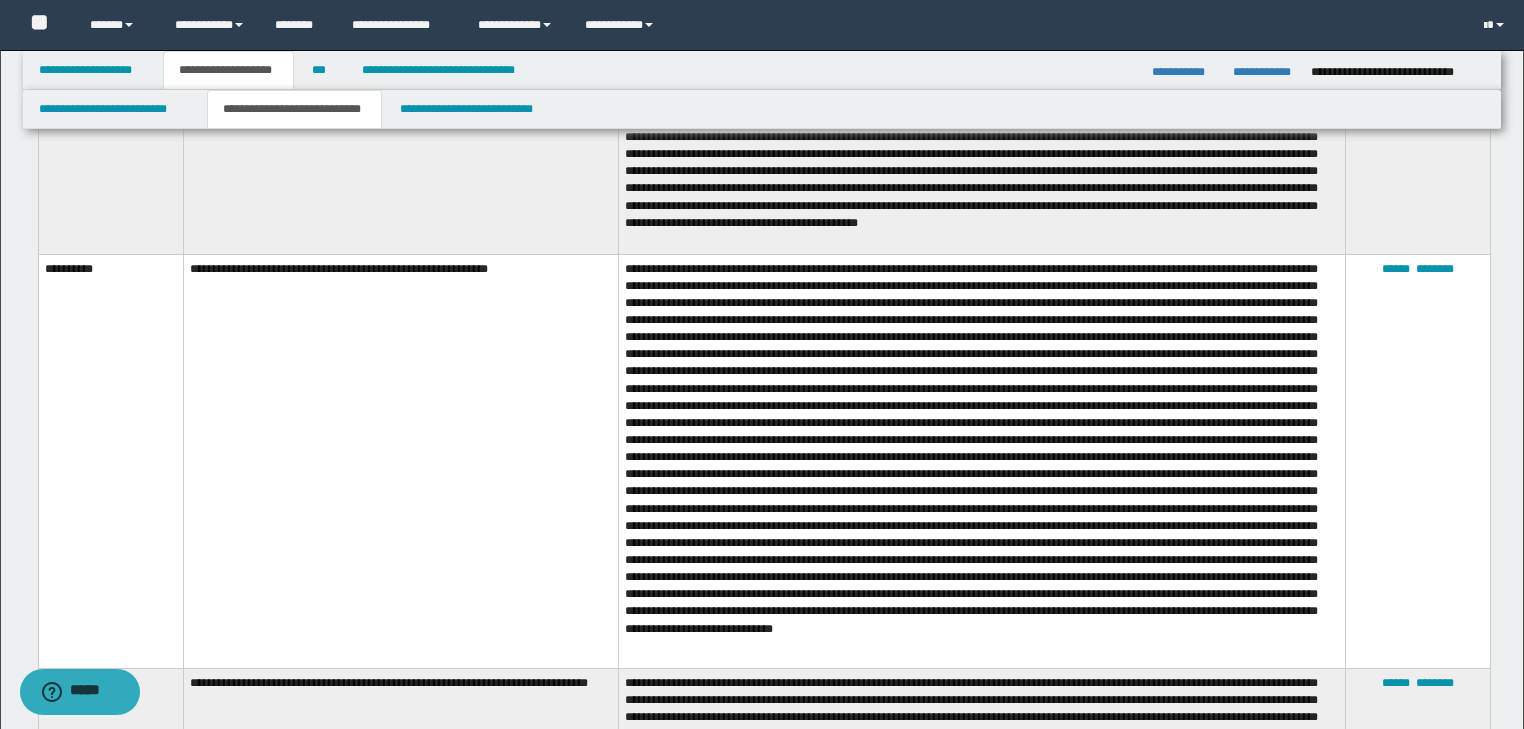 scroll, scrollTop: 1920, scrollLeft: 0, axis: vertical 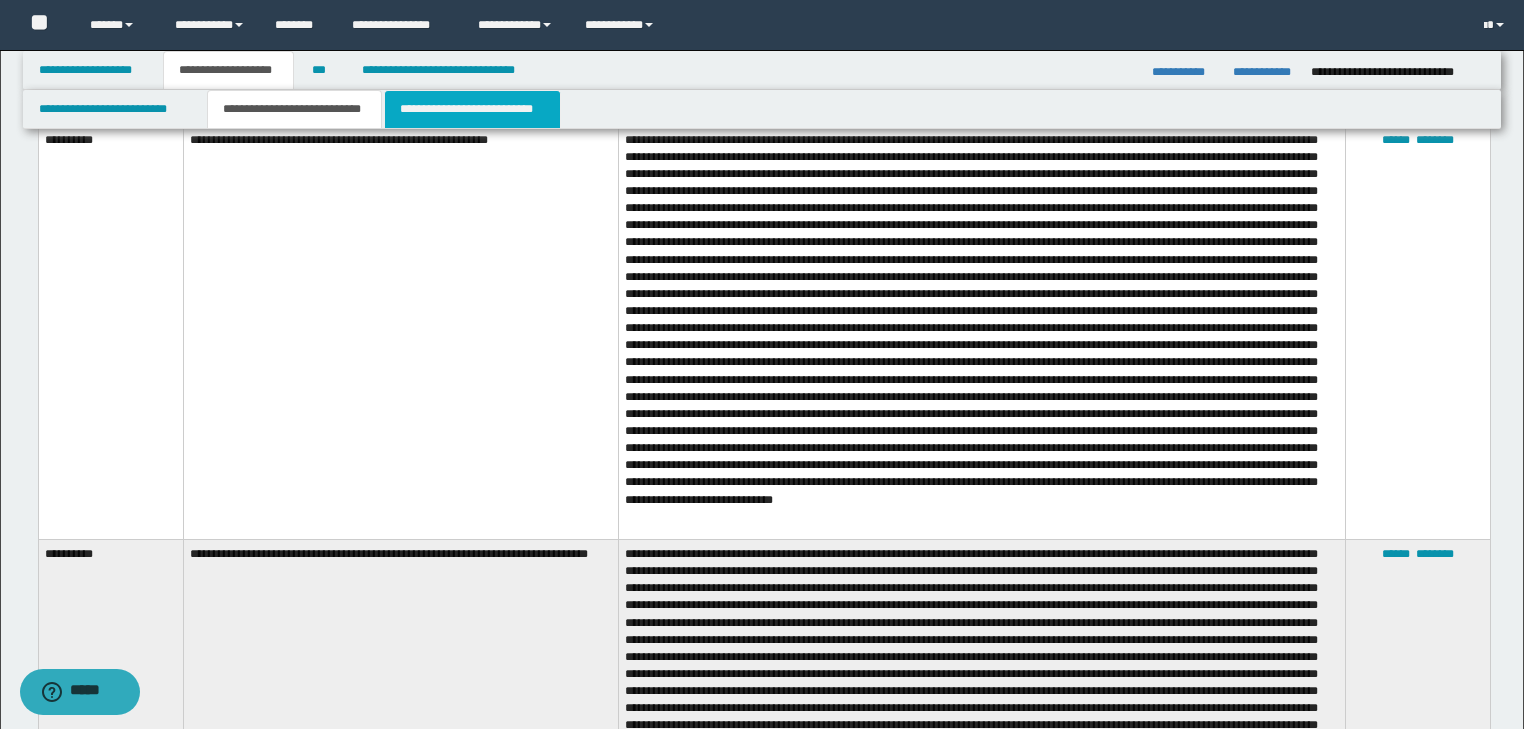 click on "**********" at bounding box center [472, 109] 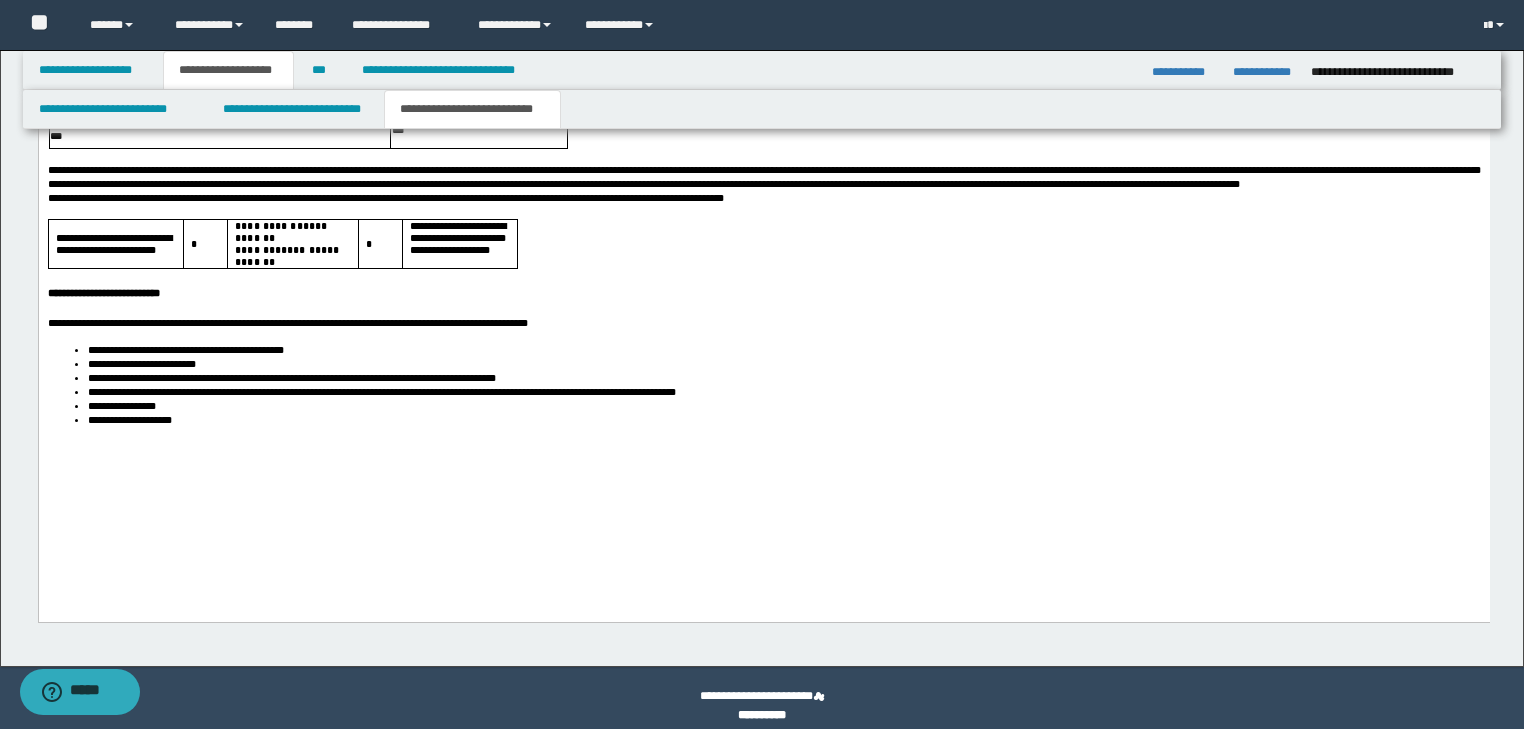 scroll, scrollTop: 3725, scrollLeft: 0, axis: vertical 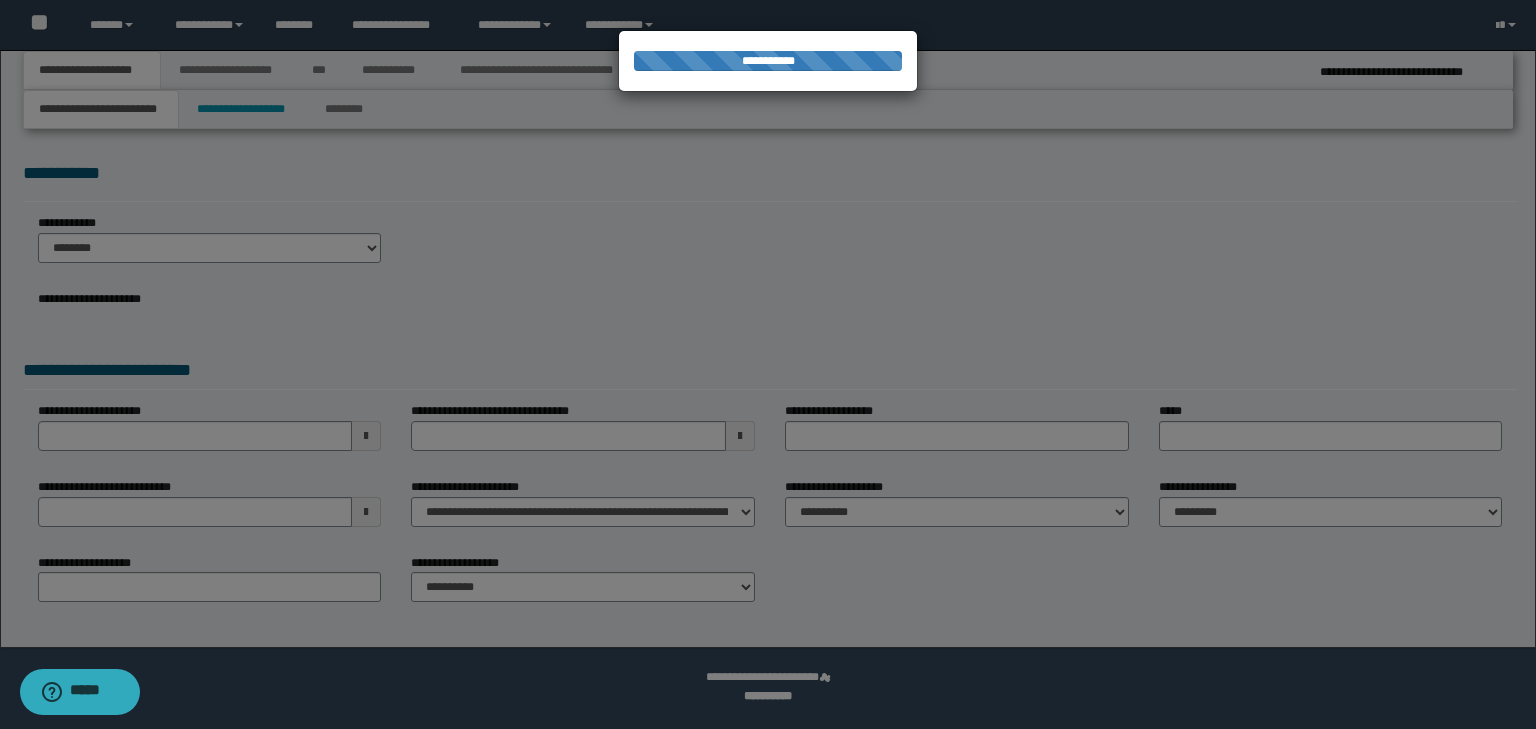 select on "*" 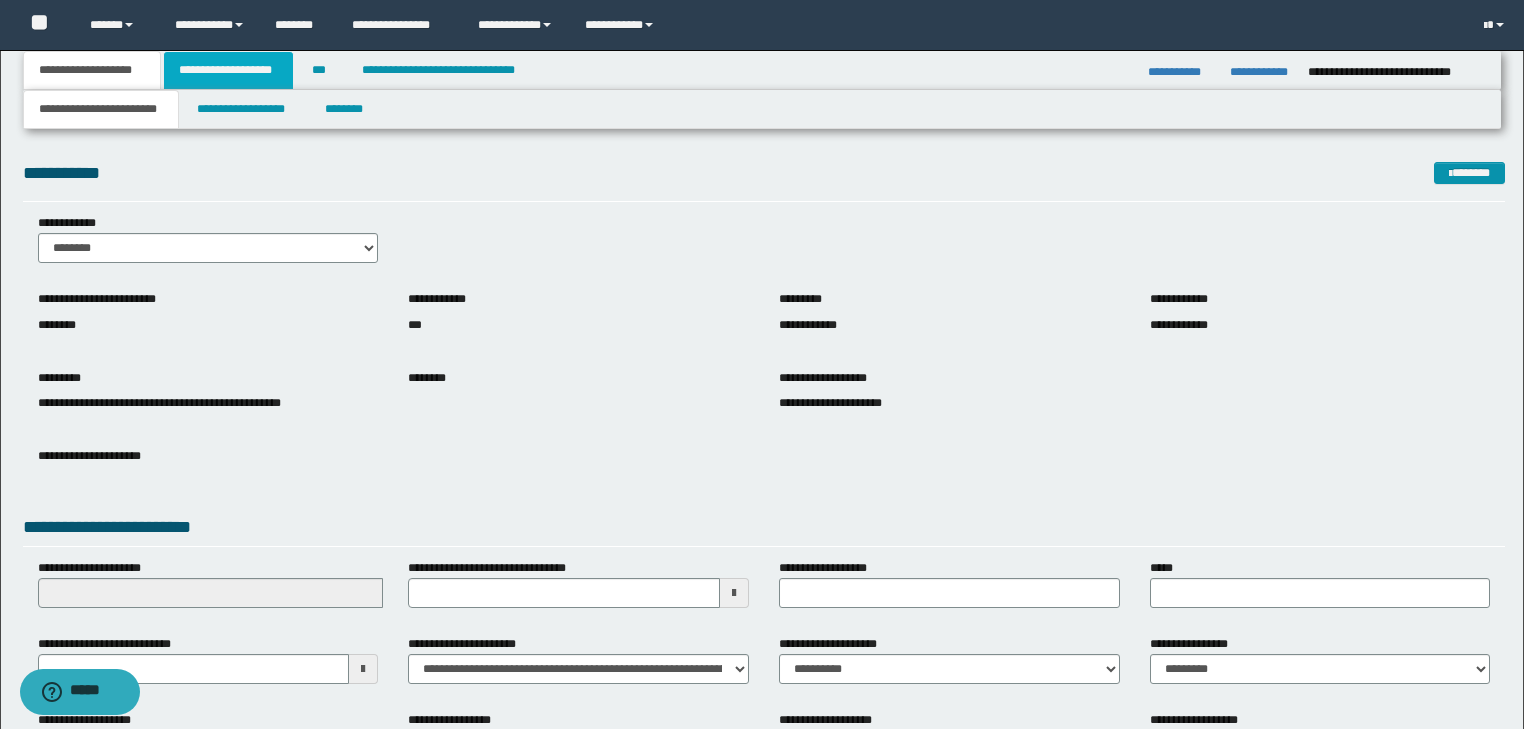 click on "**********" at bounding box center [228, 70] 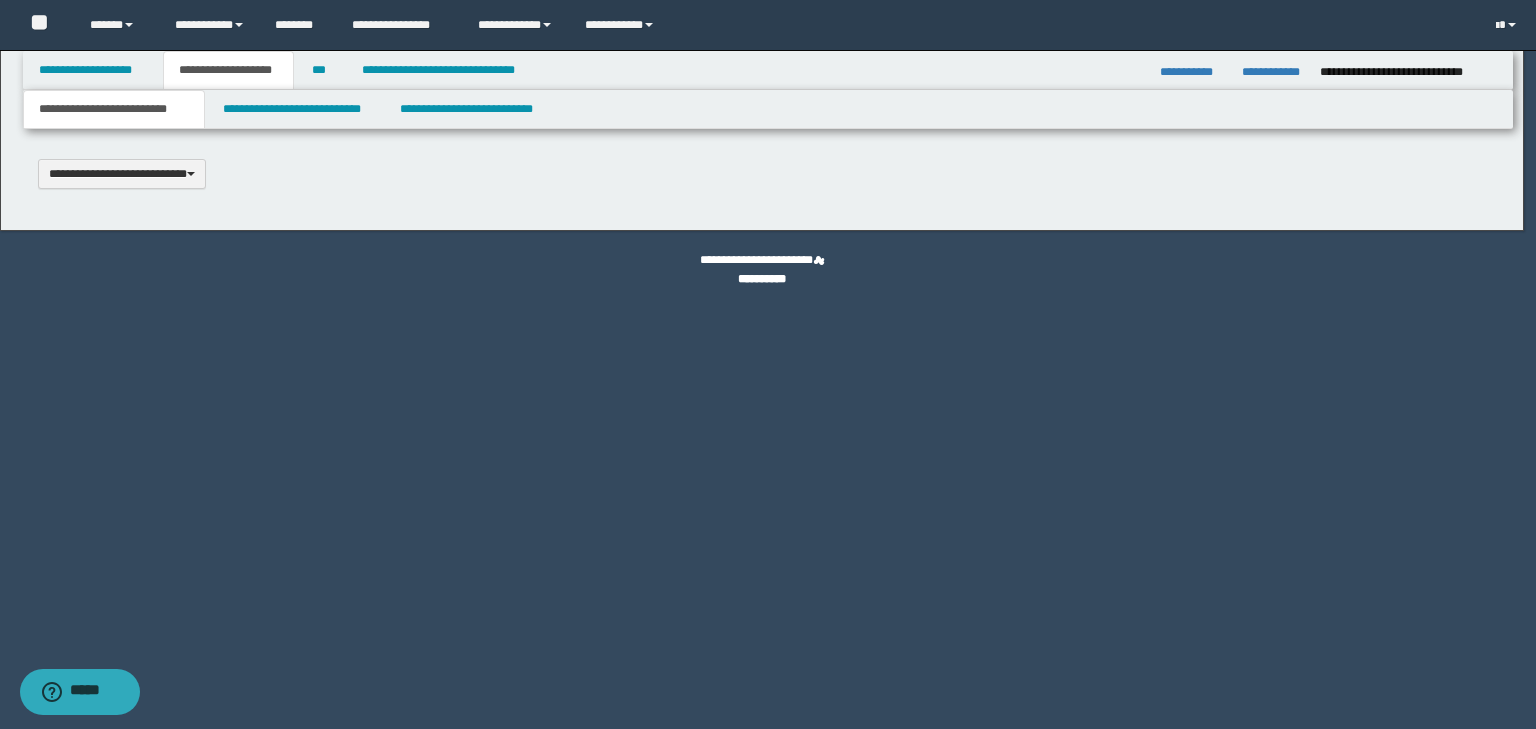 type 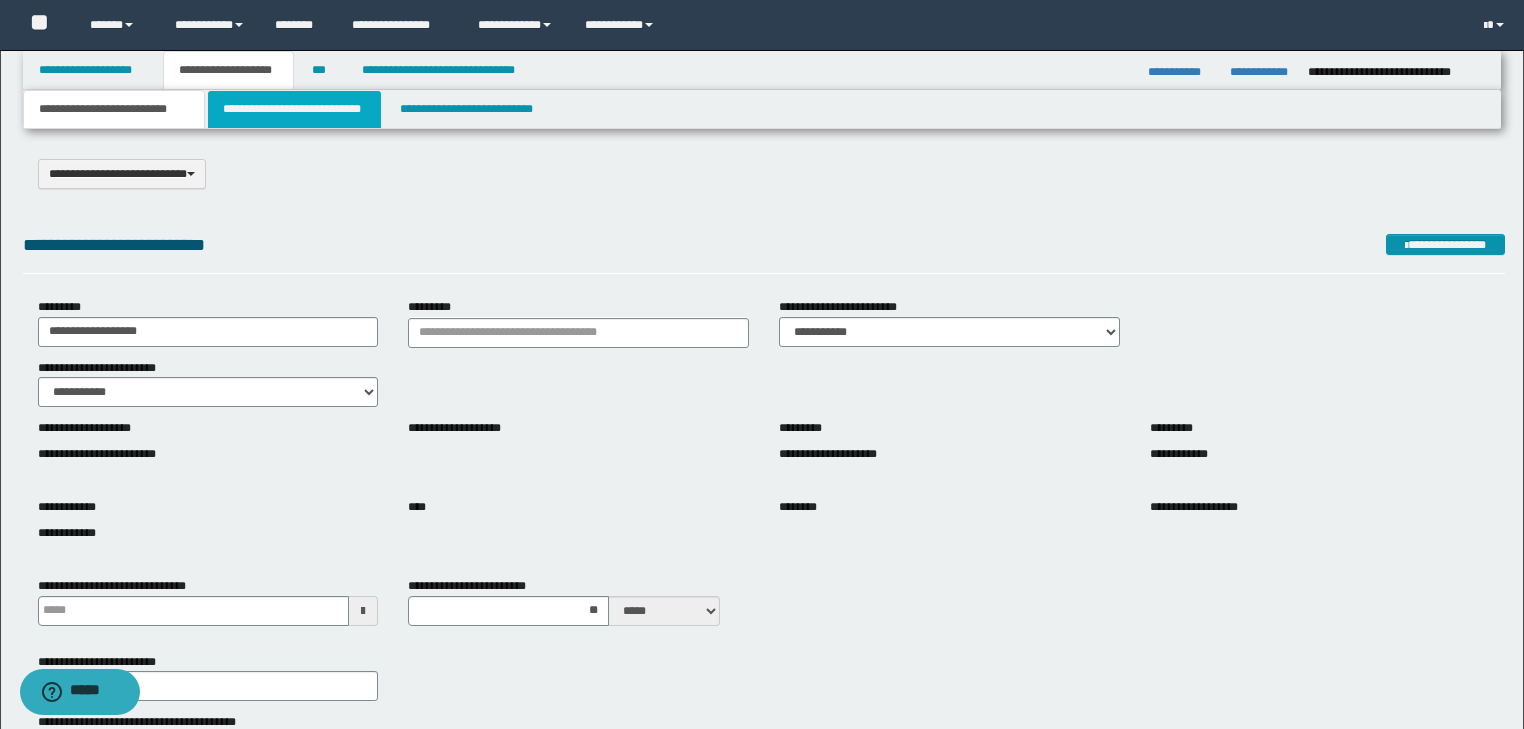 click on "**********" at bounding box center (294, 109) 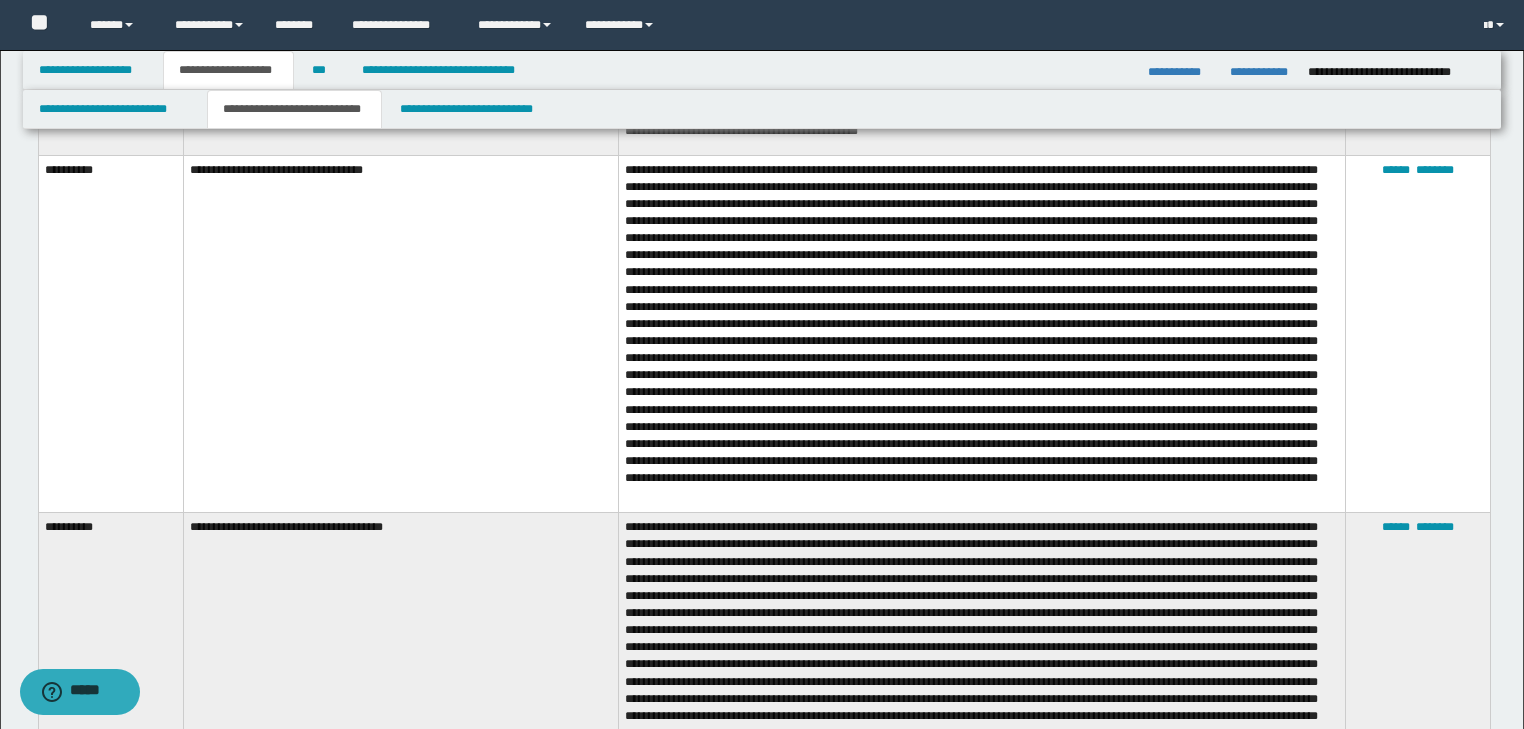 scroll, scrollTop: 2960, scrollLeft: 0, axis: vertical 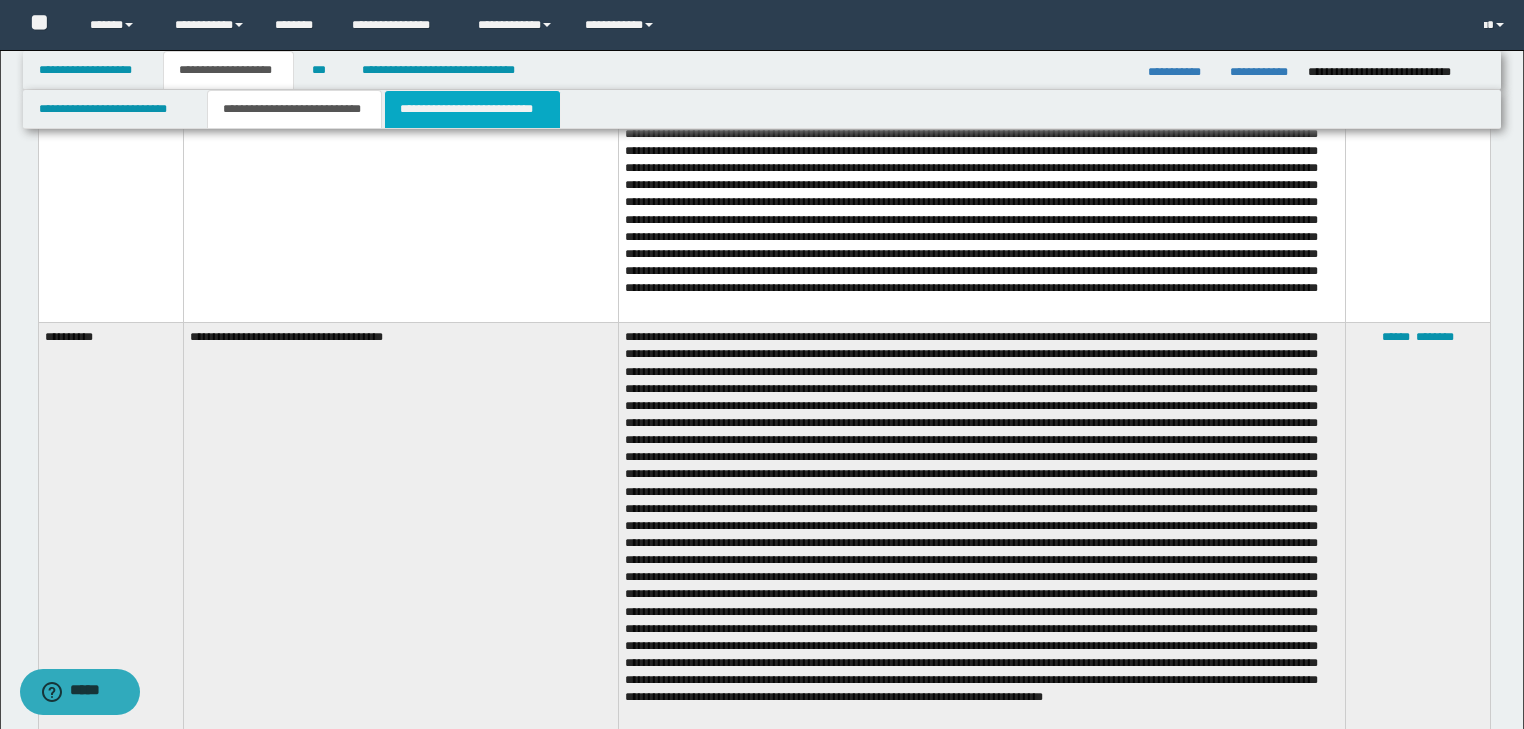 click on "**********" at bounding box center [472, 109] 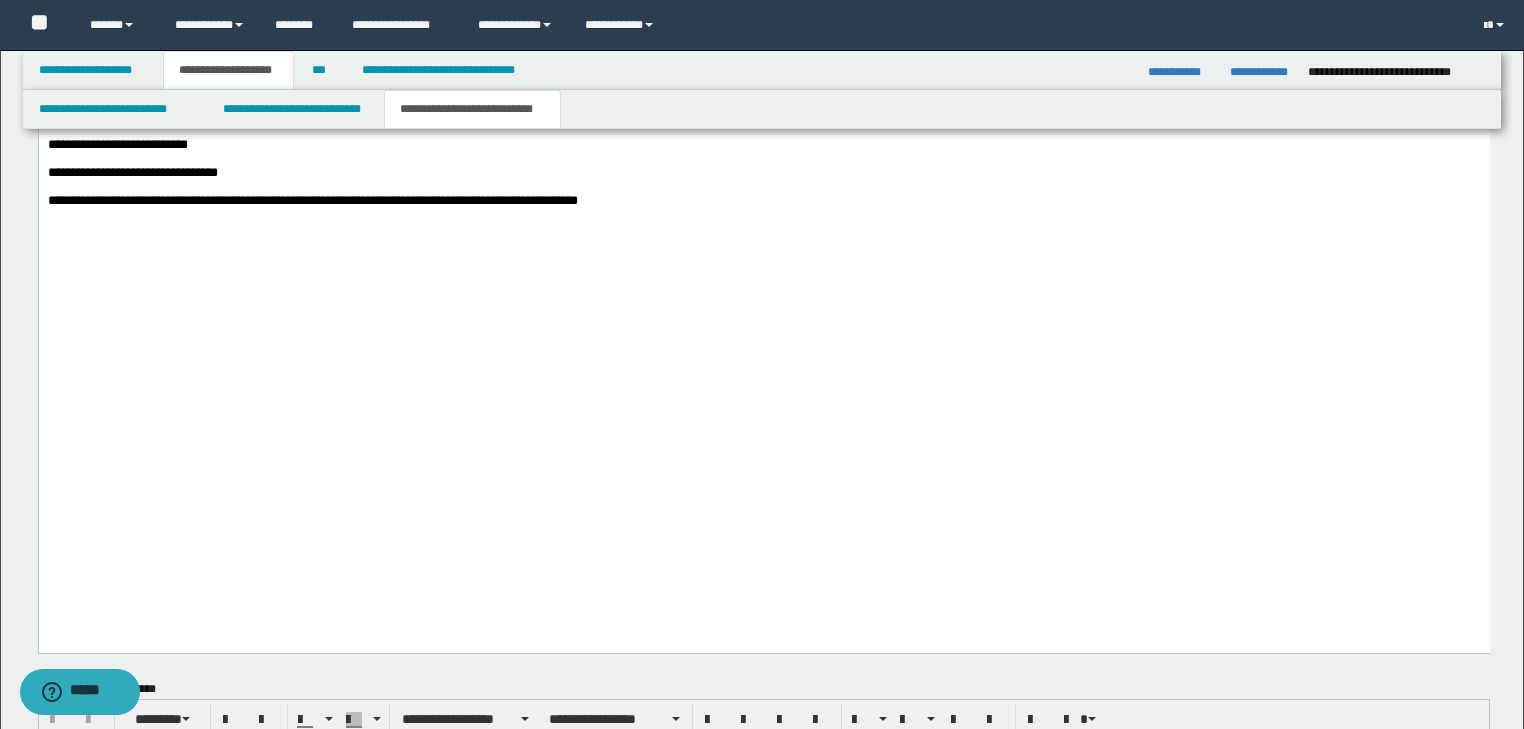 scroll, scrollTop: 3200, scrollLeft: 0, axis: vertical 